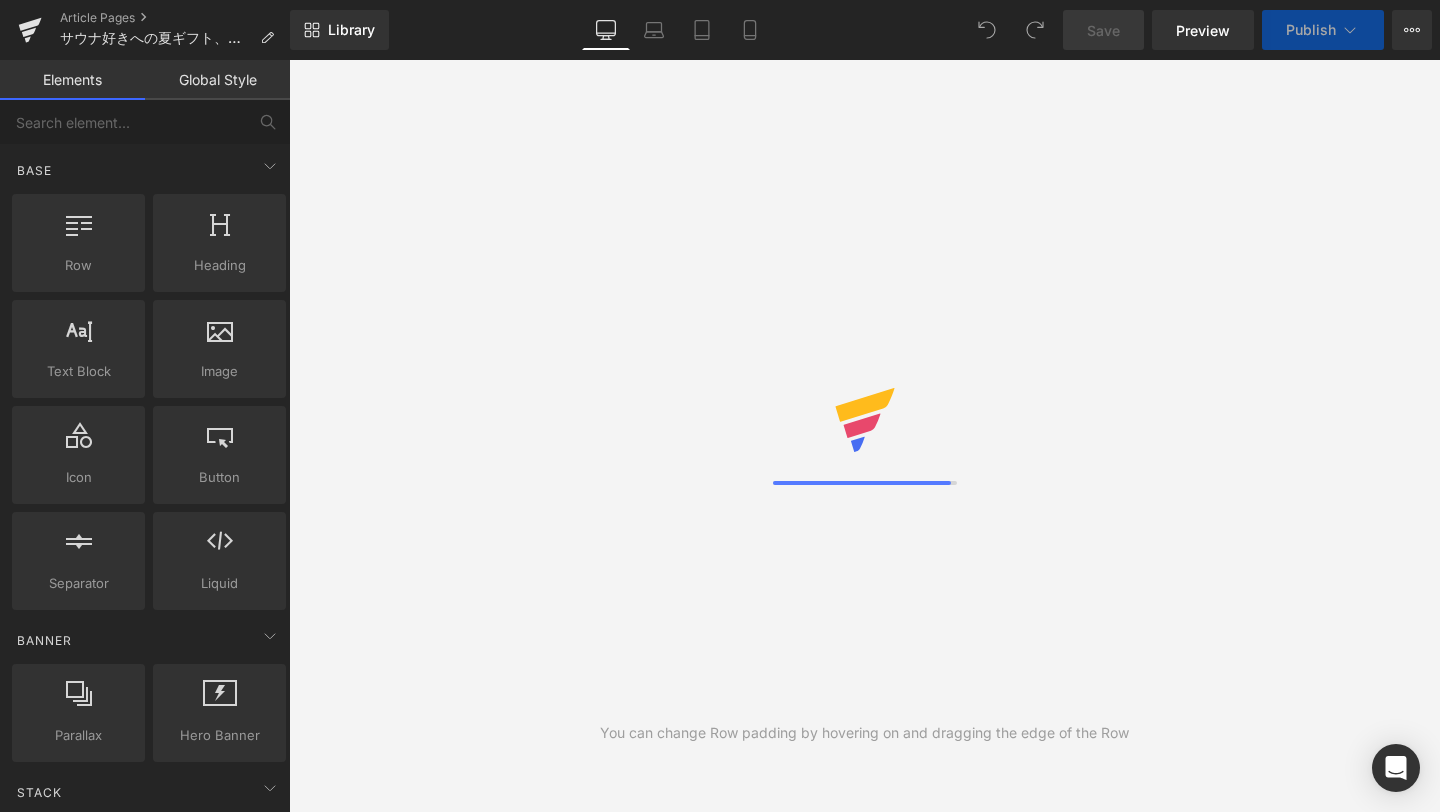 scroll, scrollTop: 0, scrollLeft: 0, axis: both 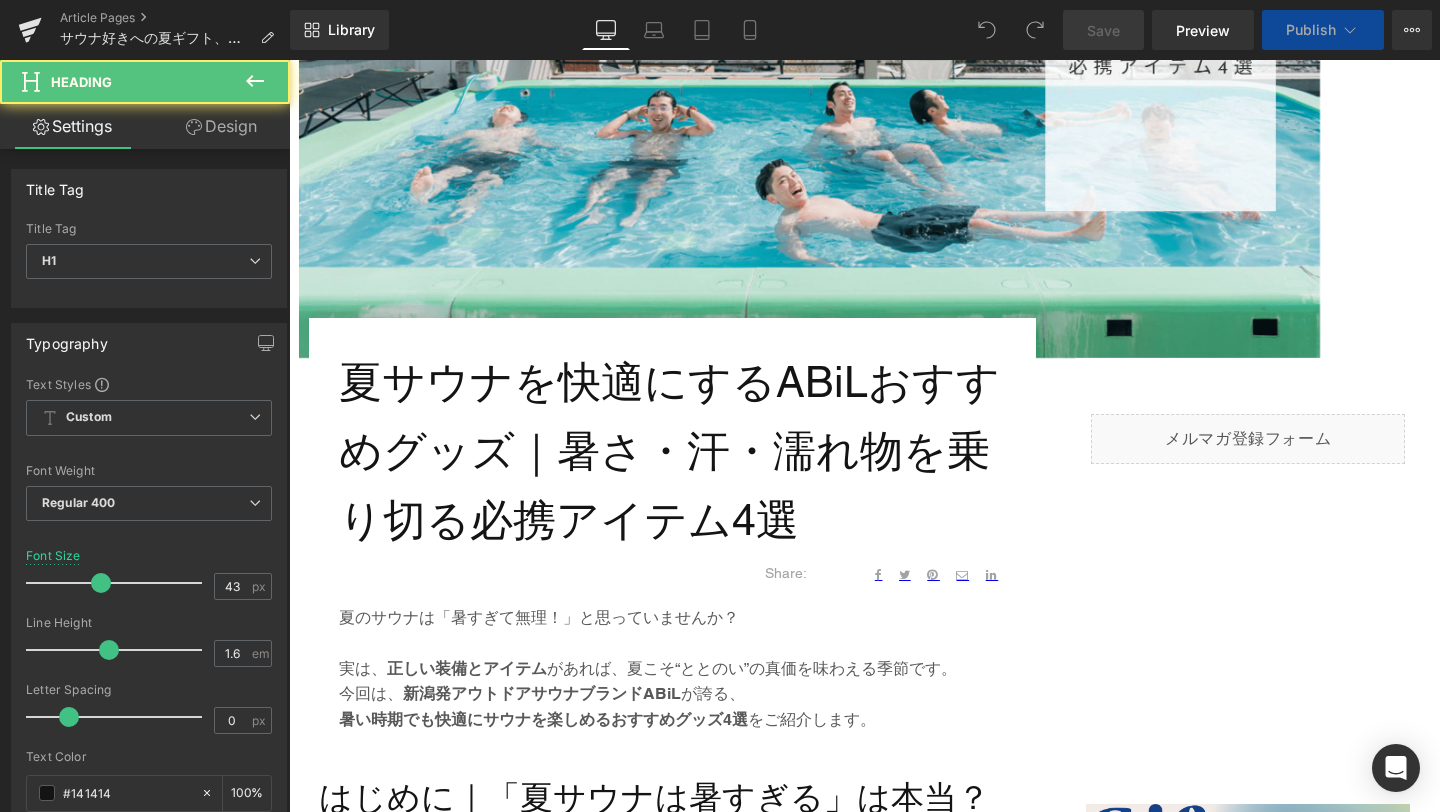 click on "夏サウナを快適にするABiLおすすめグッズ｜暑さ・汗・濡れ物を乗り切る必携アイテム4選" at bounding box center [672, 451] 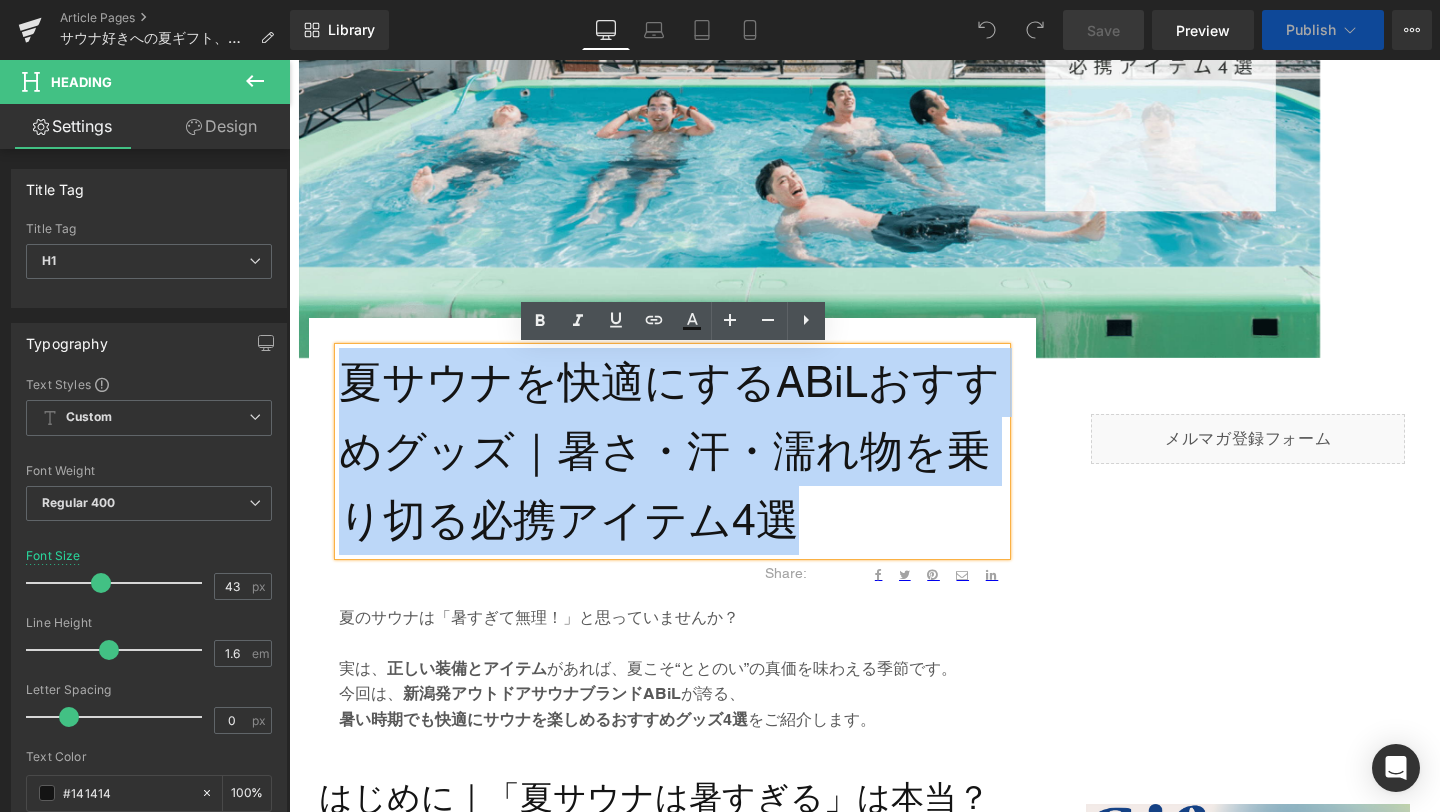 drag, startPoint x: 349, startPoint y: 370, endPoint x: 778, endPoint y: 508, distance: 450.64954 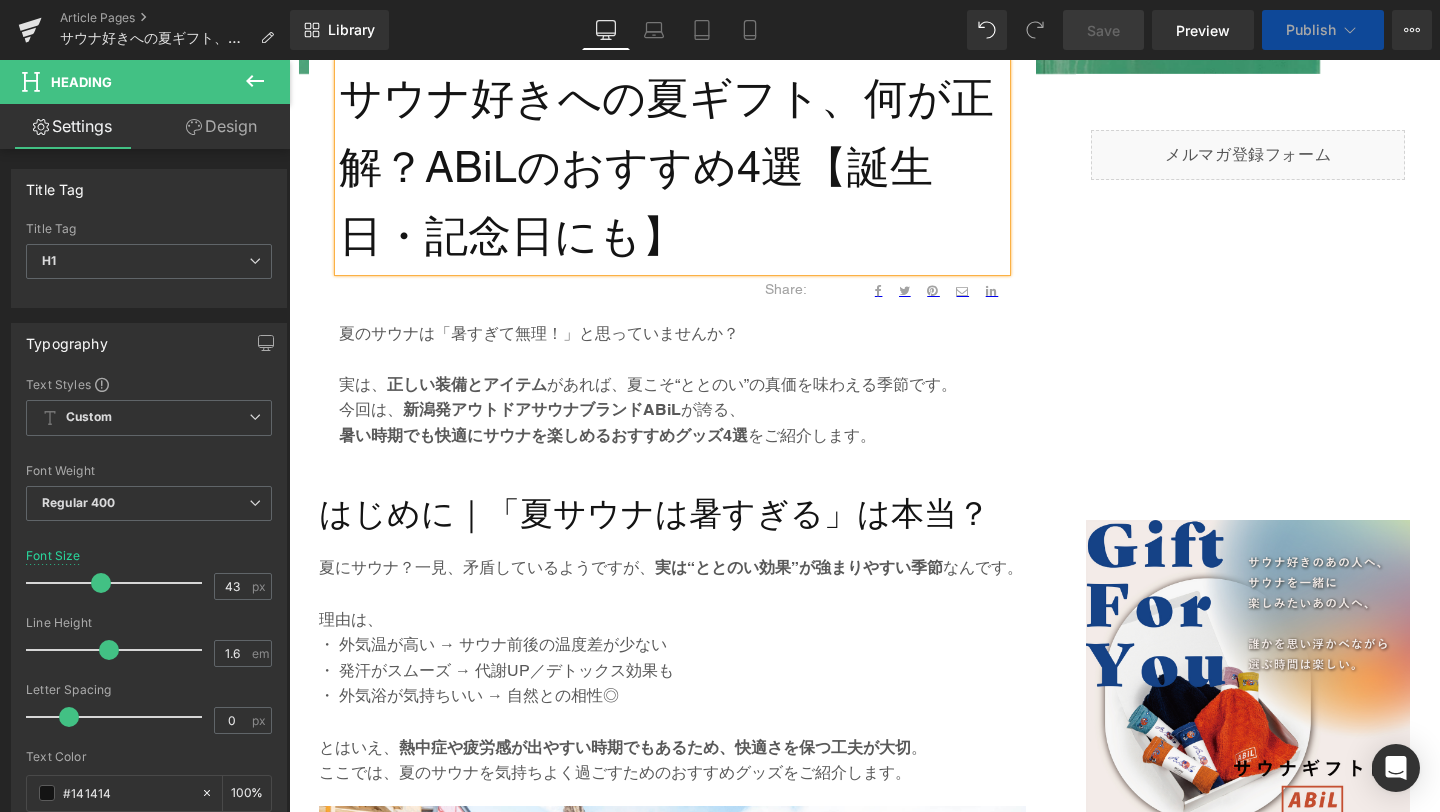 scroll, scrollTop: 807, scrollLeft: 0, axis: vertical 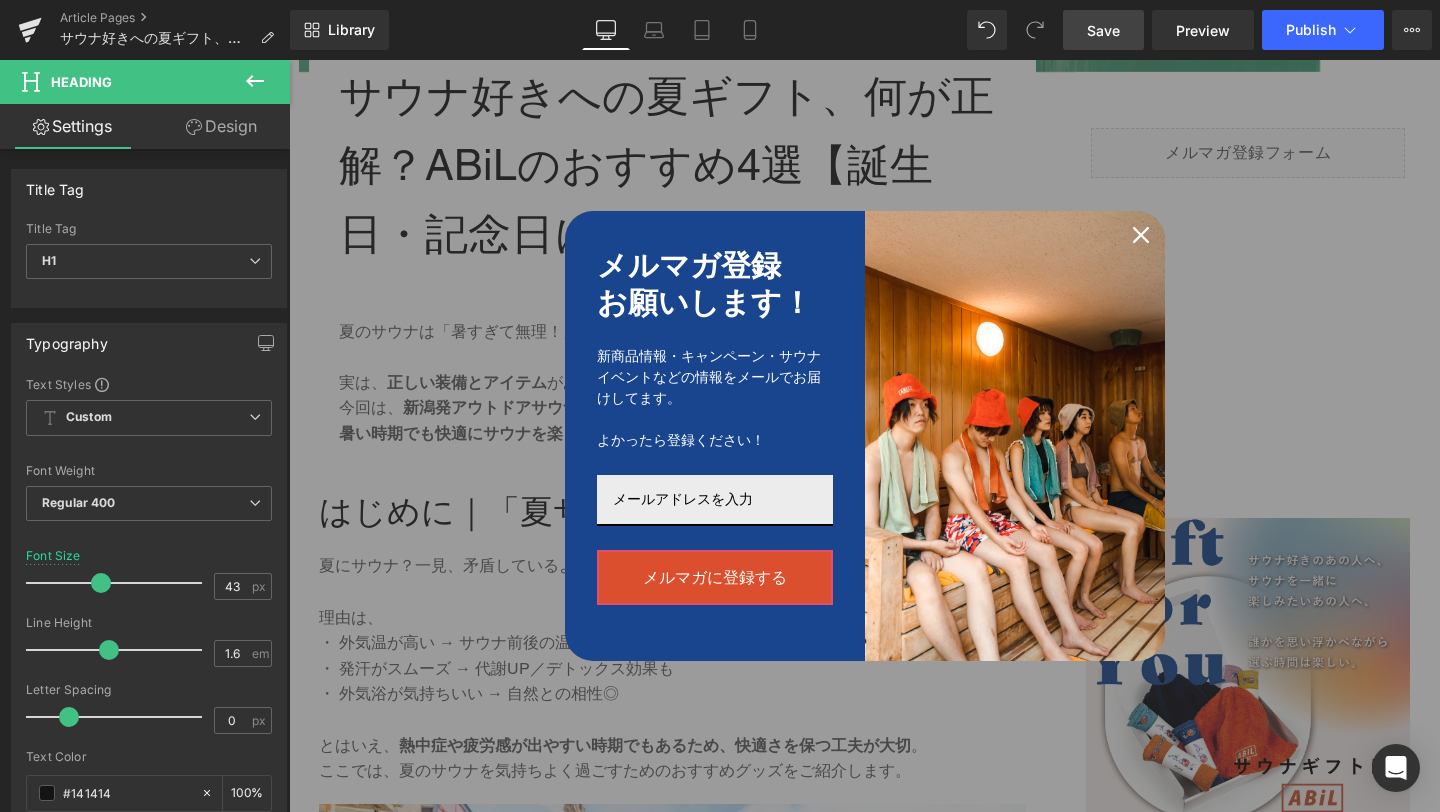 click on "Save" at bounding box center [1103, 30] 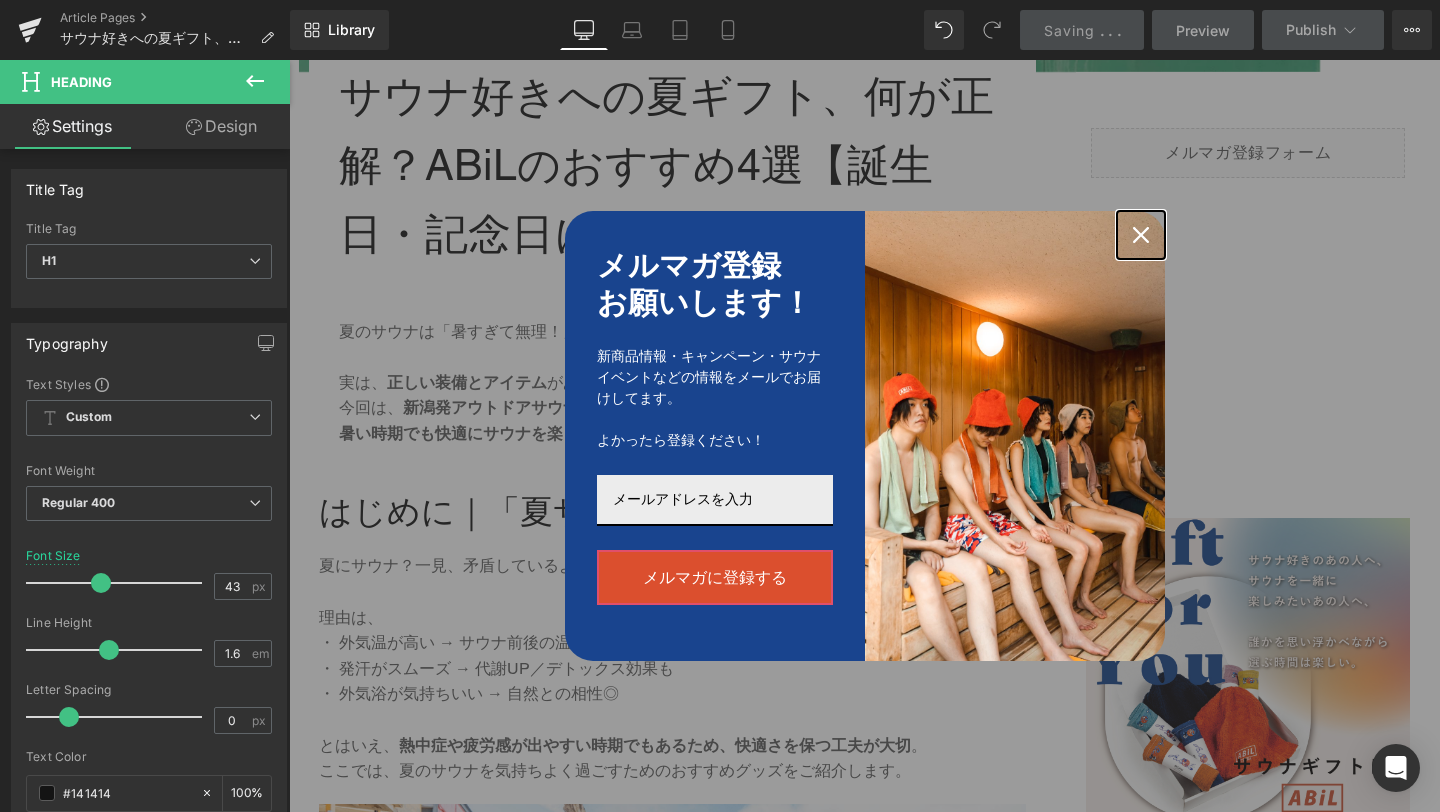 click 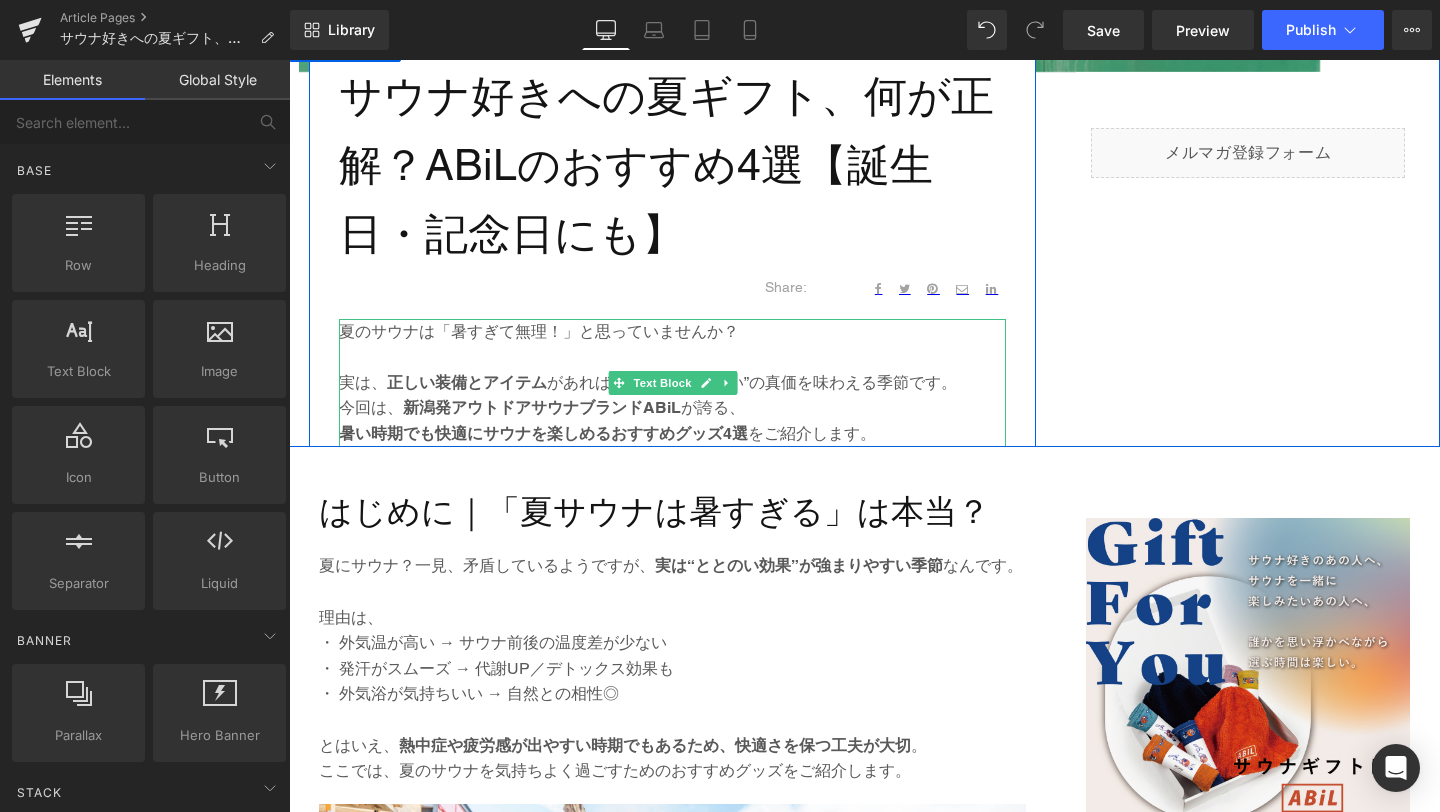 click on "新潟発アウトドアサウナブランドABiL" at bounding box center (542, 407) 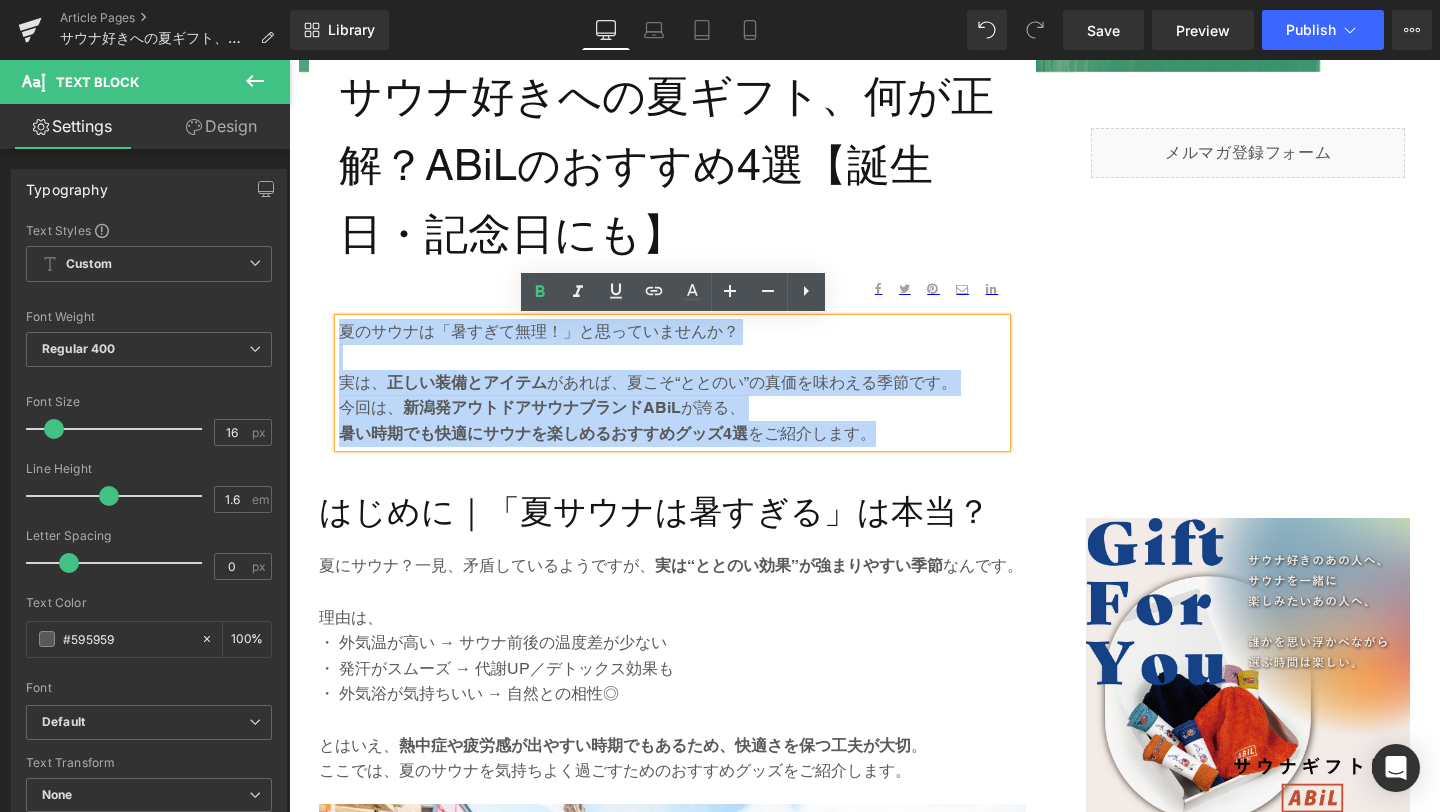 drag, startPoint x: 870, startPoint y: 437, endPoint x: 341, endPoint y: 326, distance: 540.52014 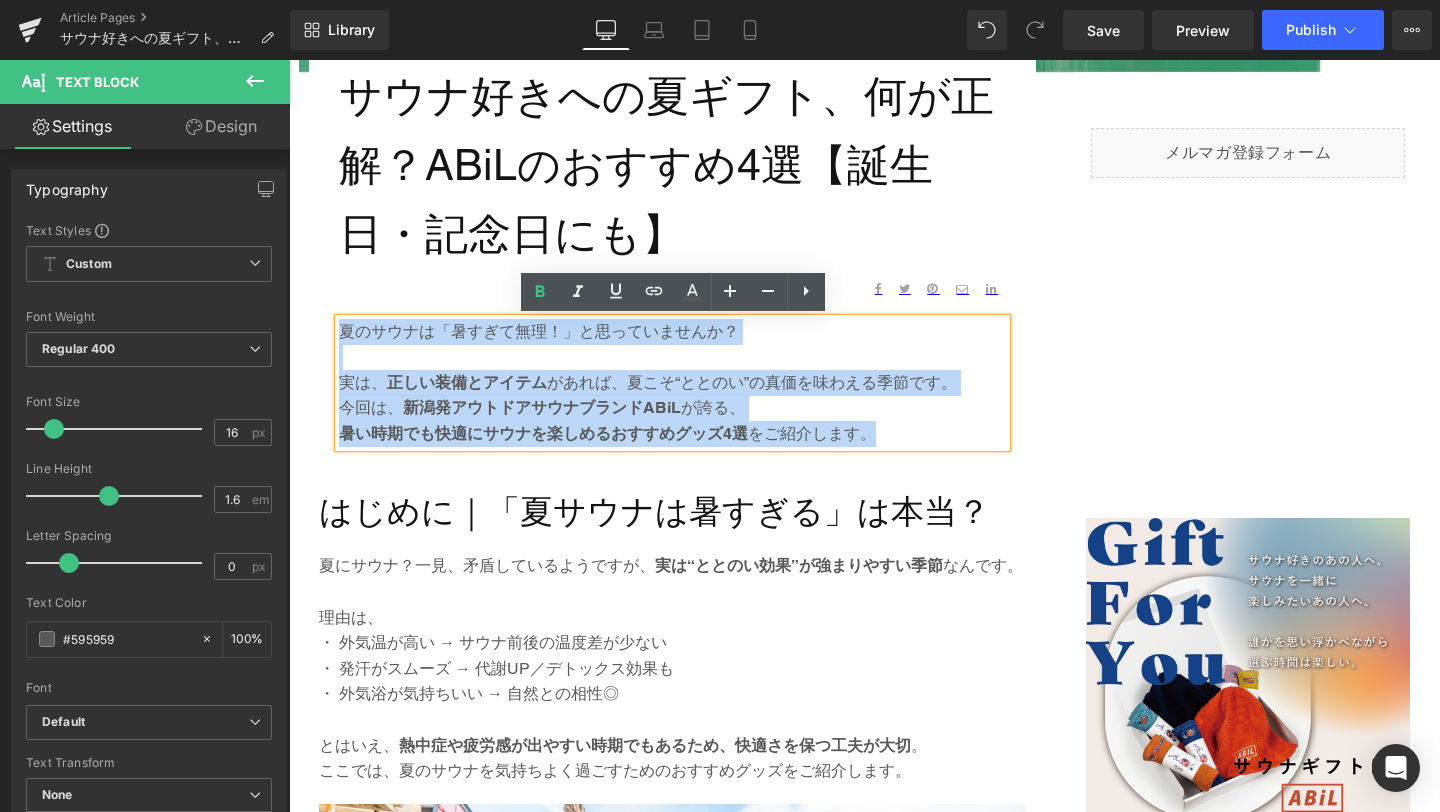 click on "夏のサウナは「暑すぎて無理！」と思っていませんか？ 実は、 正しい装備とアイテム があれば、夏こそ“ととのい”の真価を味わえる季節です。 今回は、 新潟発アウトドアサウナブランドABiL が誇る、 暑い時期でも快適にサウナを楽しめるおすすめグッズ4選 をご紹介します。" at bounding box center [672, 383] 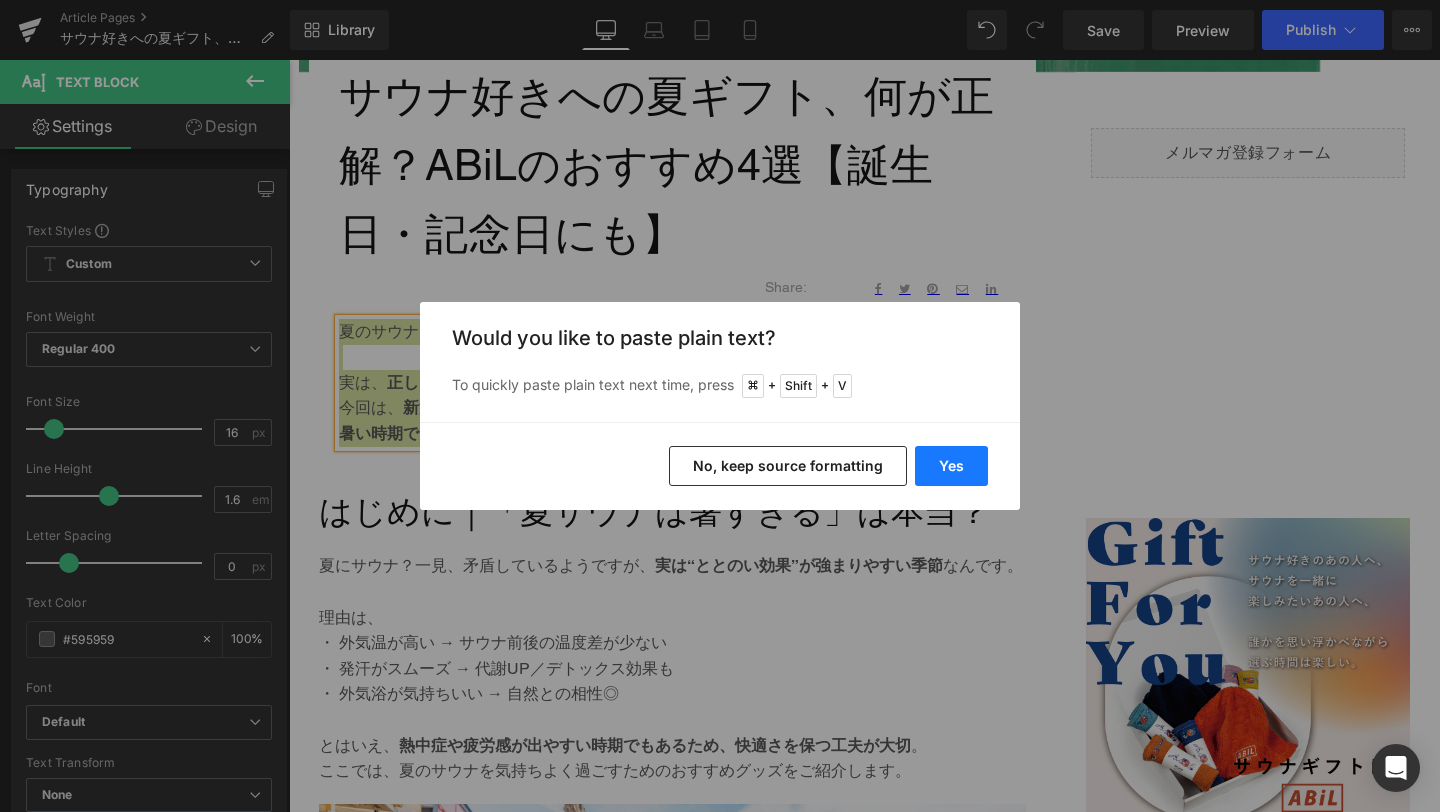 click on "Yes" at bounding box center (951, 466) 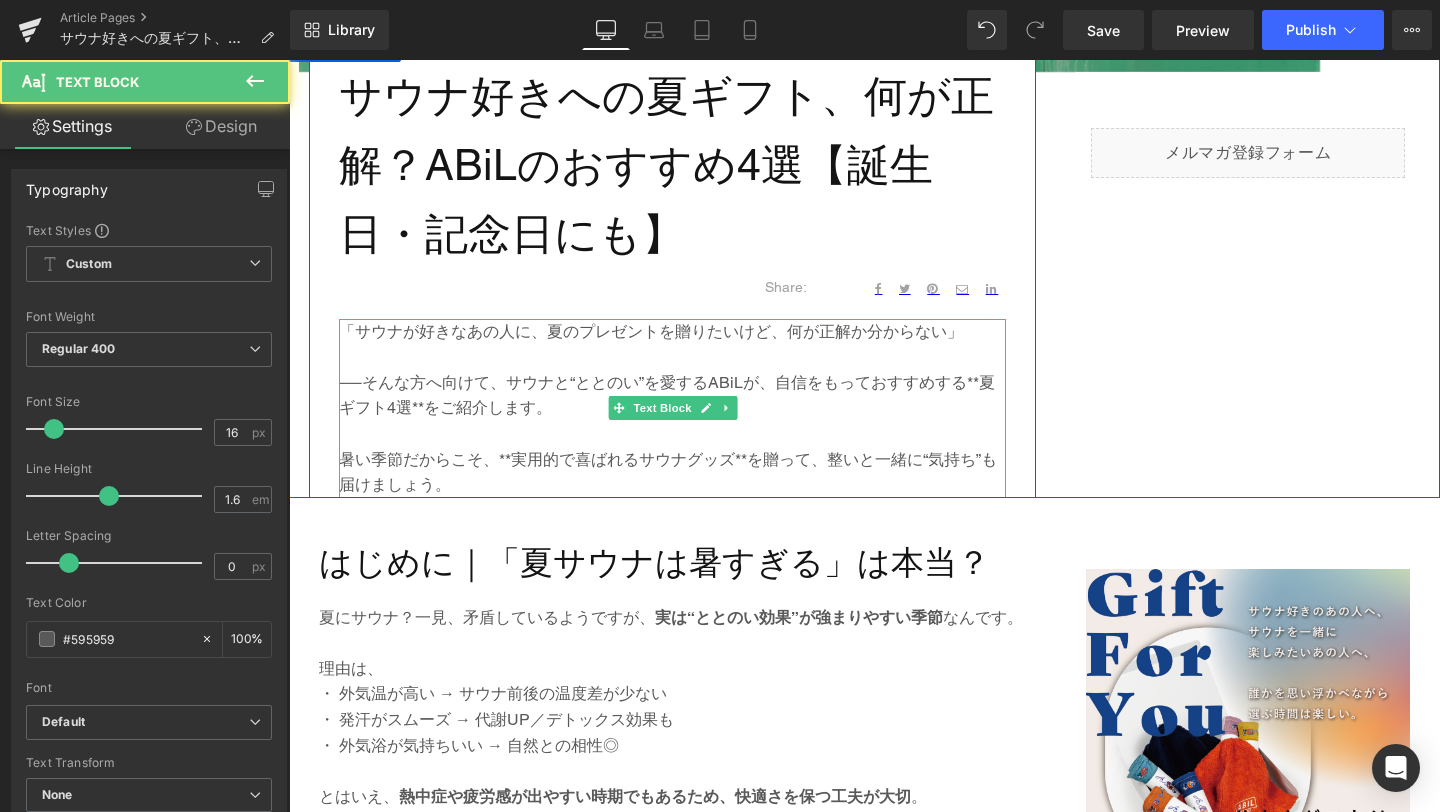 click at bounding box center (672, 434) 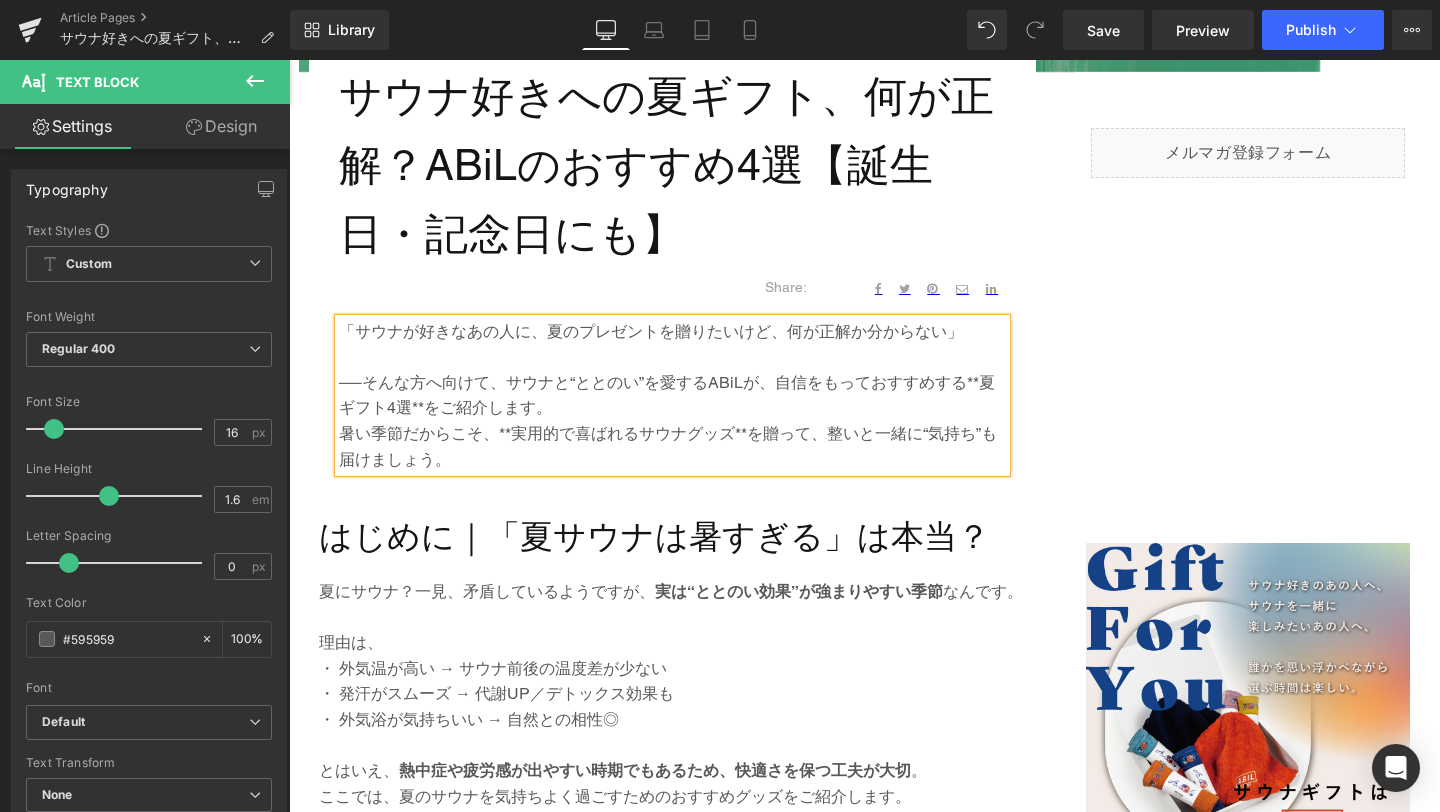 click on "──そんな方へ向けて、サウナと“ととのい”を愛するABiLが、自信をもっておすすめする**夏ギフト4選**をご紹介します。" at bounding box center [672, 395] 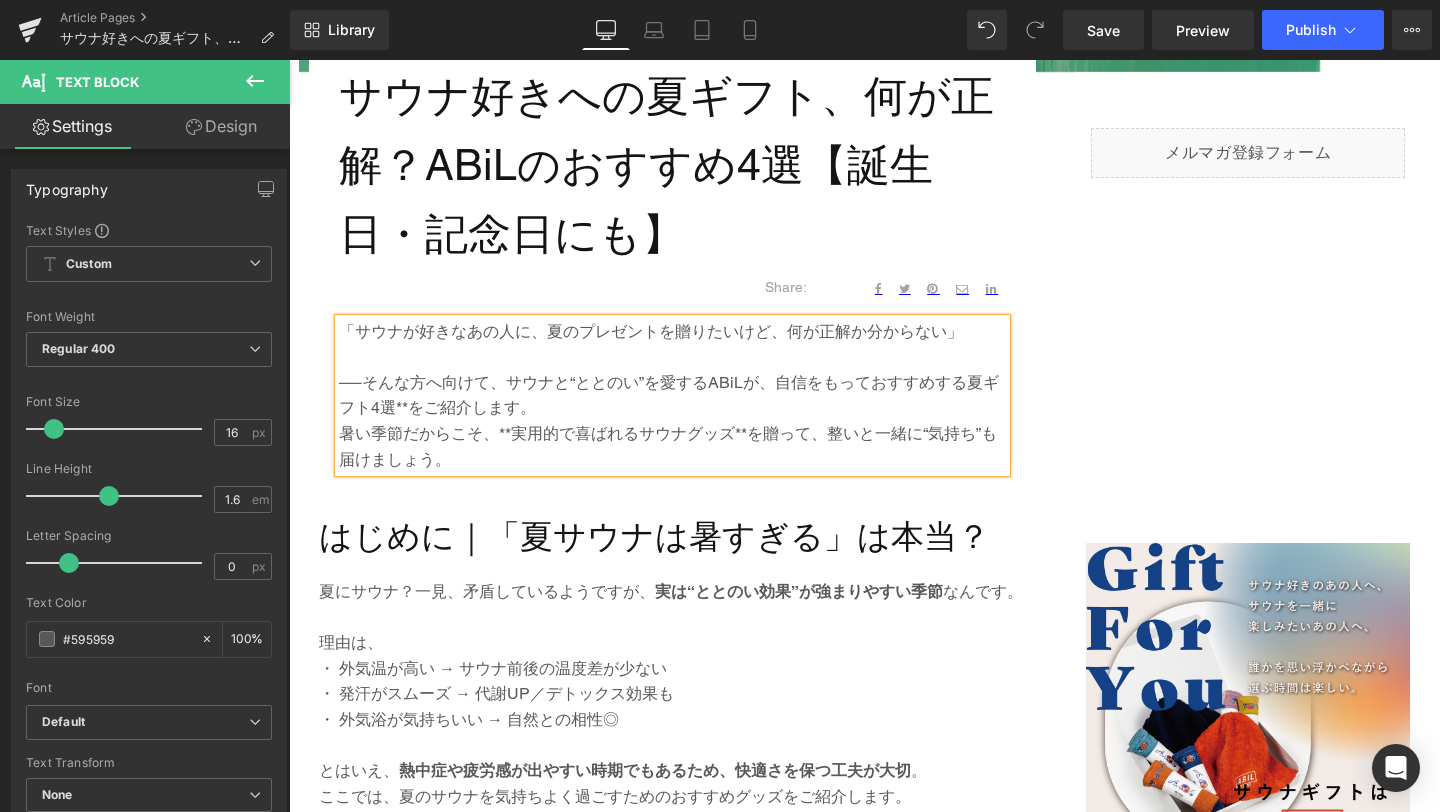 click on "──そんな方へ向けて、サウナと“ととのい”を愛するABiLが、自信をもっておすすめする夏ギフト4選**をご紹介します。" at bounding box center (672, 395) 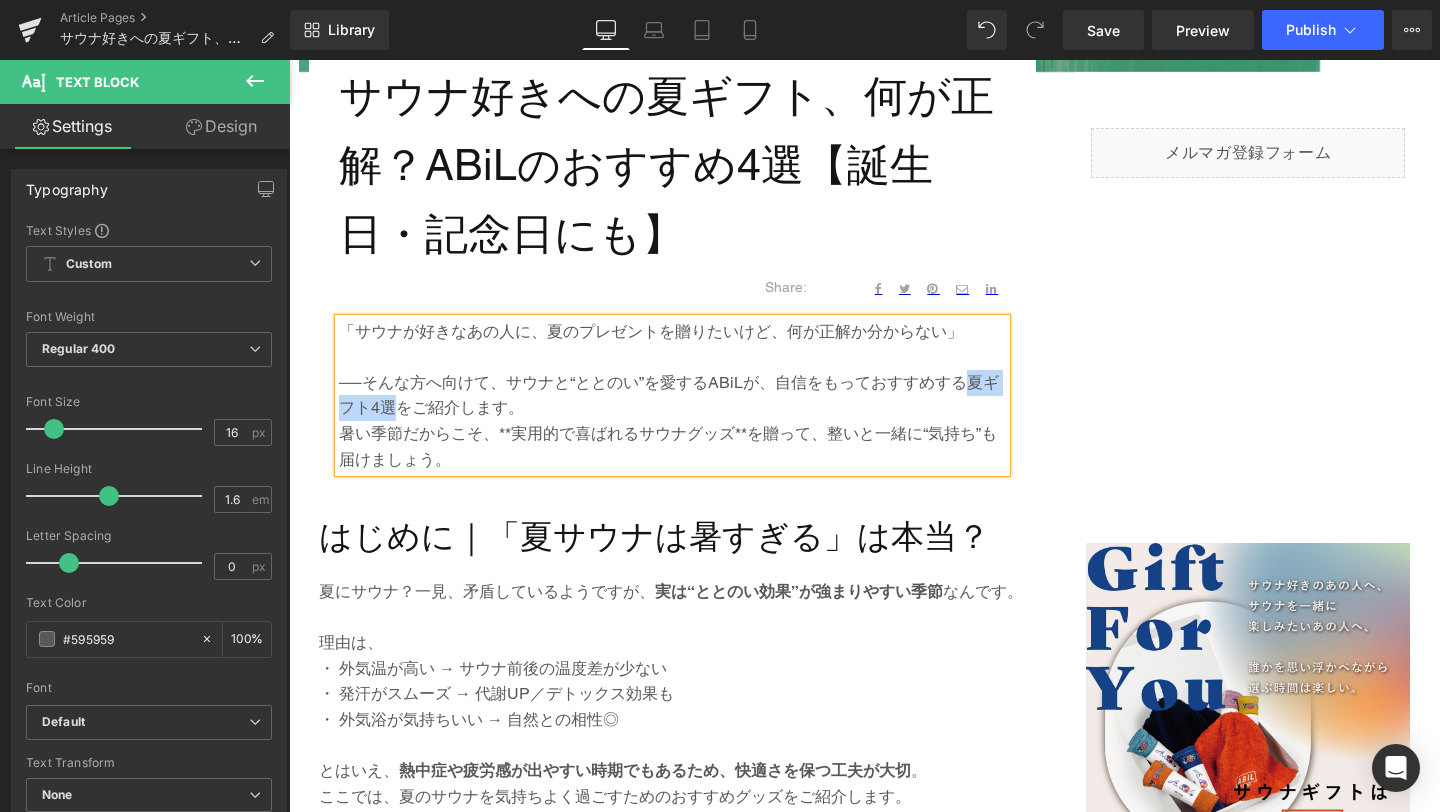 drag, startPoint x: 974, startPoint y: 385, endPoint x: 389, endPoint y: 407, distance: 585.4135 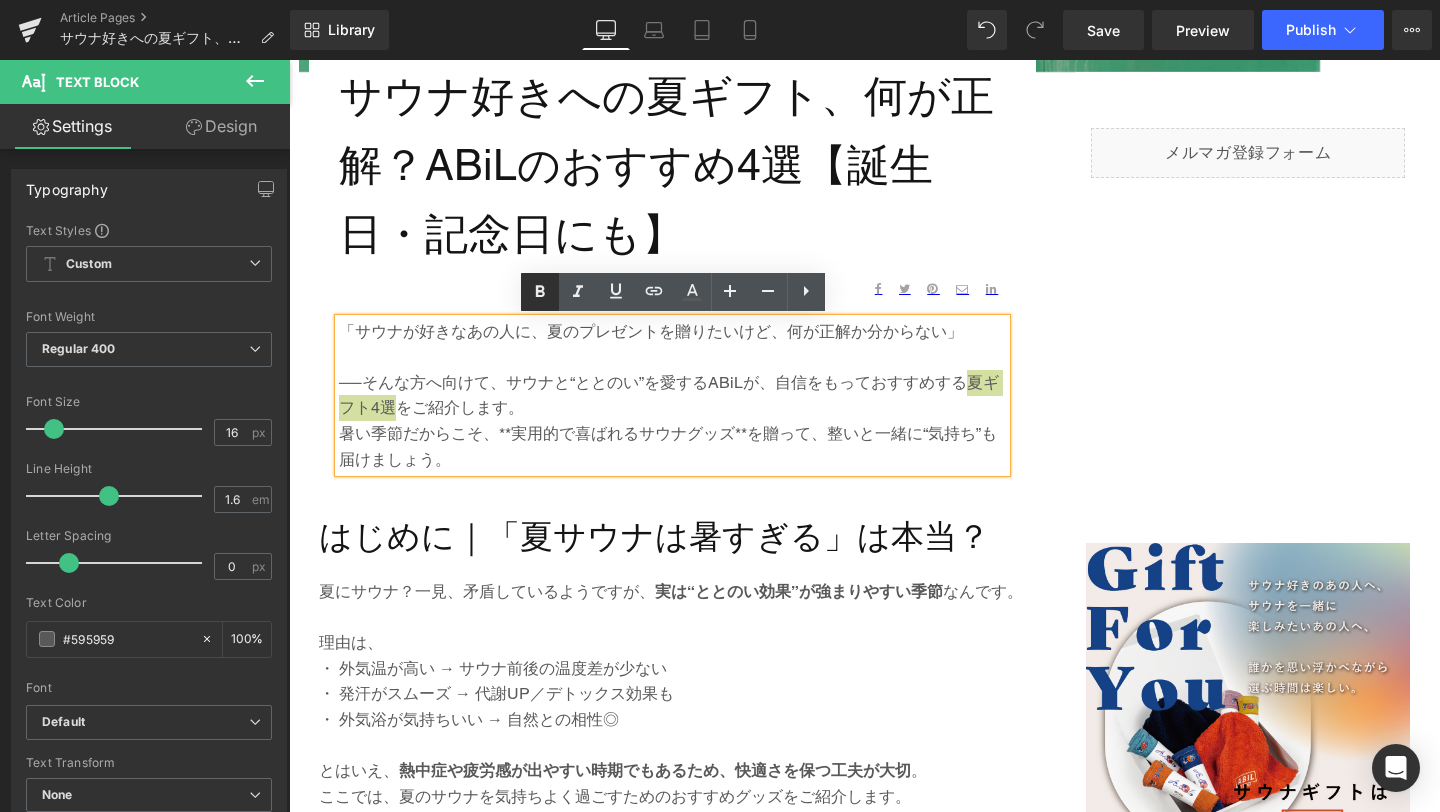 click 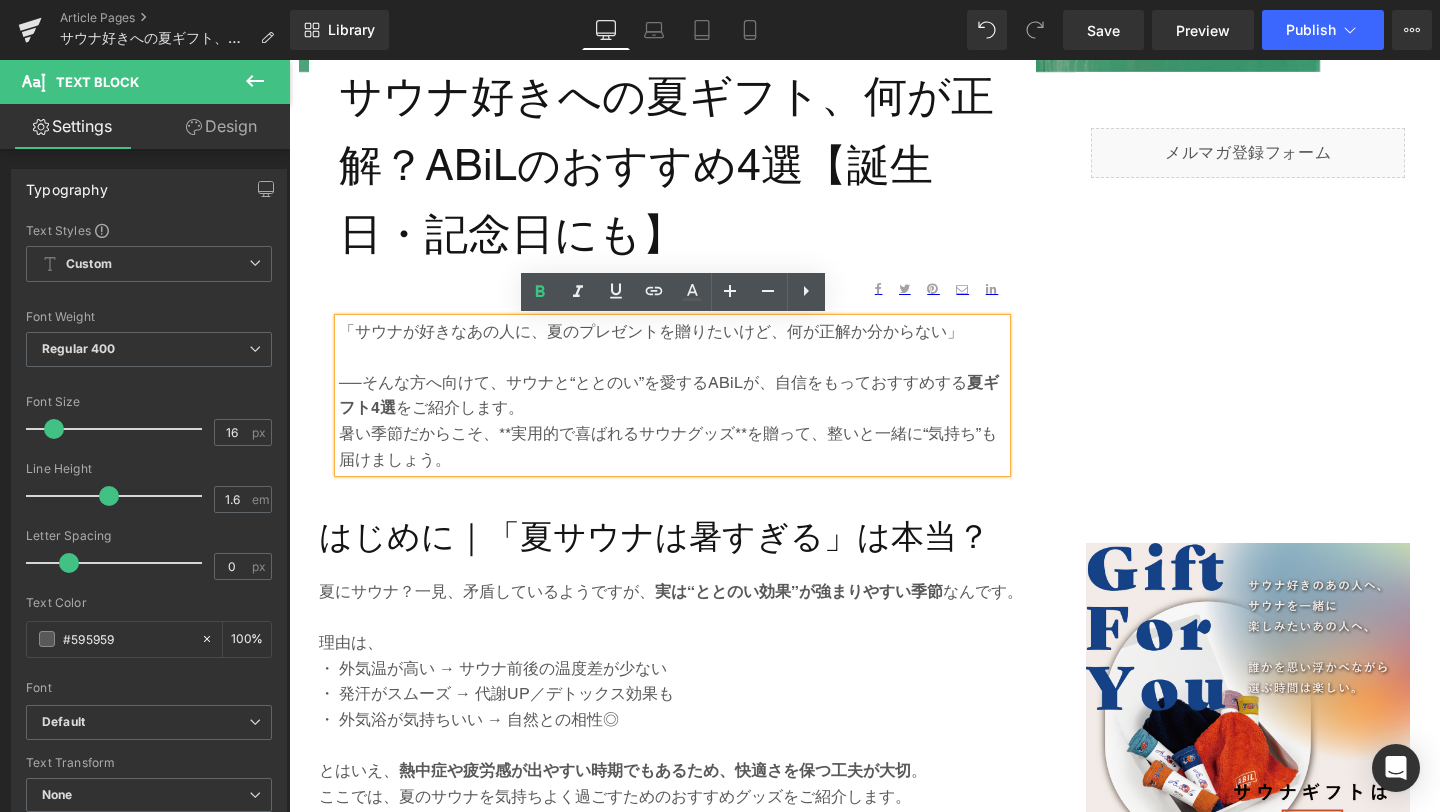click on "暑い季節だからこそ、**実用的で喜ばれるサウナグッズ**を贈って、整いと一緒に“気持ち”も届けましょう。" at bounding box center [672, 446] 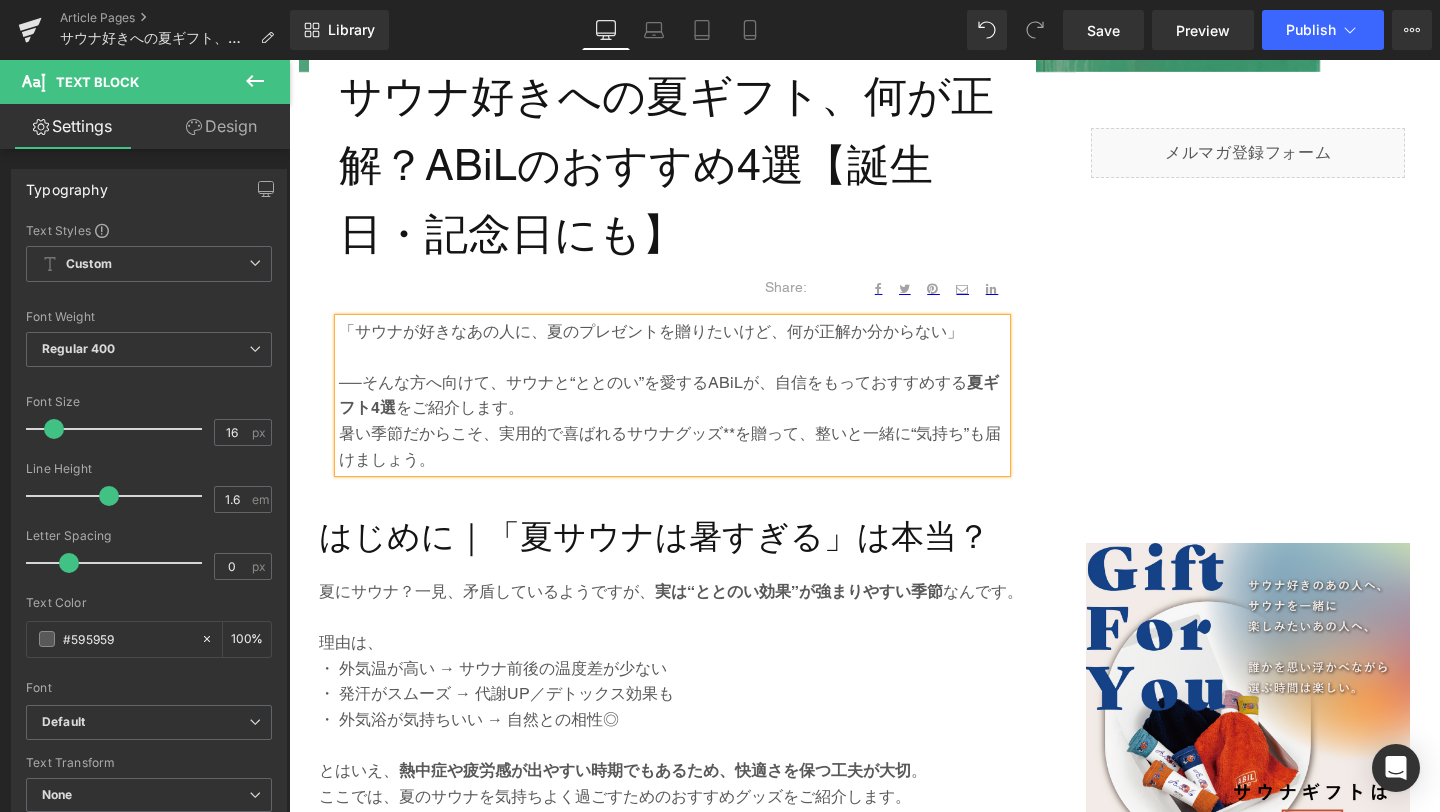click on "暑い季節だからこそ、実用的で喜ばれるサウナグッズ**を贈って、整いと一緒に“気持ち”も届けましょう。" at bounding box center (672, 446) 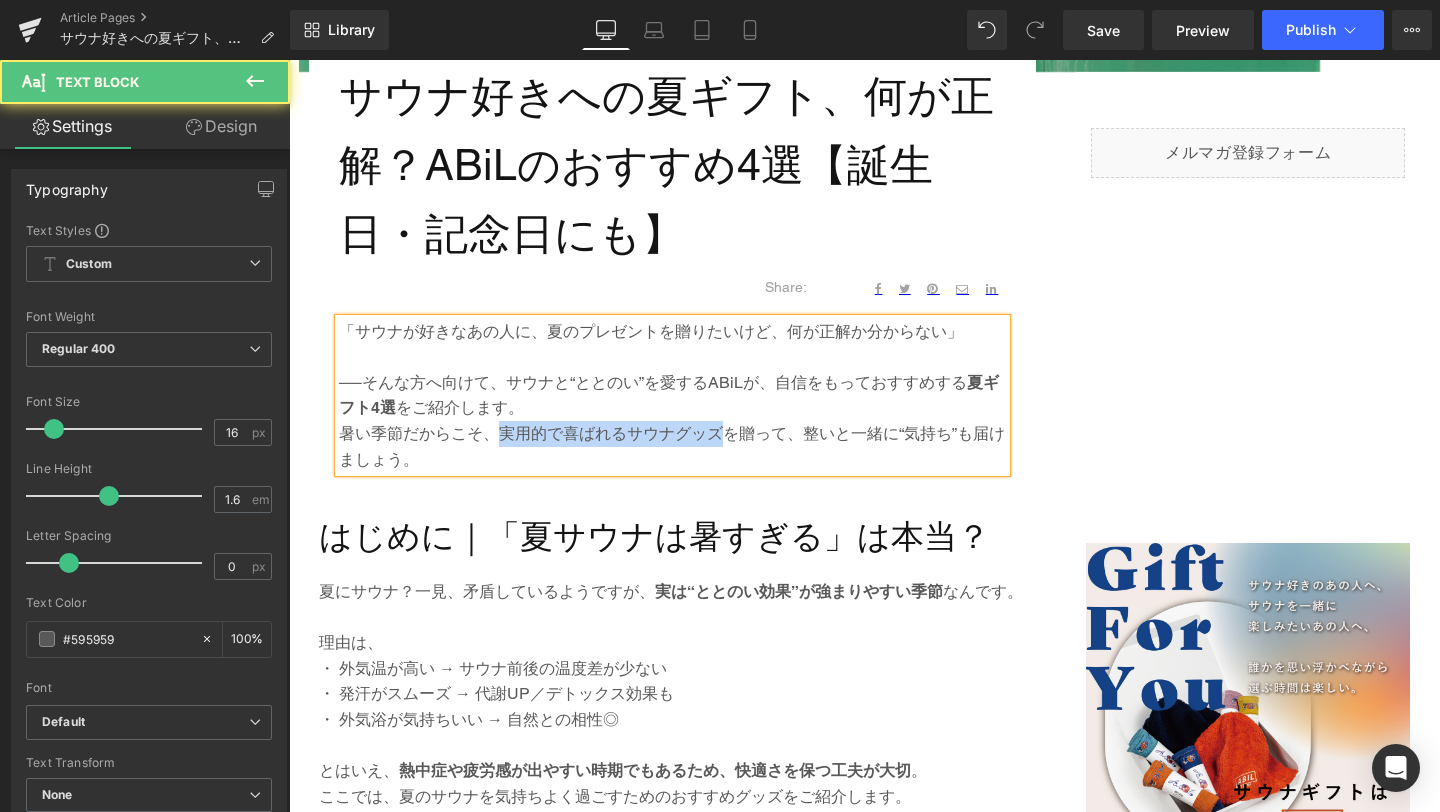 drag, startPoint x: 498, startPoint y: 438, endPoint x: 717, endPoint y: 443, distance: 219.05707 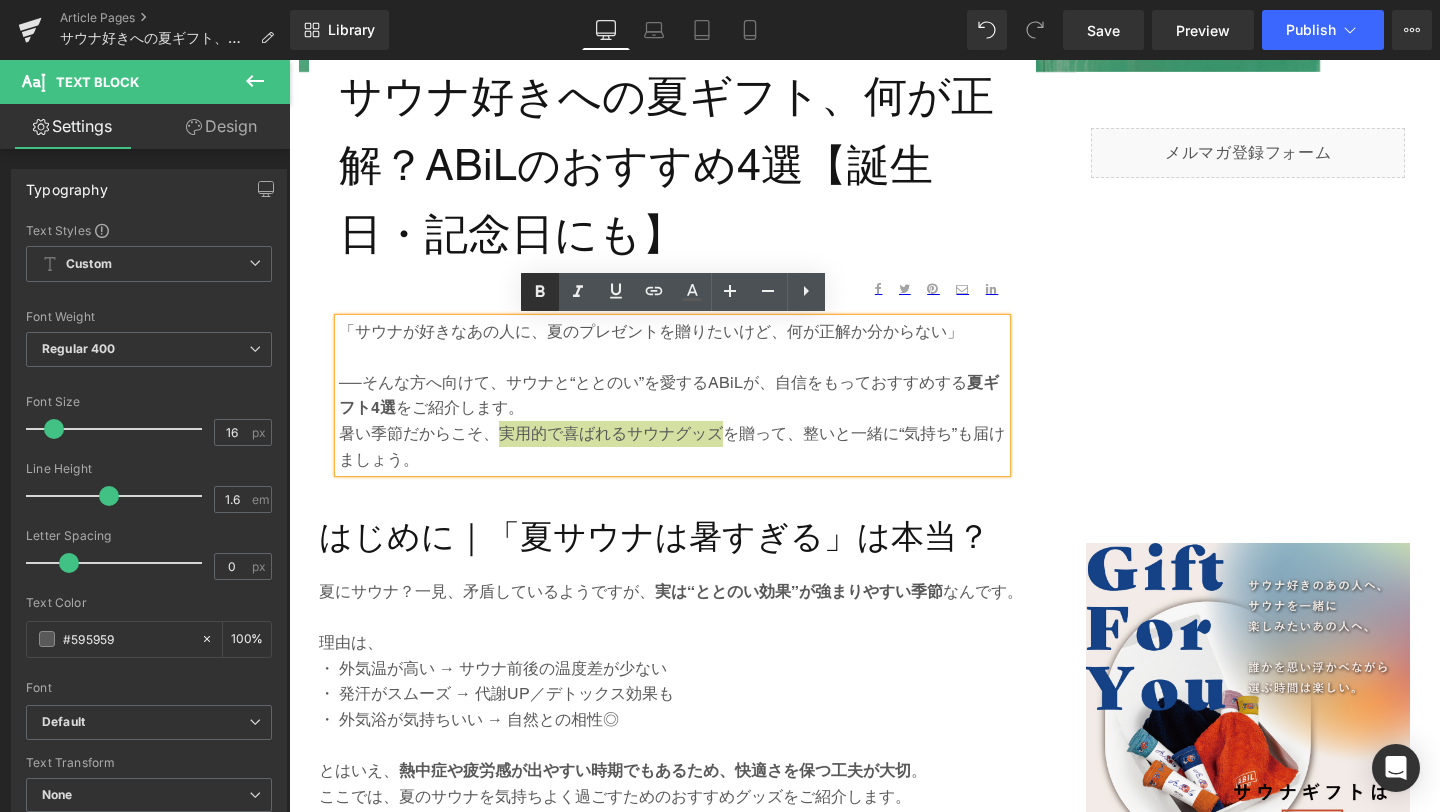 click 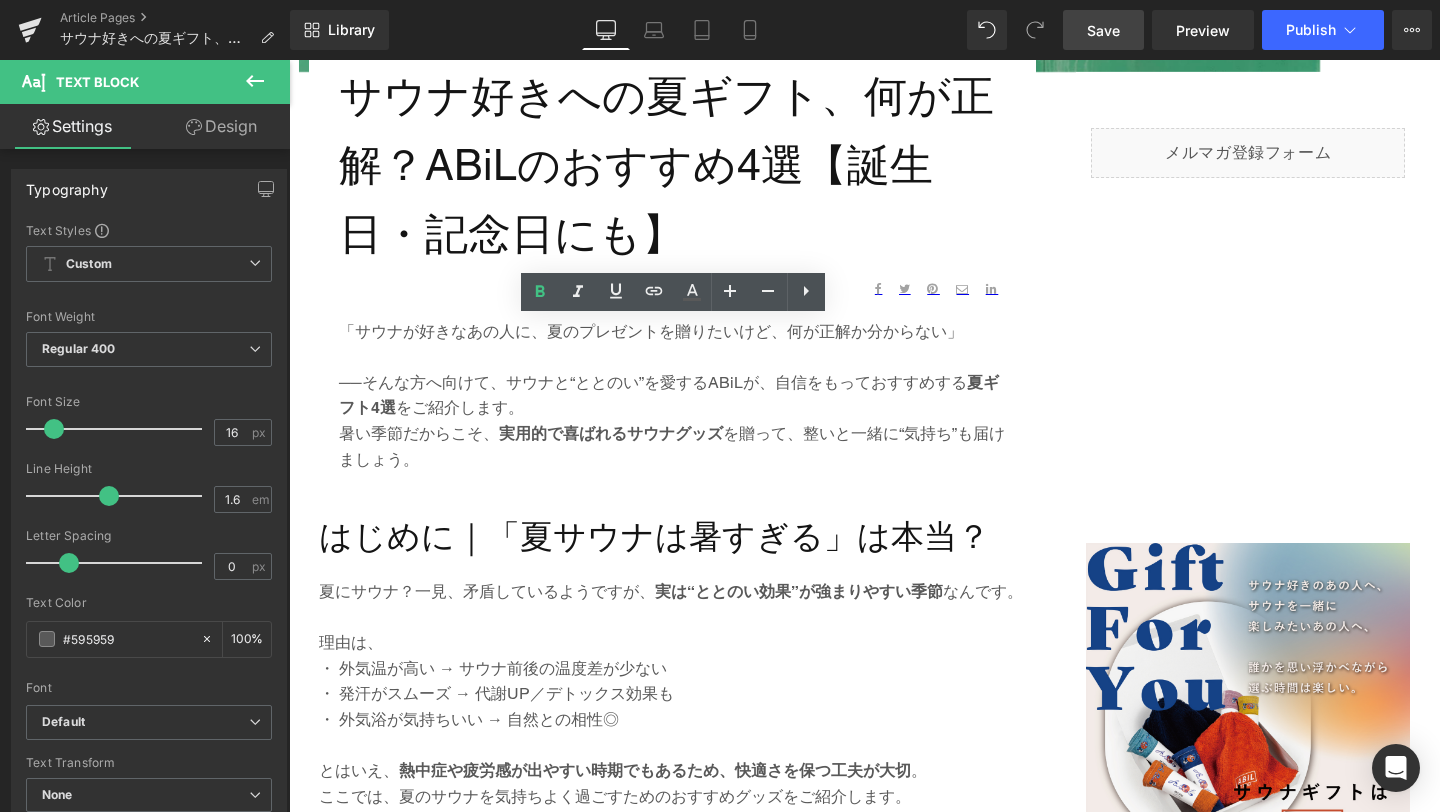 click on "Save" at bounding box center (1103, 30) 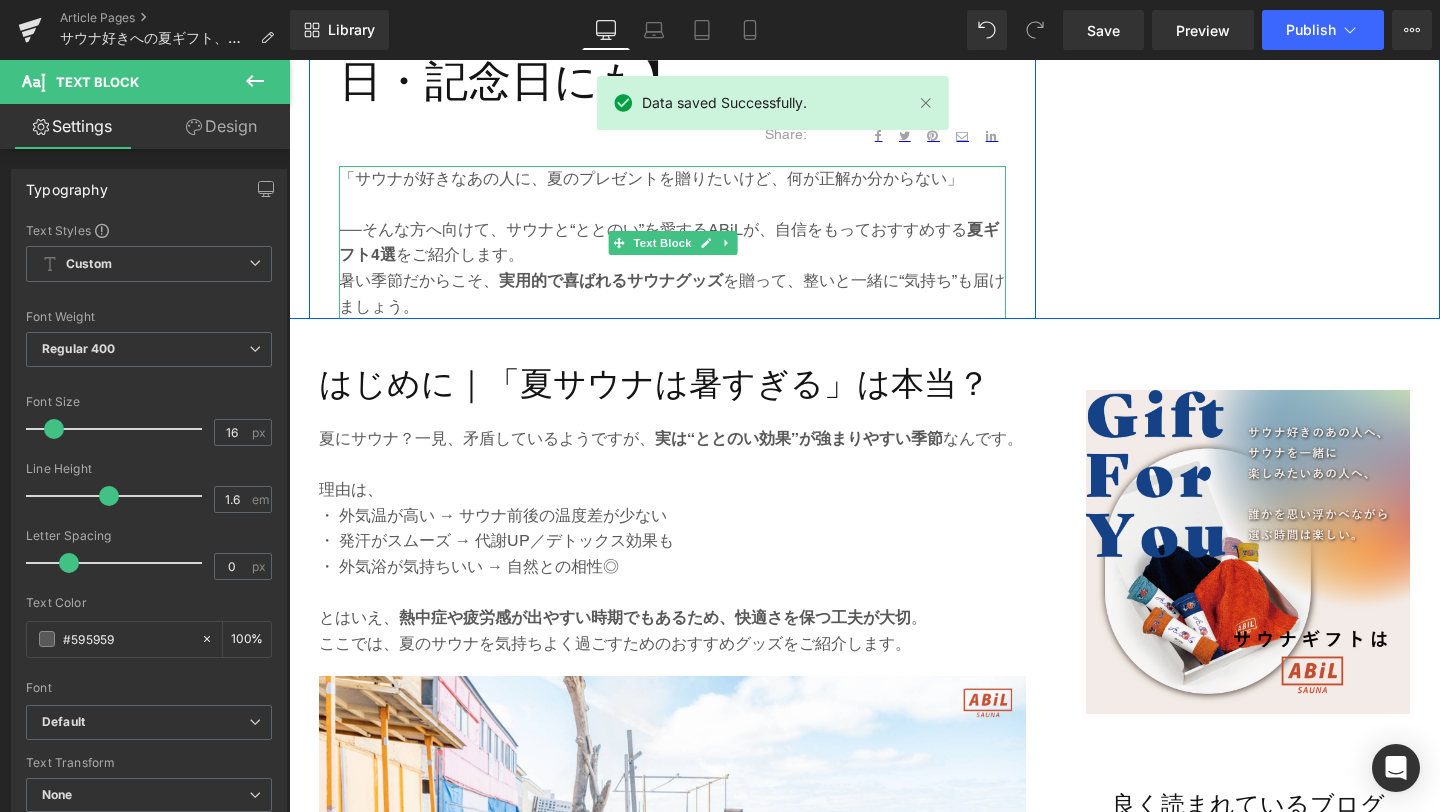 scroll, scrollTop: 963, scrollLeft: 0, axis: vertical 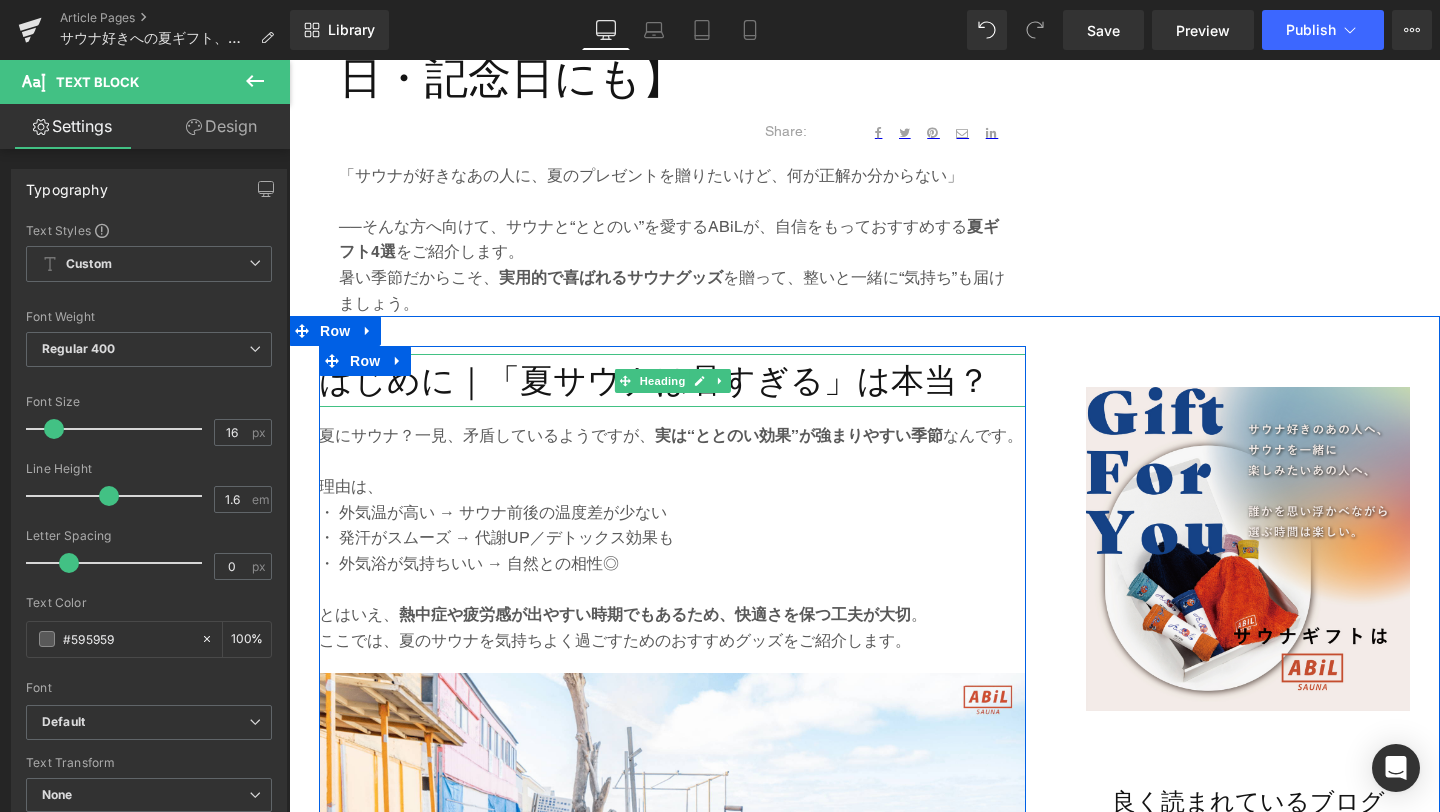 click on "はじめに｜「夏サウナは暑すぎる」は本当？" at bounding box center (672, 380) 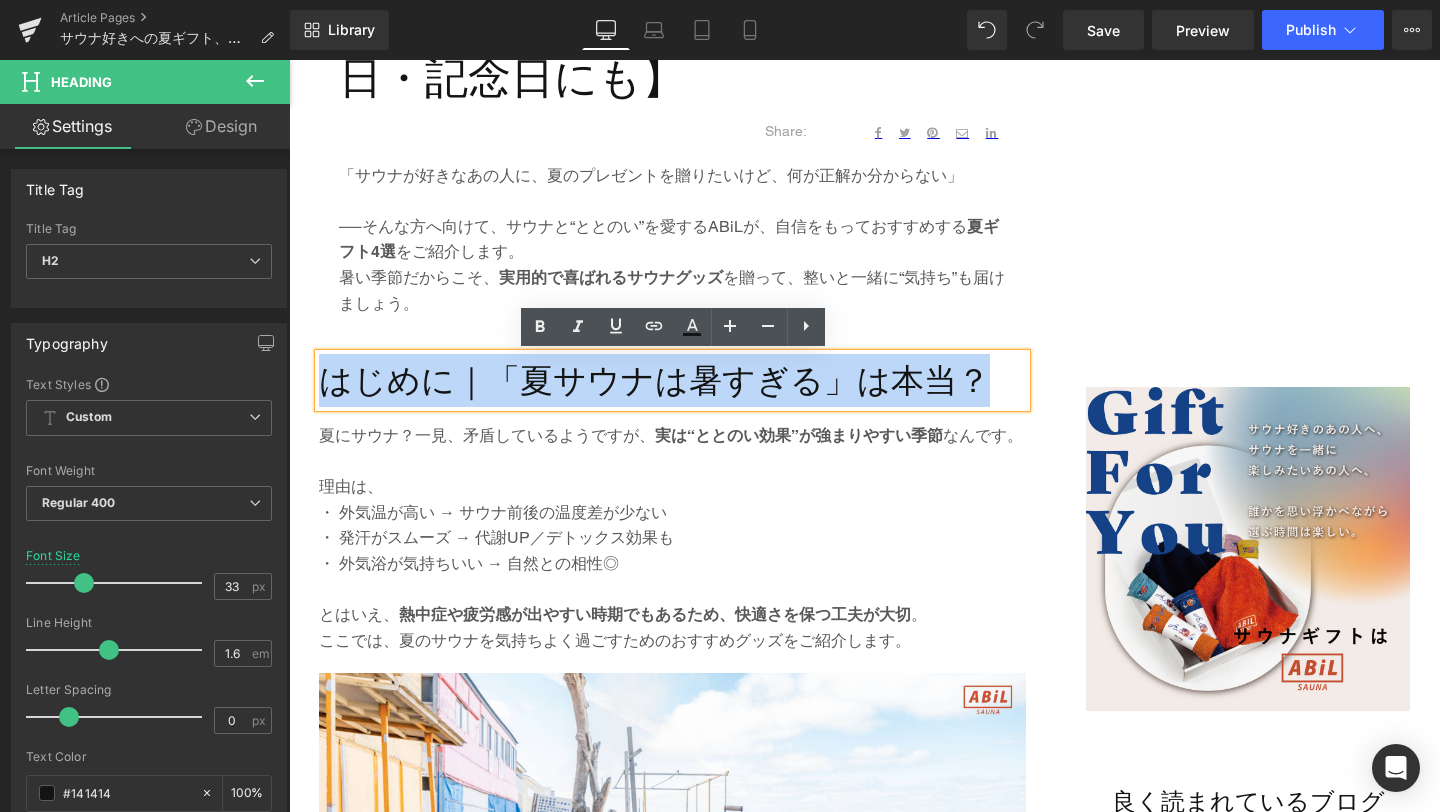 drag, startPoint x: 993, startPoint y: 376, endPoint x: 333, endPoint y: 381, distance: 660.0189 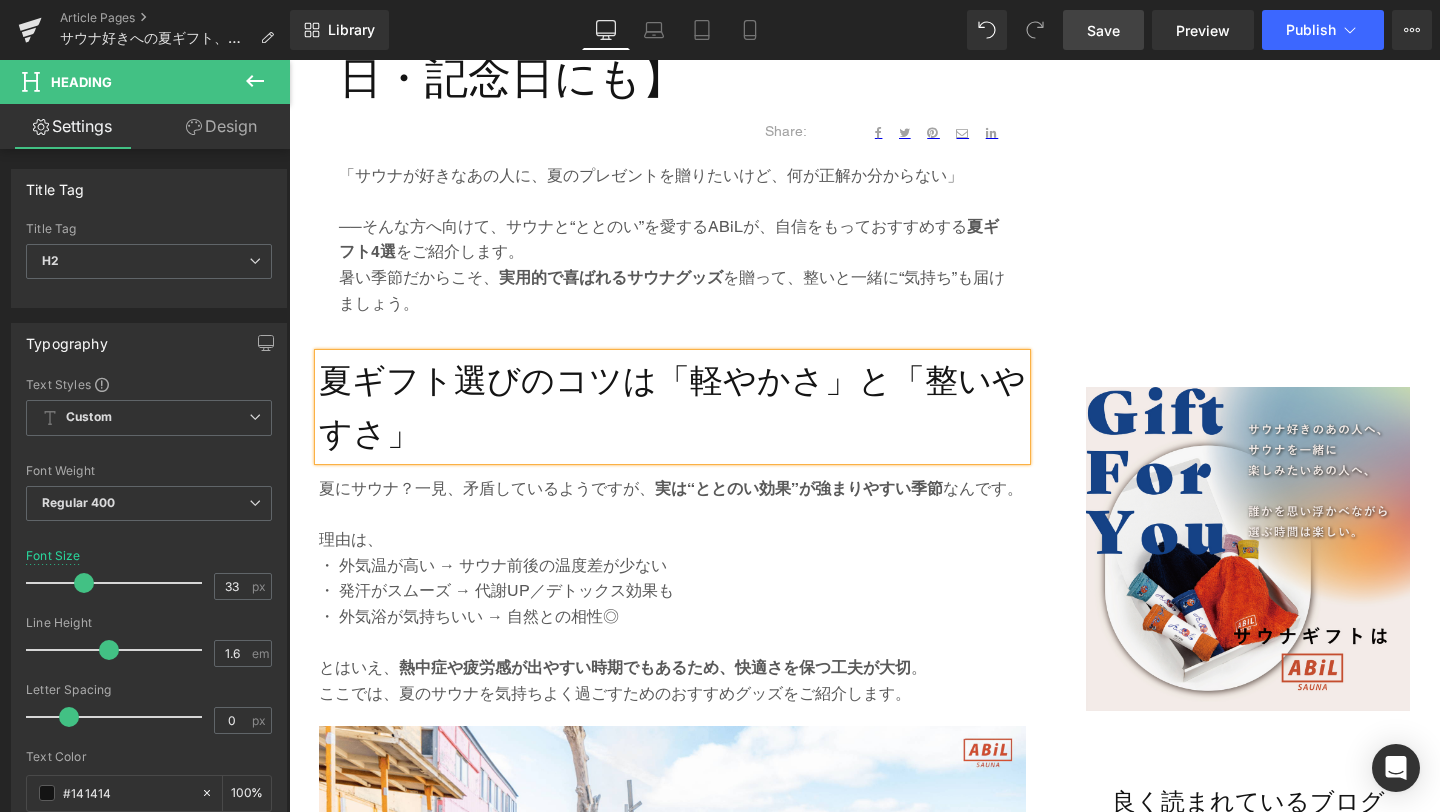 click on "Save" at bounding box center (1103, 30) 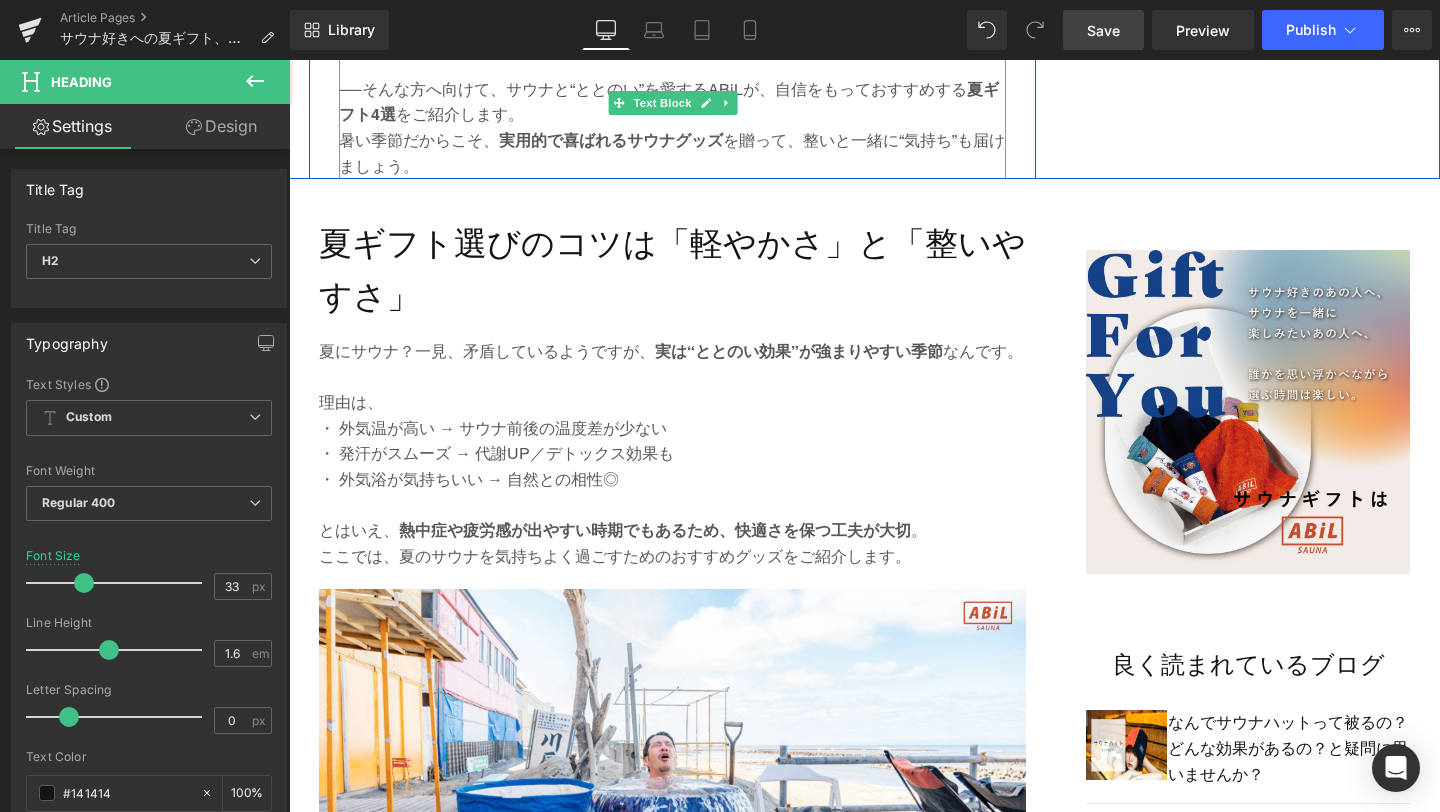 scroll, scrollTop: 1102, scrollLeft: 0, axis: vertical 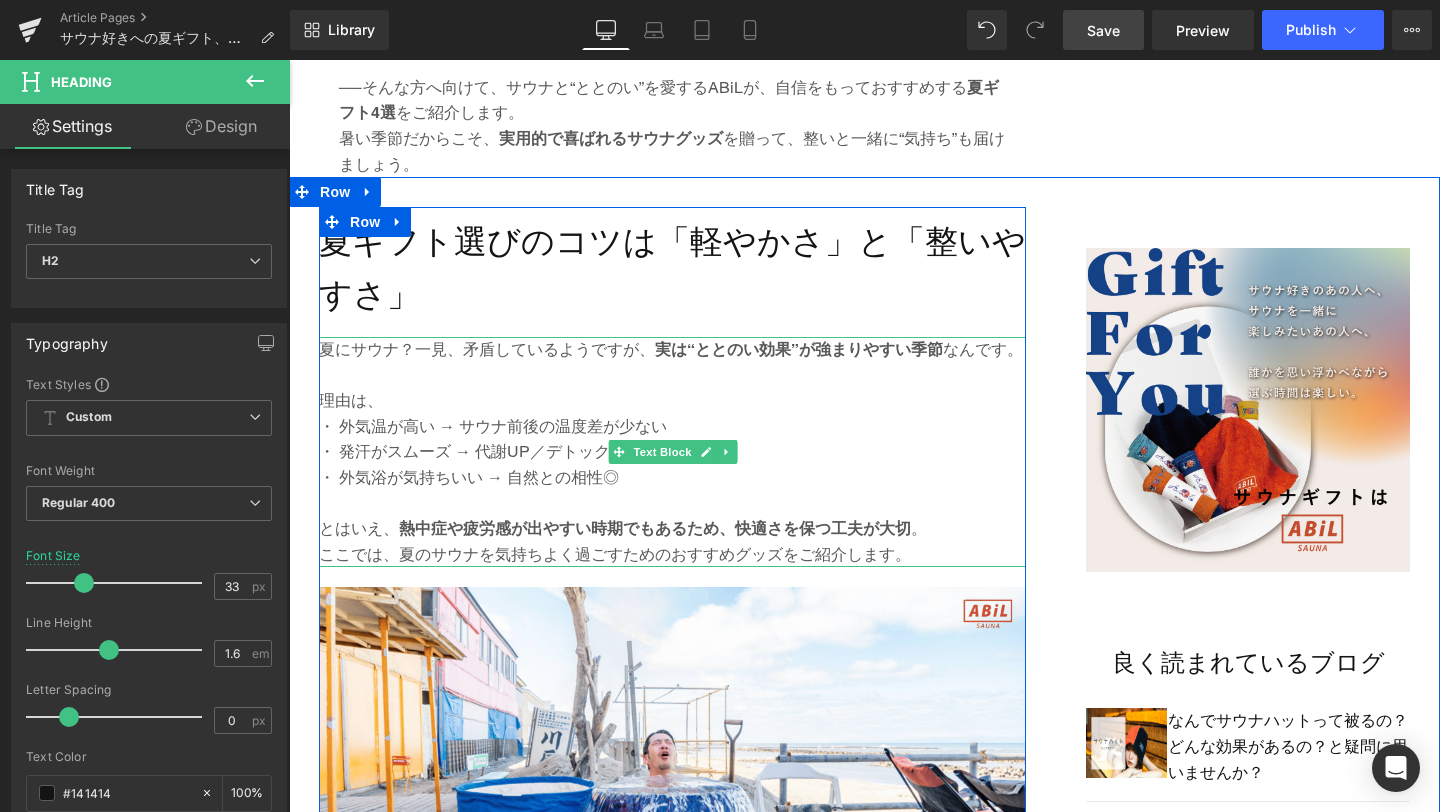 click on "・ 発汗がスムーズ → 代謝UP／デトックス効果も" at bounding box center (672, 452) 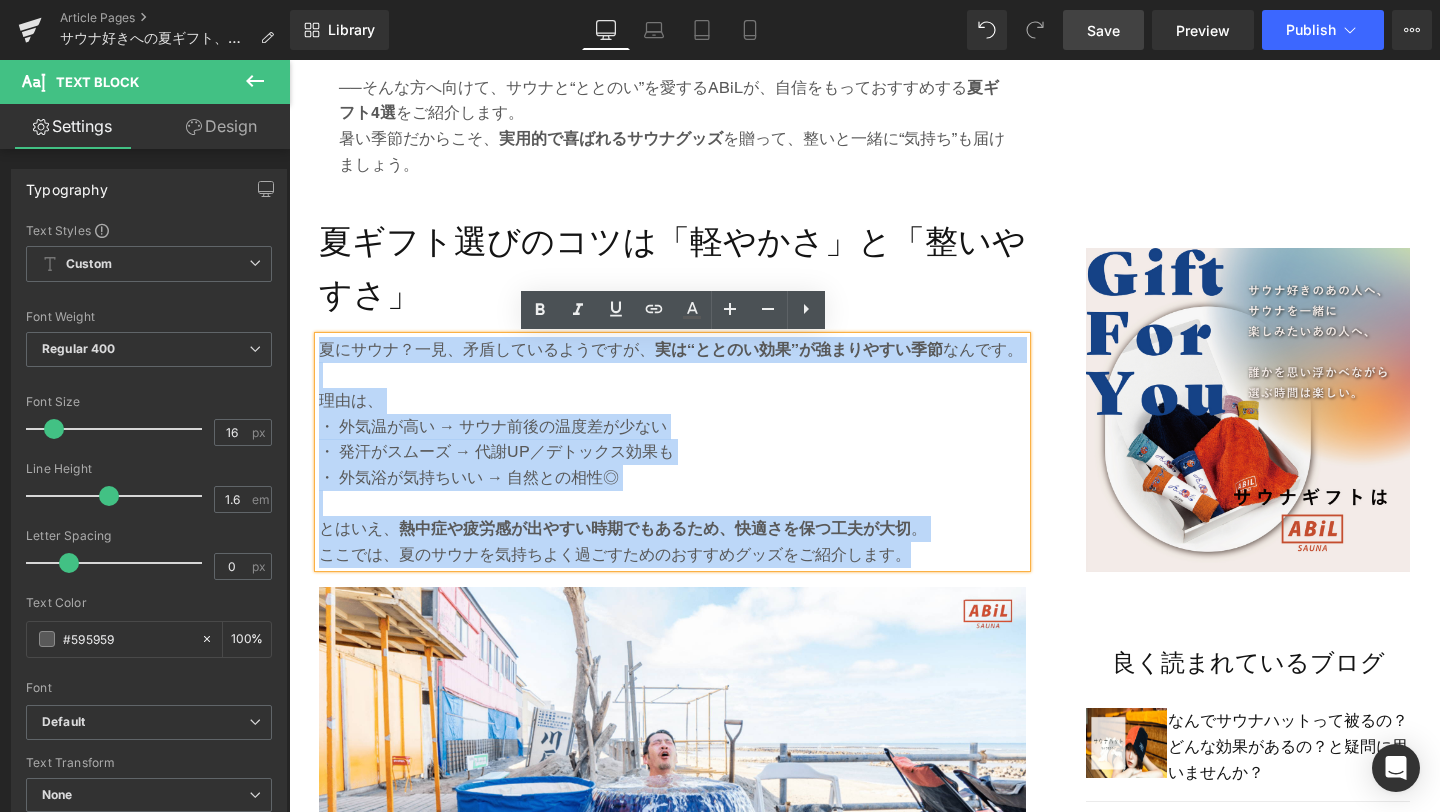 drag, startPoint x: 907, startPoint y: 558, endPoint x: 324, endPoint y: 348, distance: 619.66846 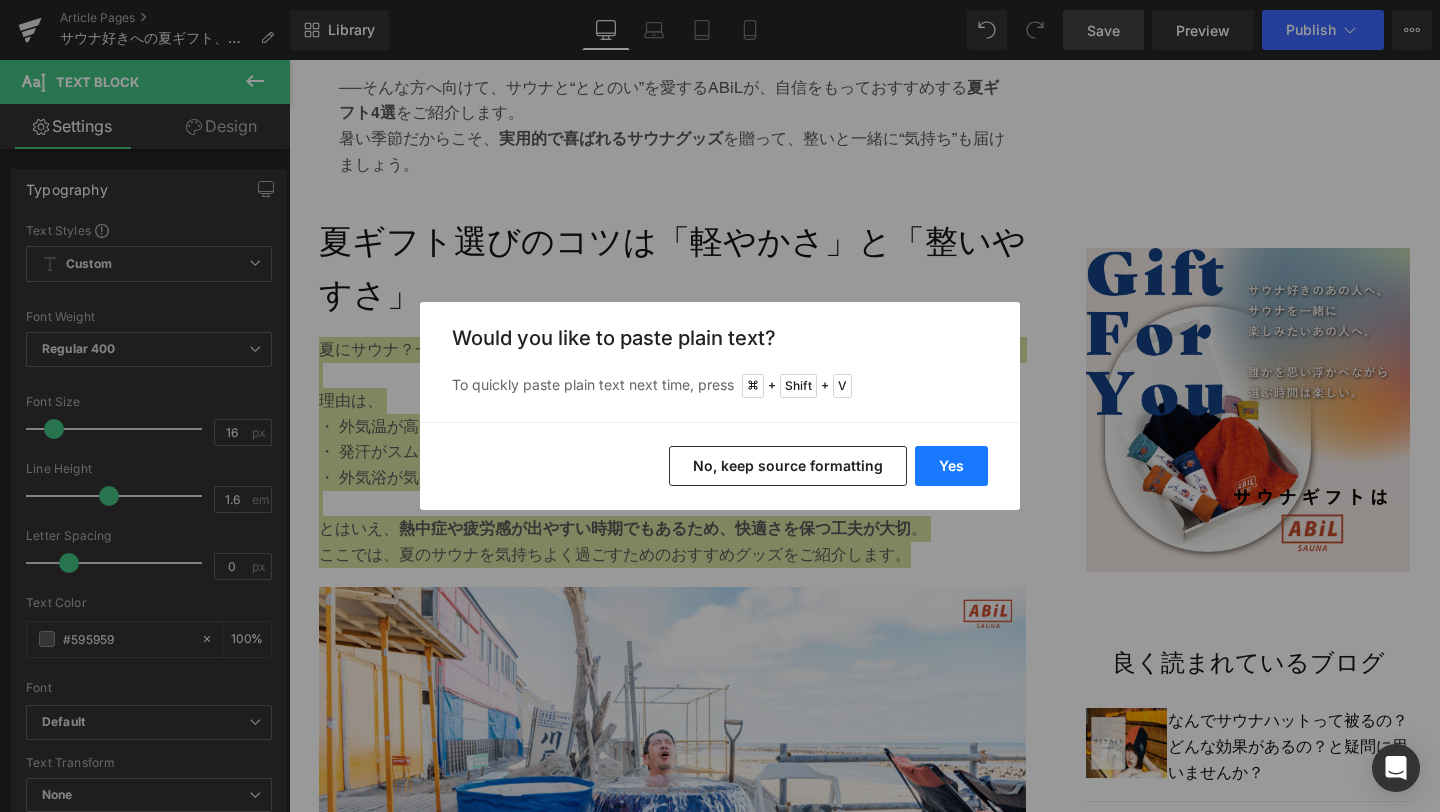 click on "Yes" at bounding box center (951, 466) 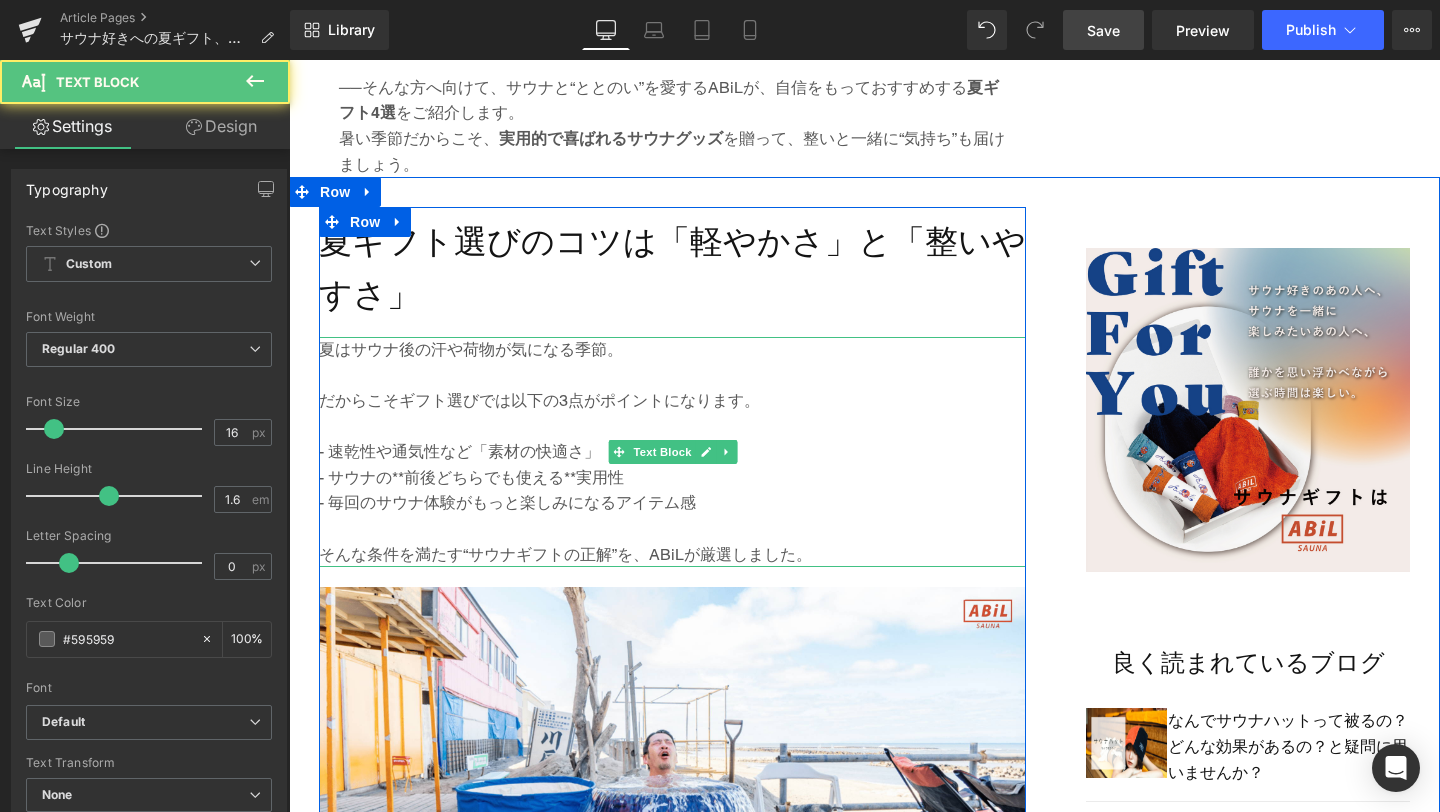 click on "- 速乾性や通気性など「素材の快適さ」" at bounding box center [672, 452] 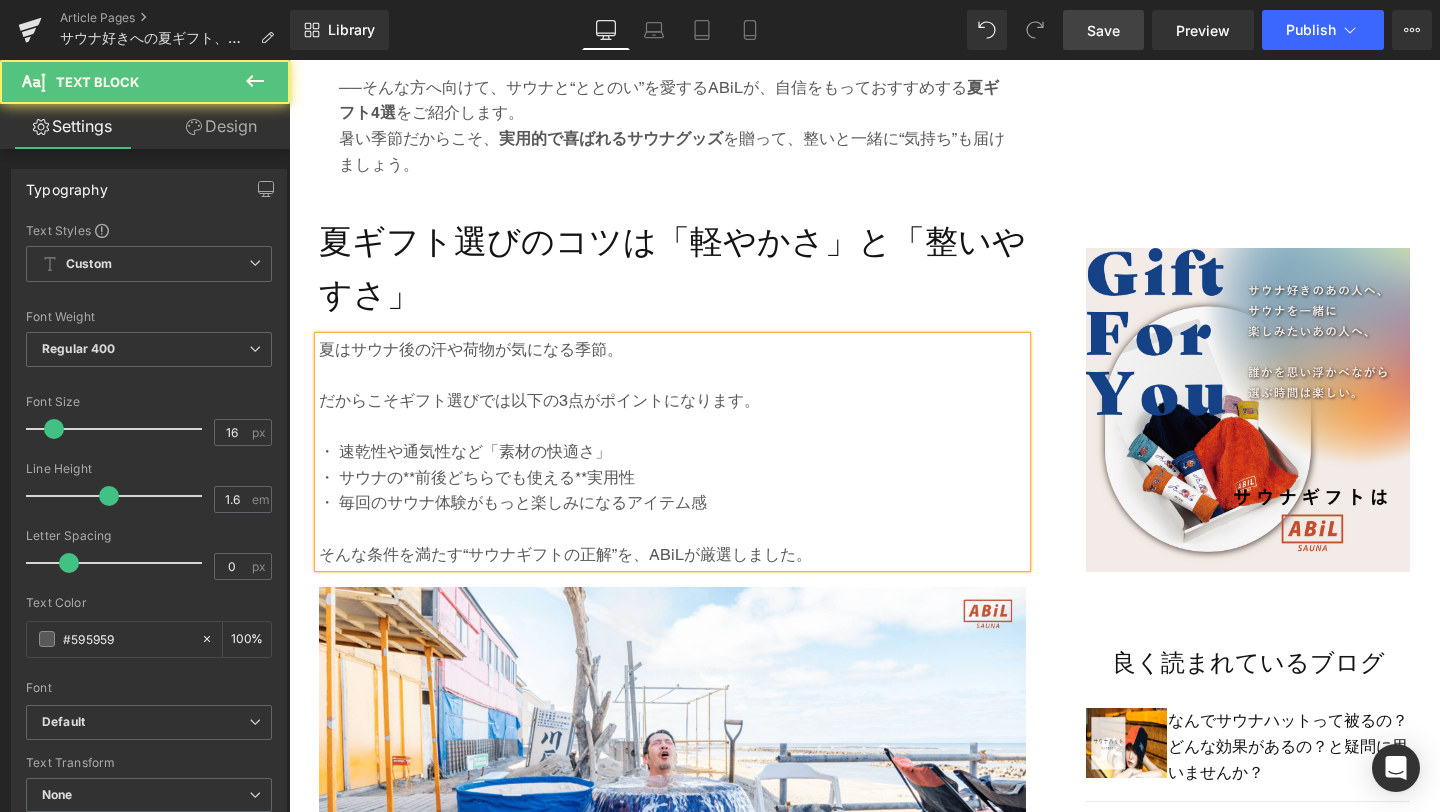 click on "・ サウナの**前後どちらでも使える**実用性" at bounding box center (672, 478) 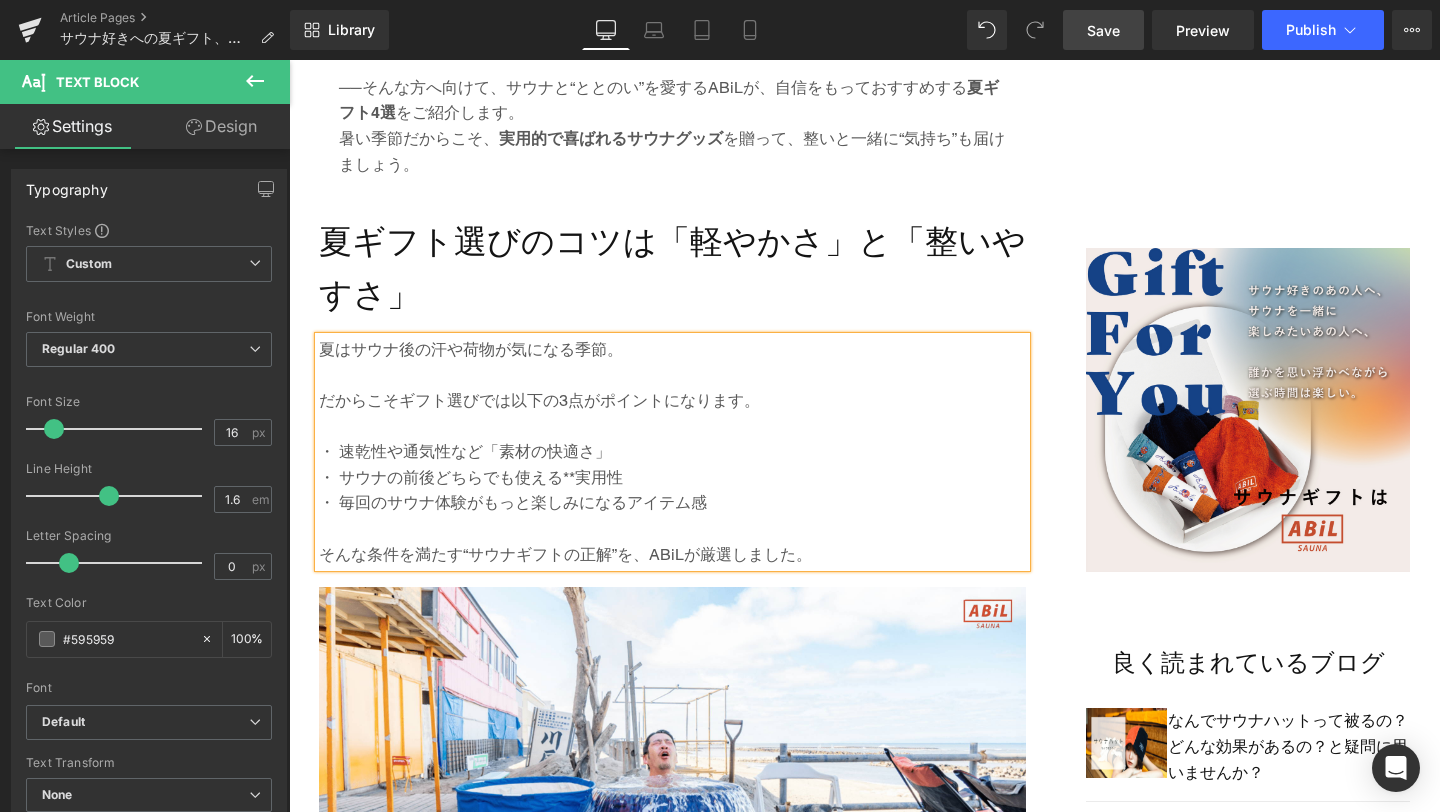 click on "・ サウナの前後どちらでも使える**実用性" at bounding box center [672, 478] 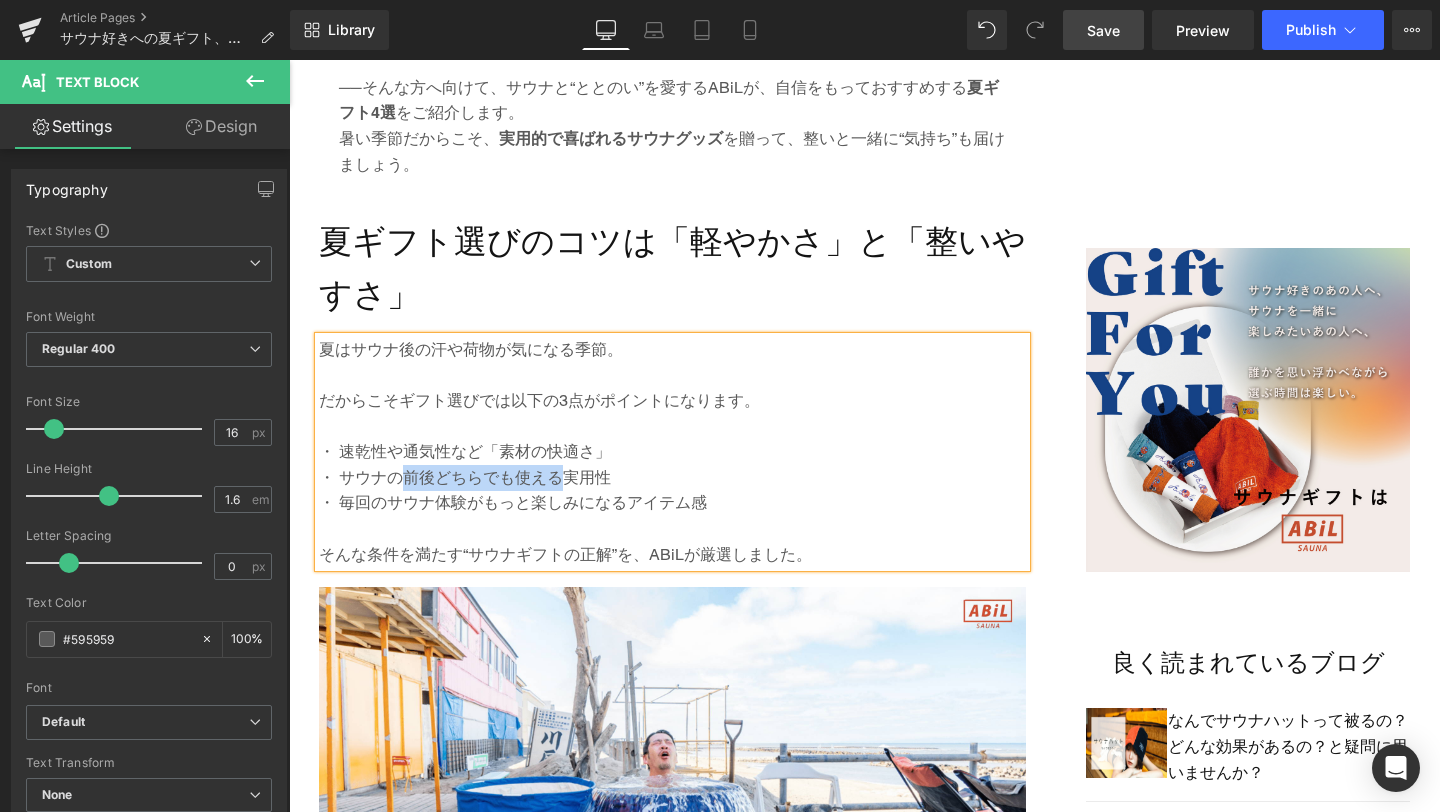 drag, startPoint x: 406, startPoint y: 478, endPoint x: 556, endPoint y: 482, distance: 150.05333 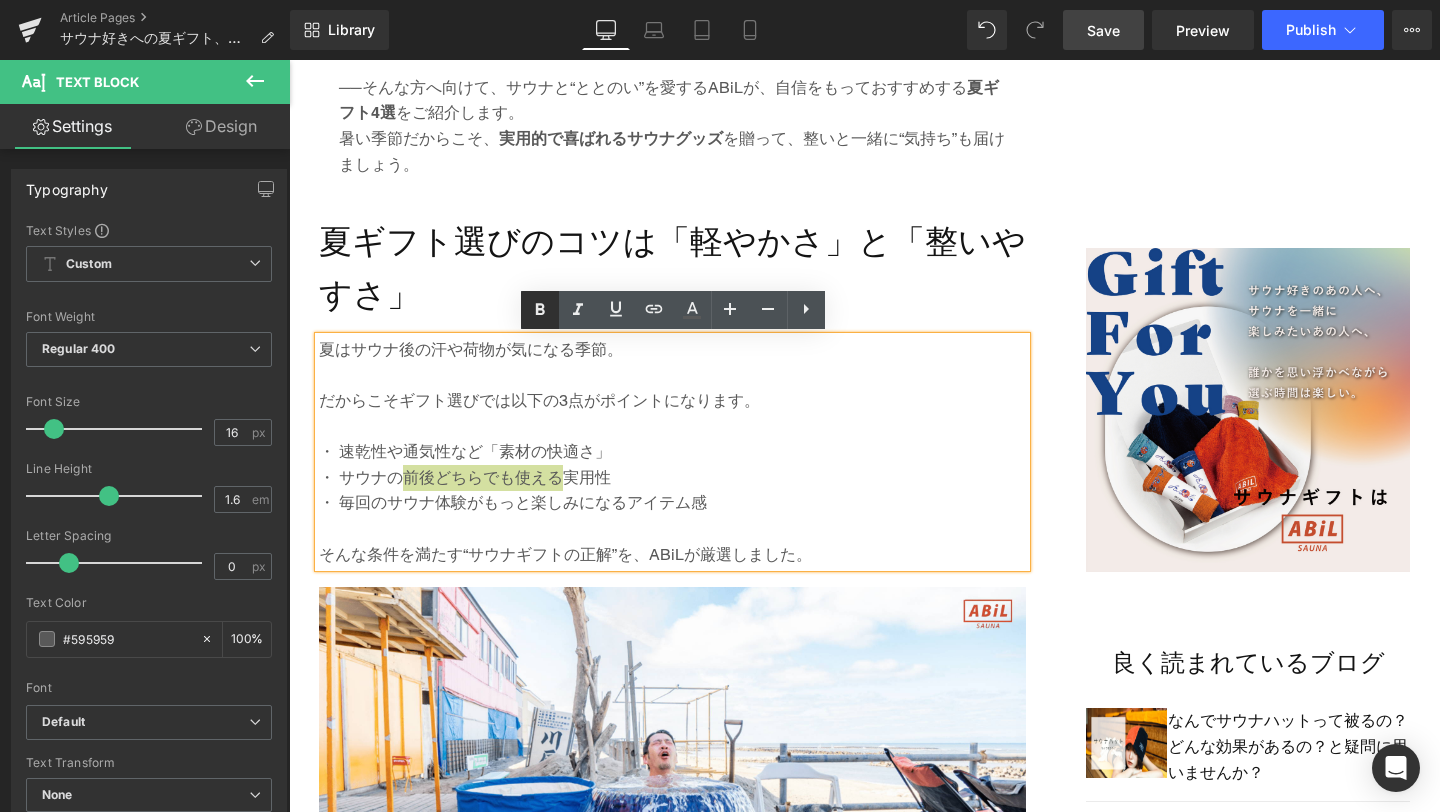 click 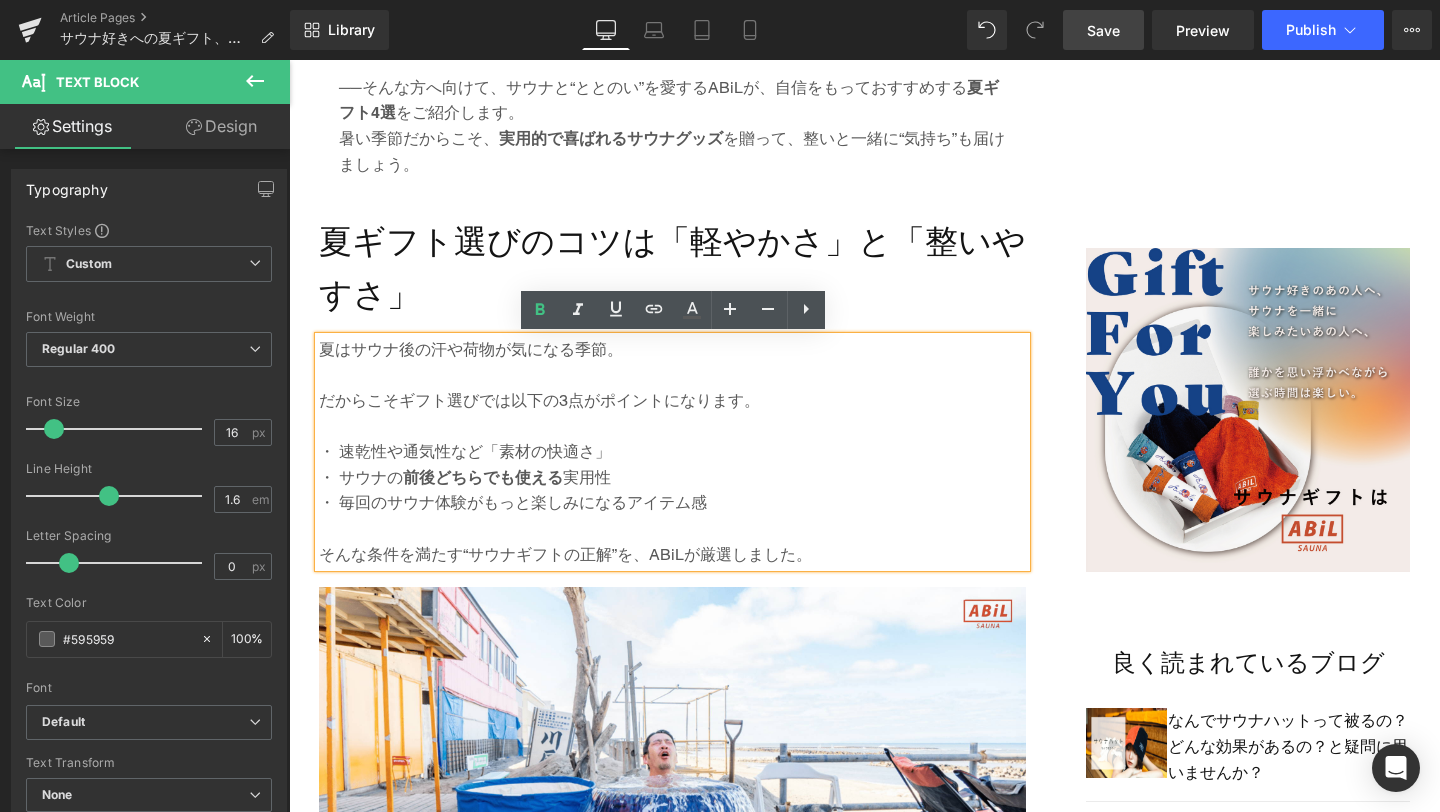 click on "Save" at bounding box center [1103, 30] 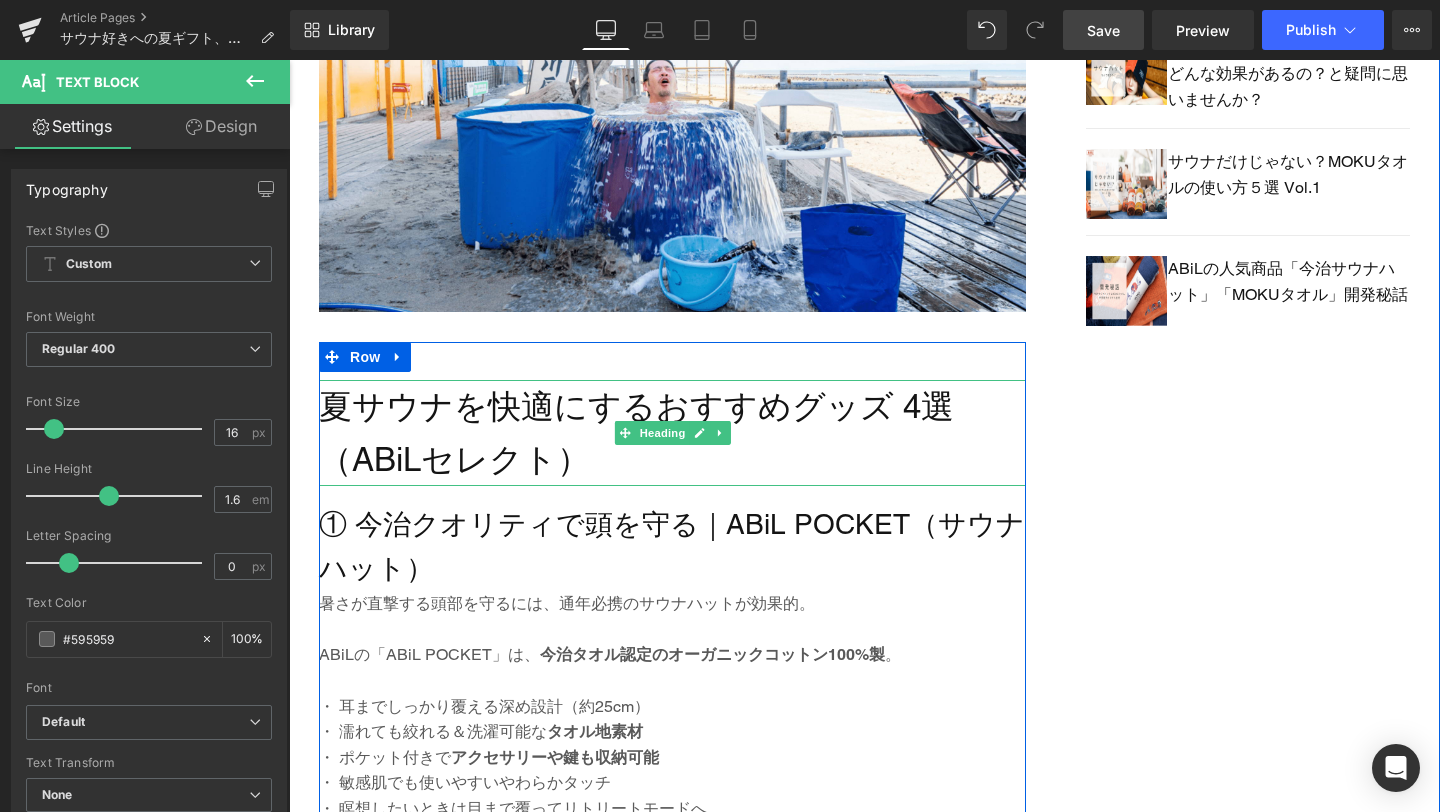 scroll, scrollTop: 1797, scrollLeft: 0, axis: vertical 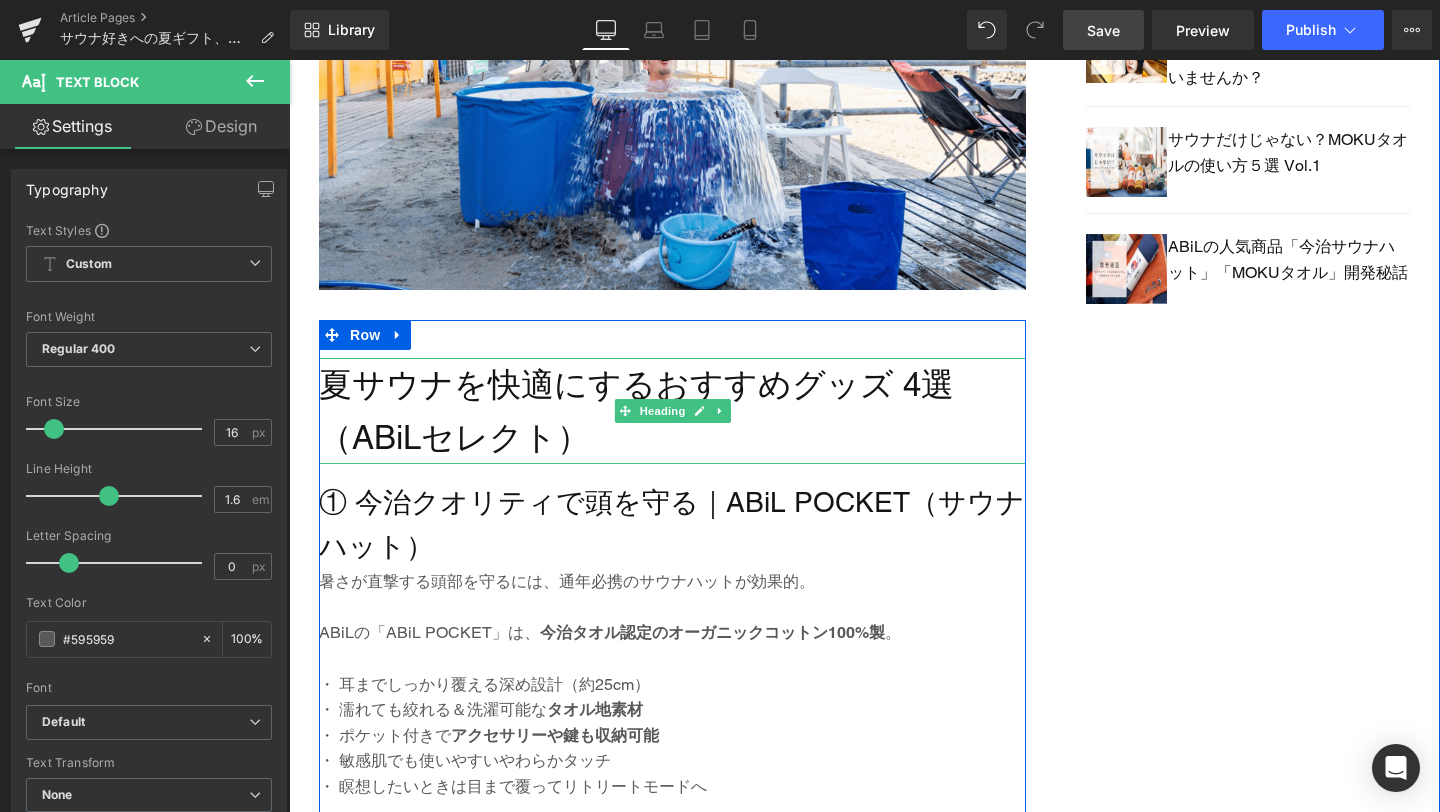 click on "夏サウナを快適にするおすすめグッズ 4選（ABiLセレクト）" at bounding box center (672, 411) 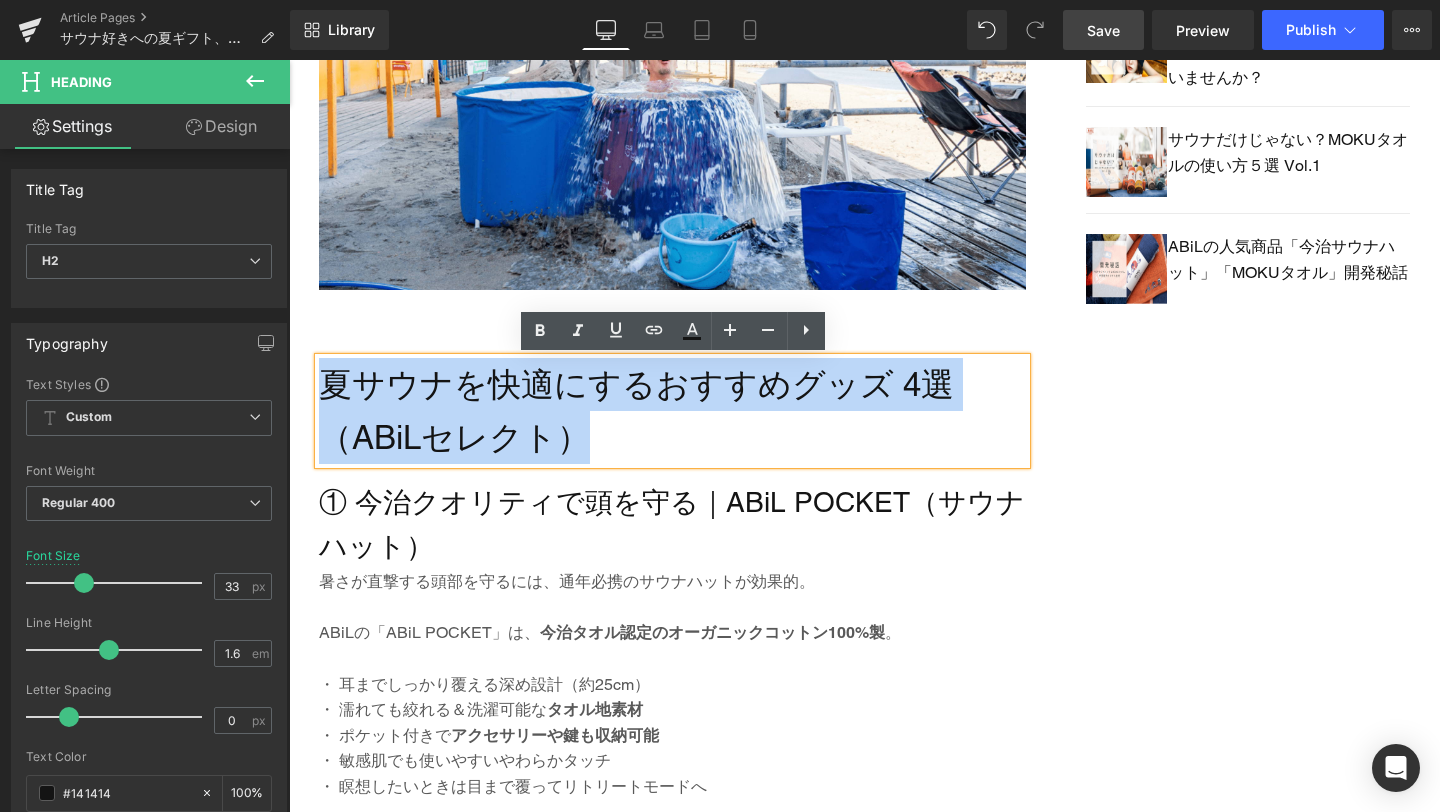drag, startPoint x: 587, startPoint y: 434, endPoint x: 323, endPoint y: 383, distance: 268.881 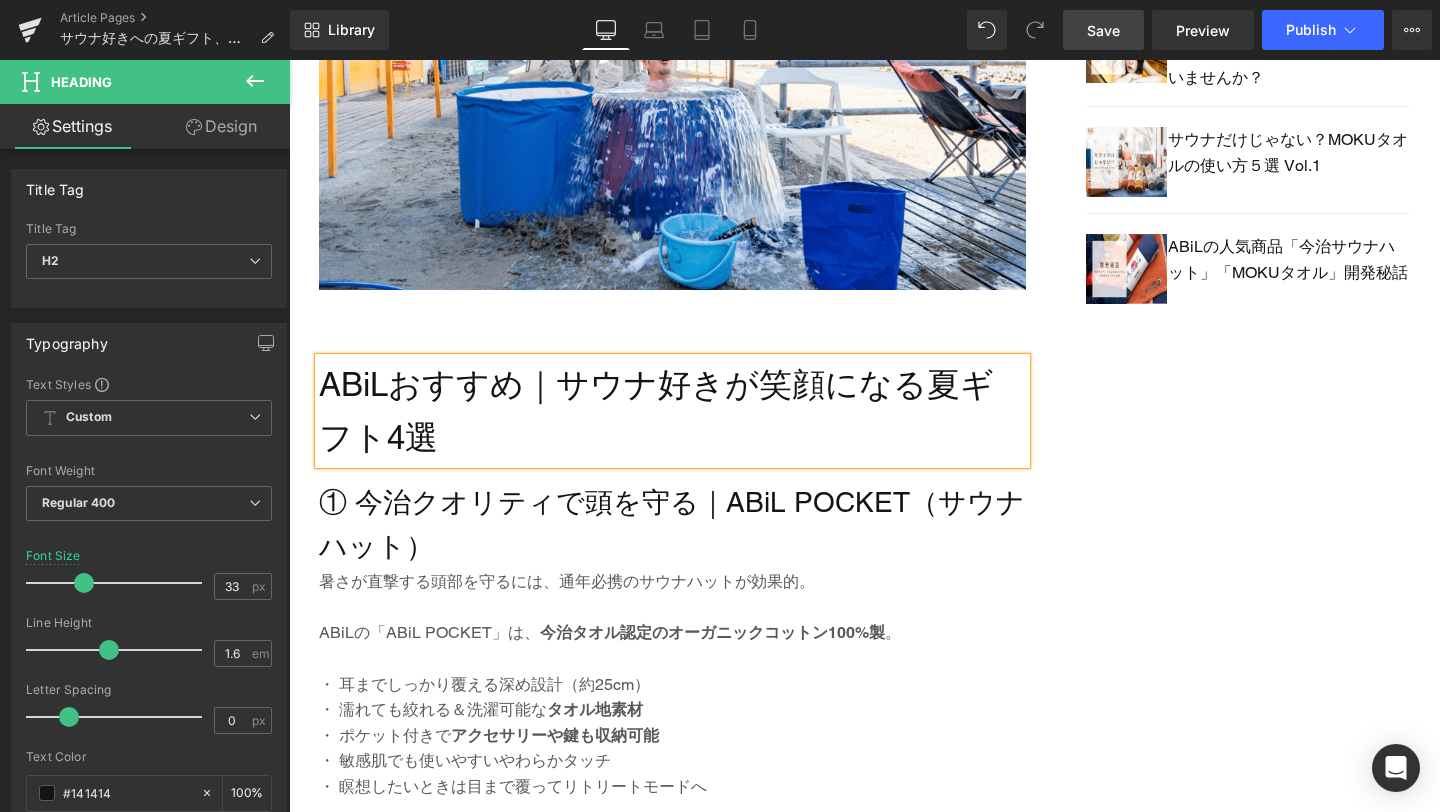drag, startPoint x: 1118, startPoint y: 37, endPoint x: 723, endPoint y: 751, distance: 815.9786 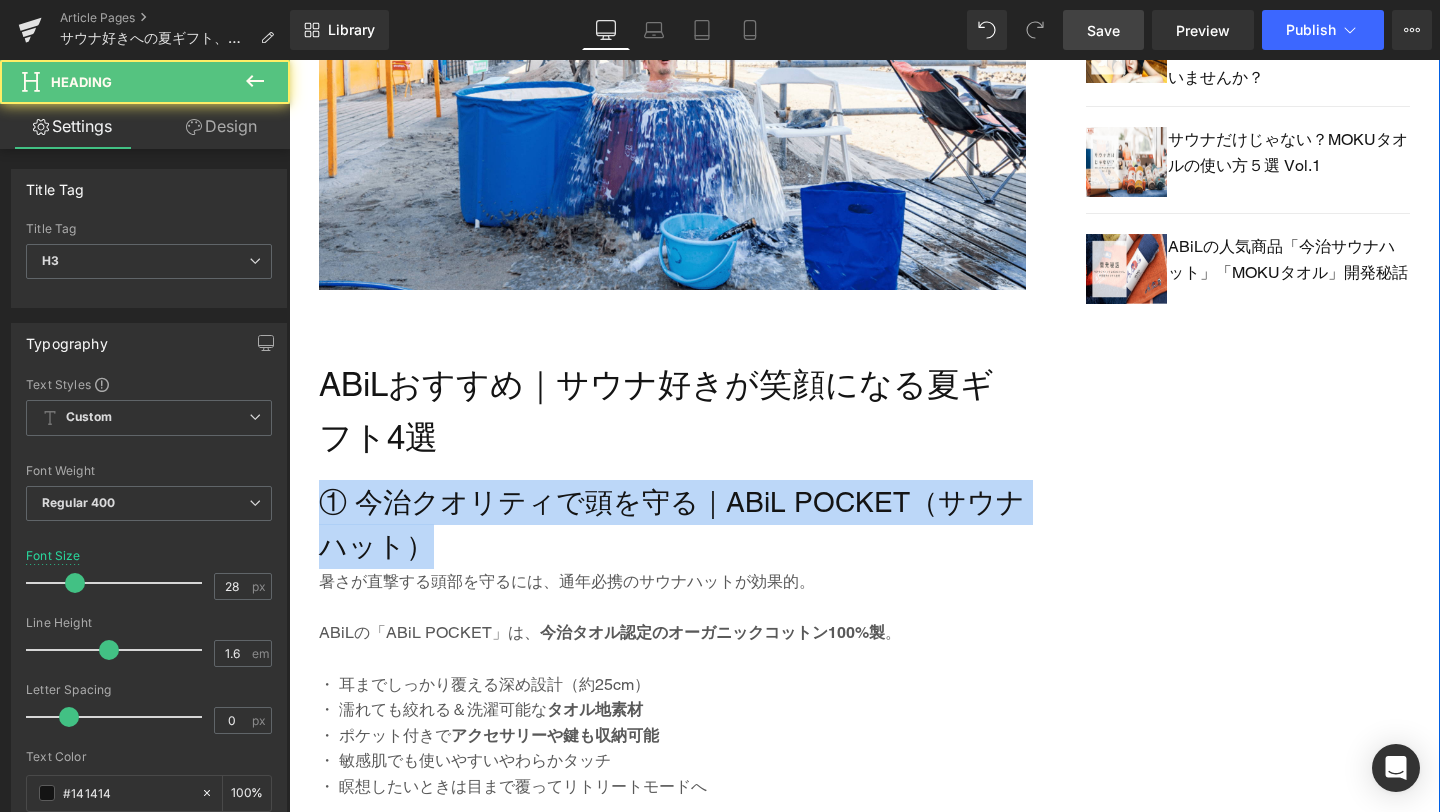 drag, startPoint x: 421, startPoint y: 547, endPoint x: 313, endPoint y: 497, distance: 119.0126 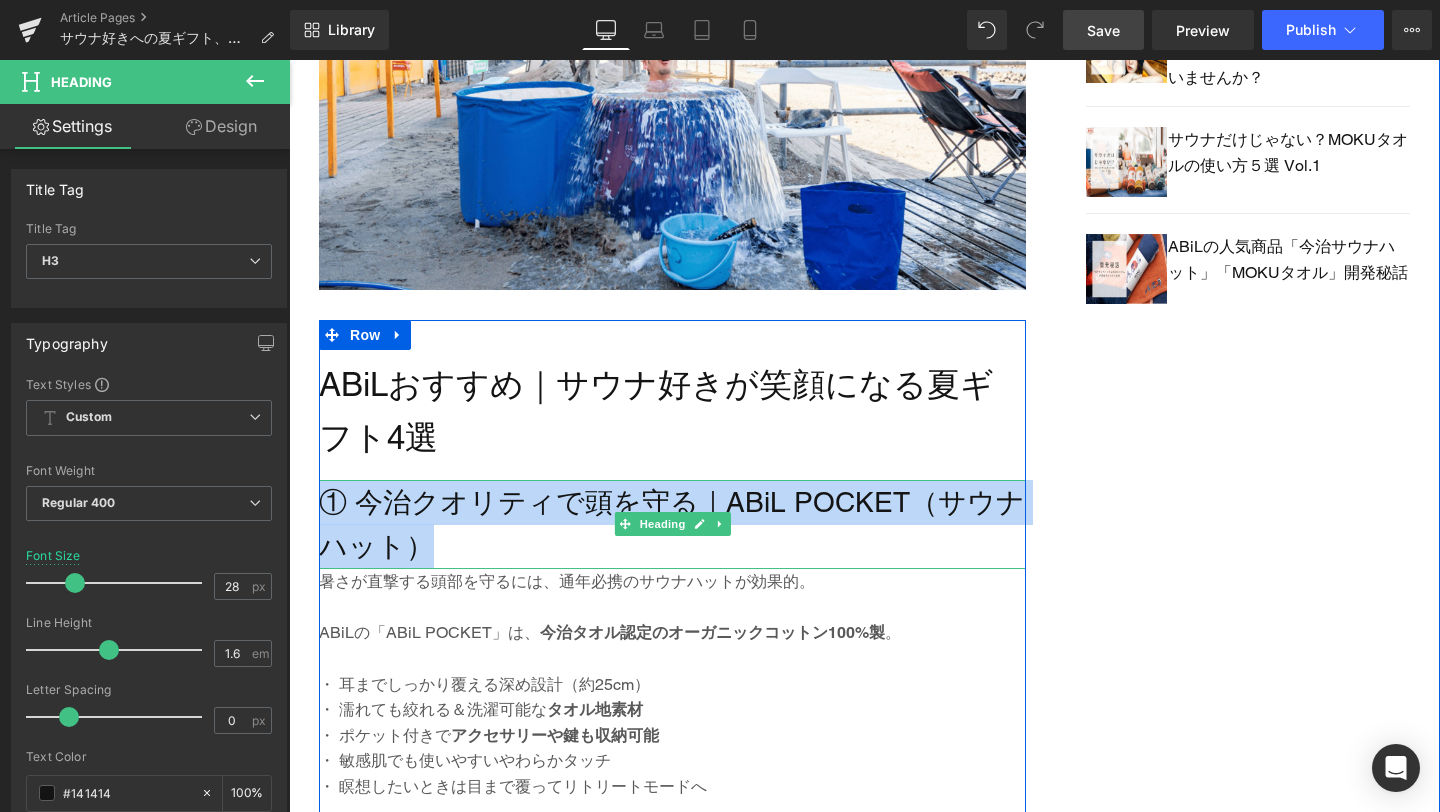click on "① 今治クオリティで頭を守る｜ABiL POCKET（サウナハット）" at bounding box center (672, 525) 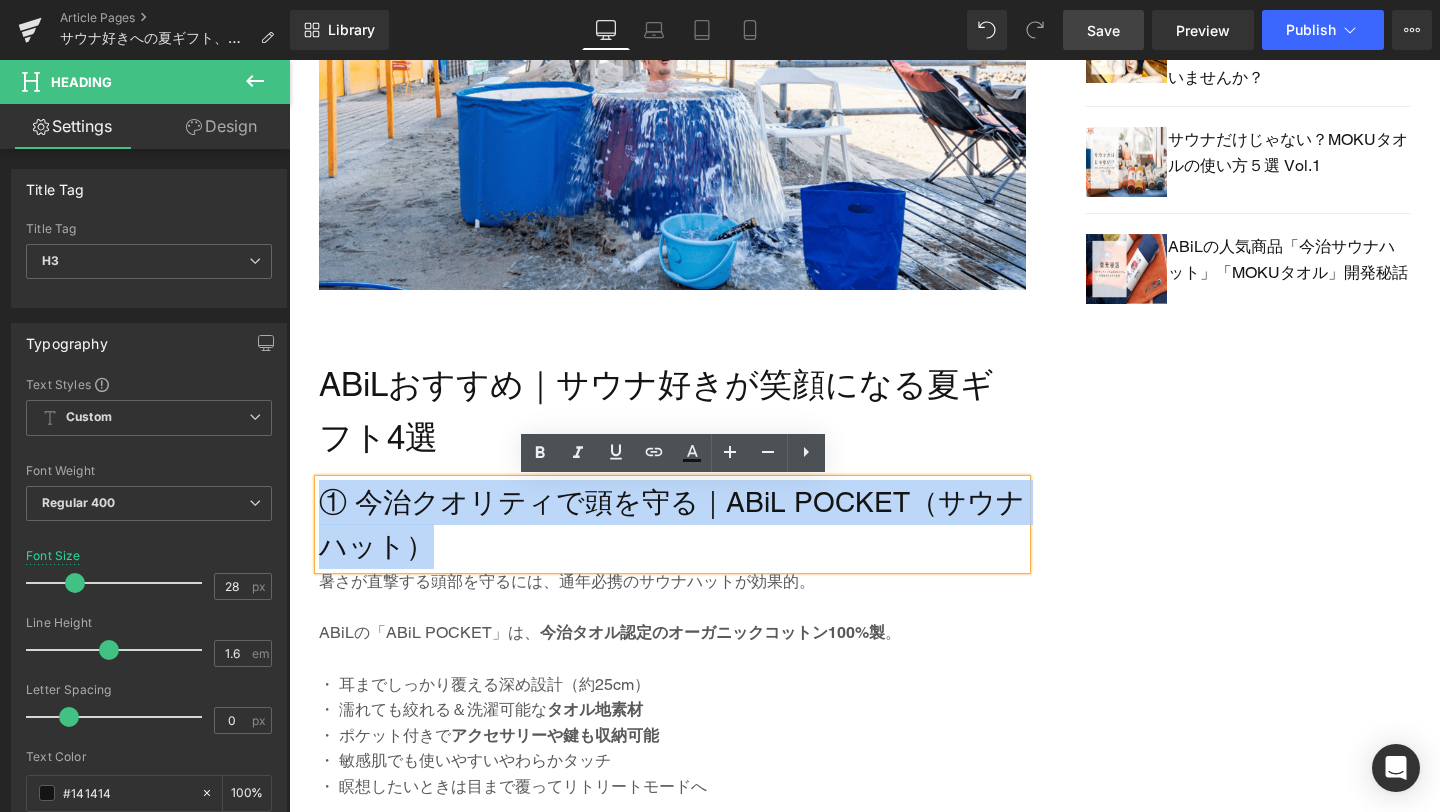 drag, startPoint x: 440, startPoint y: 549, endPoint x: 329, endPoint y: 506, distance: 119.03781 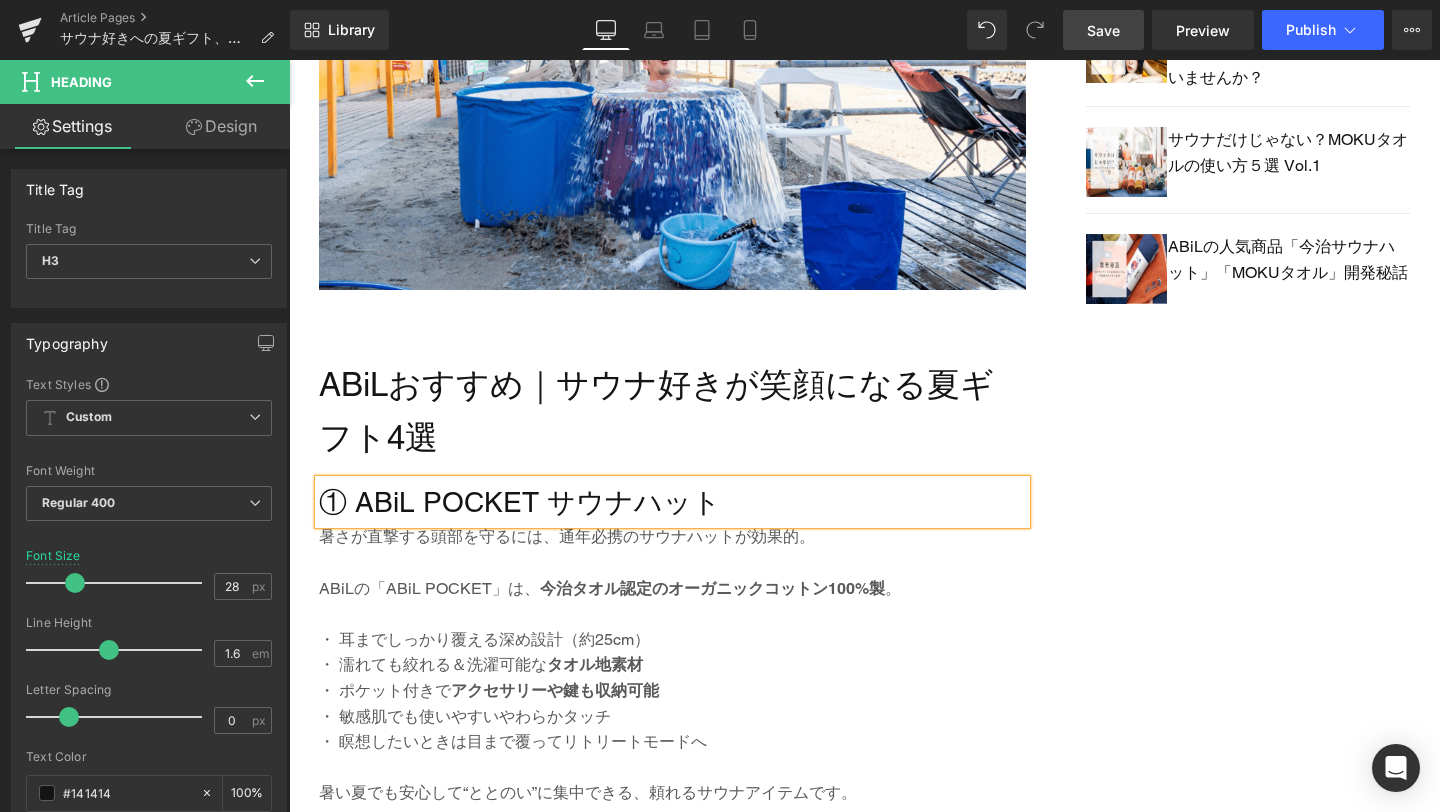 click on "Save" at bounding box center [1103, 30] 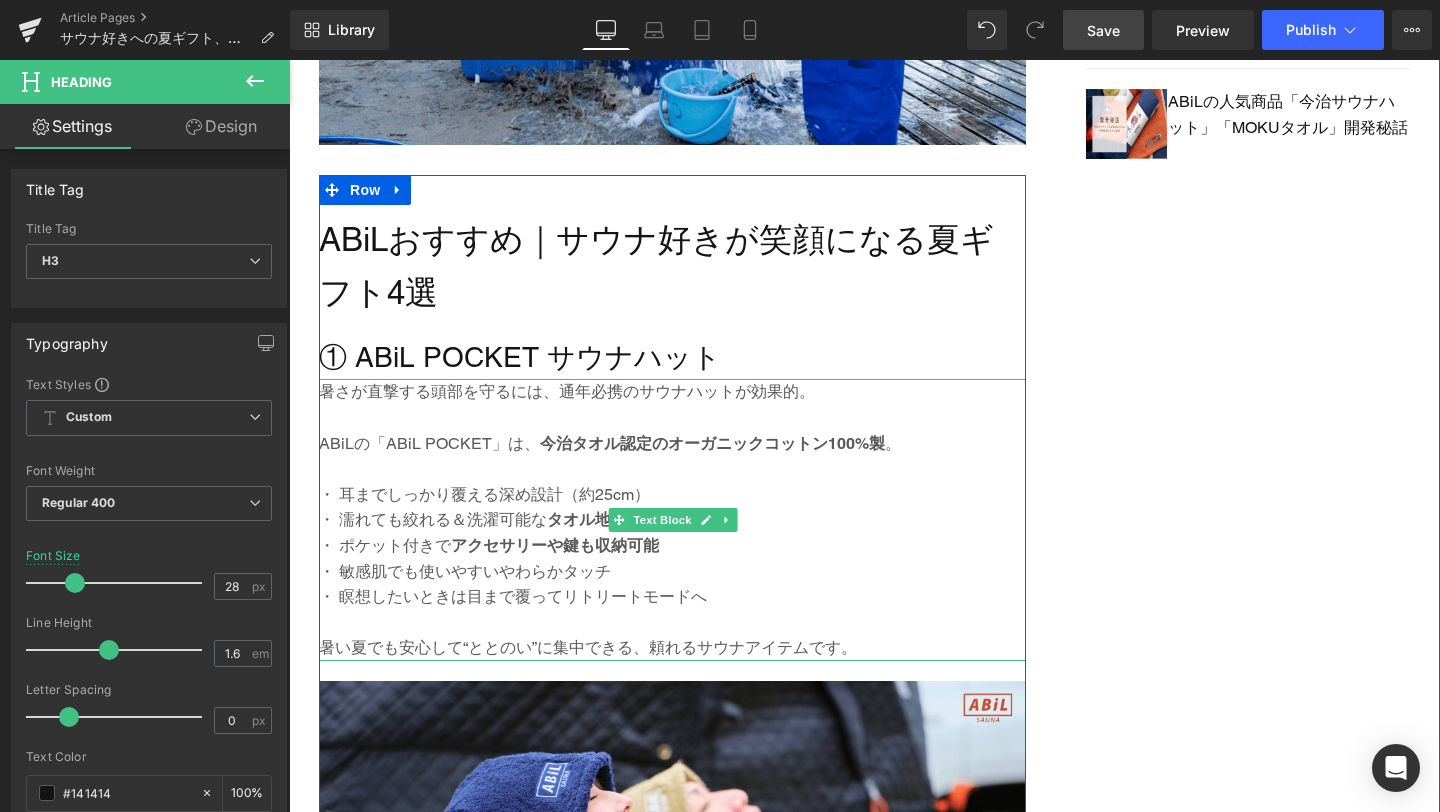 scroll, scrollTop: 1944, scrollLeft: 0, axis: vertical 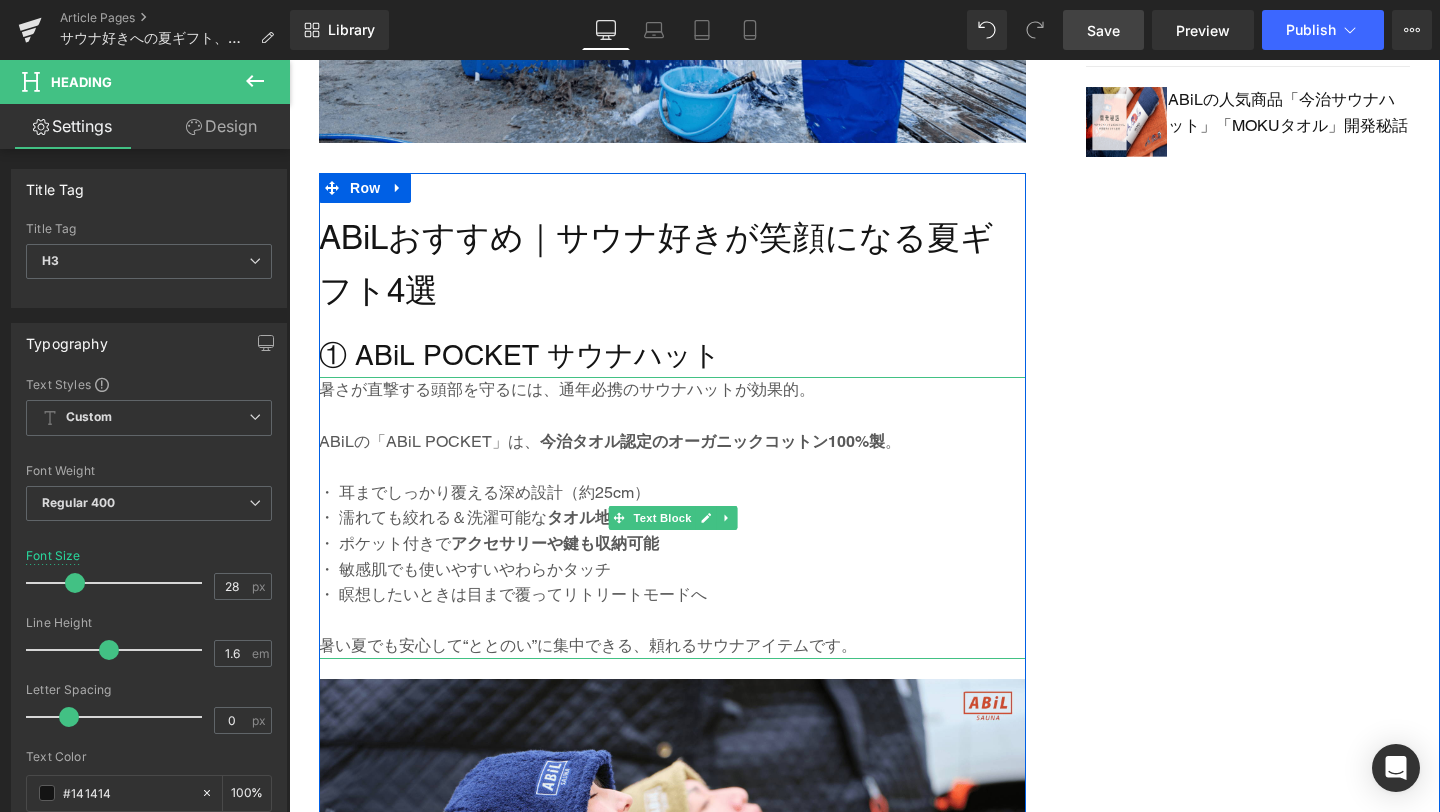click on "暑い夏でも安心して“ととのい”に集中できる、頼れるサウナアイテムです。" at bounding box center [672, 646] 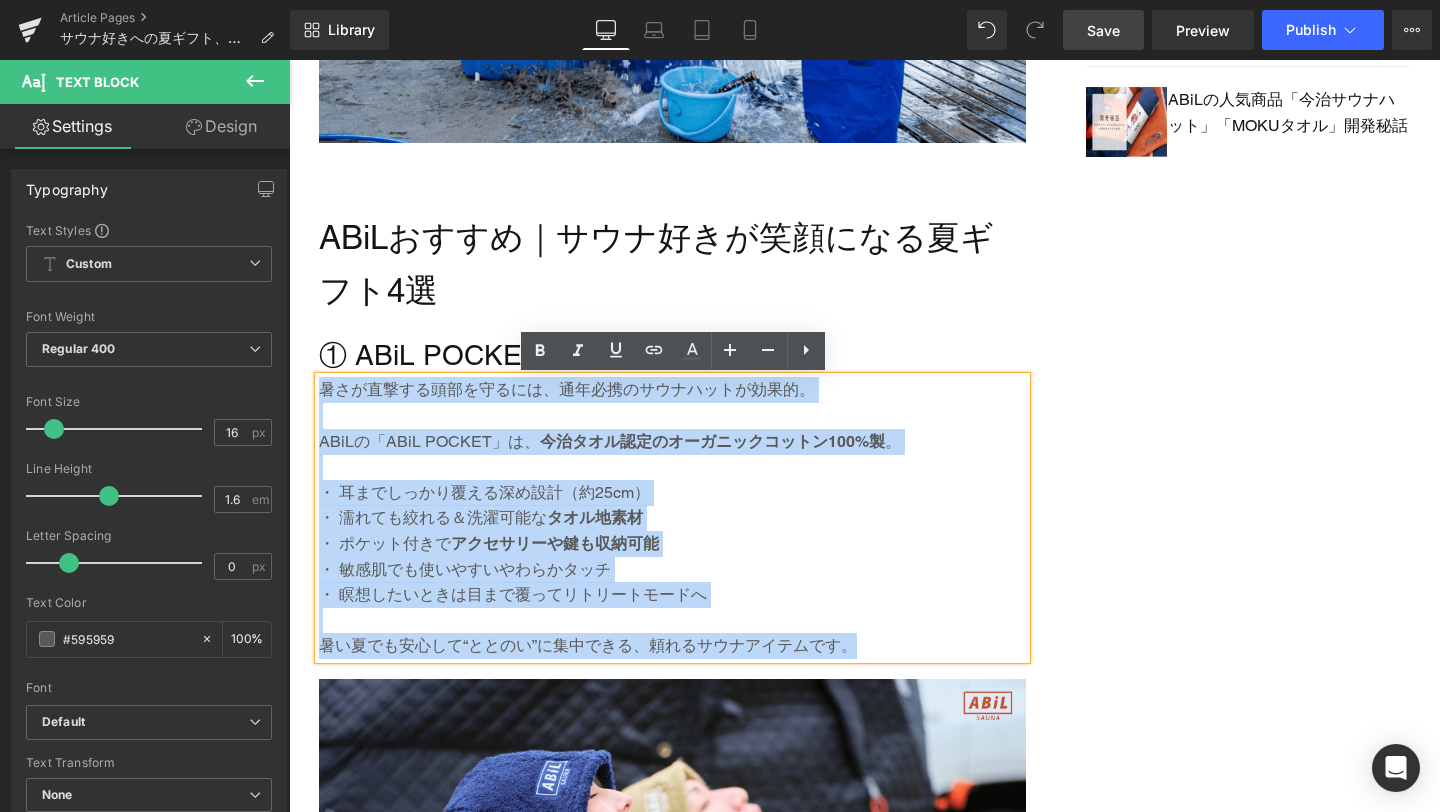 drag, startPoint x: 850, startPoint y: 648, endPoint x: 324, endPoint y: 399, distance: 581.9596 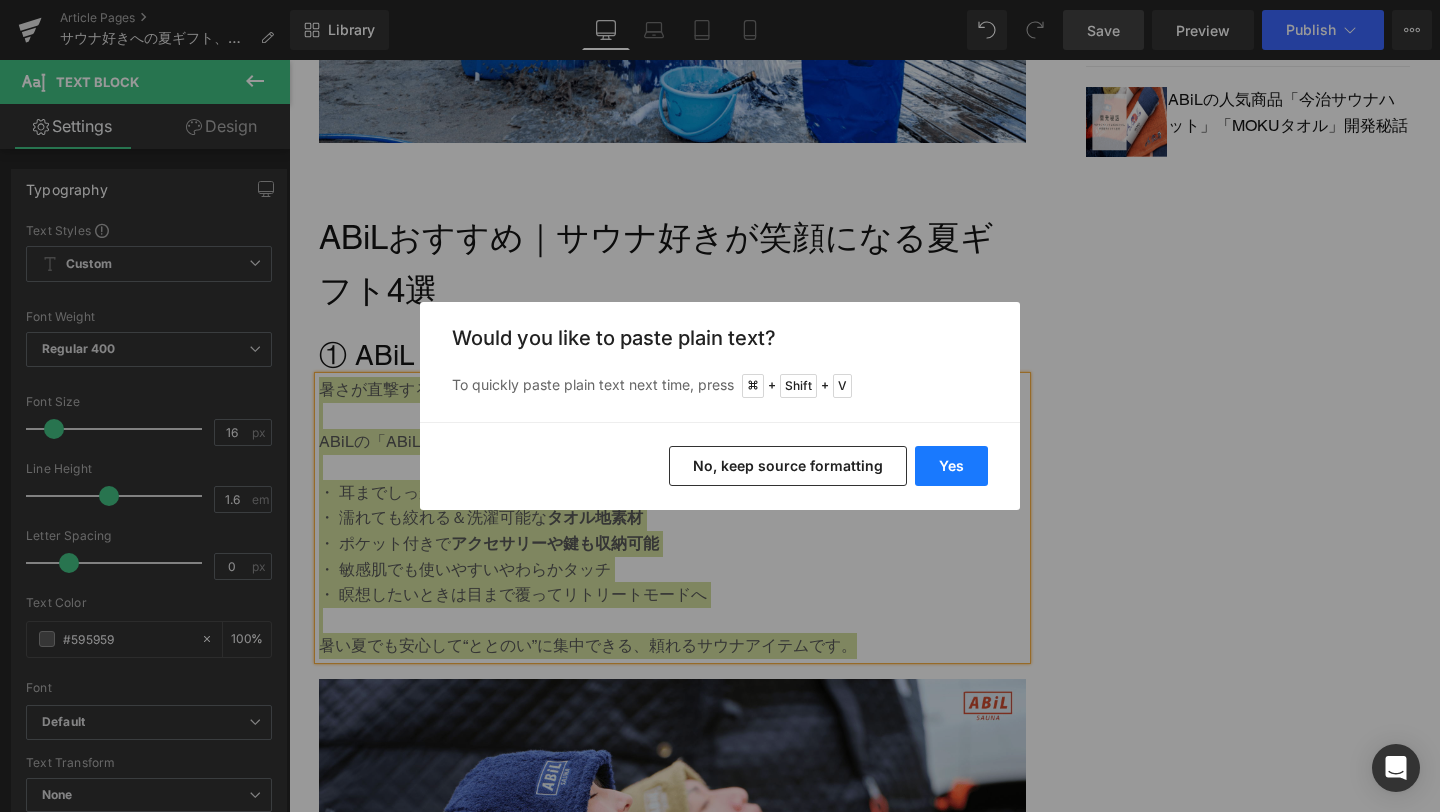 click on "Yes" at bounding box center (951, 466) 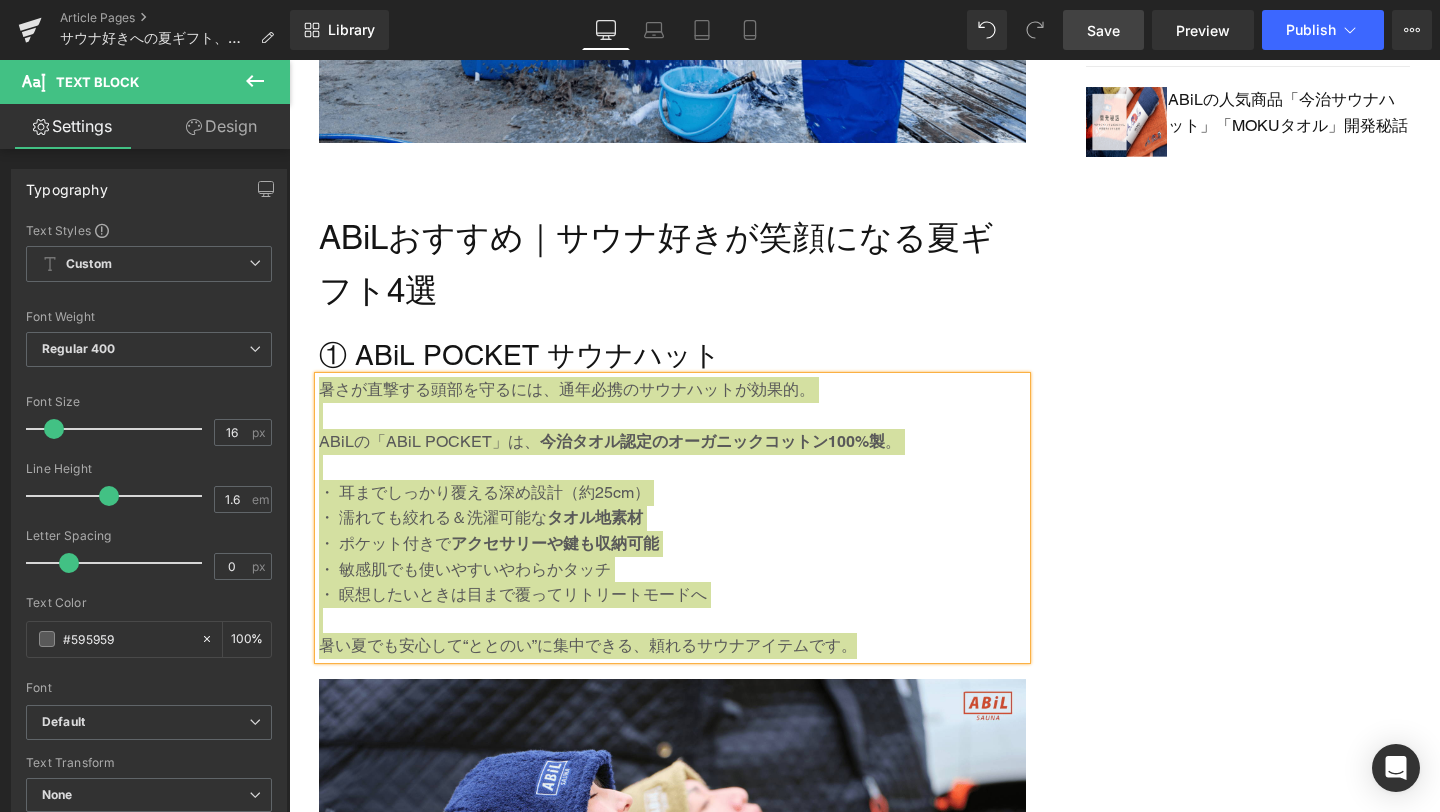 type 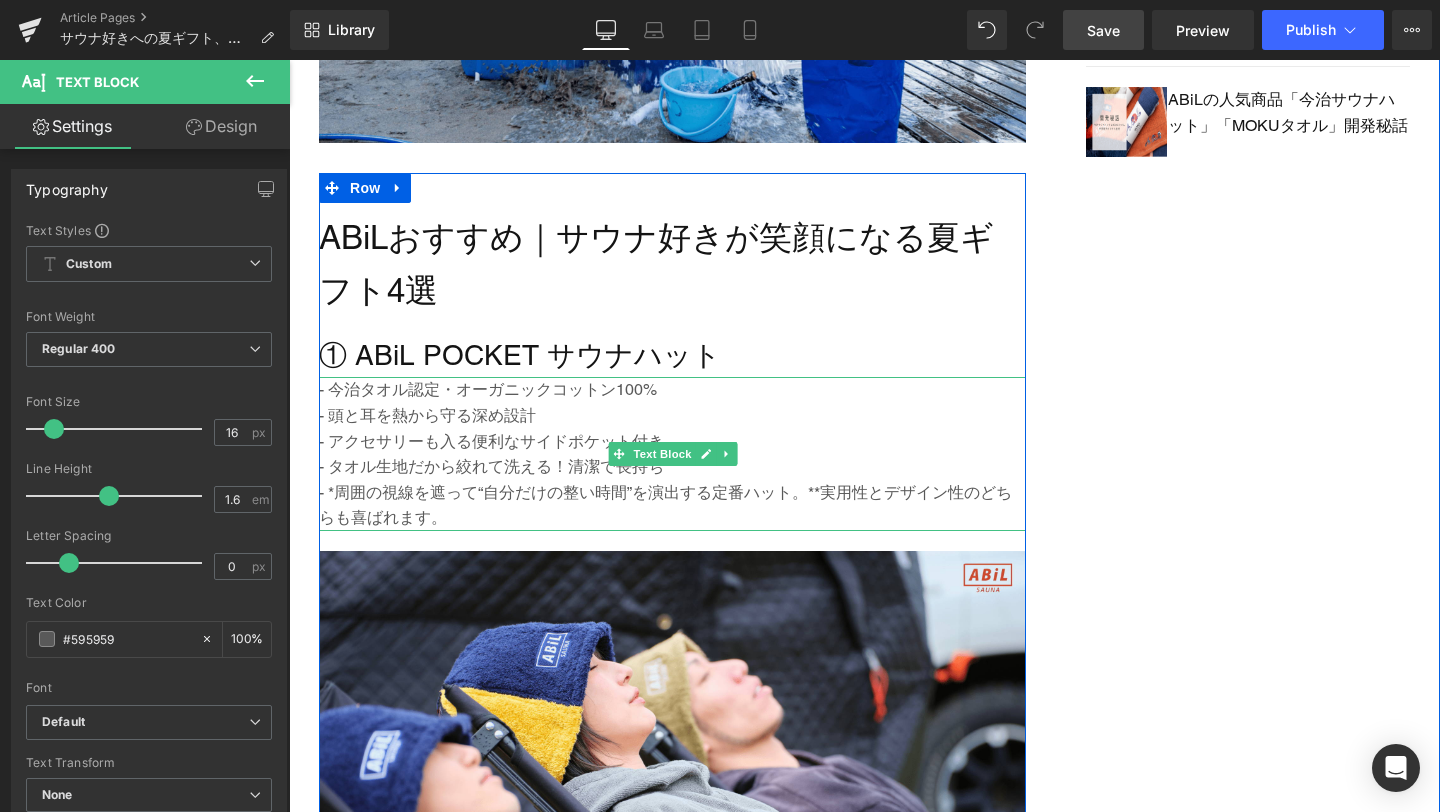 click on "- 今治タオル認定・オーガニックコットン100%" at bounding box center [672, 390] 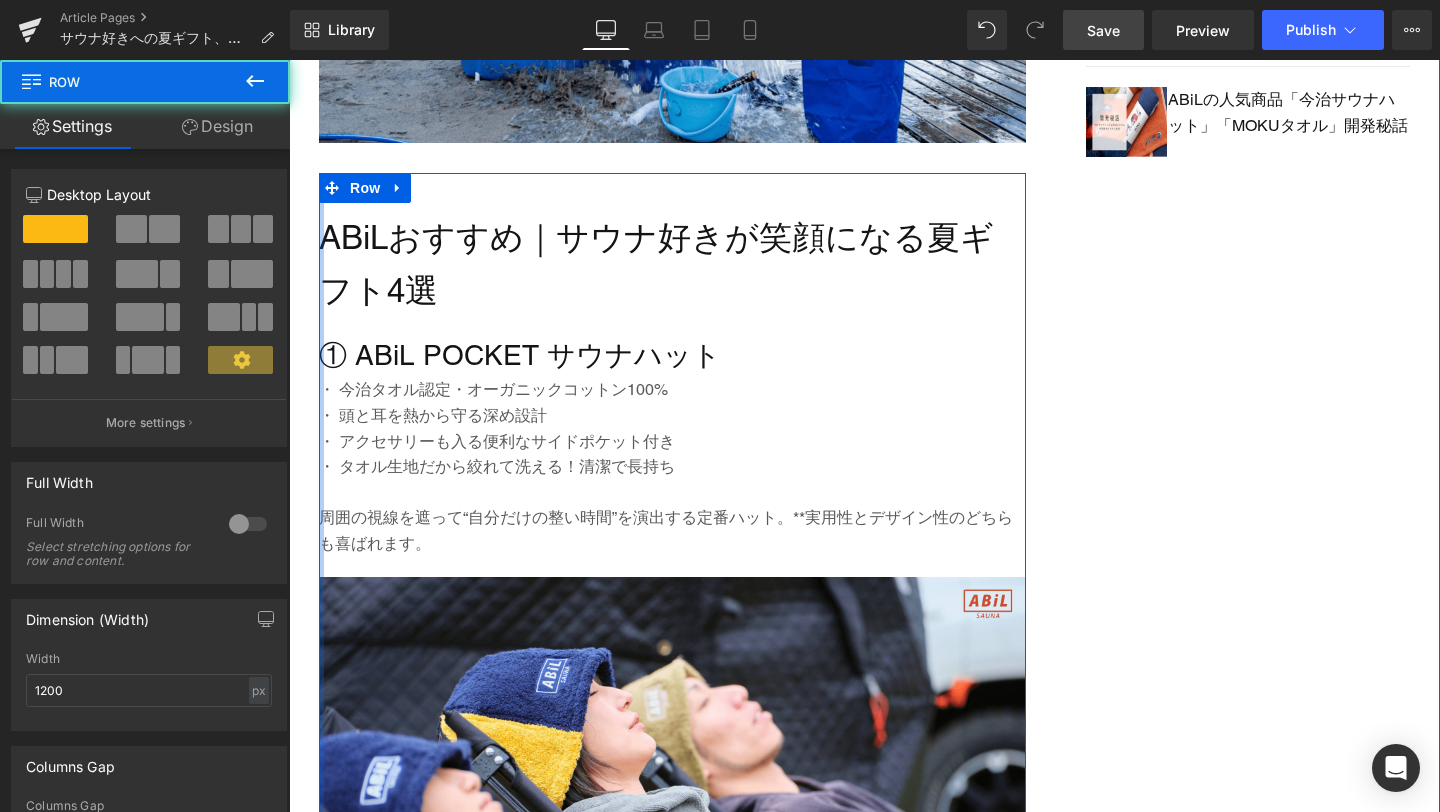 click at bounding box center [321, 2130] 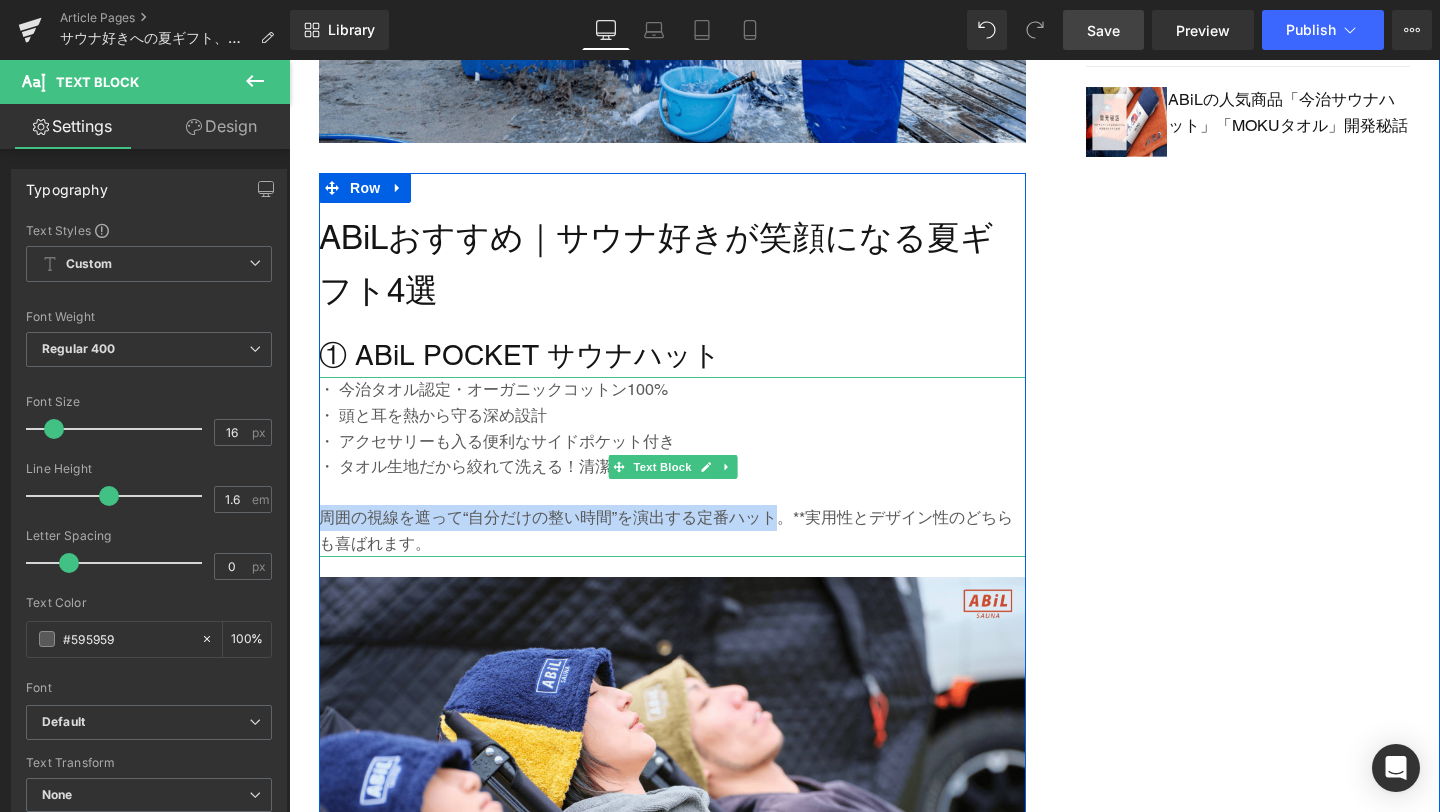 drag, startPoint x: 325, startPoint y: 516, endPoint x: 771, endPoint y: 522, distance: 446.04034 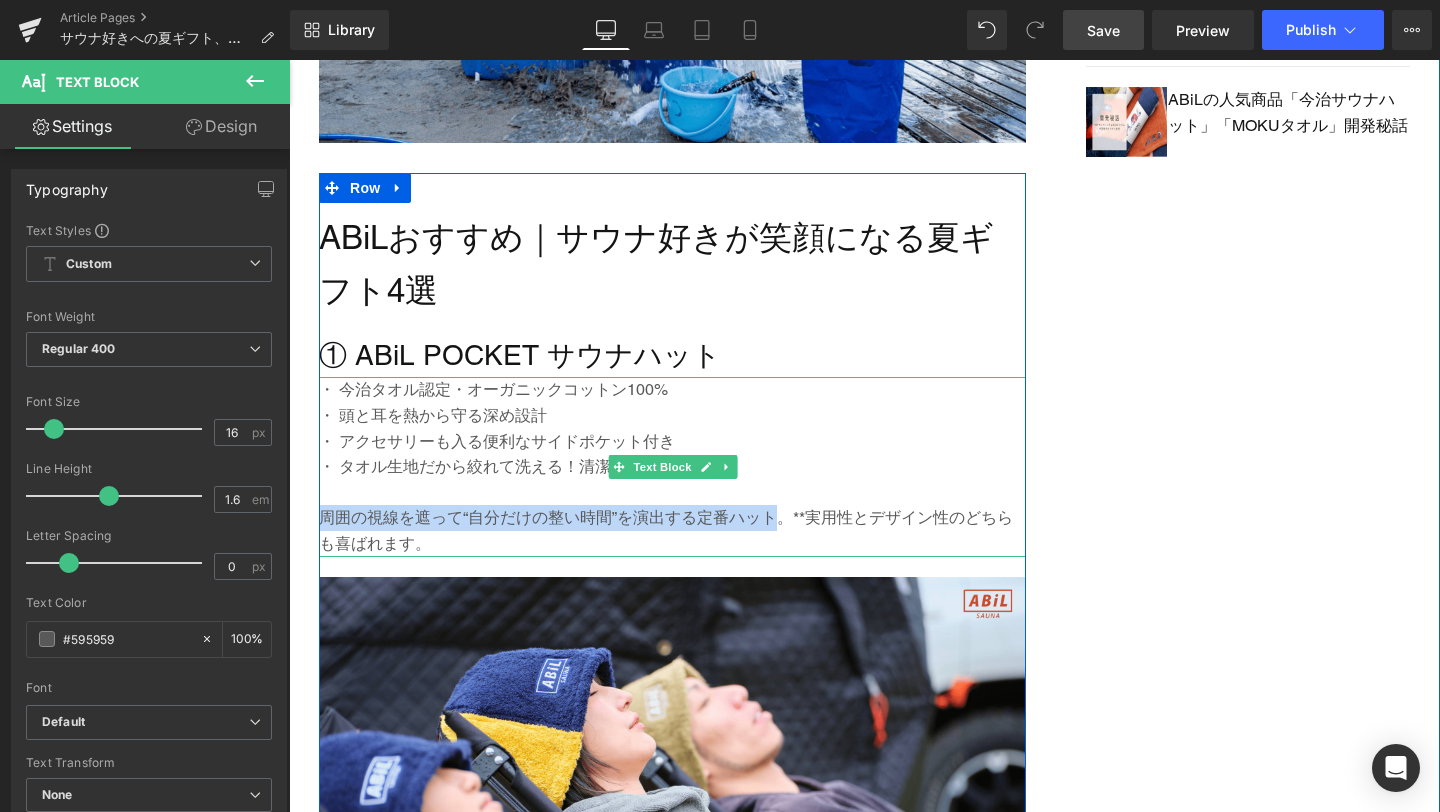click on "周囲の視線を遮って“自分だけの整い時間”を演出する定番ハット。**実用性とデザイン性のどちらも喜ばれます。" at bounding box center (672, 530) 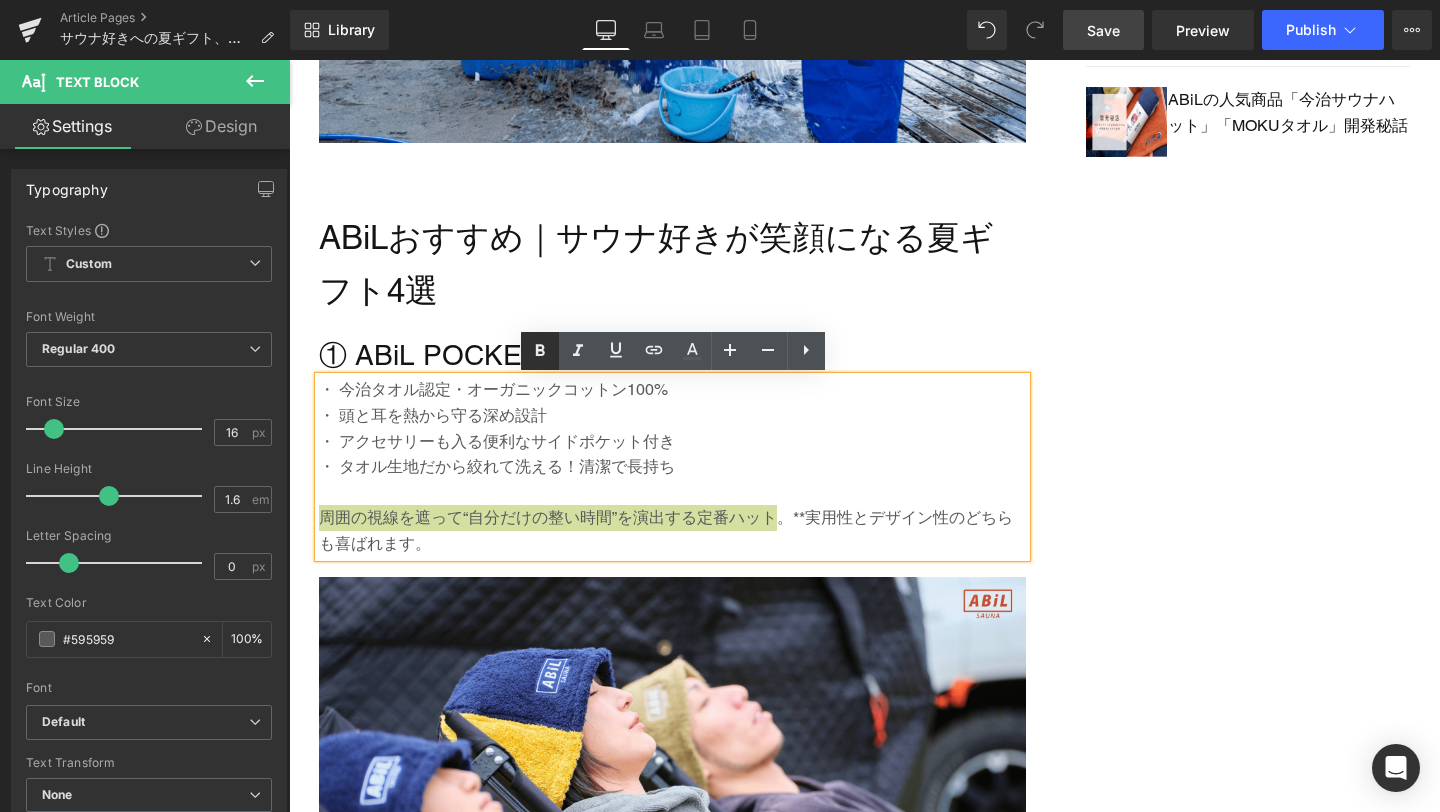 click 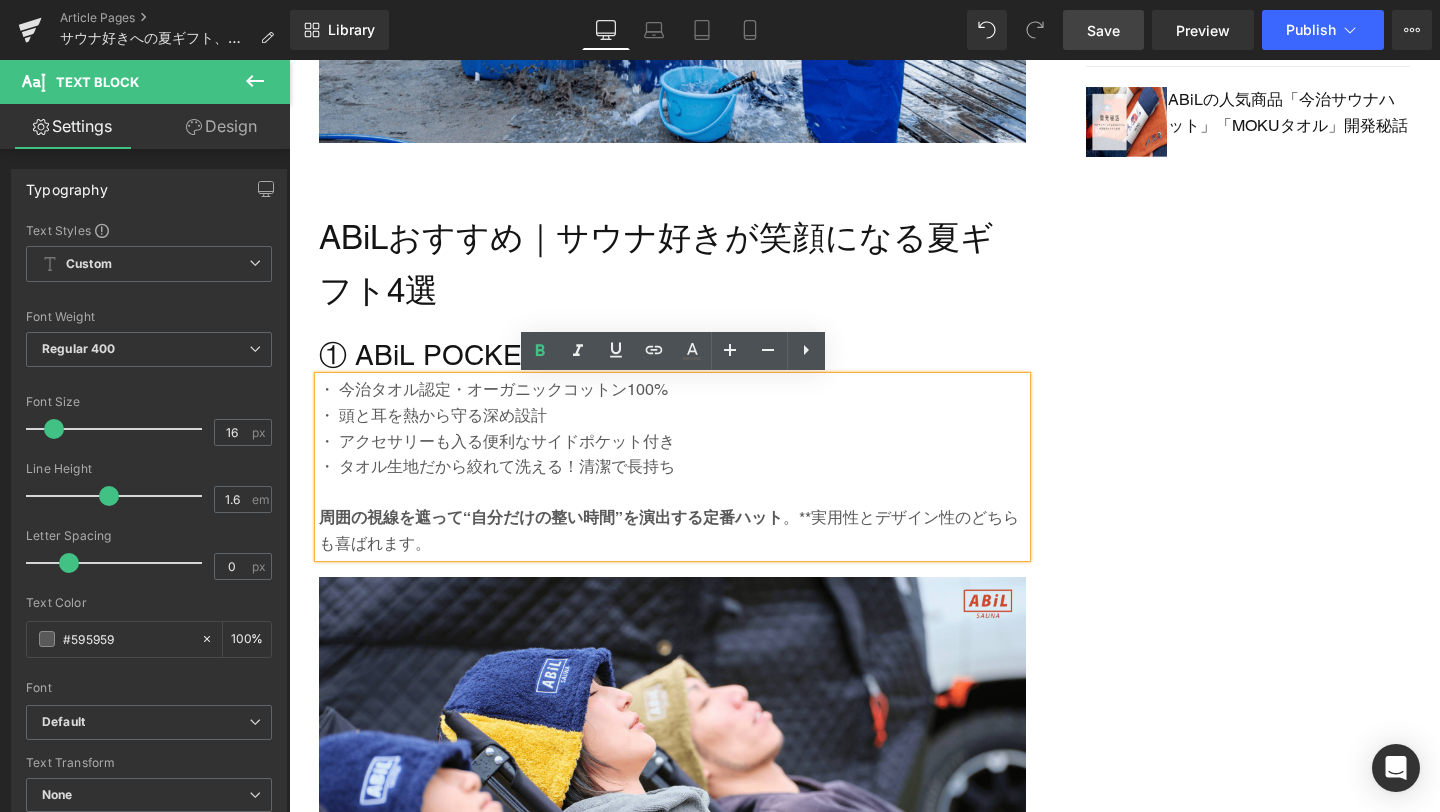 click on "周囲の視線を遮って“自分だけの整い時間”を演出する定番ハット 。**実用性とデザイン性のどちらも喜ばれます。" at bounding box center [672, 530] 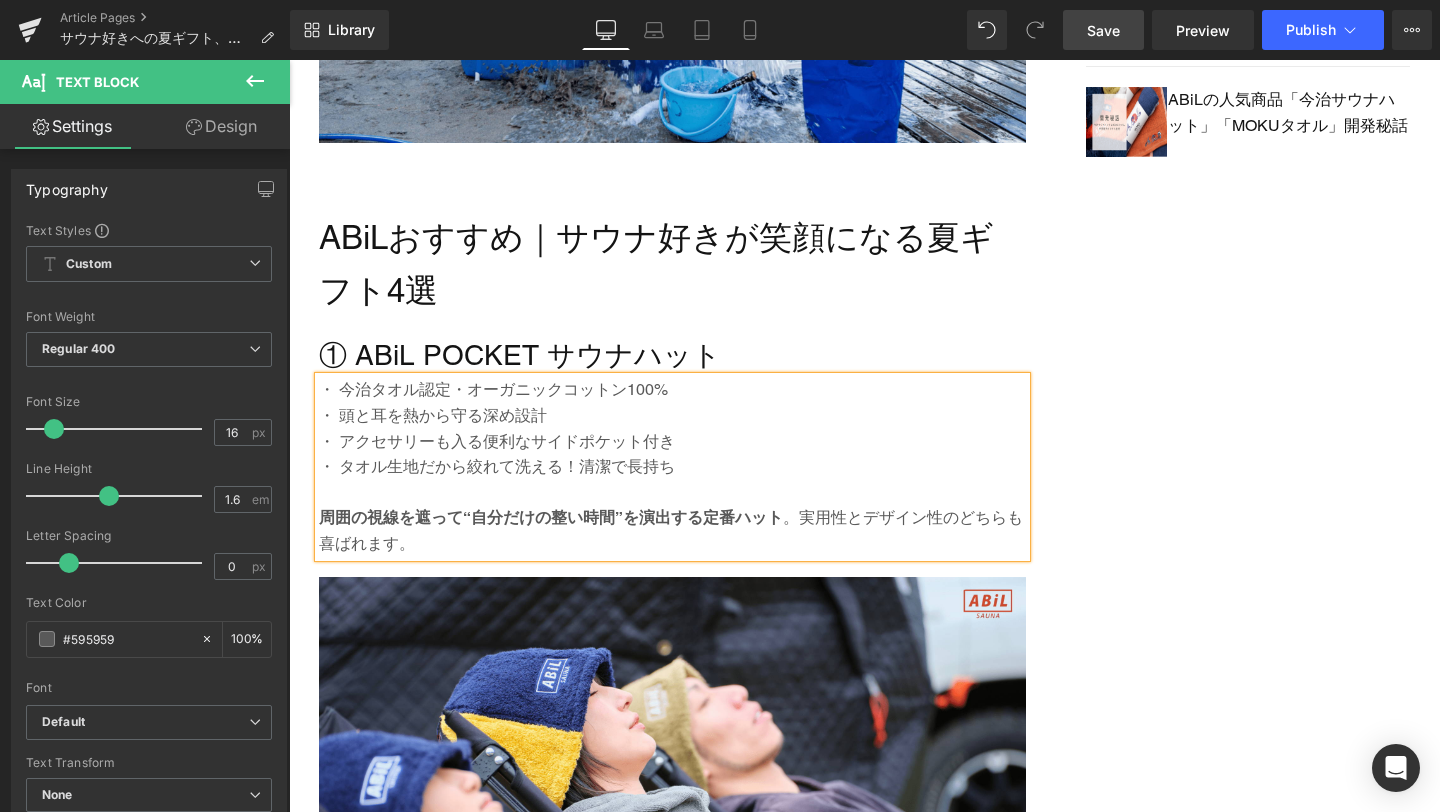 click on "Save" at bounding box center [1103, 30] 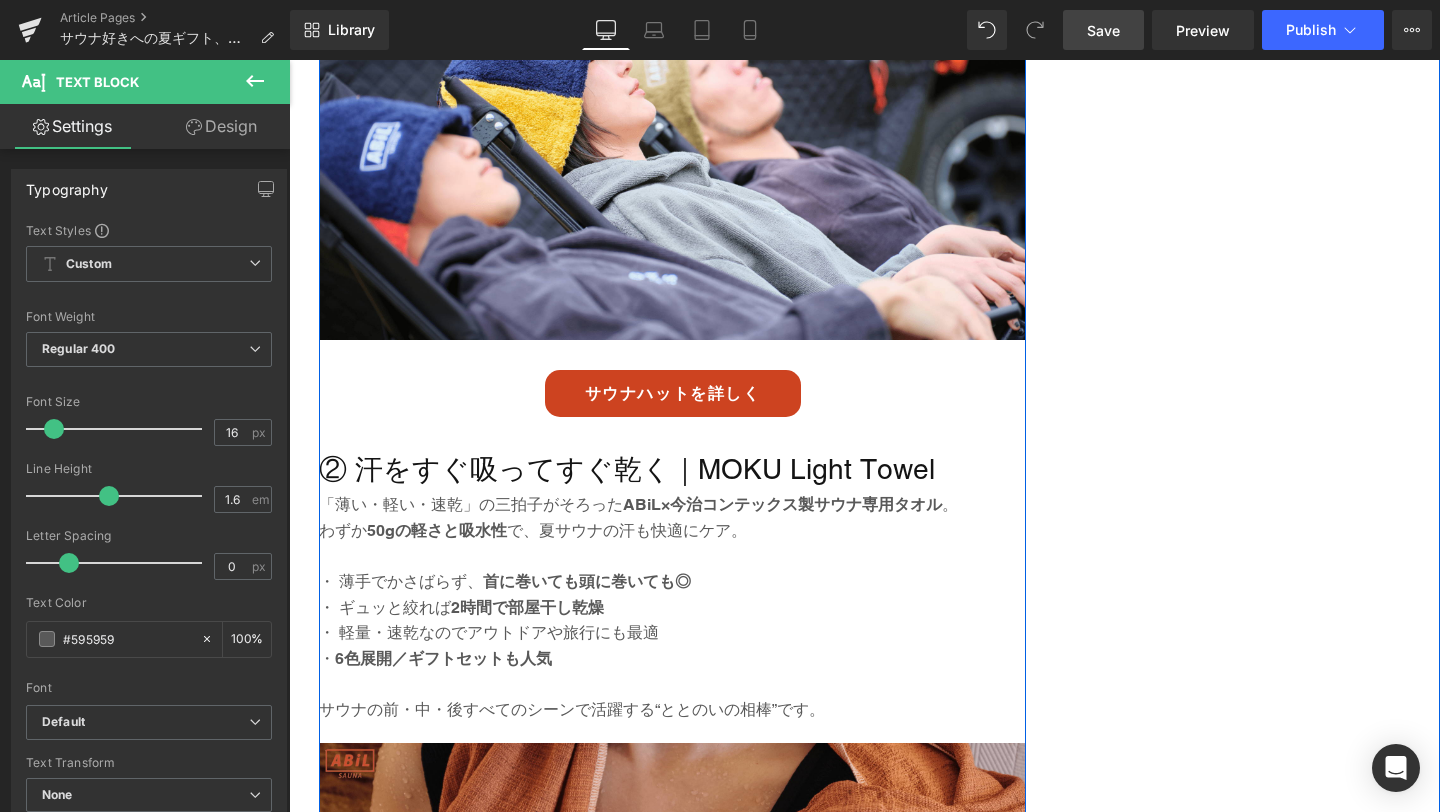 scroll, scrollTop: 2582, scrollLeft: 0, axis: vertical 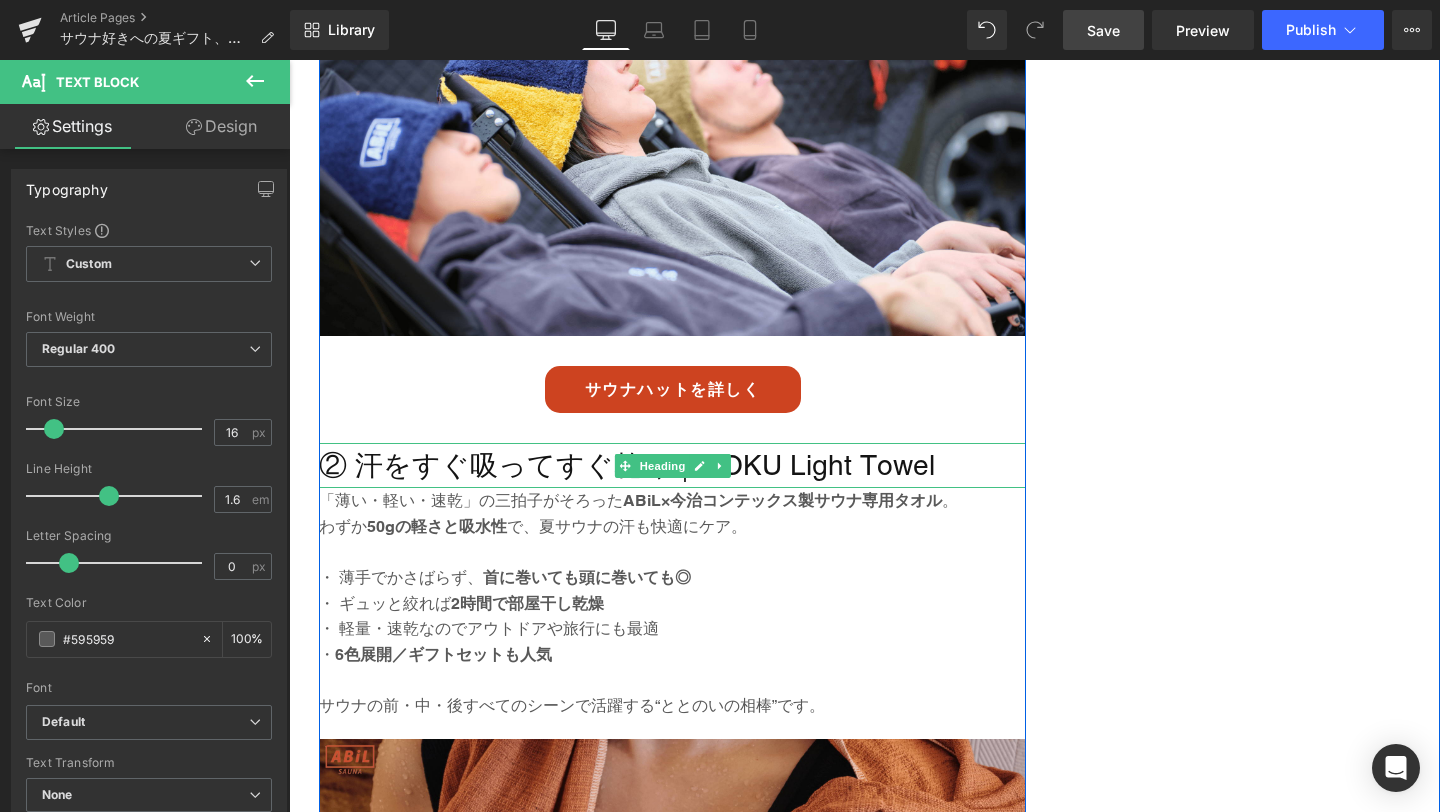 click on "② 汗をすぐ吸ってすぐ乾く｜MOKU Light Towel" at bounding box center [672, 465] 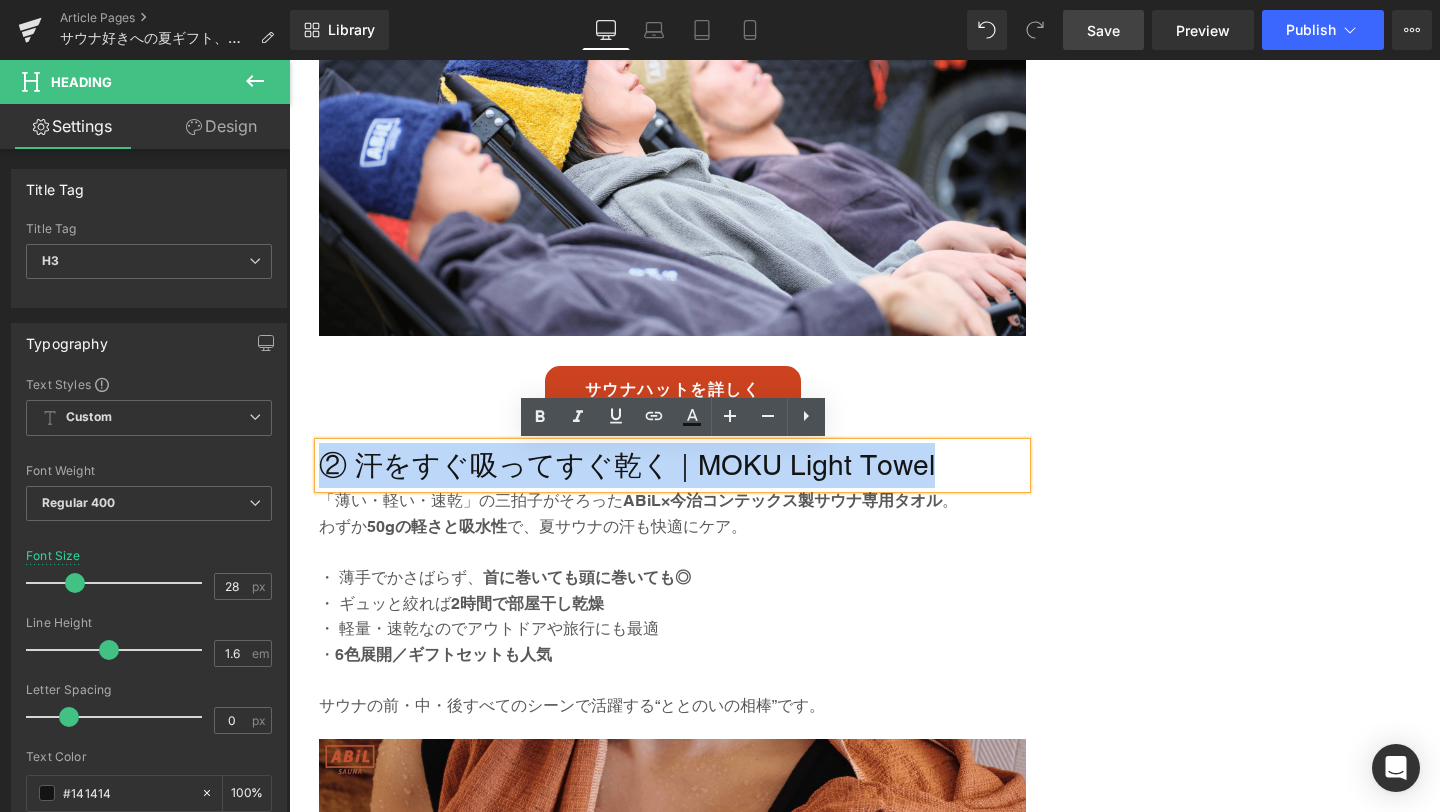 drag, startPoint x: 928, startPoint y: 463, endPoint x: 331, endPoint y: 464, distance: 597.00085 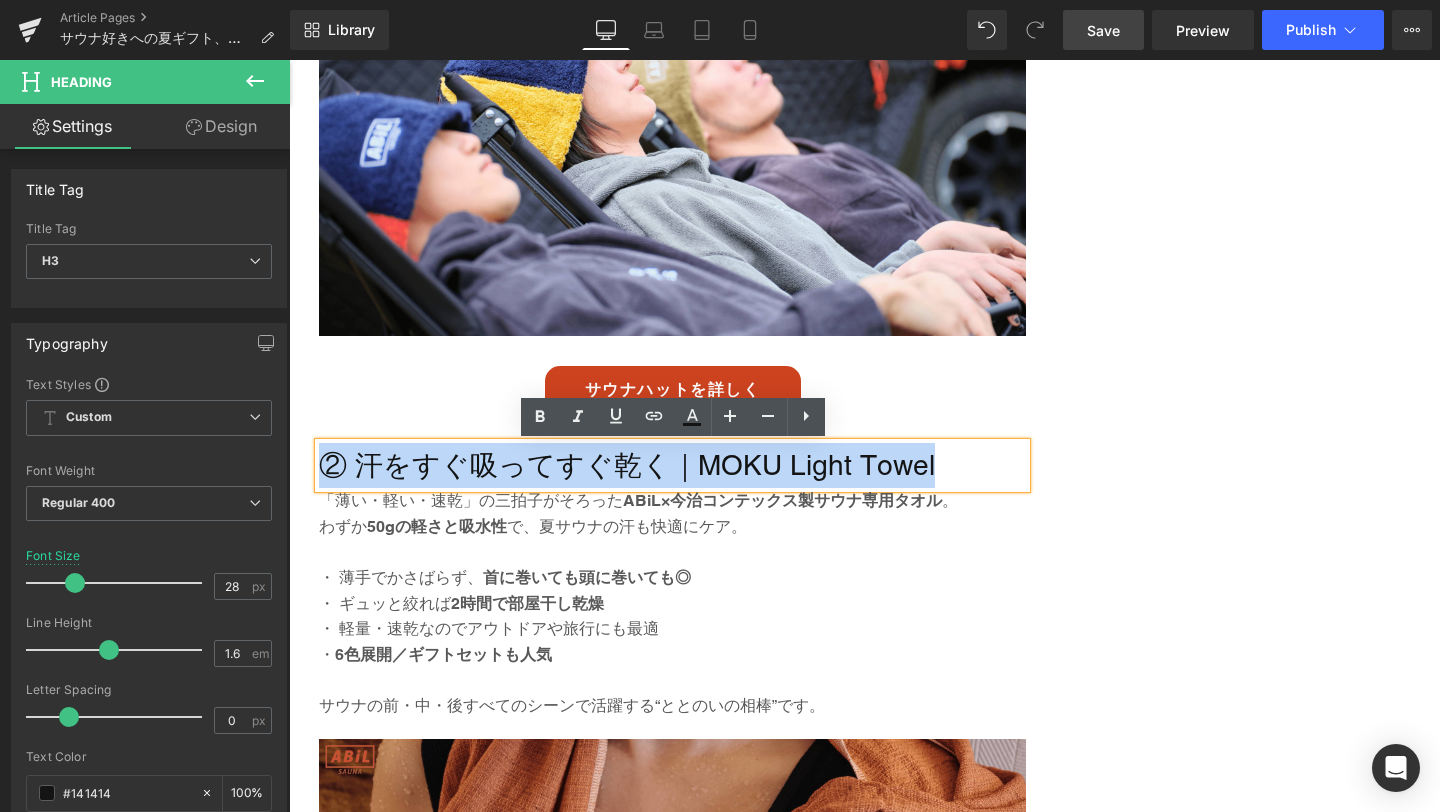 click on "② 汗をすぐ吸ってすぐ乾く｜MOKU Light Towel" at bounding box center (672, 465) 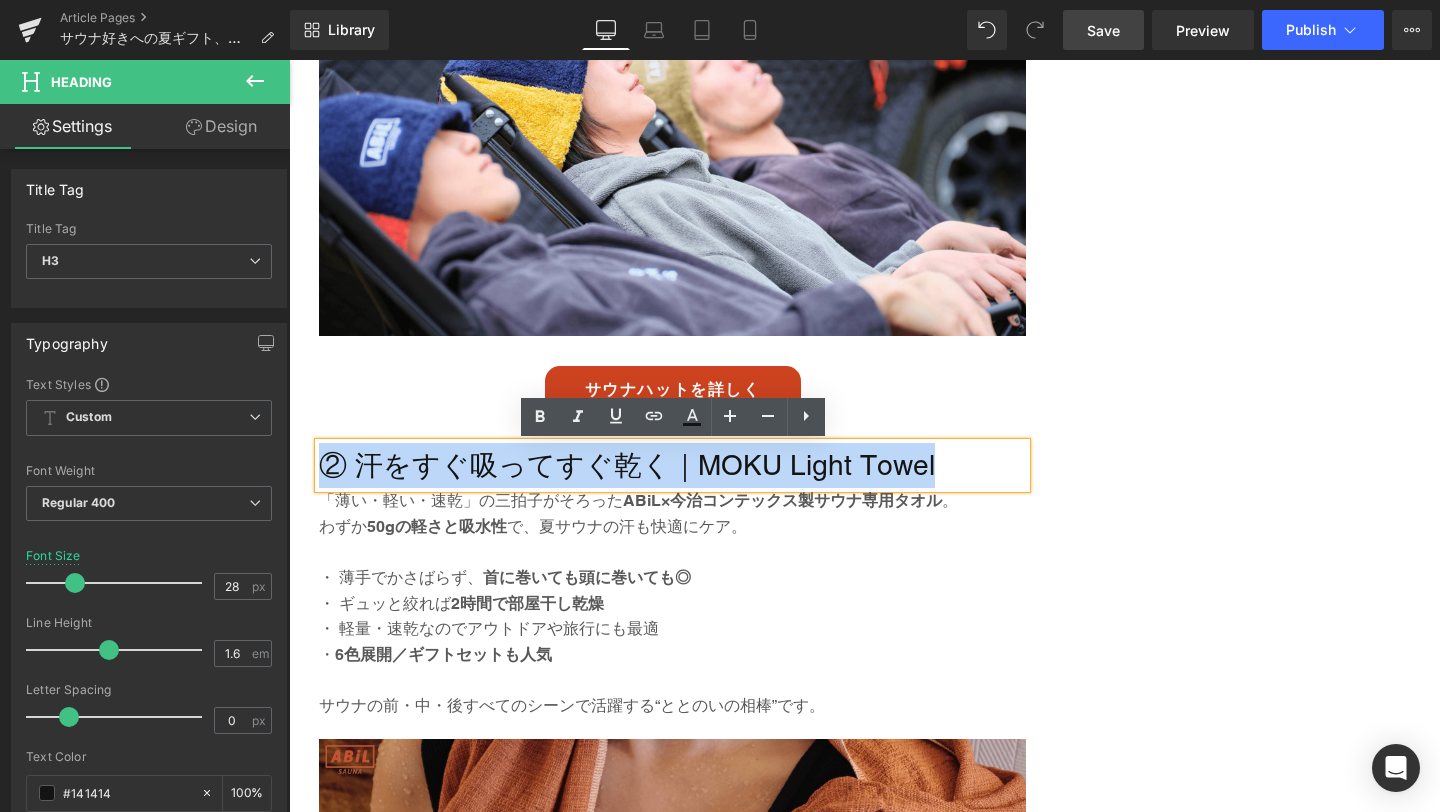 type 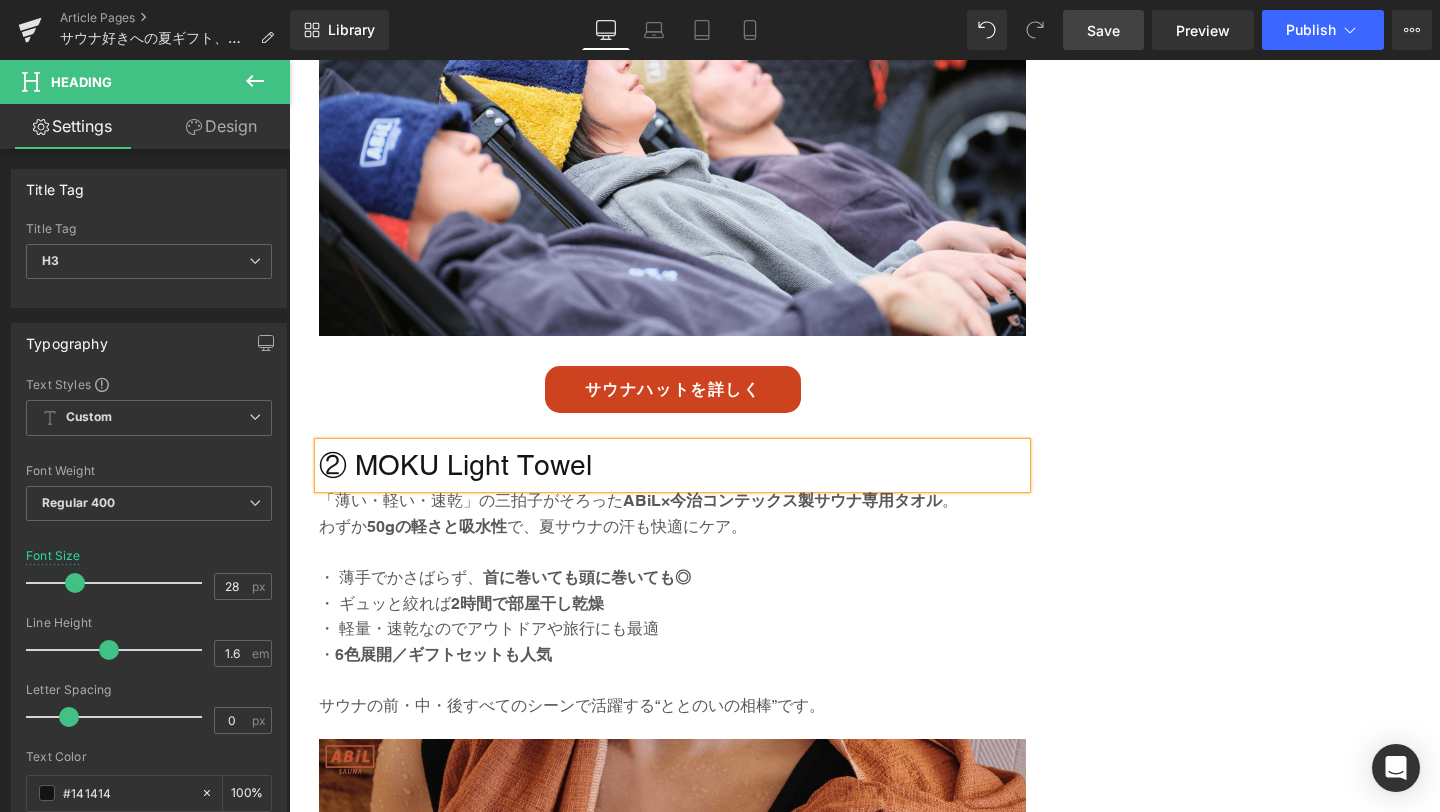 click on "Save" at bounding box center [1103, 30] 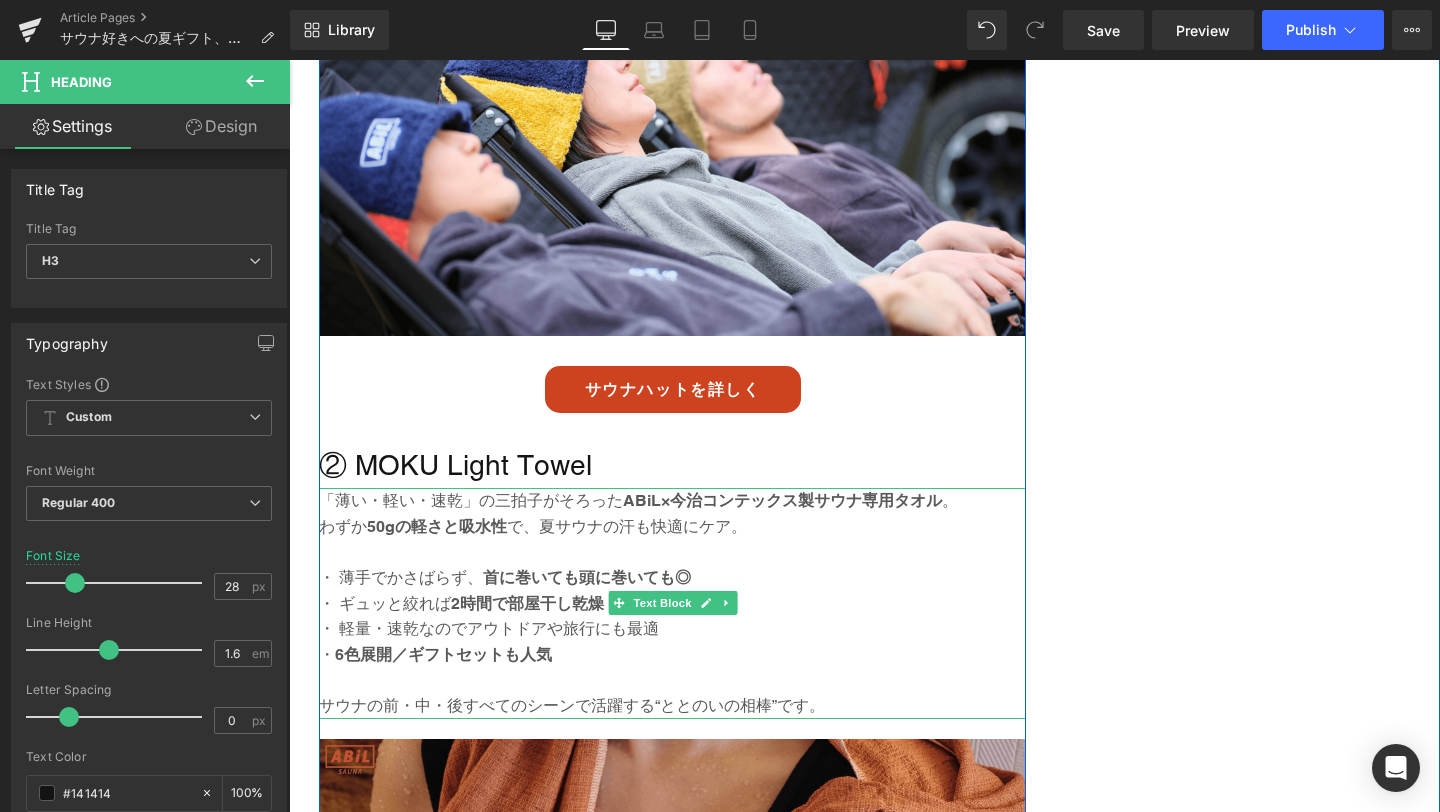 click at bounding box center (672, 680) 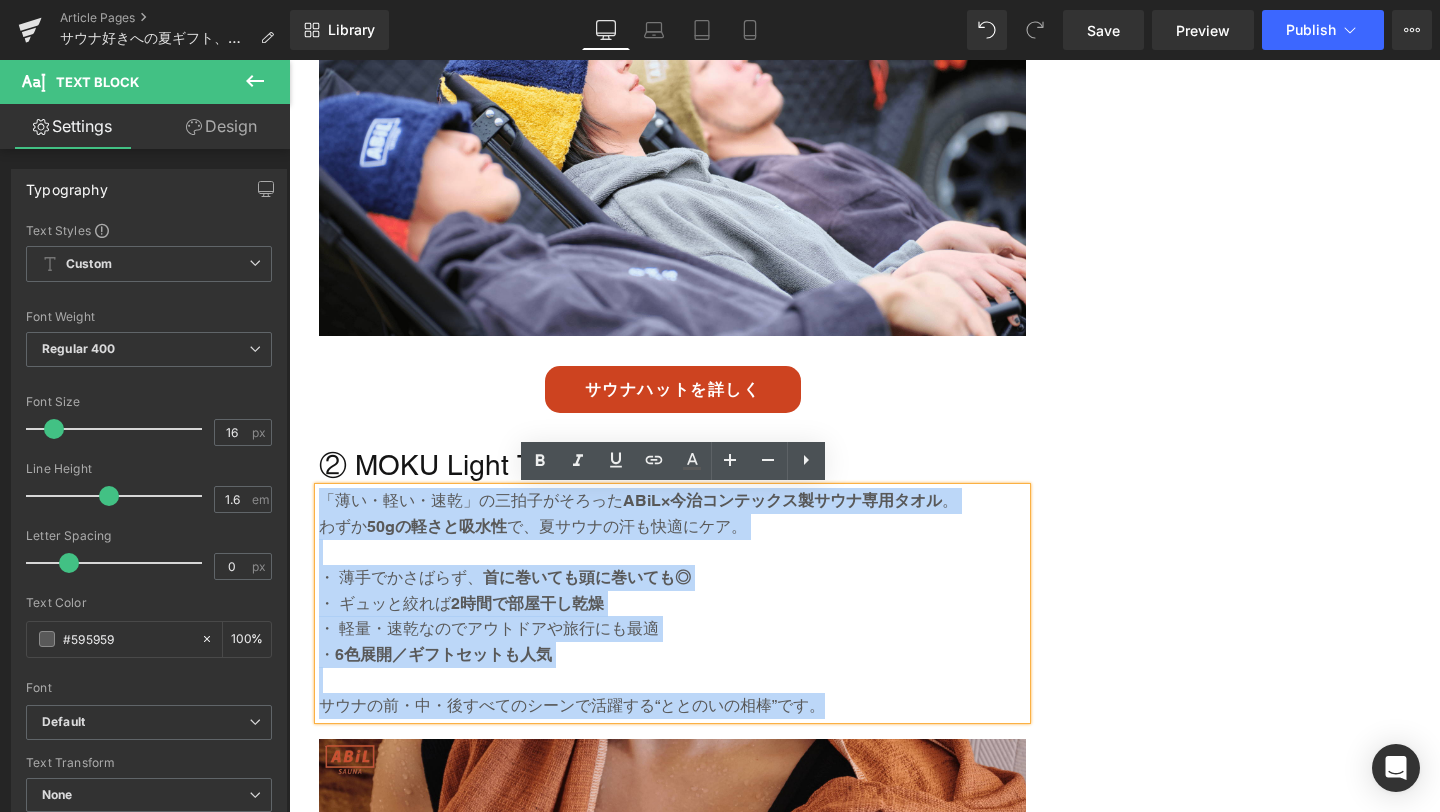 drag, startPoint x: 836, startPoint y: 704, endPoint x: 321, endPoint y: 496, distance: 555.41785 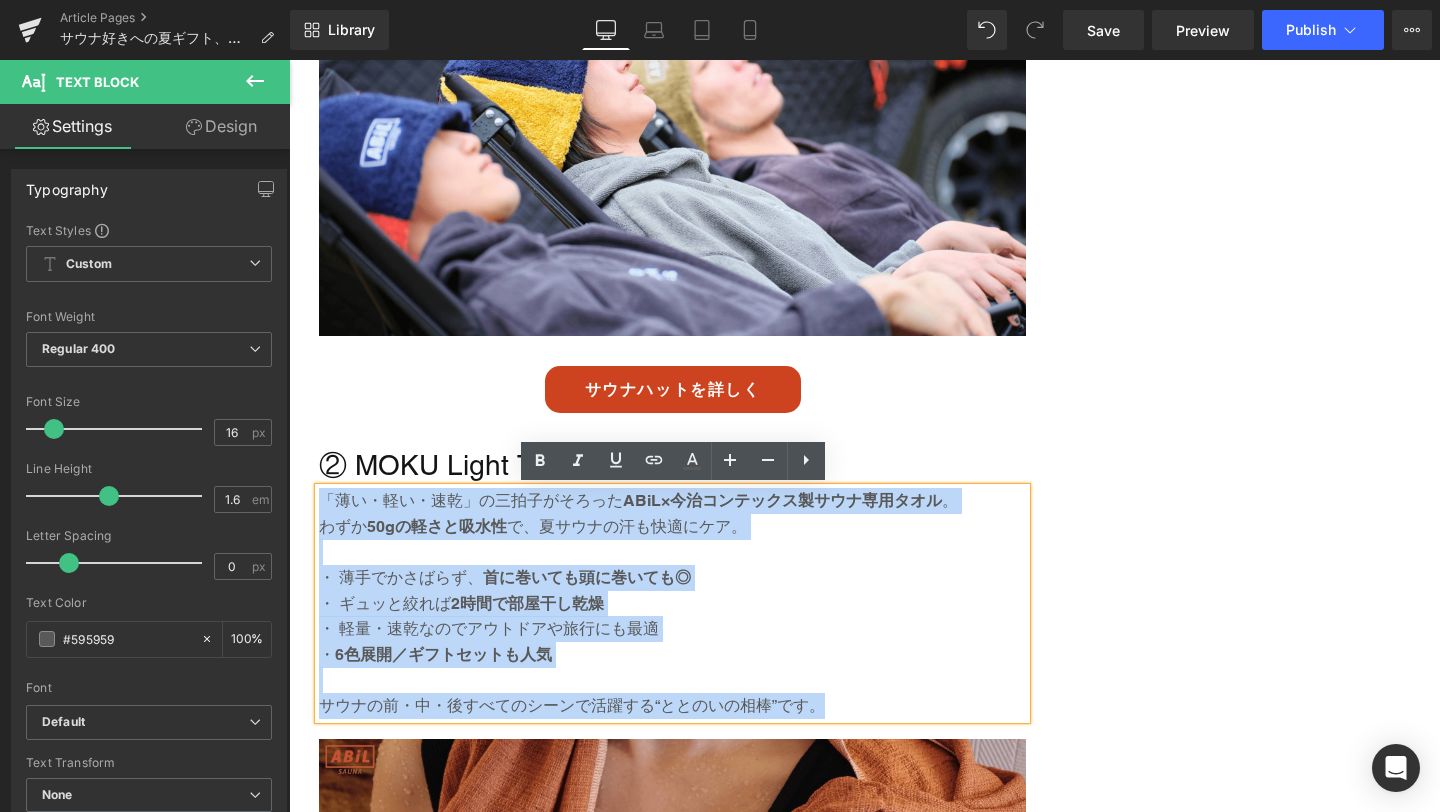click on "「薄い・軽い・速乾」の三拍子がそろった ABiL×今治コンテックス製サウナ専用タオル 。 わずか 50gの軽さと吸水性 で、夏サウナの汗も快適にケア。 ・ 薄手でかさばらず、 首に巻いても頭に巻いても◎ ・ ギュッと絞れば 2時間で部屋干し乾燥 ・ 軽量・速乾なのでアウトドアや旅行にも最適 ・ 6色展開／ギフトセットも人気 サウナの前・中・後すべてのシーンで活躍する“ととのいの相棒”です。" at bounding box center [672, 603] 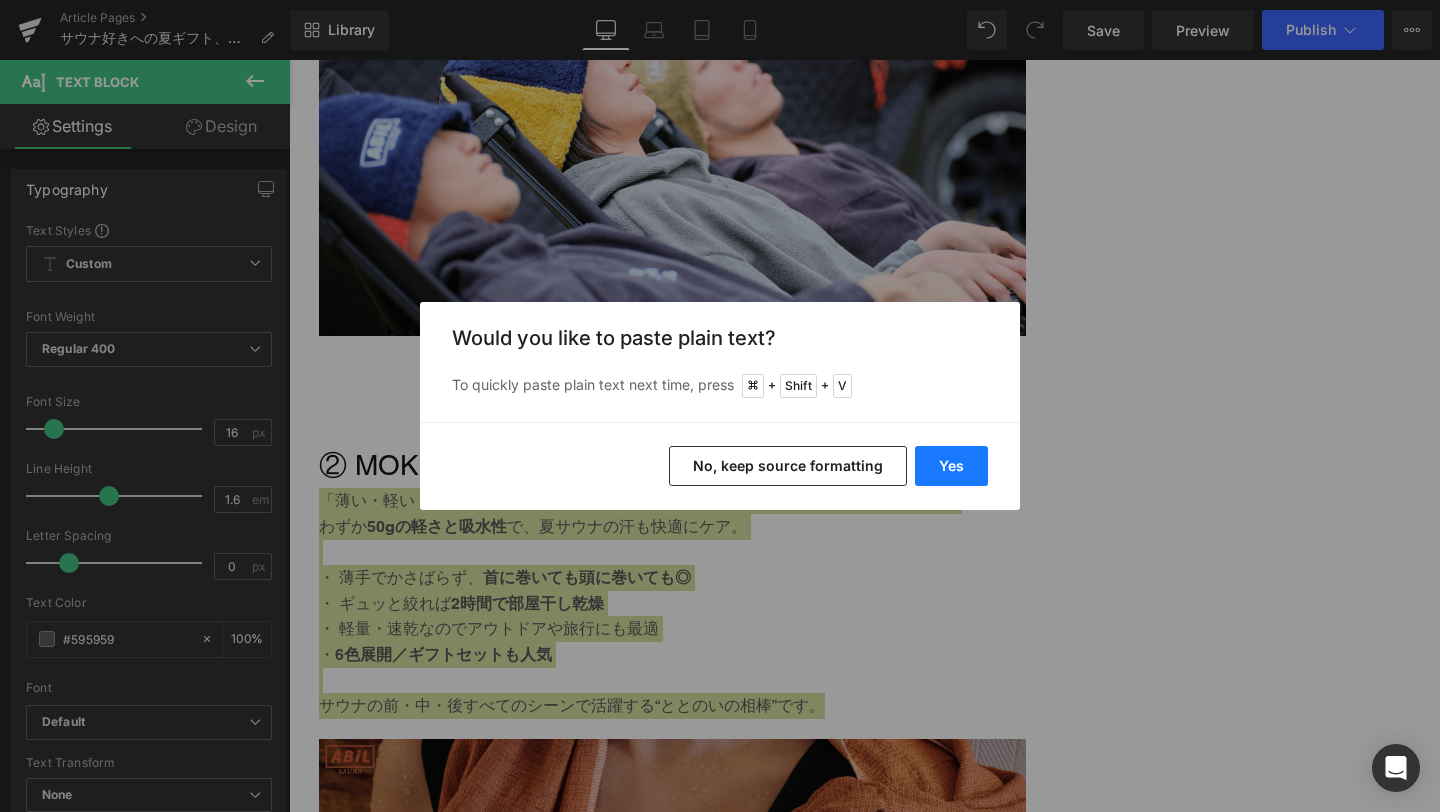 click on "Yes" at bounding box center [951, 466] 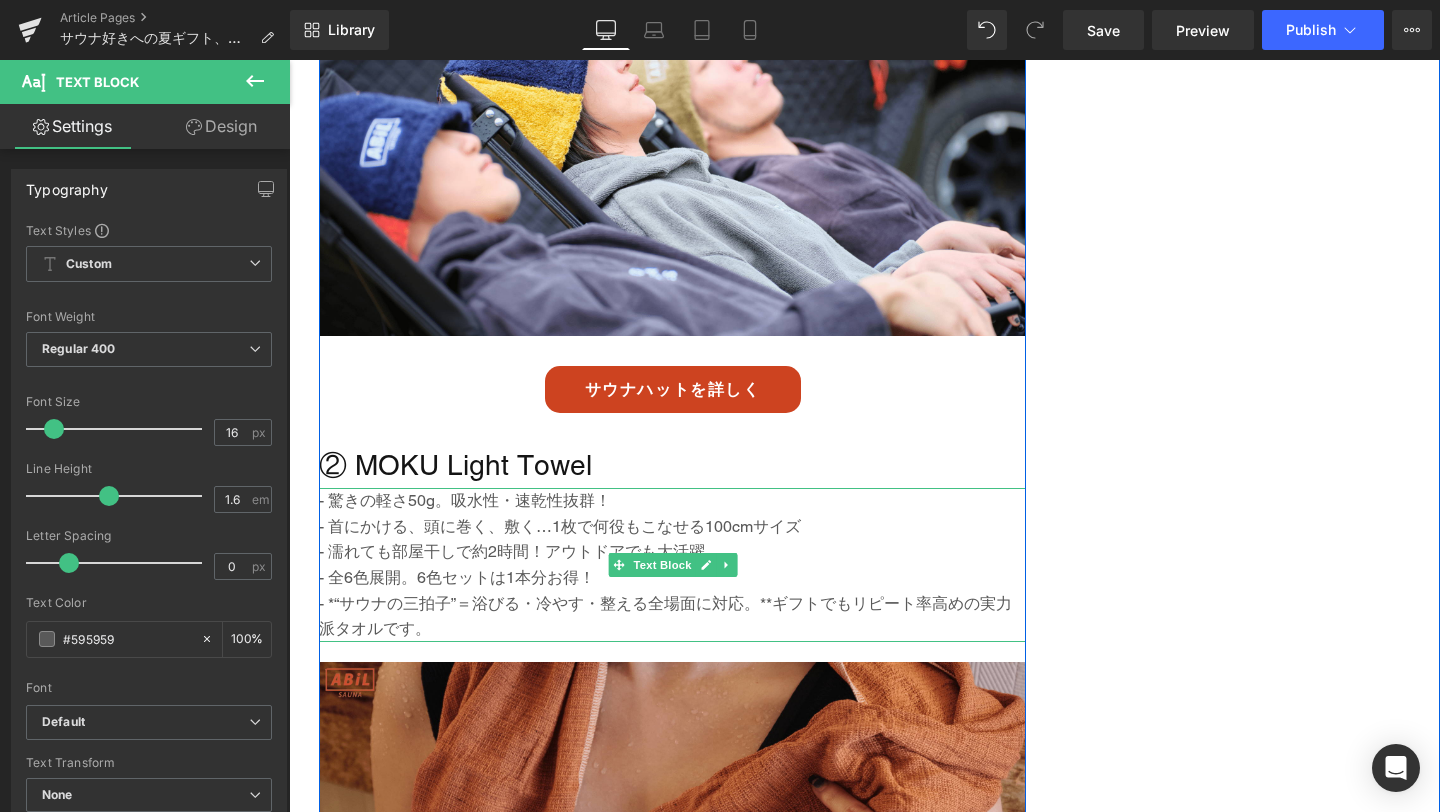 click on "- 驚きの軽さ50g。吸水性・速乾性抜群！" at bounding box center [672, 501] 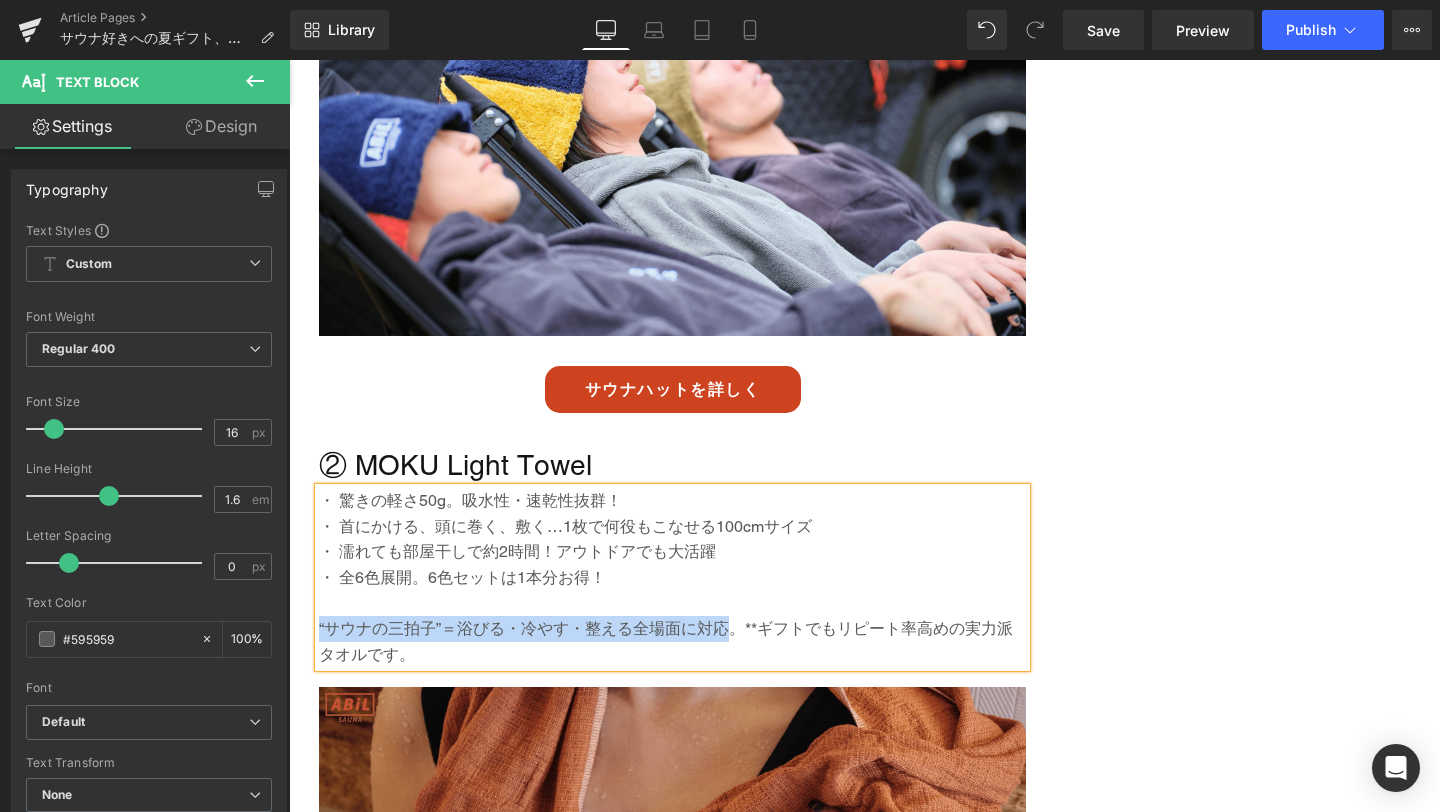 drag, startPoint x: 731, startPoint y: 626, endPoint x: 321, endPoint y: 637, distance: 410.14752 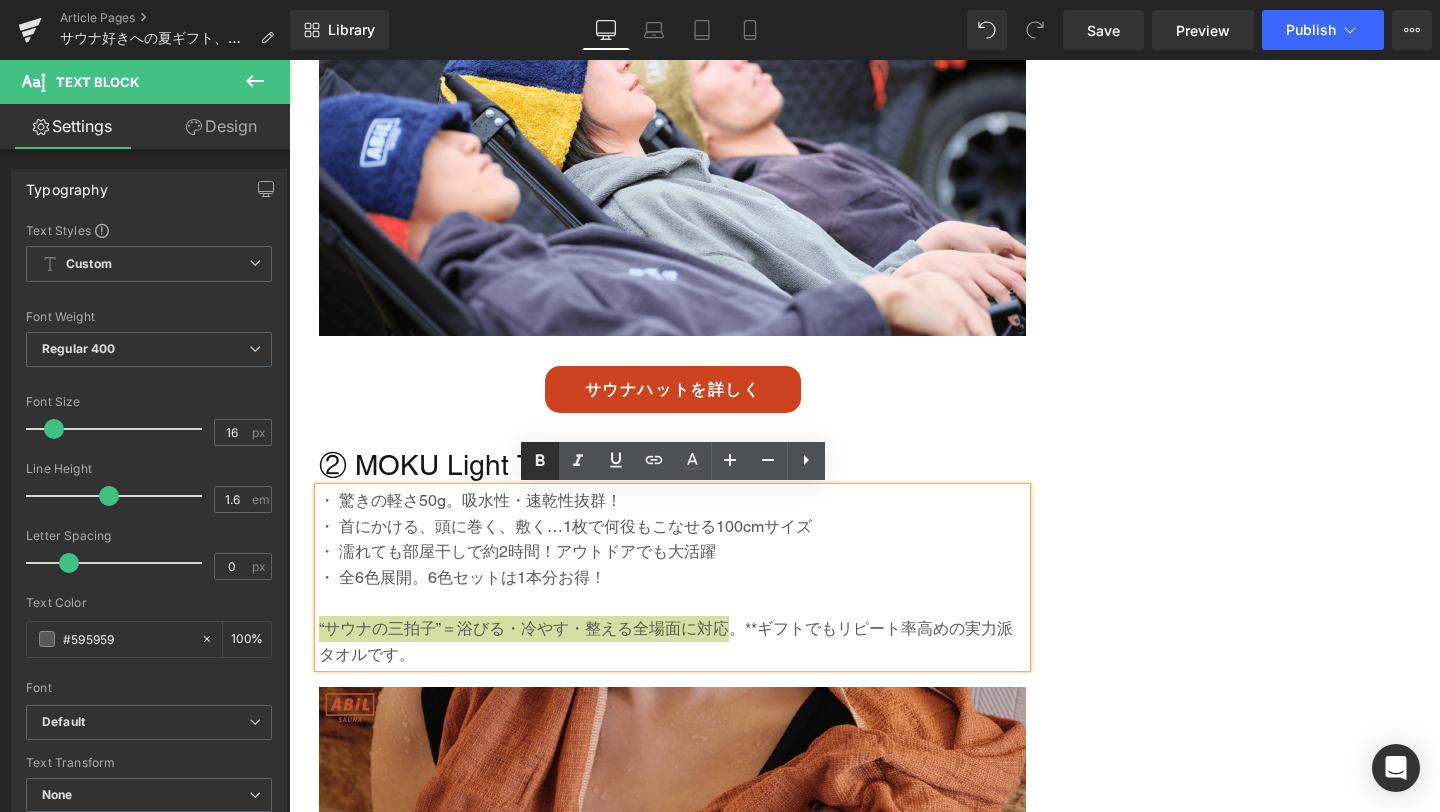 click 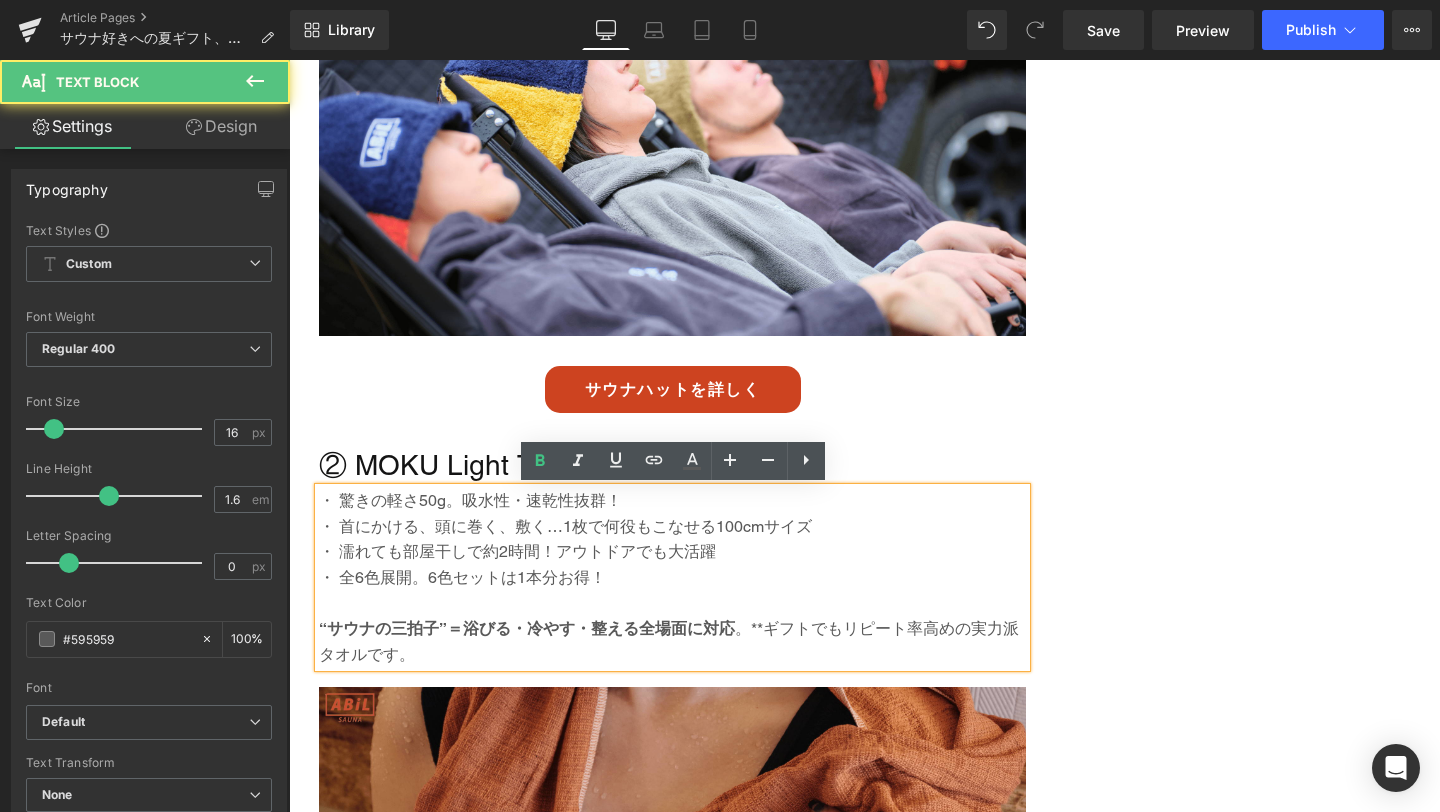 click on "“サウナの三拍子”＝浴びる・冷やす・整える全場面に対応 。**ギフトでもリピート率高めの実力派タオルです。" at bounding box center (672, 641) 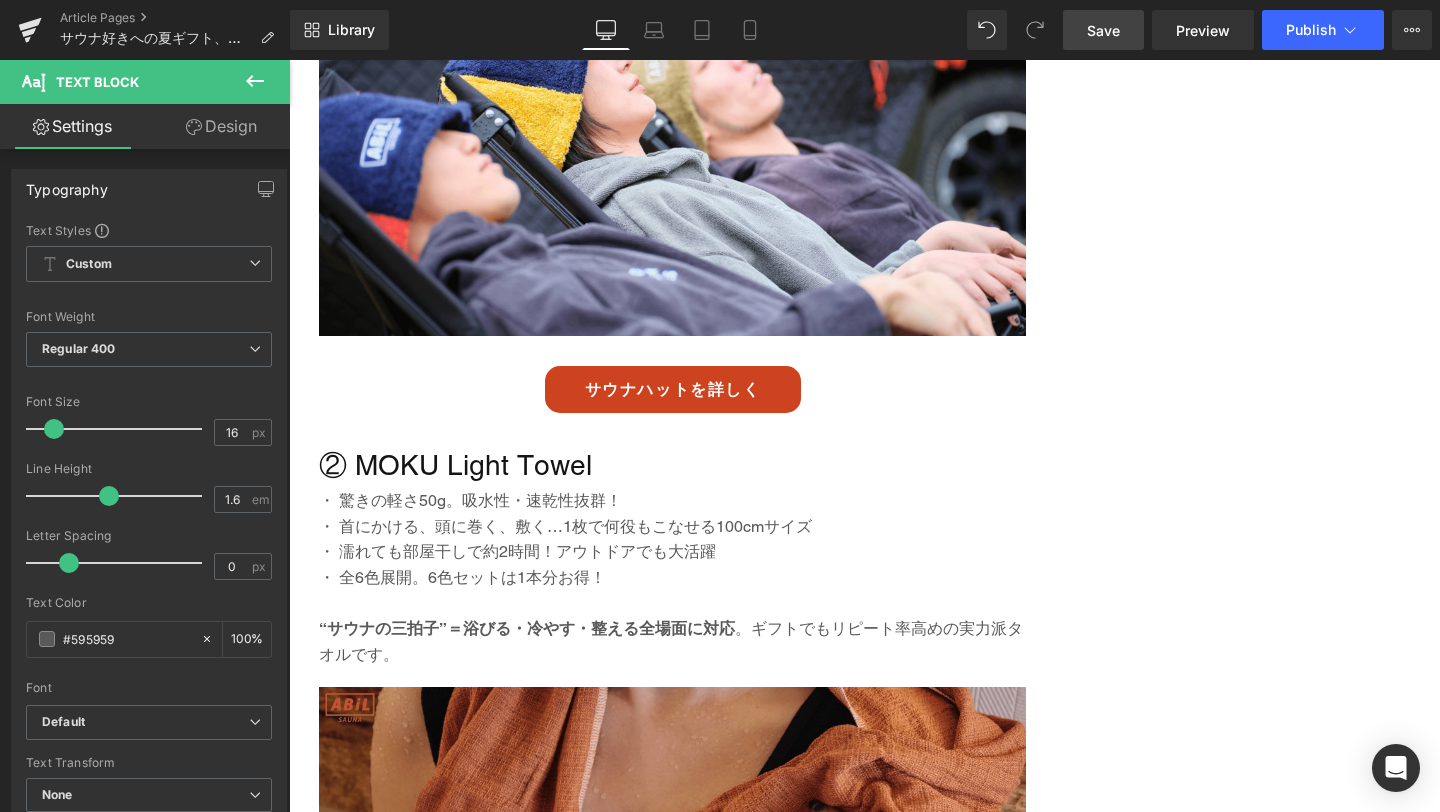click on "Save" at bounding box center [1103, 30] 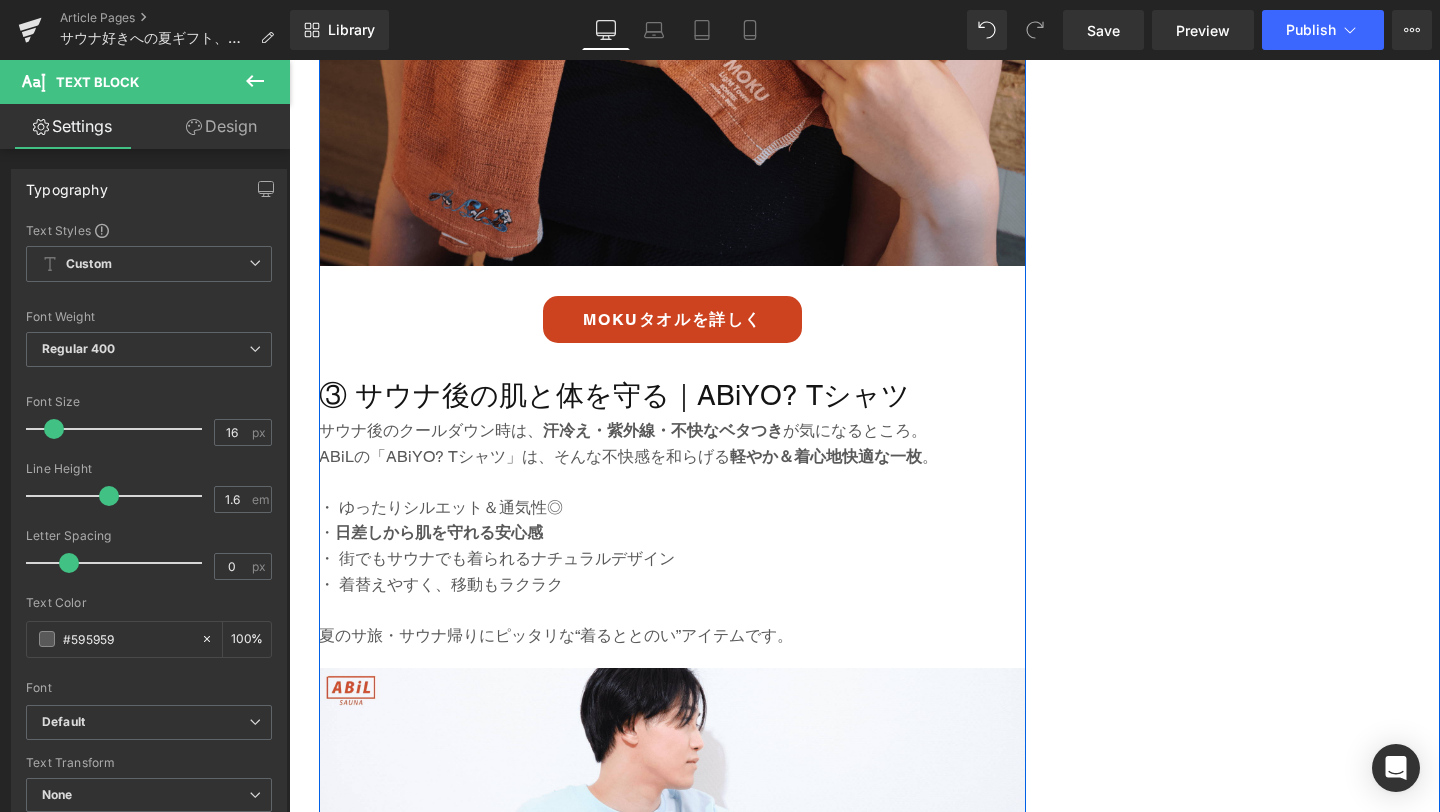 scroll, scrollTop: 3403, scrollLeft: 0, axis: vertical 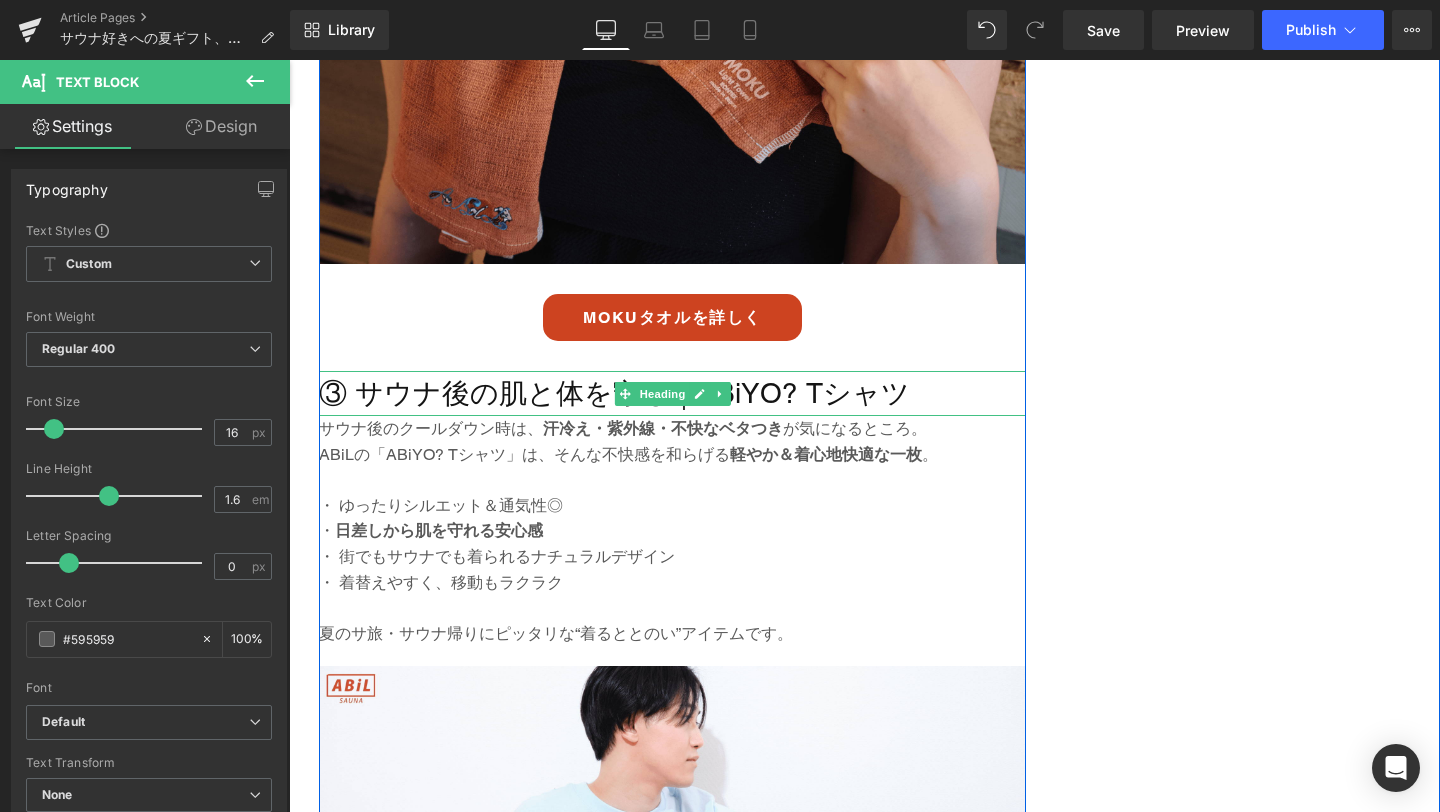 click on "③ サウナ後の肌と体を守る｜ABiYO? Tシャツ" at bounding box center [672, 393] 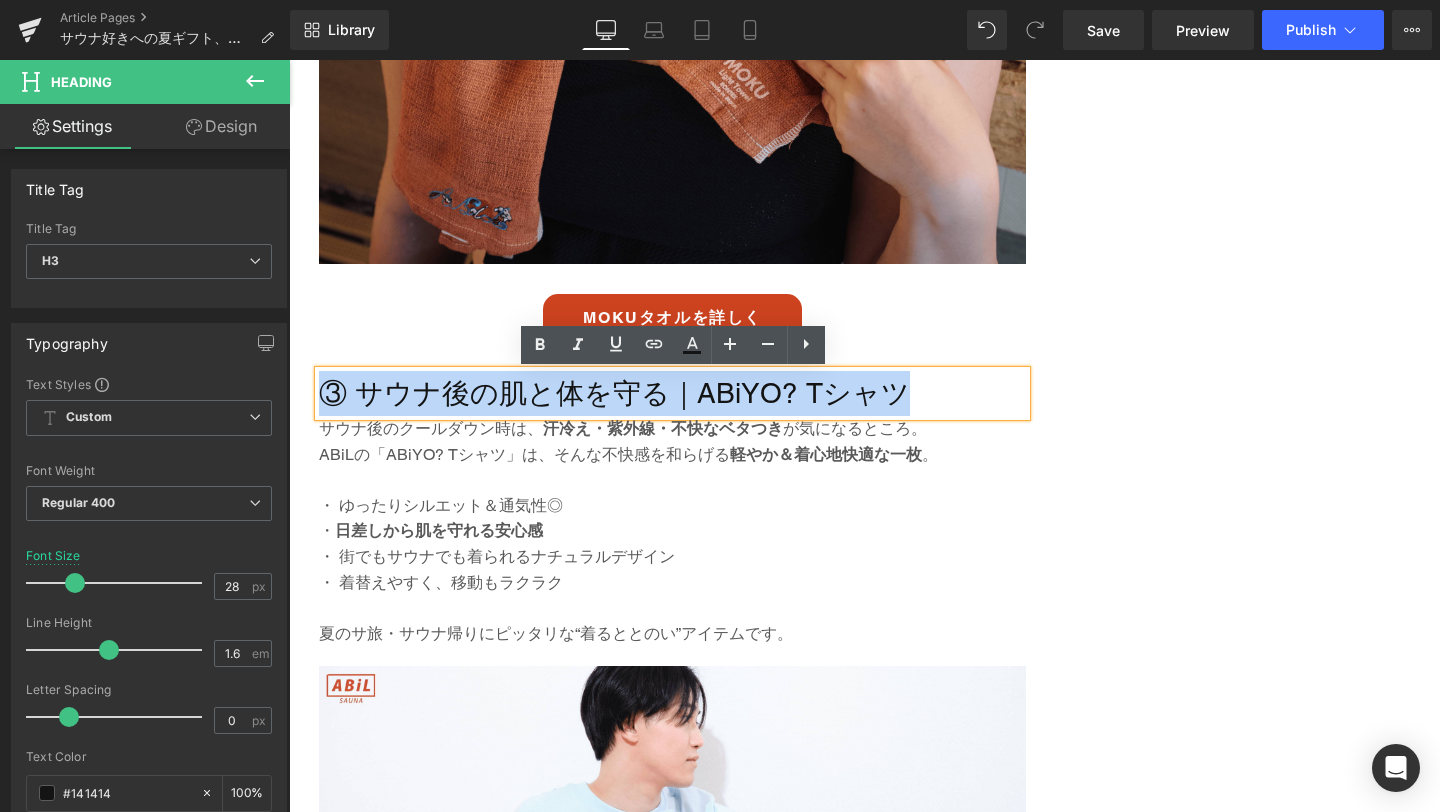 drag, startPoint x: 905, startPoint y: 400, endPoint x: 331, endPoint y: 396, distance: 574.0139 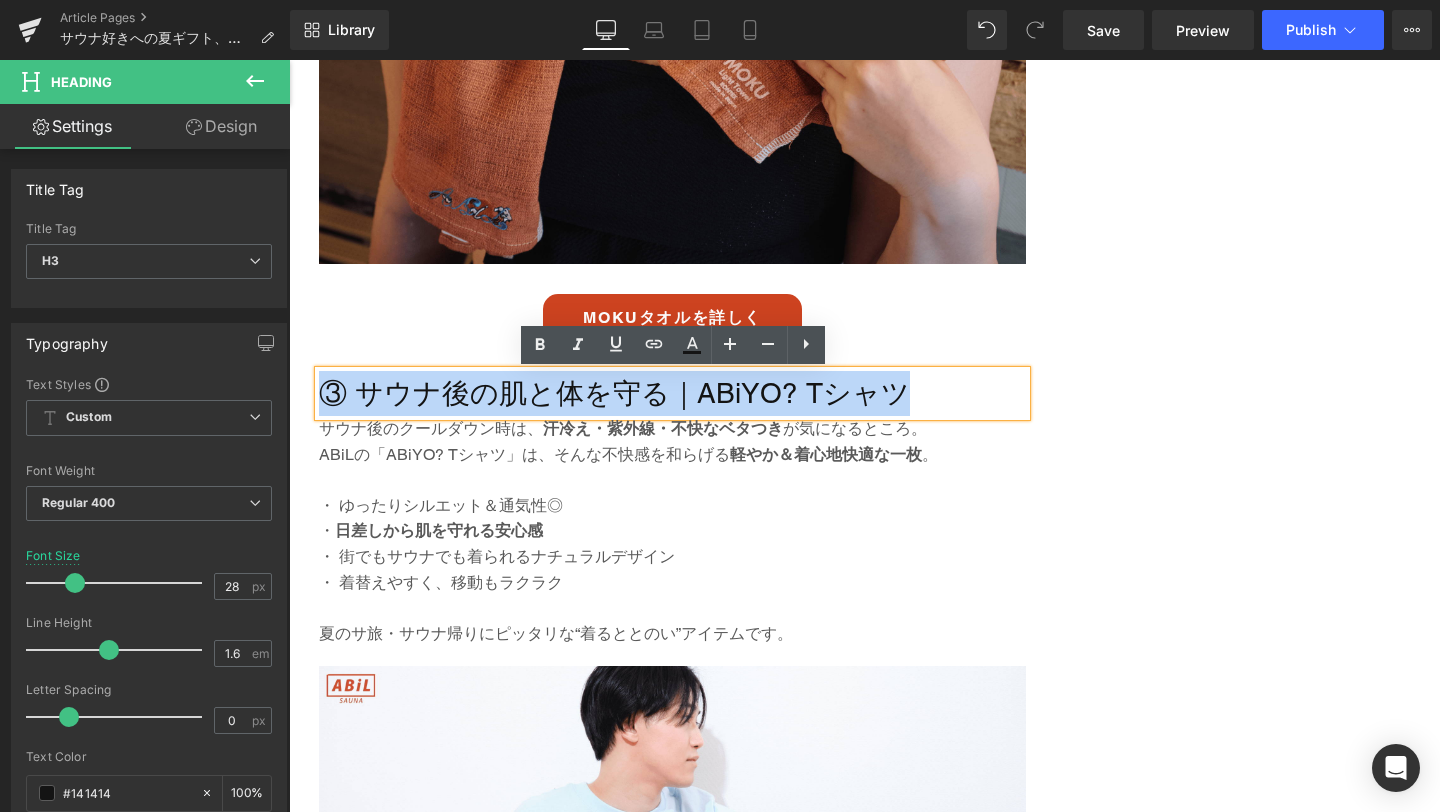 click on "③ サウナ後の肌と体を守る｜ABiYO? Tシャツ" at bounding box center (672, 393) 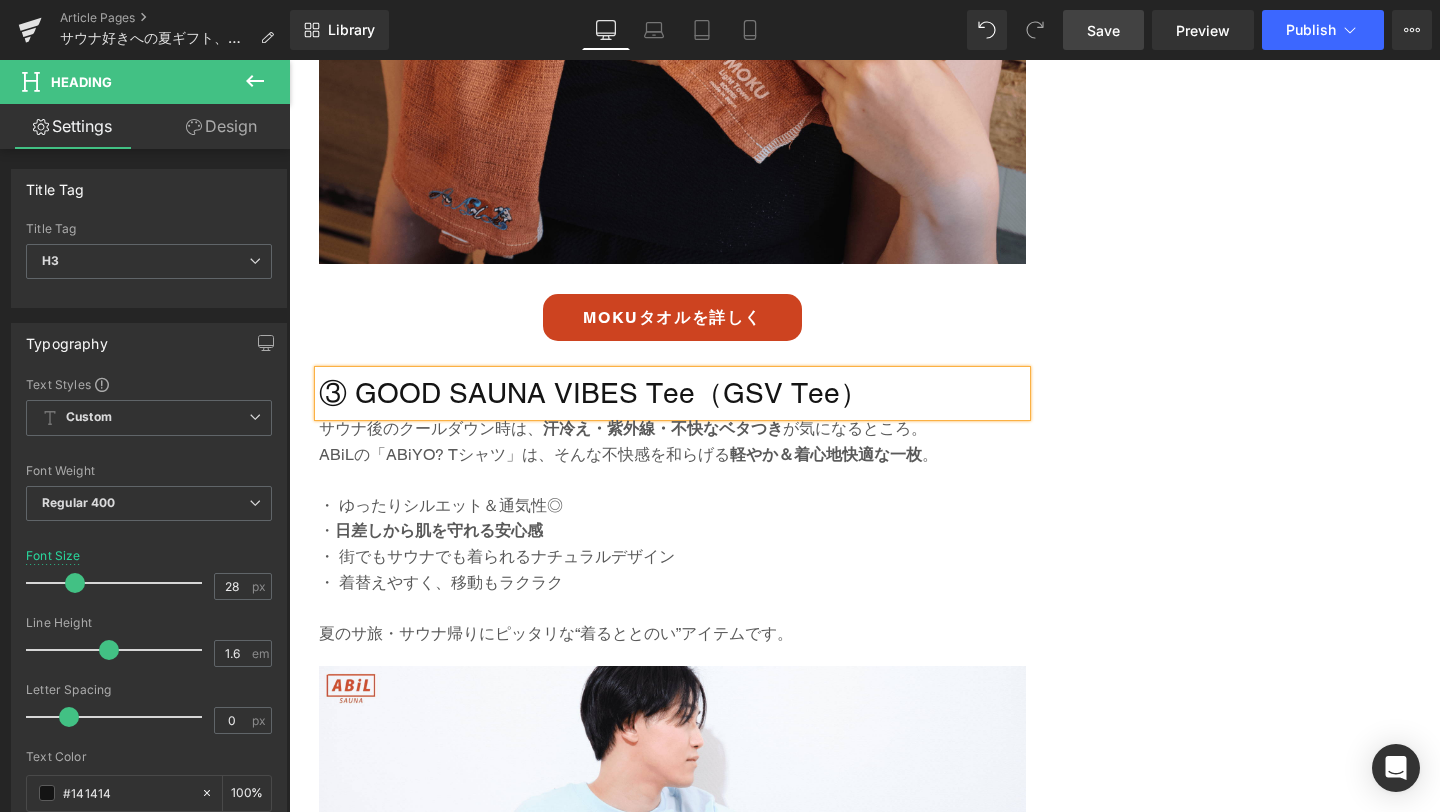 click on "Save" at bounding box center (1103, 30) 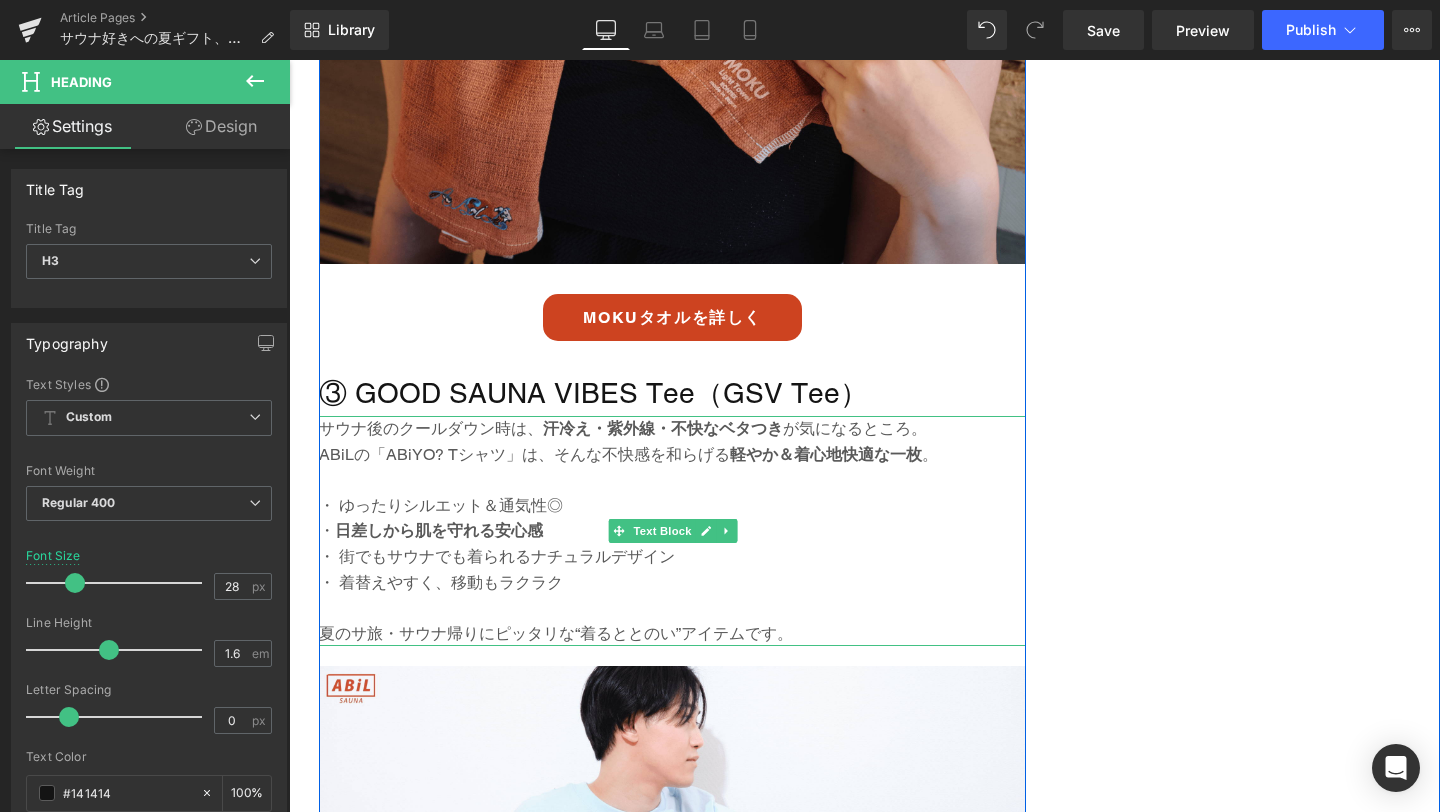 click at bounding box center (672, 608) 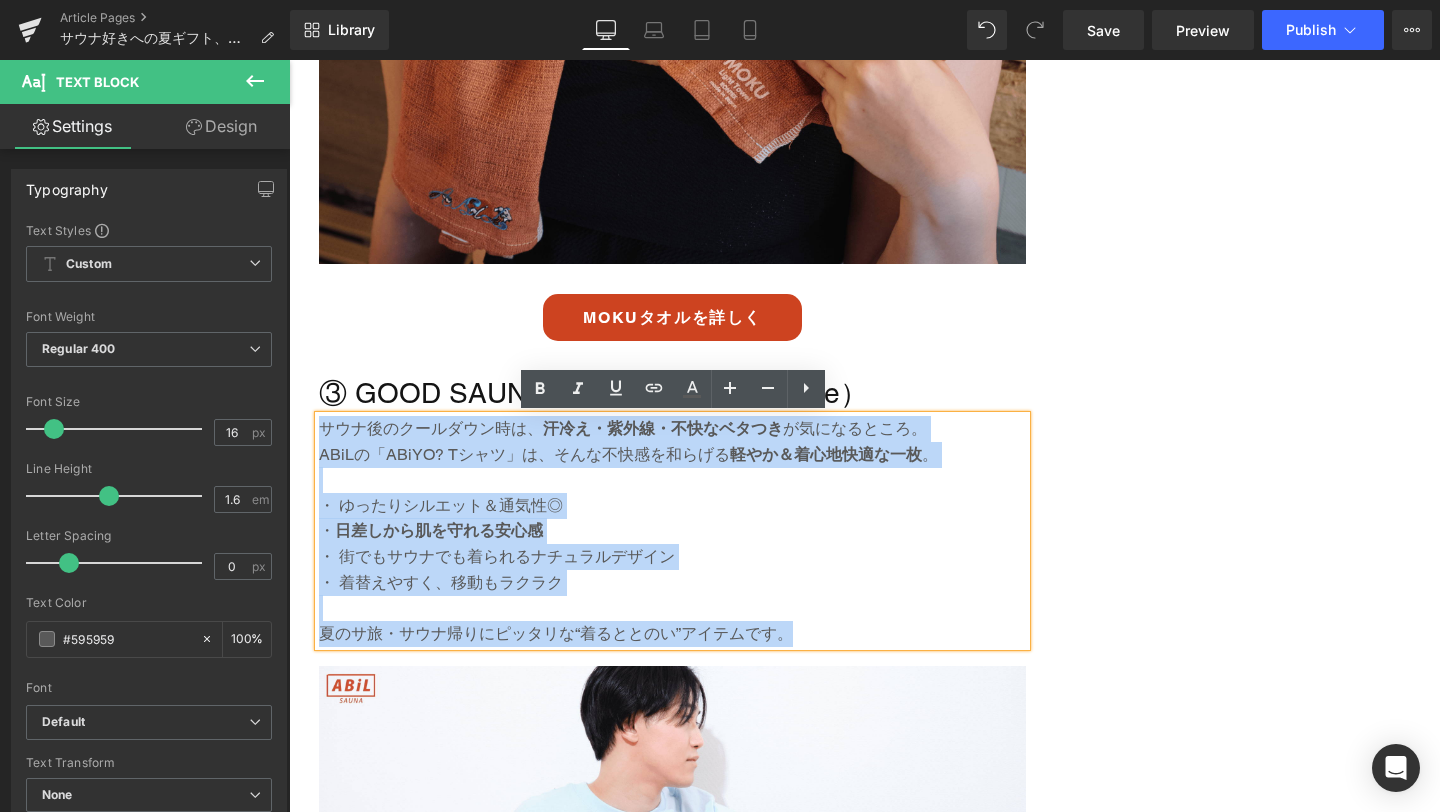 drag, startPoint x: 810, startPoint y: 629, endPoint x: 320, endPoint y: 419, distance: 533.1041 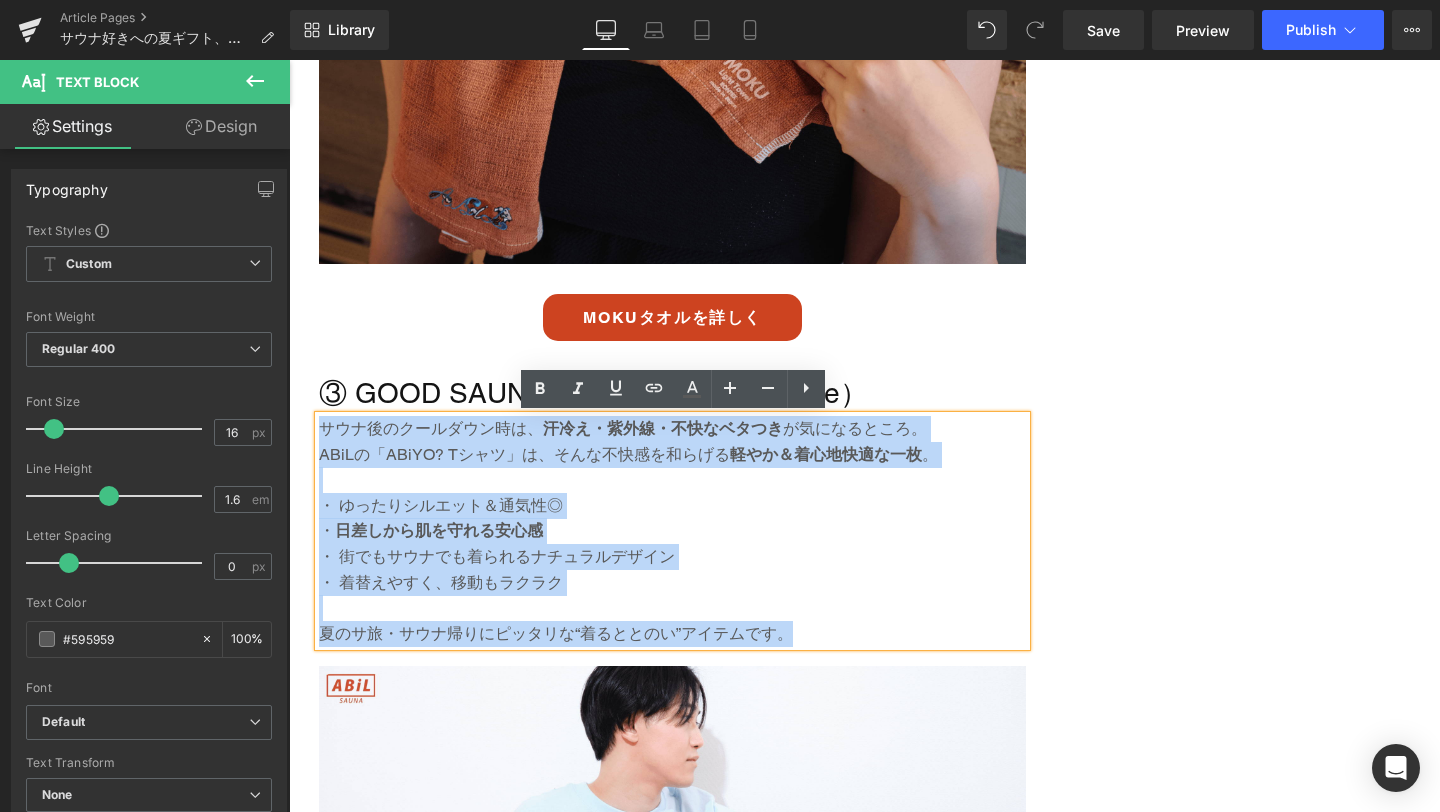 click on "サウナ後のクールダウン時は、 汗冷え・紫外線・不快なベタつき が気になるところ。 ABiLの「ABiYO? Tシャツ」は、そんな不快感を和らげる 軽やか＆着心地快適な一枚 。 ・ ゆったりシルエット＆通気性◎ ・ 日差しから肌を守れる安心感 ・ 街でもサウナでも着られるナチュラルデザイン ・ 着替えやすく、移動もラクラク 夏のサ旅・サウナ帰りにピッタリな“着るととのい”アイテムです。" at bounding box center (672, 531) 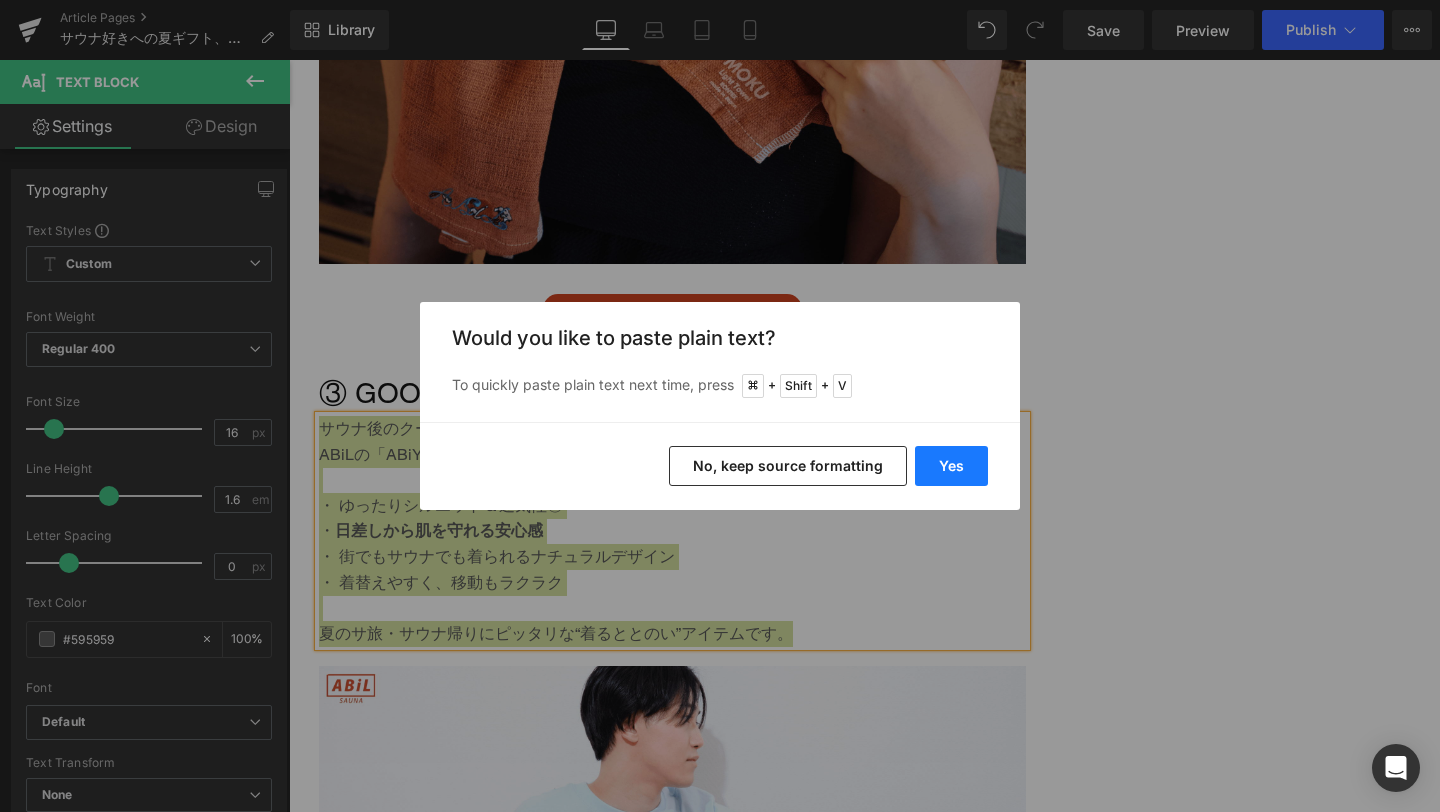 click on "Yes" at bounding box center (951, 466) 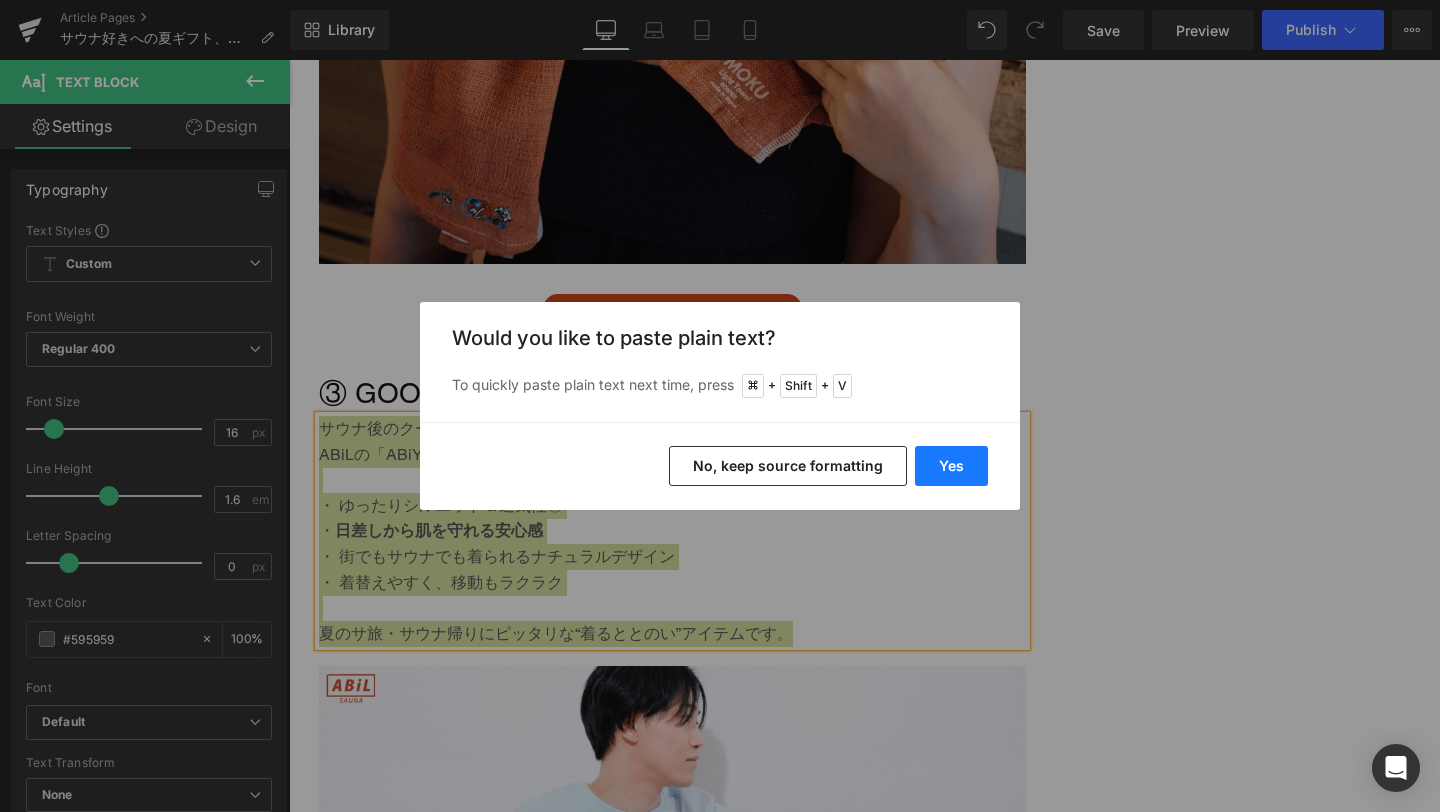 type 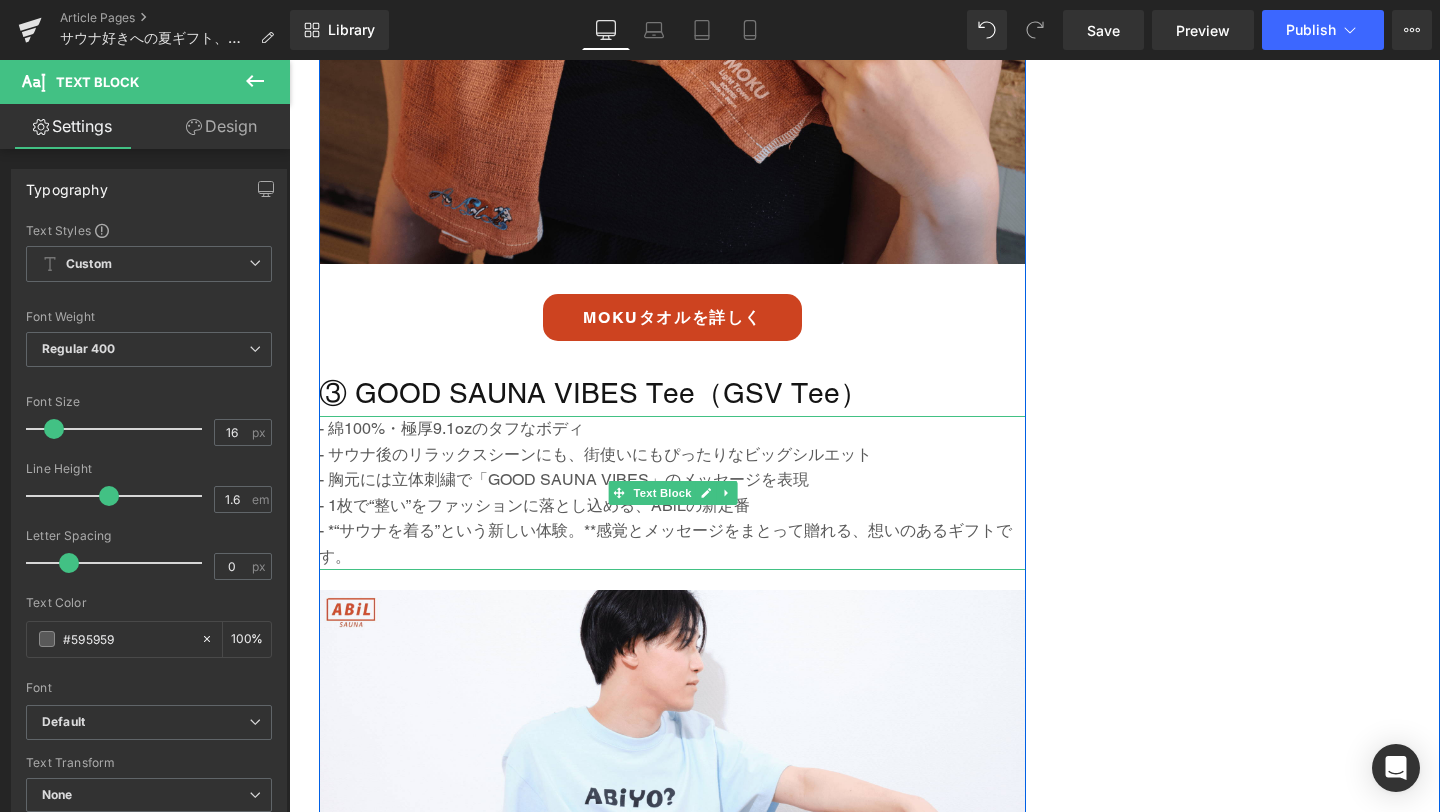 click on "- 綿100%・極厚9.1ozのタフなボディ" at bounding box center (672, 429) 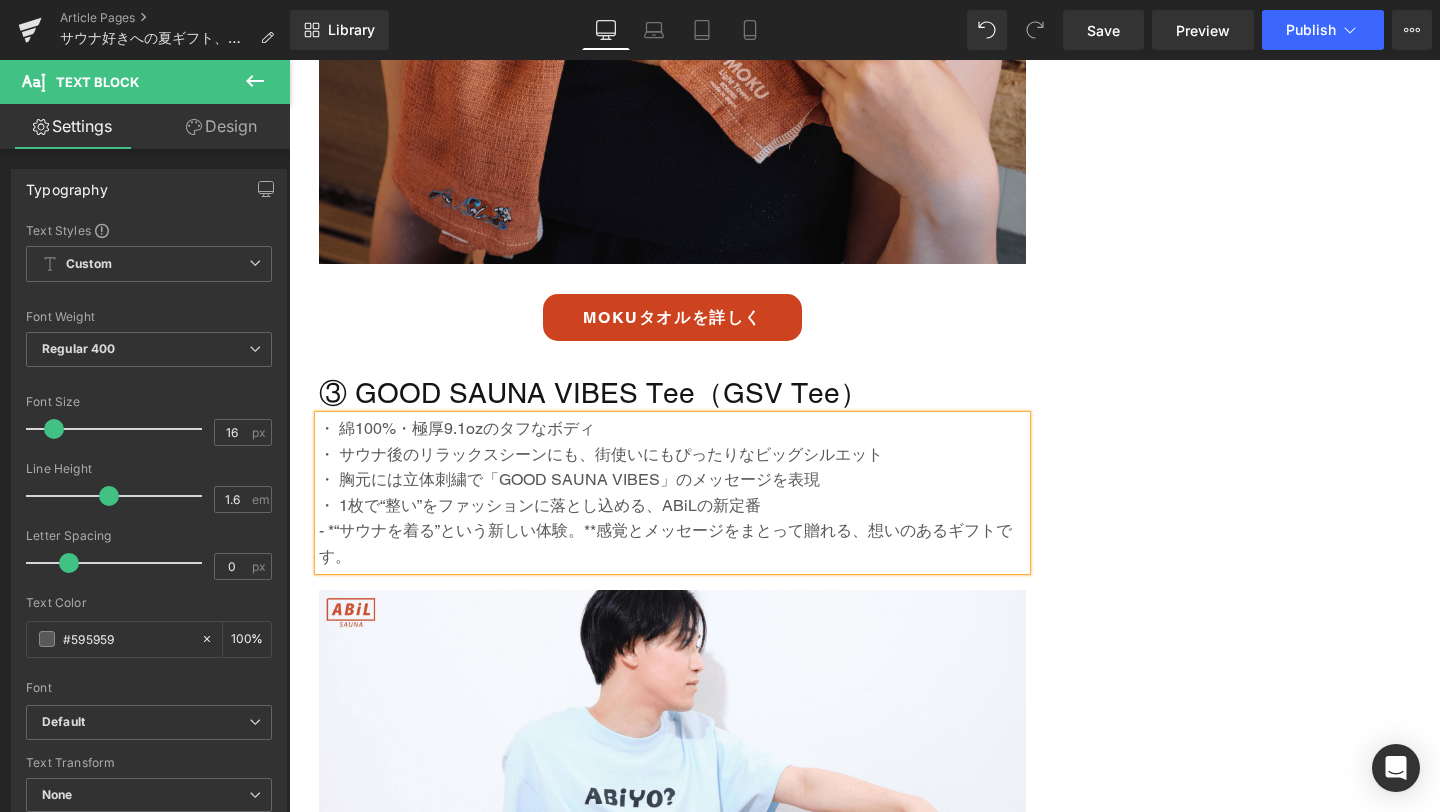click on "- *“サウナを着る”という新しい体験。**感覚とメッセージをまとって贈れる、想いのあるギフトです。" at bounding box center (672, 543) 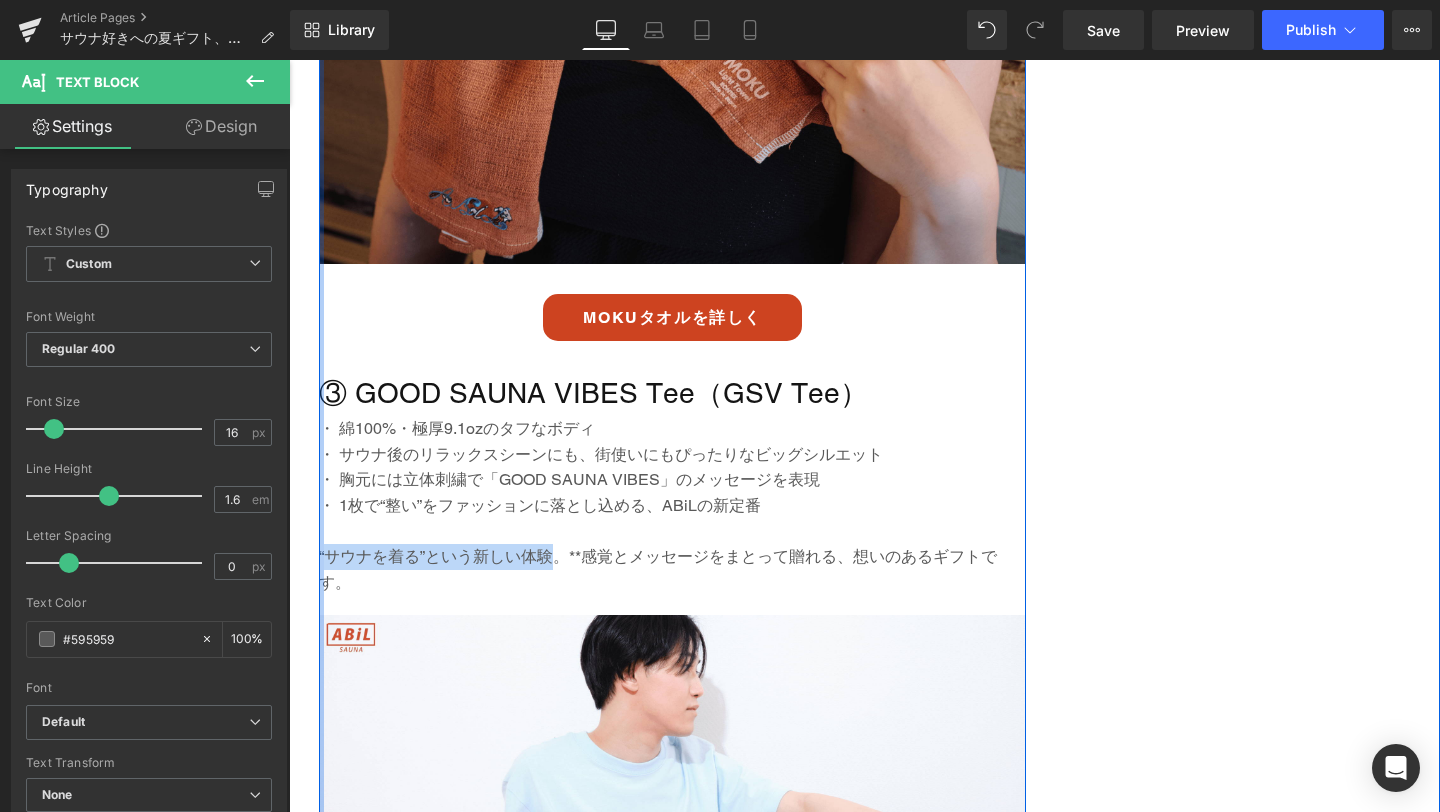 drag, startPoint x: 561, startPoint y: 561, endPoint x: 322, endPoint y: 556, distance: 239.05229 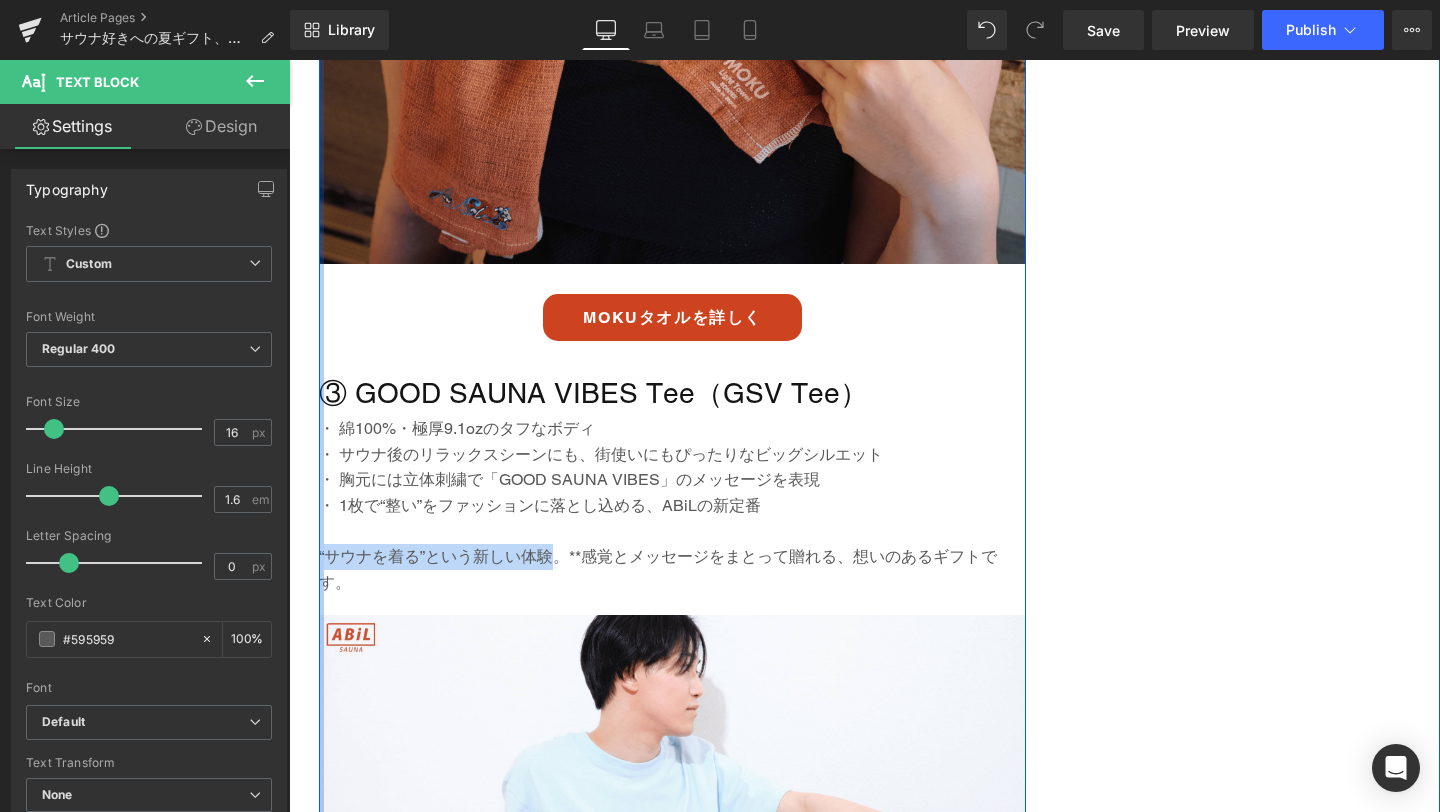 click on "ABiLおすすめ｜サウナ好きが笑顔になる夏ギフト4選 Heading         ① ABiL POCKET サウナハット Heading         ・ 今治タオル認定・オーガニックコットン100% ・ 頭と耳を熱から守る深め設計 ・ アクセサリーも入る便利なサイドポケット付き ・ タオル生地だから絞れて洗える！清潔で長持ち 周囲の視線を遮って“自分だけの整い時間”を演出する定番ハット 。実用性とデザイン性のどちらも喜ばれます。 Text Block         Image         サウナハットを詳しく Button         ② MOKU Light Towel Heading         ・ 驚きの軽さ50g。吸水性・速乾性抜群！ ・ 首にかける、頭に巻く、敷く…1枚で何役もこなせる100cmサイズ ・ 濡れても部屋干しで約2時間！アウトドアでも大活躍 ・ 全6色展開。6色セットは1本分お得！ “サウナの三拍子”＝浴びる・冷やす・整える全場面に対応 Text Block" at bounding box center [672, 620] 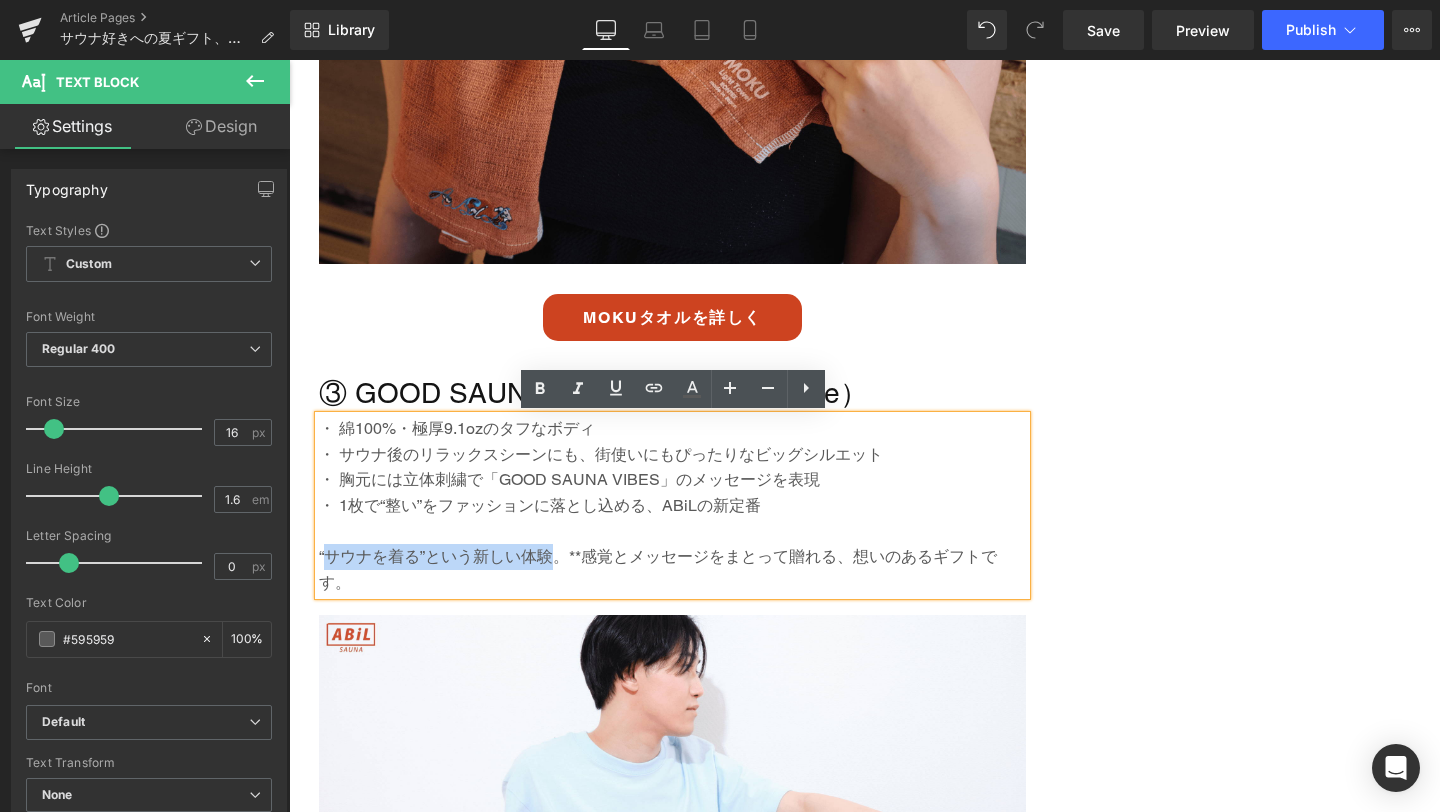 click on "ABiLおすすめ｜サウナ好きが笑顔になる夏ギフト4選 Heading         ① ABiL POCKET サウナハット Heading         ・ 今治タオル認定・オーガニックコットン100% ・ 頭と耳を熱から守る深め設計 ・ アクセサリーも入る便利なサイドポケット付き ・ タオル生地だから絞れて洗える！清潔で長持ち 周囲の視線を遮って“自分だけの整い時間”を演出する定番ハット 。実用性とデザイン性のどちらも喜ばれます。 Text Block         Image         サウナハットを詳しく Button         ② MOKU Light Towel Heading         ・ 驚きの軽さ50g。吸水性・速乾性抜群！ ・ 首にかける、頭に巻く、敷く…1枚で何役もこなせる100cmサイズ ・ 濡れても部屋干しで約2時間！アウトドアでも大活躍 ・ 全6色展開。6色セットは1本分お得！ “サウナの三拍子”＝浴びる・冷やす・整える全場面に対応 Text Block" at bounding box center [672, 620] 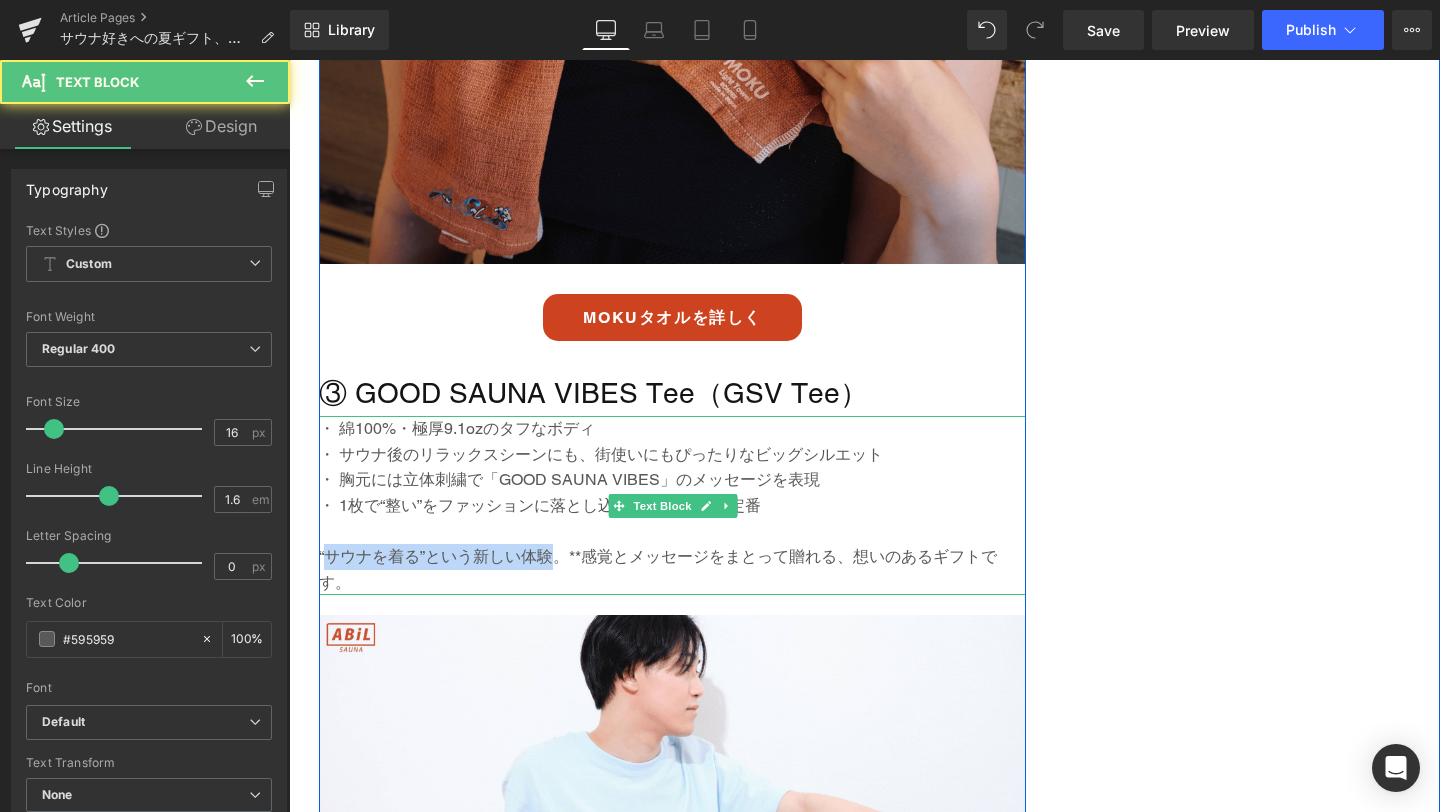 click on "“サウナを着る”という新しい体験。**感覚とメッセージをまとって贈れる、想いのあるギフトです。" at bounding box center [672, 569] 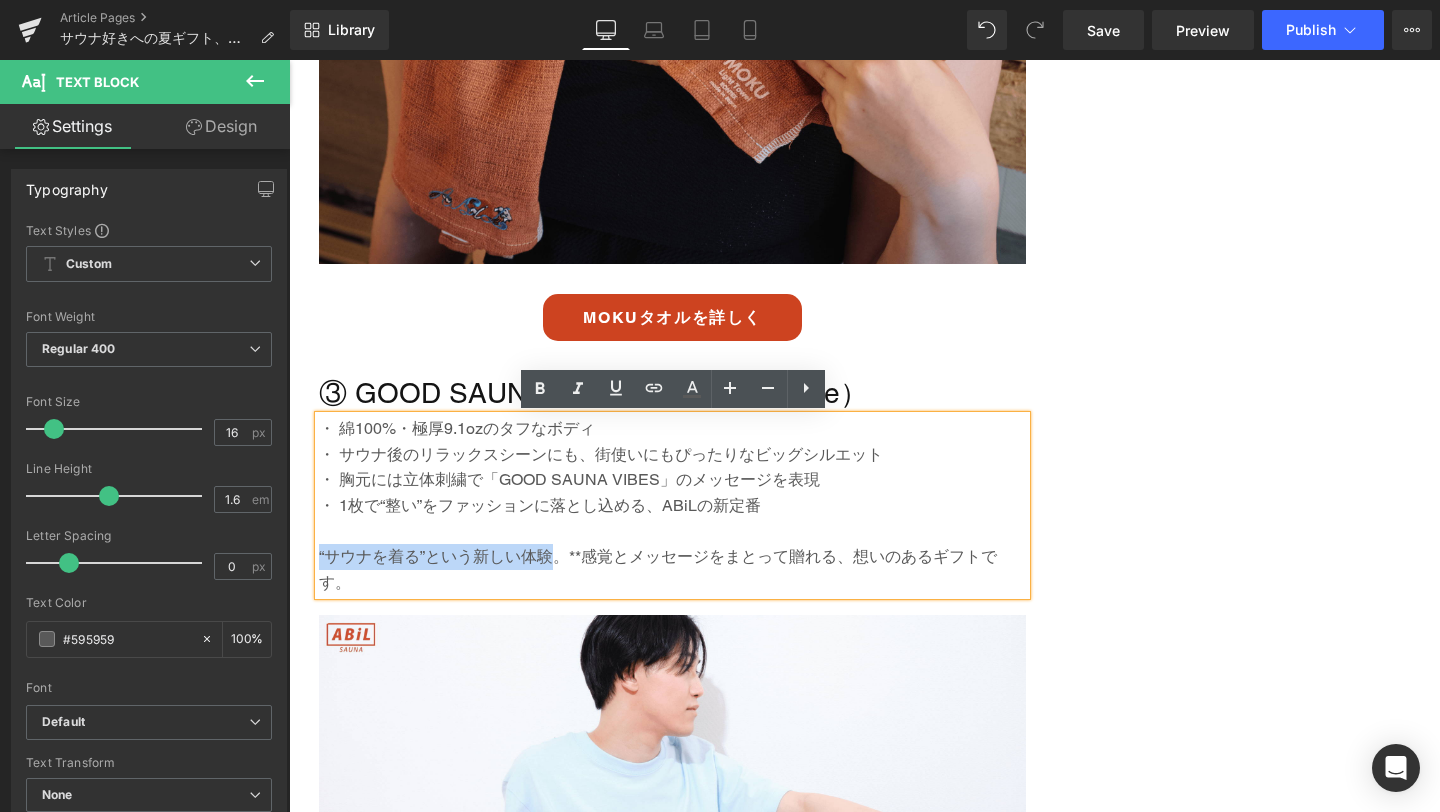drag, startPoint x: 556, startPoint y: 557, endPoint x: 309, endPoint y: 554, distance: 247.01822 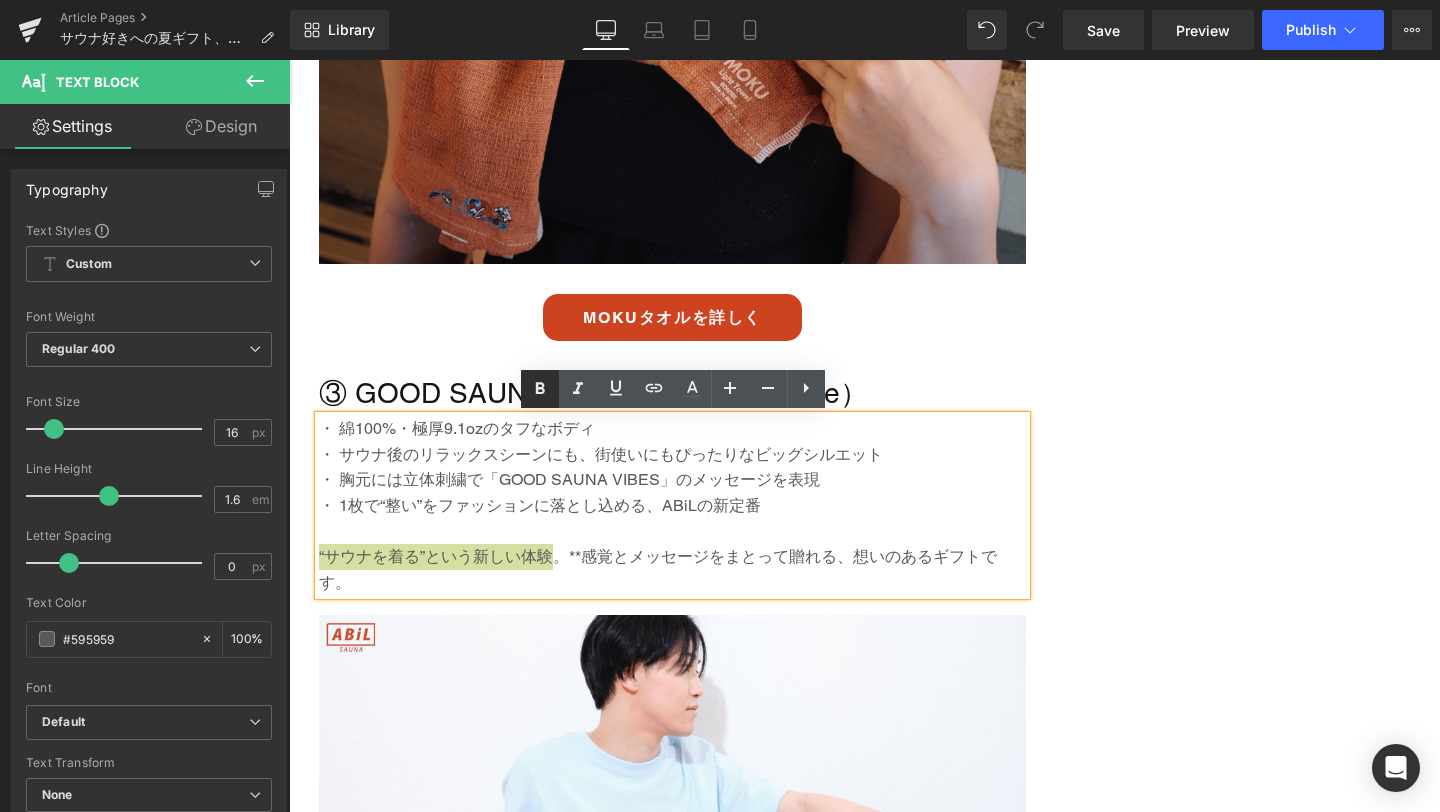 click 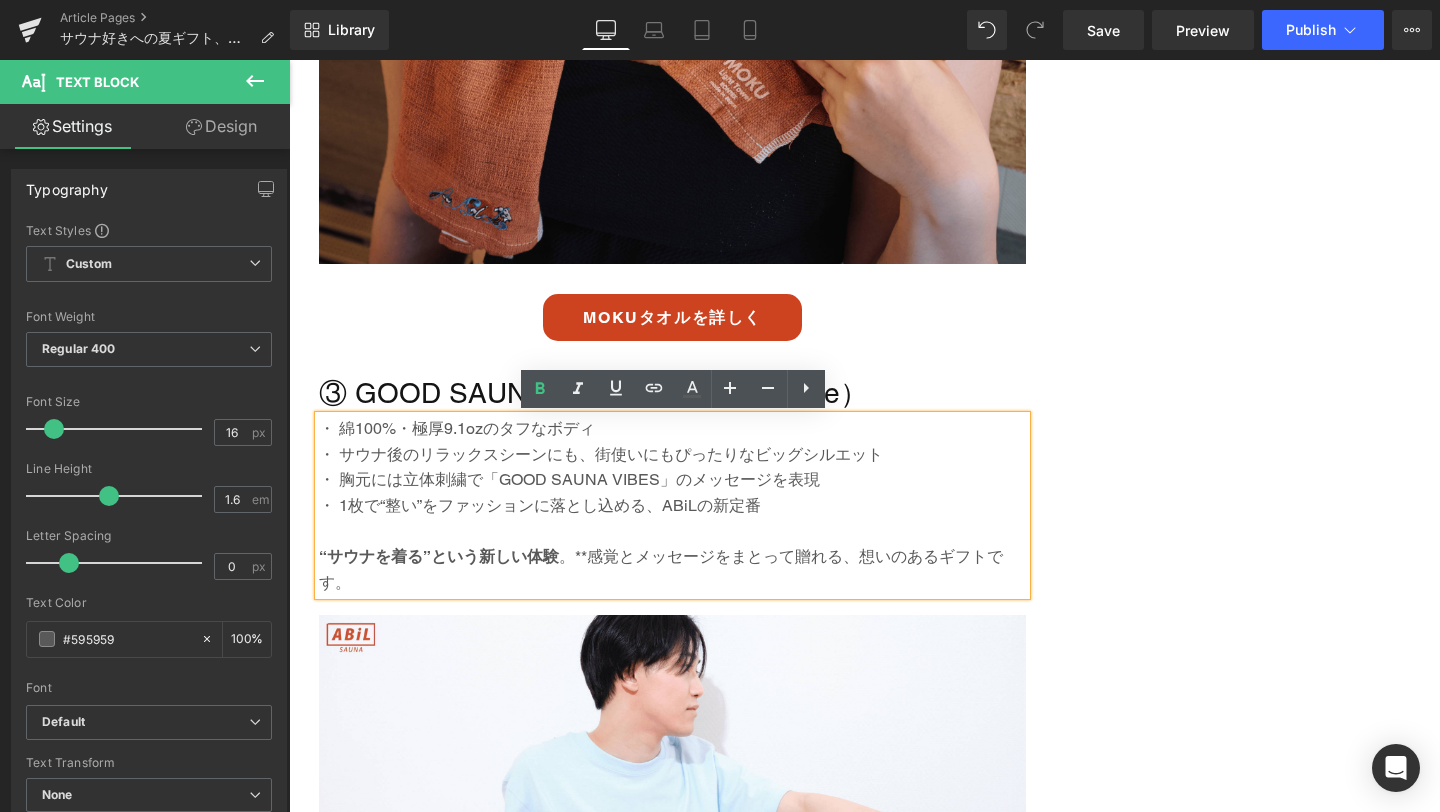 click on "“サウナを着る”という新しい体験 。**感覚とメッセージをまとって贈れる、想いのあるギフトです。" at bounding box center (672, 569) 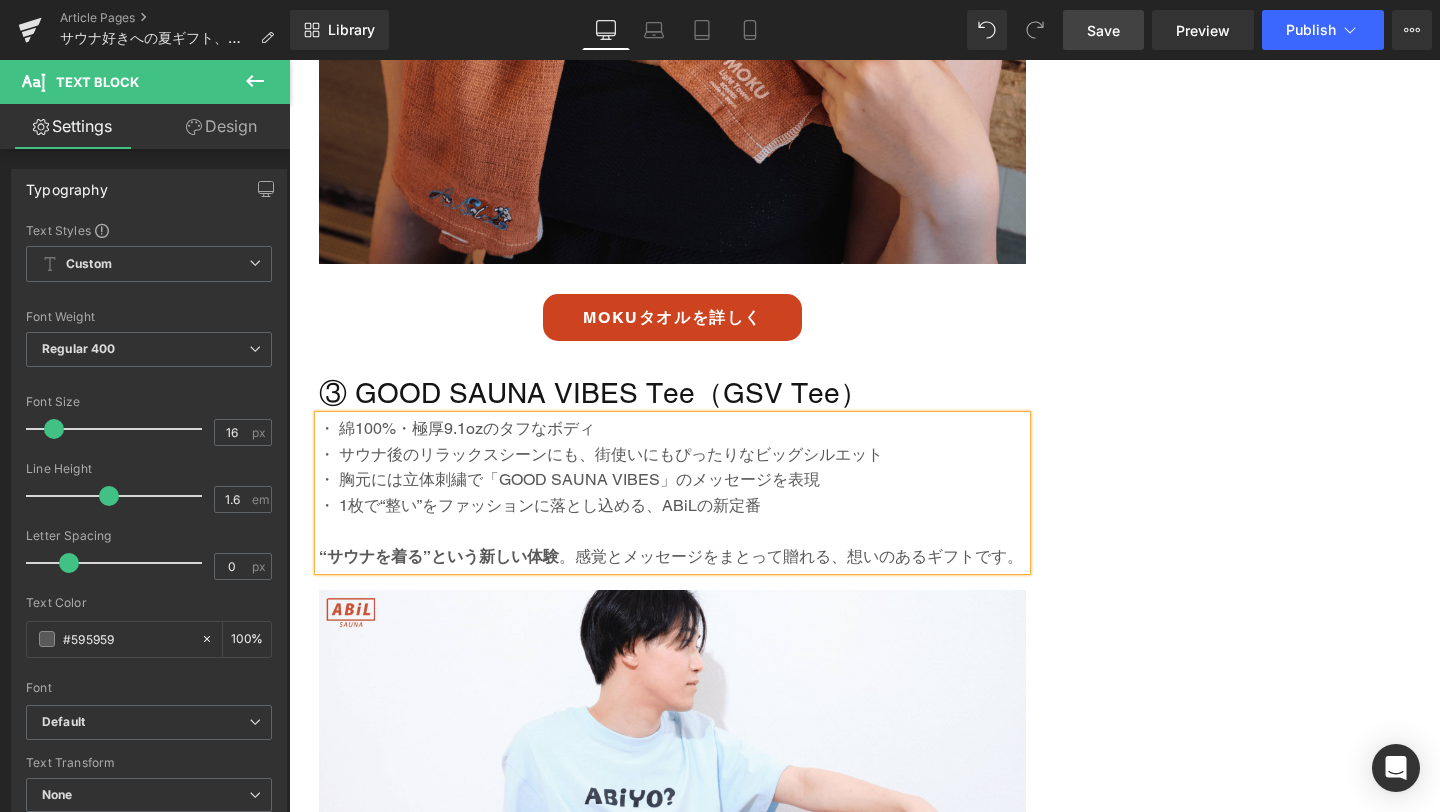 click on "Save" at bounding box center (1103, 30) 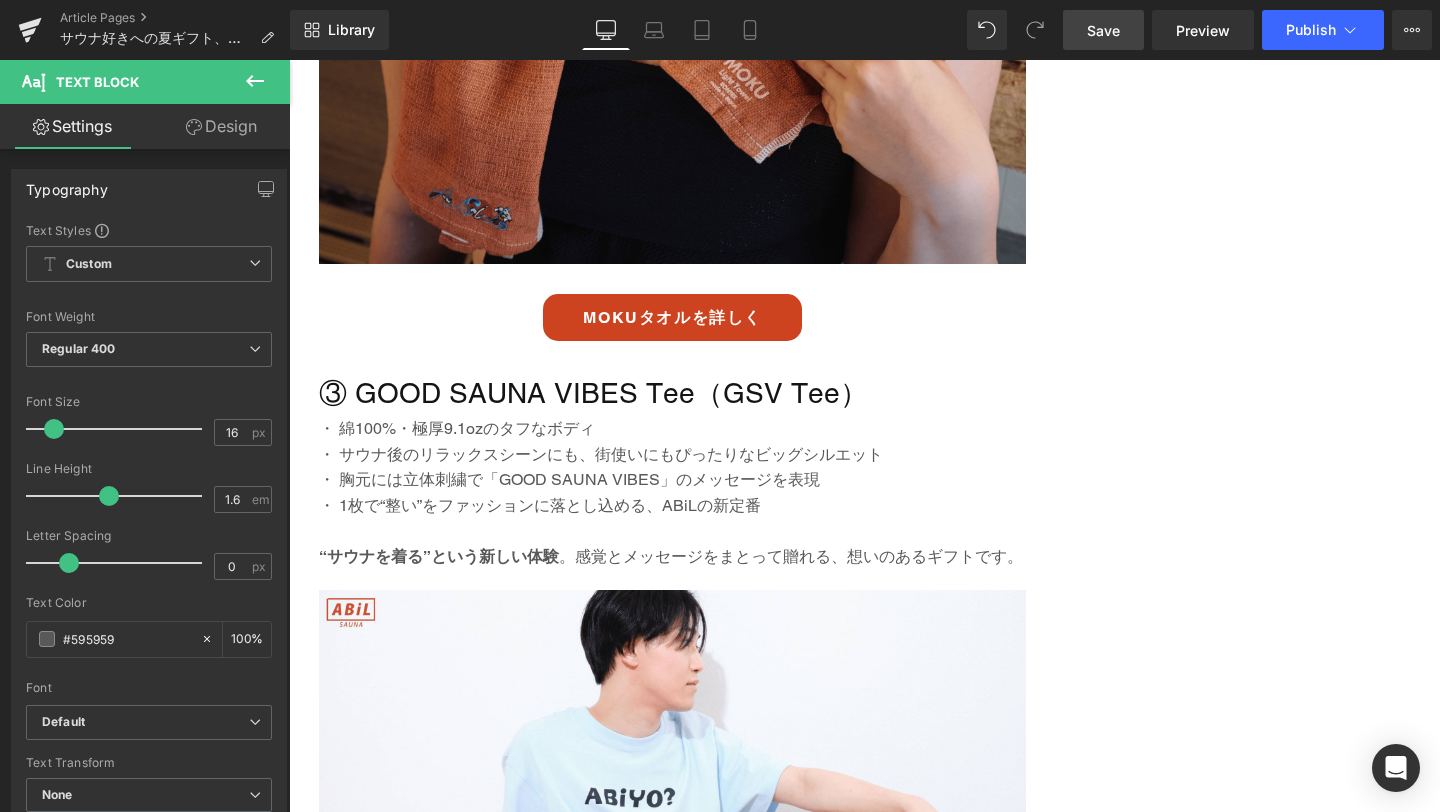 click on "Save" at bounding box center (1103, 30) 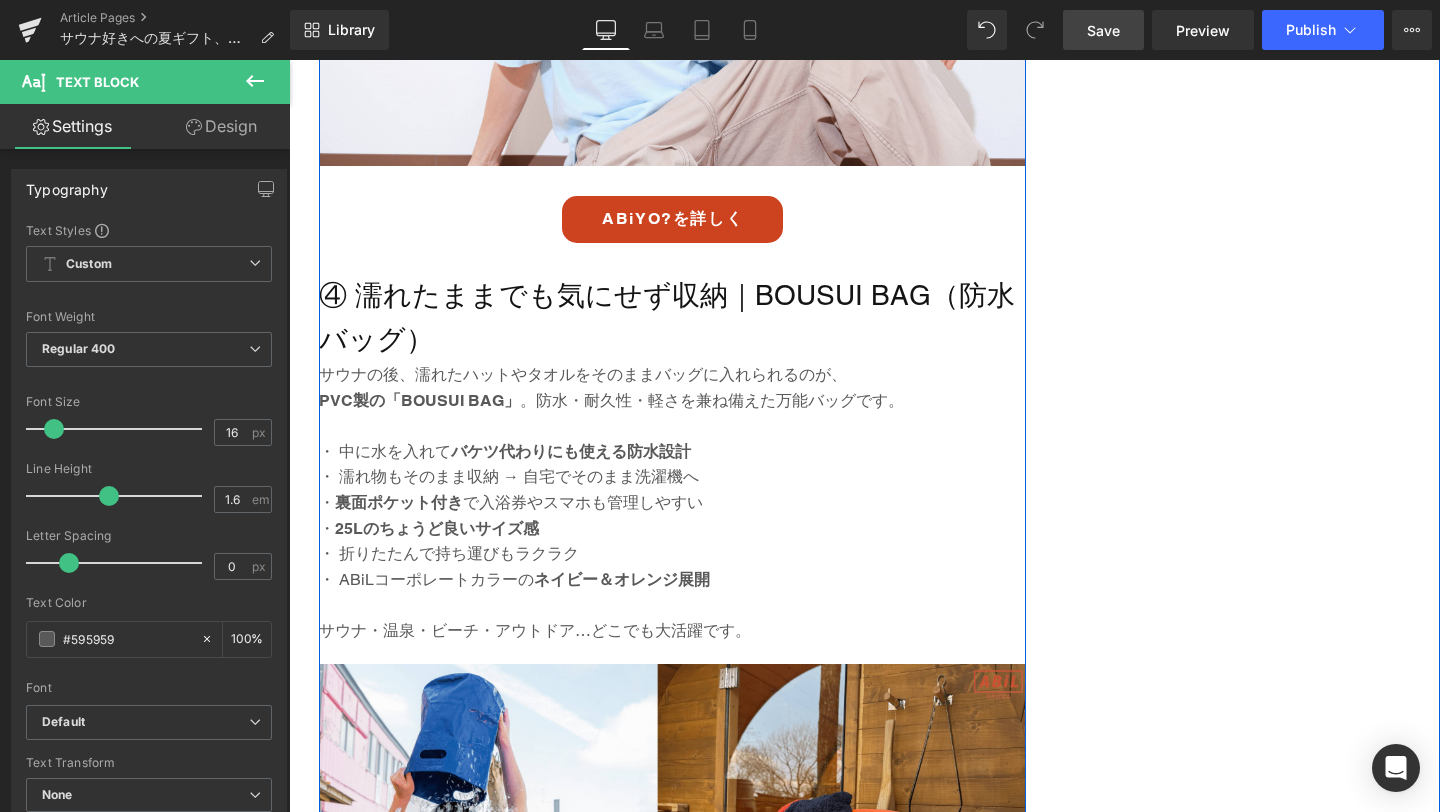 scroll, scrollTop: 4256, scrollLeft: 0, axis: vertical 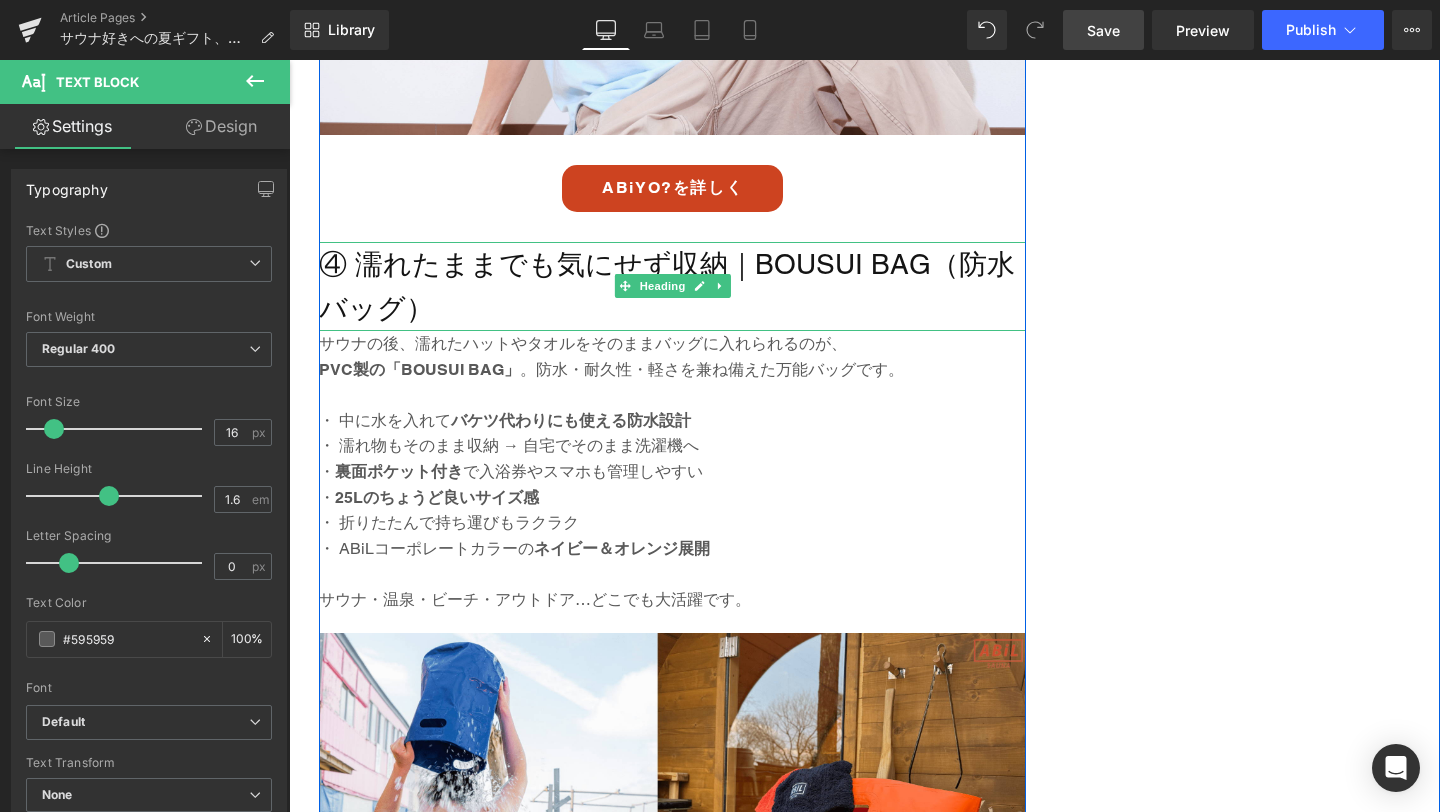 click on "④ 濡れたままでも気にせず収納｜BOUSUI BAG（防水バッグ）" at bounding box center (672, 287) 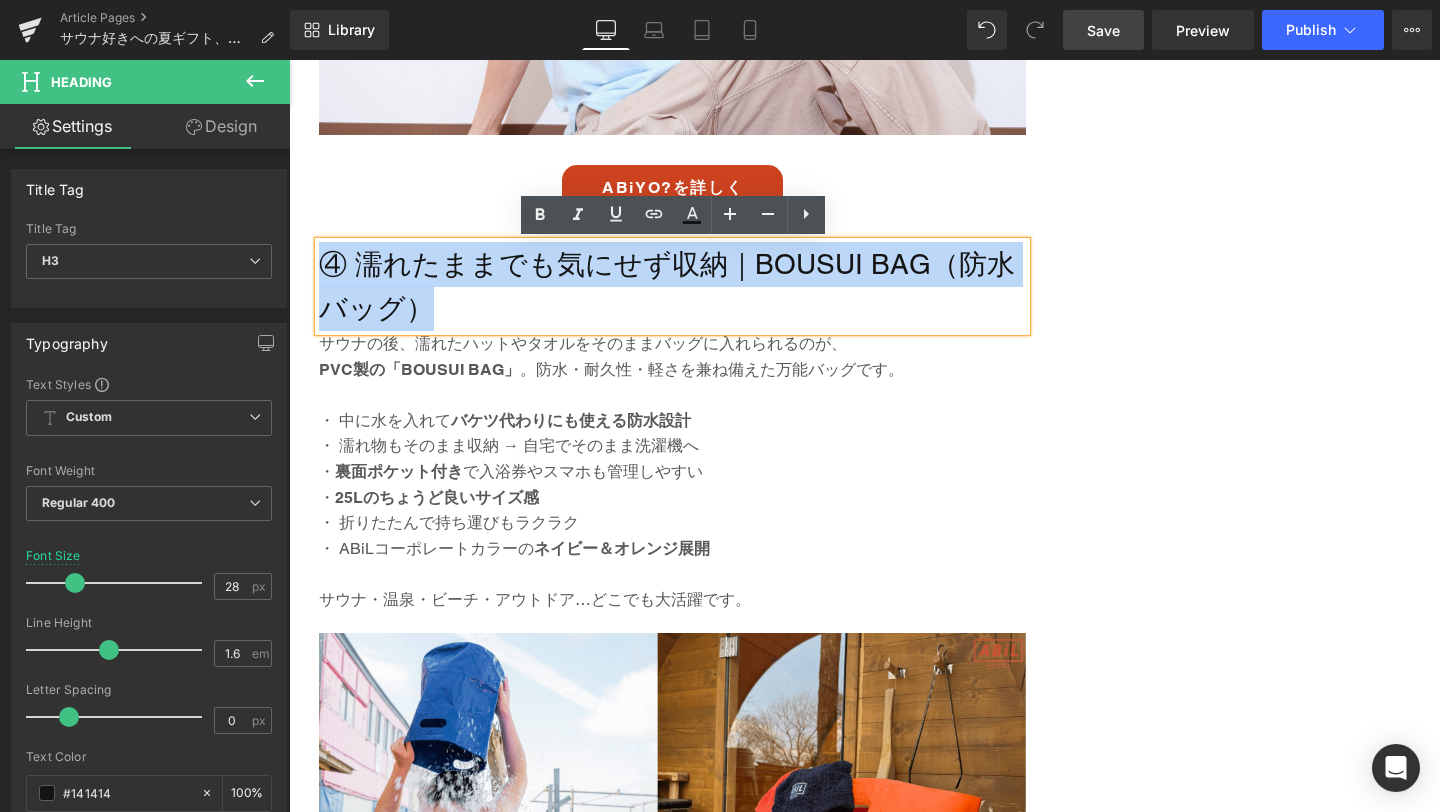 drag, startPoint x: 425, startPoint y: 311, endPoint x: 325, endPoint y: 270, distance: 108.078674 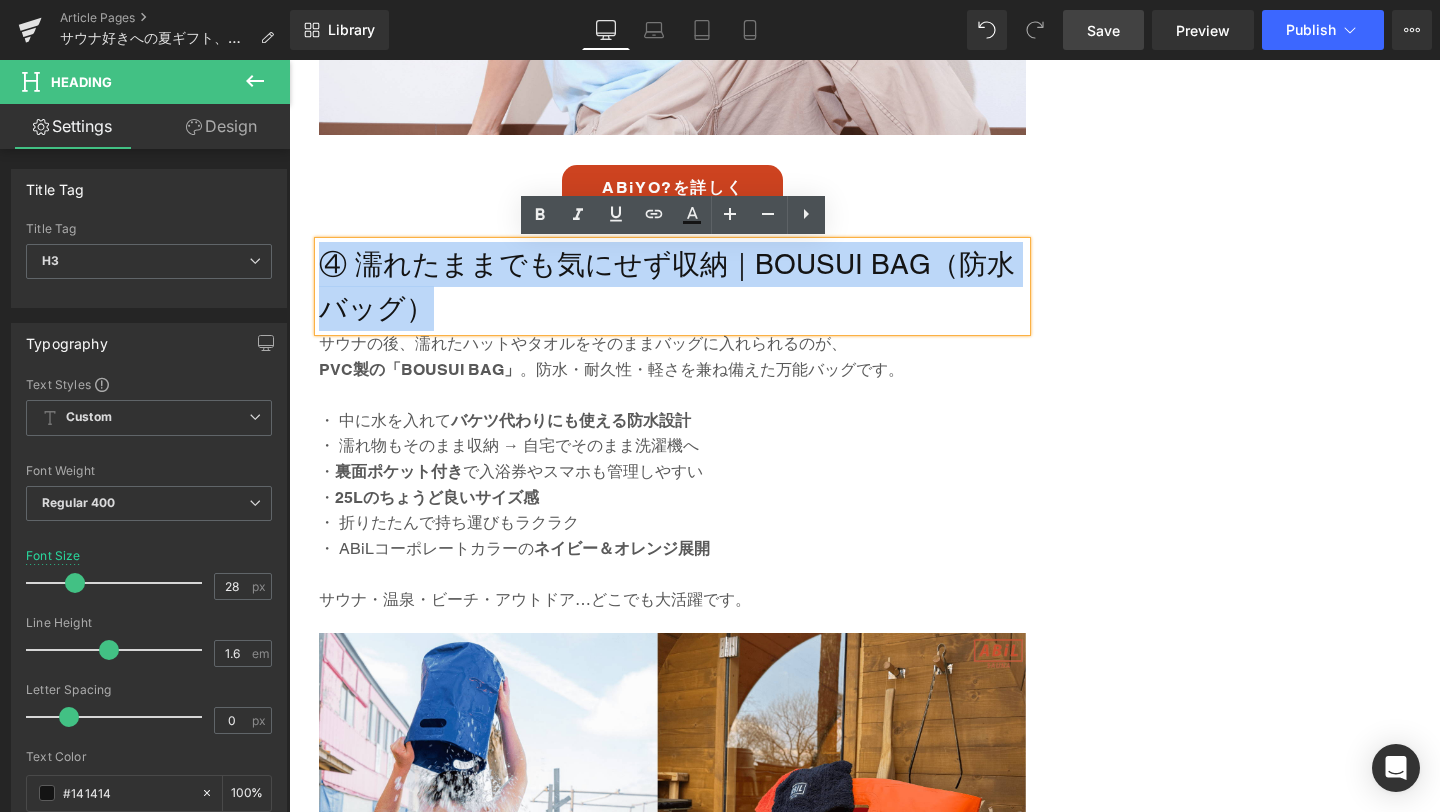 click on "④ 濡れたままでも気にせず収納｜BOUSUI BAG（防水バッグ）" at bounding box center [672, 287] 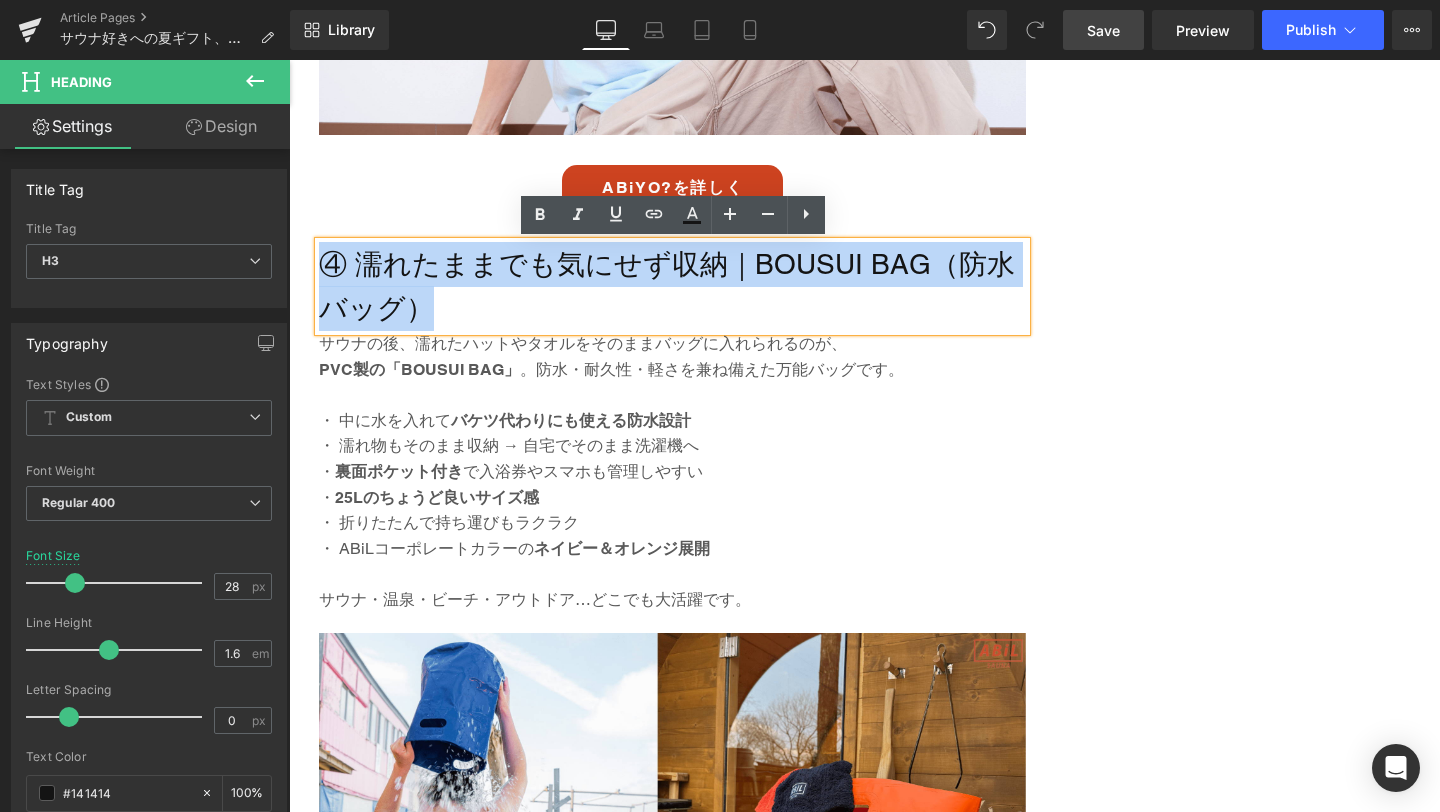 paste 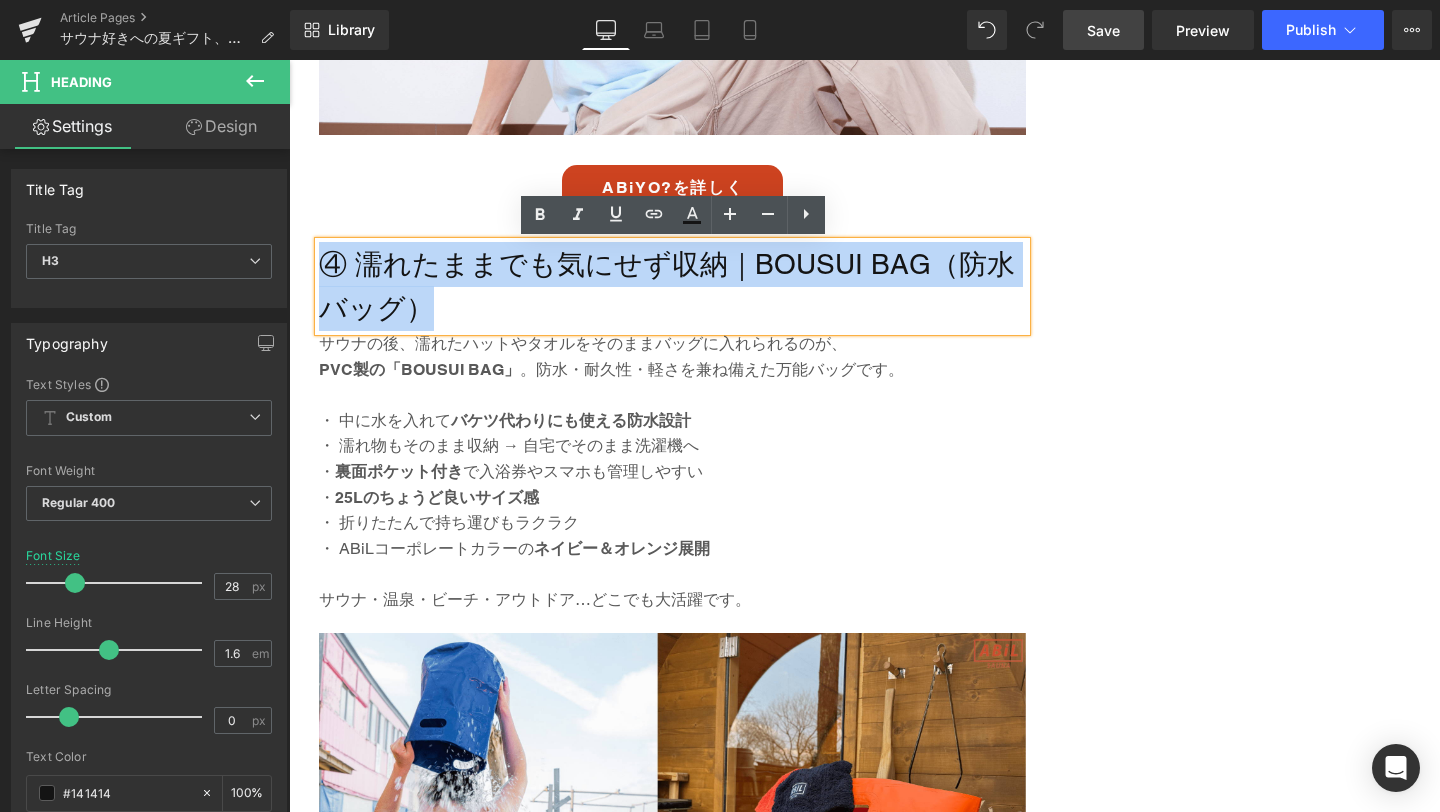 type 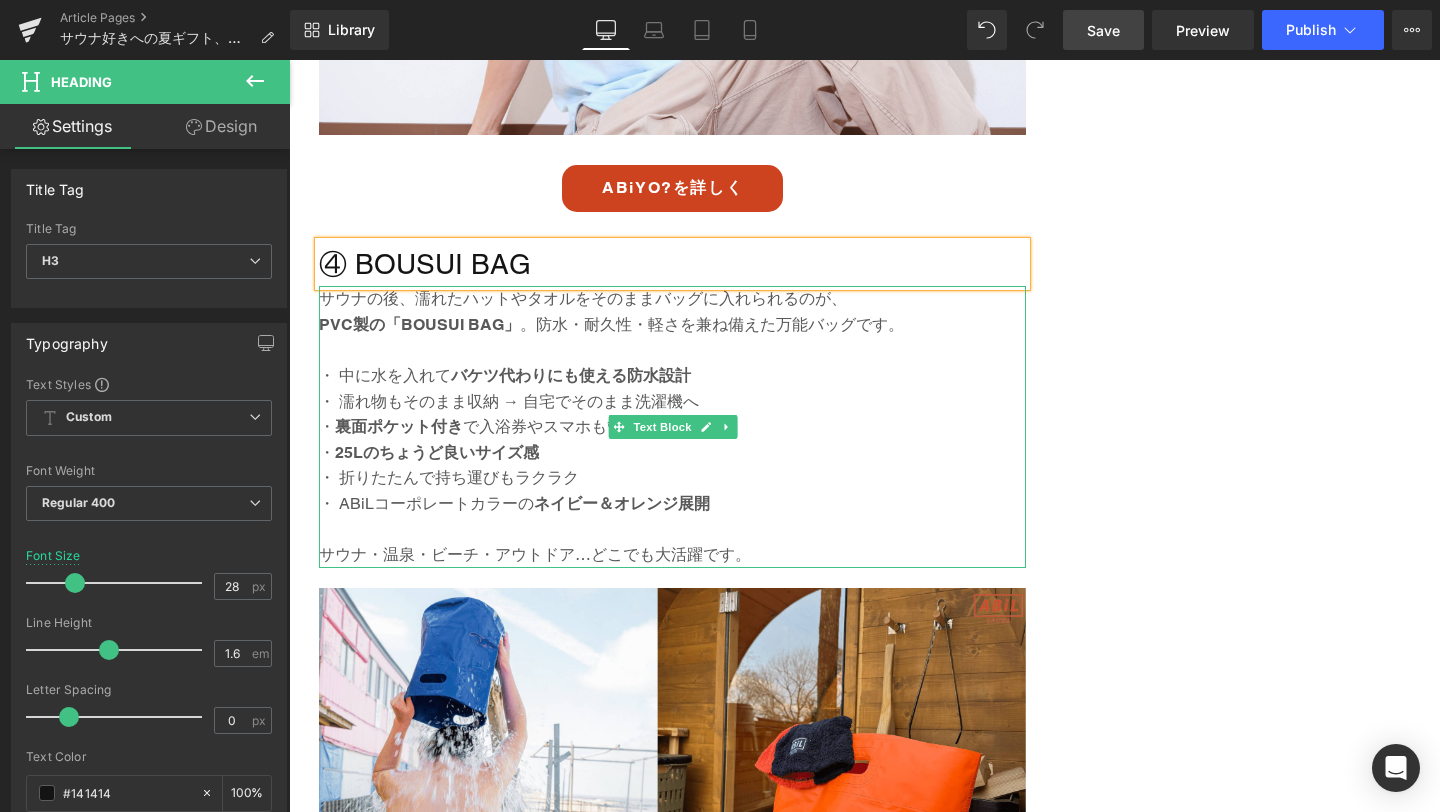 click at bounding box center (672, 530) 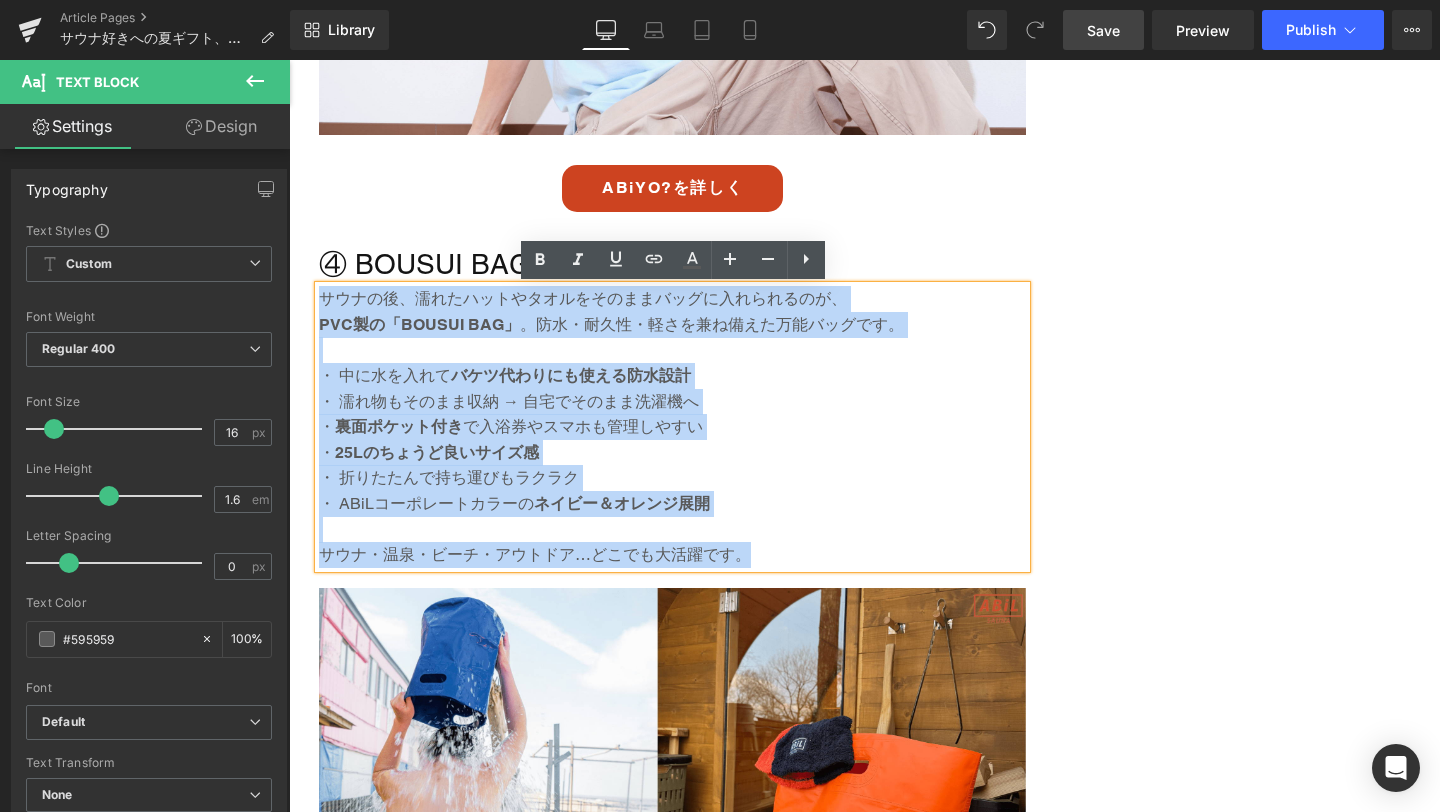 drag, startPoint x: 782, startPoint y: 558, endPoint x: 322, endPoint y: 295, distance: 529.8764 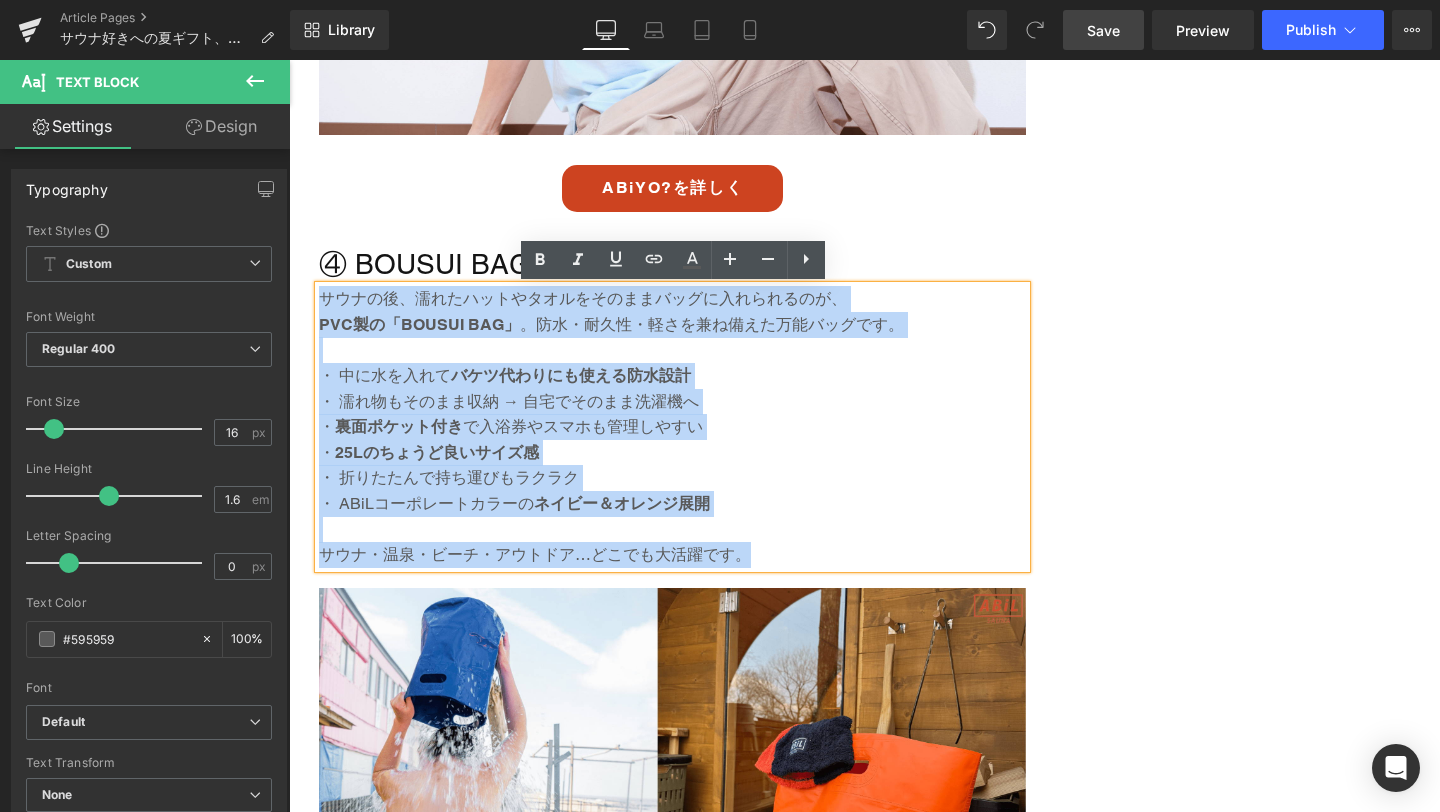 click on "サウナの後、濡れたハットやタオルをそのままバッグに入れられるのが、 PVC製の「BOUSUI BAG」 。防水・耐久性・軽さを兼ね備えた万能バッグです。 ・ 中に水を入れて バケツ代わりにも使える防水設計 ・ 濡れ物もそのまま収納 → 自宅でそのまま洗濯機へ ・ 裏面ポケット付き で入浴券やスマホも管理しやすい ・ 25Lのちょうど良いサイズ感 ・ 折りたたんで持ち運びもラクラク ・ ABiLコーポレートカラーの ネイビー＆オレンジ展開 サウナ・温泉・ビーチ・アウトドア…どこでも大活躍です。" at bounding box center (672, 427) 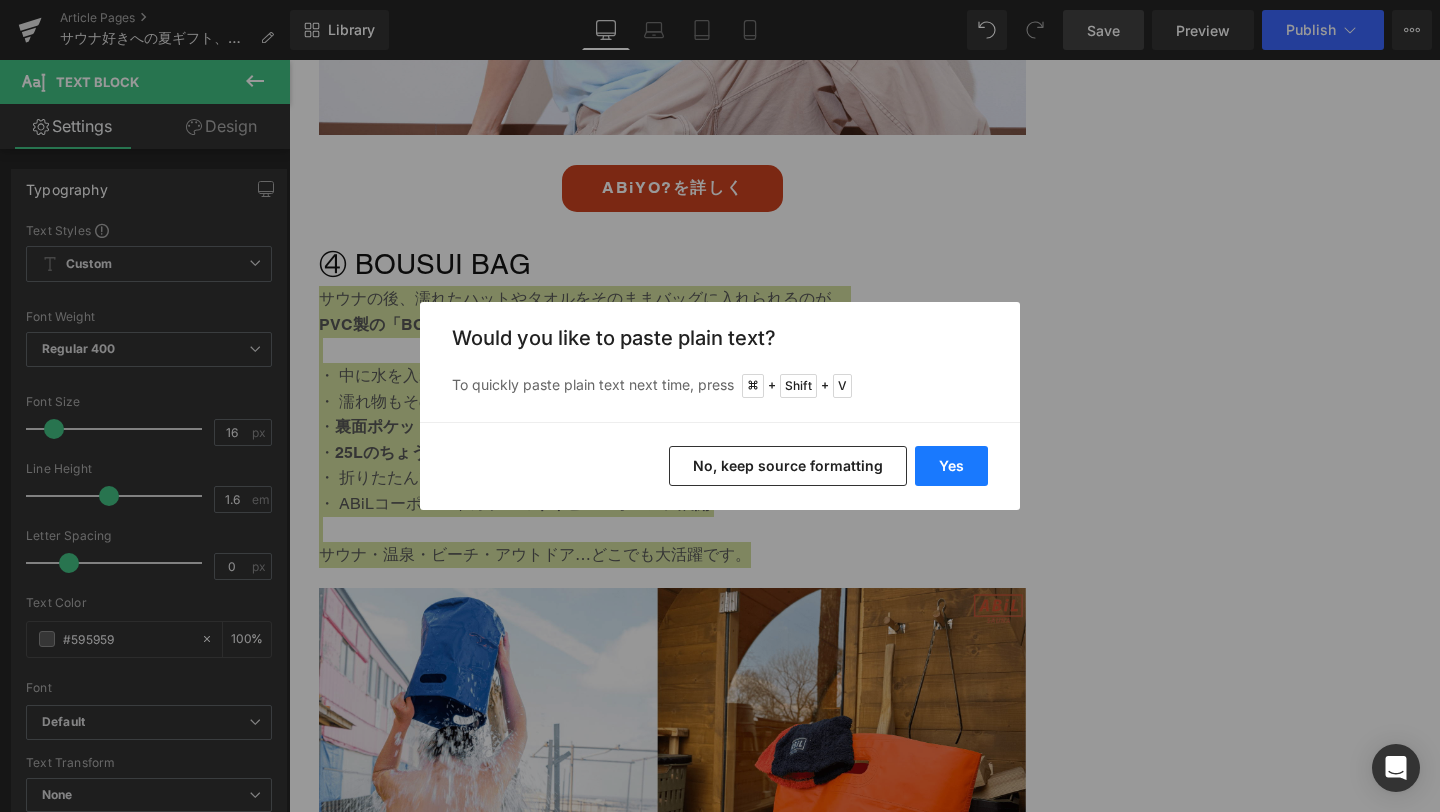 click on "Yes" at bounding box center (951, 466) 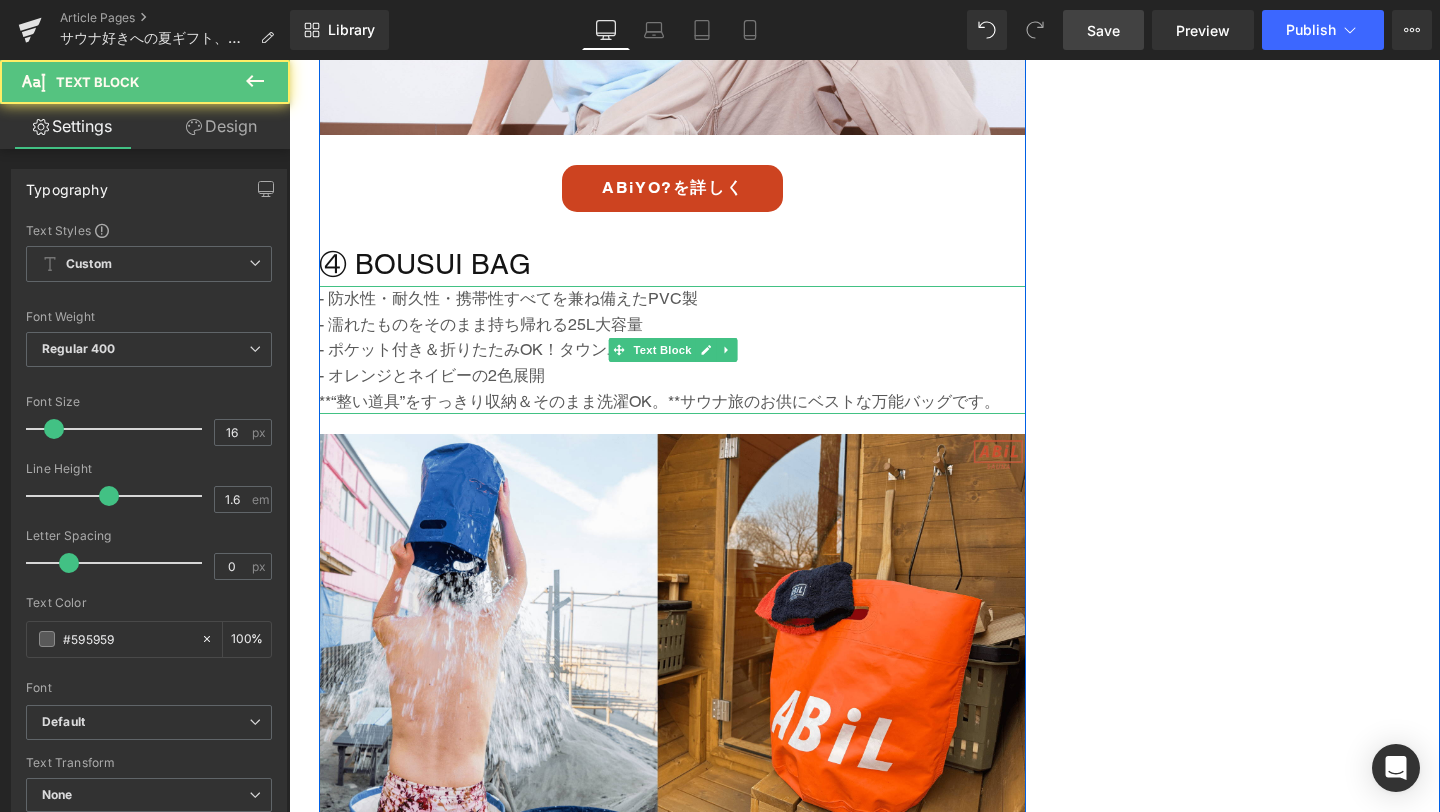click on "- 防水性・耐久性・携帯性すべてを兼ね備えたPVC製" at bounding box center (672, 299) 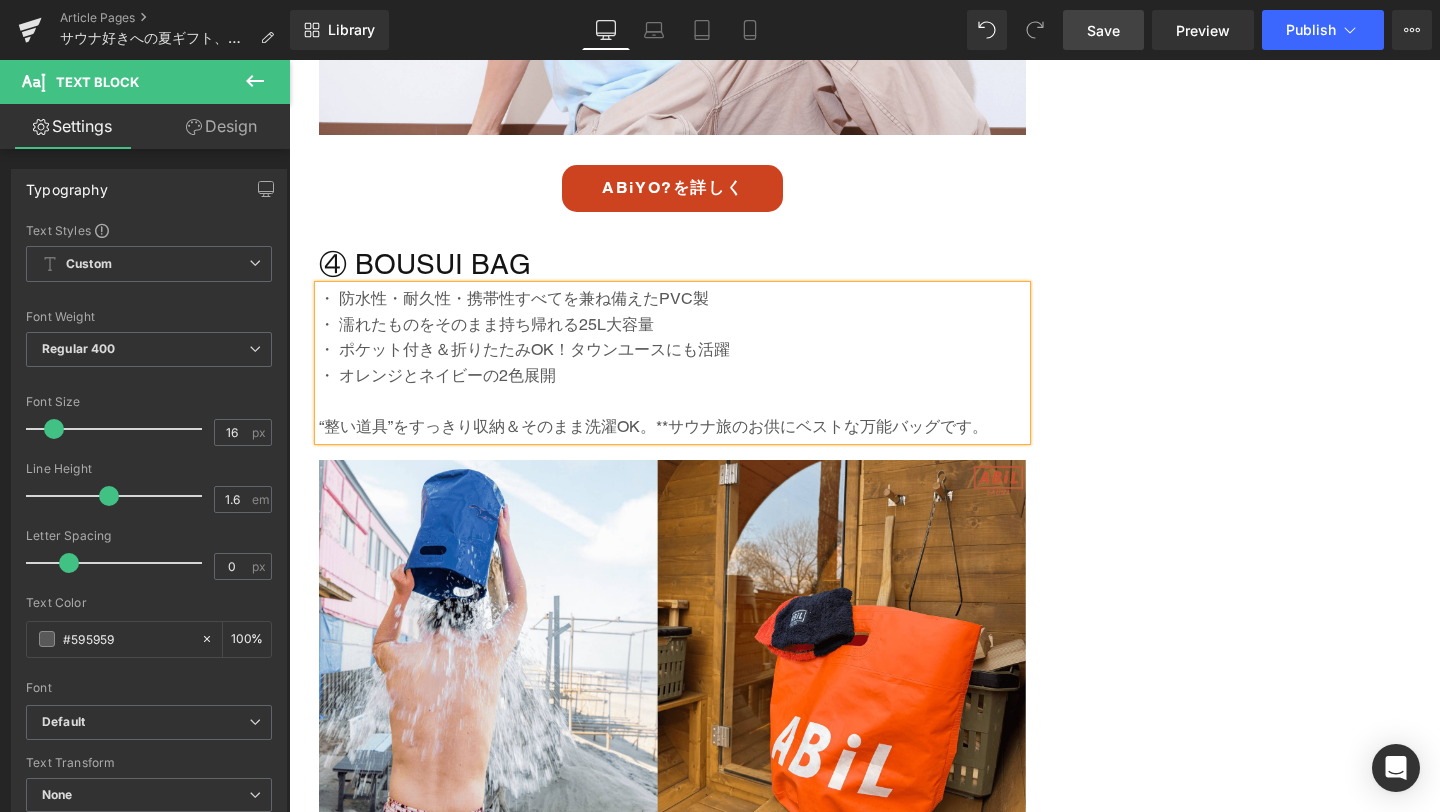 click on "“整い道具”をすっきり収納＆そのまま洗濯OK。**サウナ旅のお供にベストな万能バッグです。" at bounding box center (672, 427) 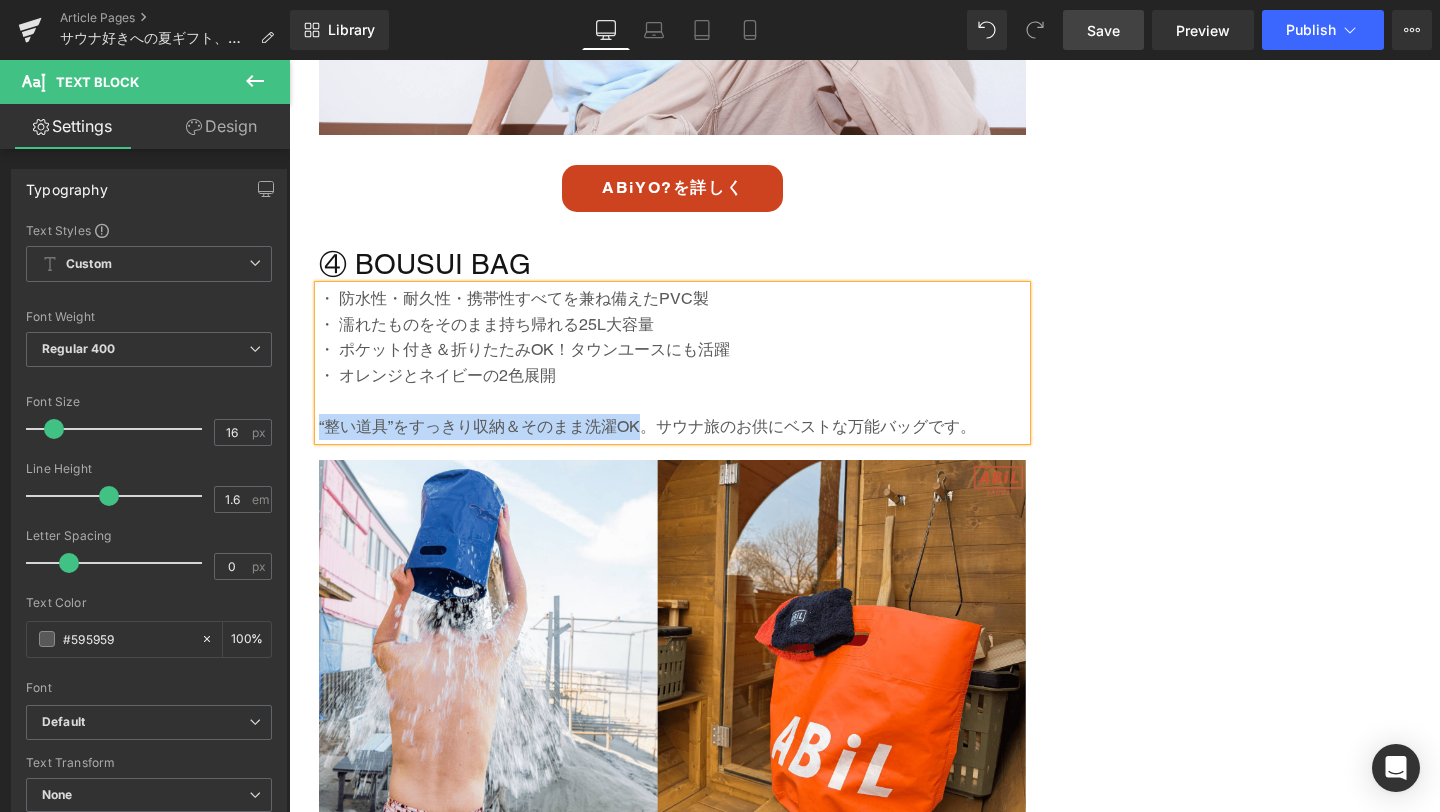 drag, startPoint x: 636, startPoint y: 423, endPoint x: 321, endPoint y: 418, distance: 315.03967 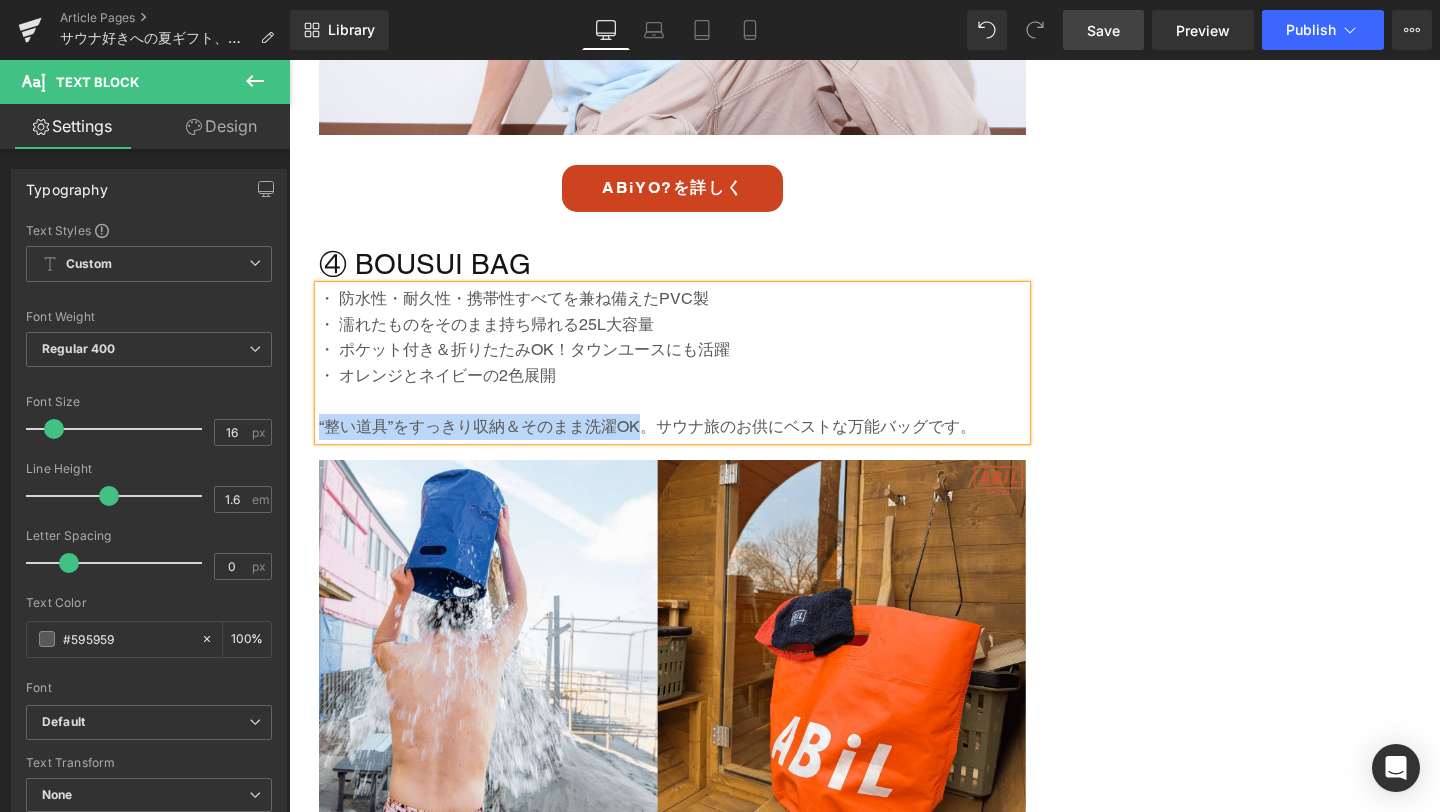 click on "“整い道具”をすっきり収納＆そのまま洗濯OK。サウナ旅のお供にベストな万能バッグです。" at bounding box center [672, 427] 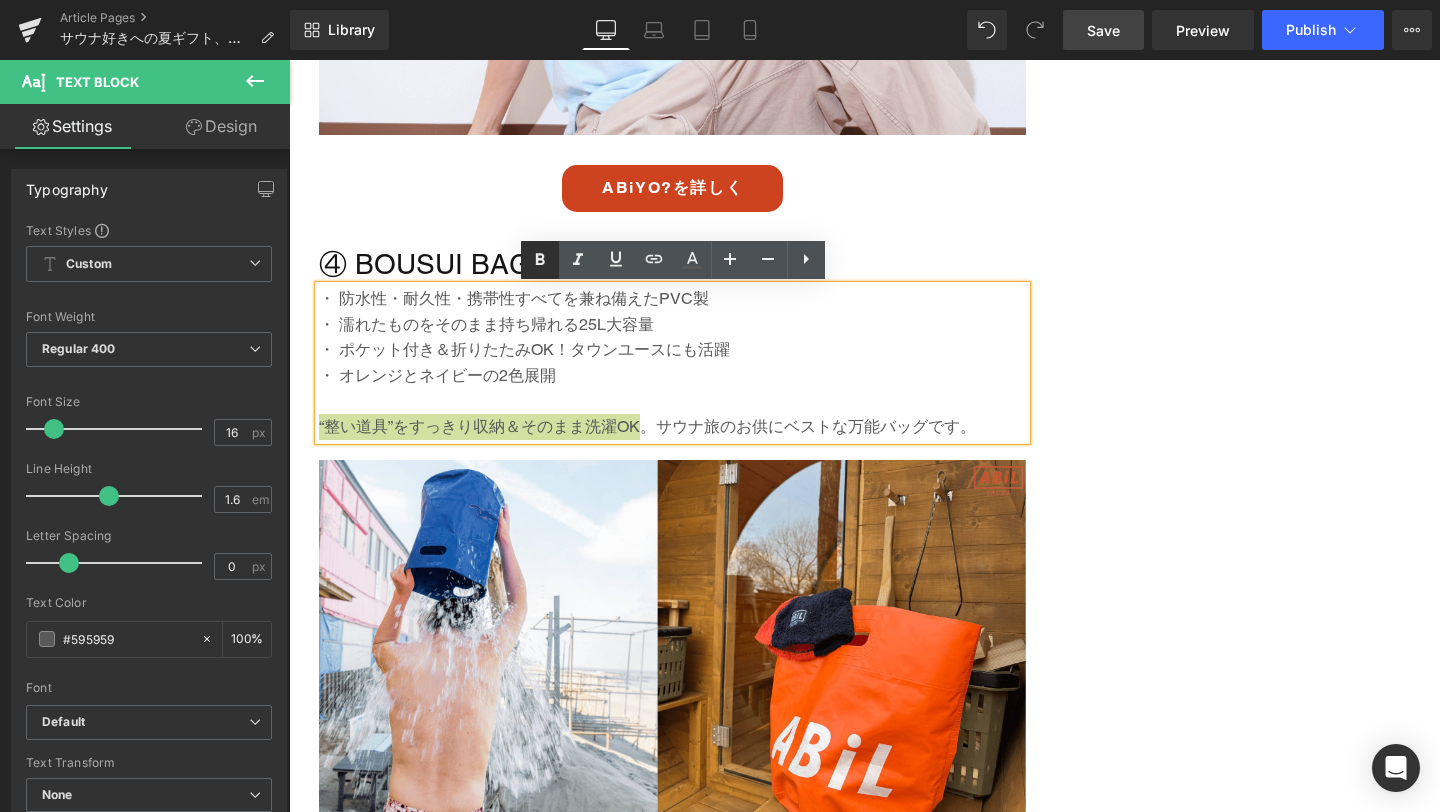click 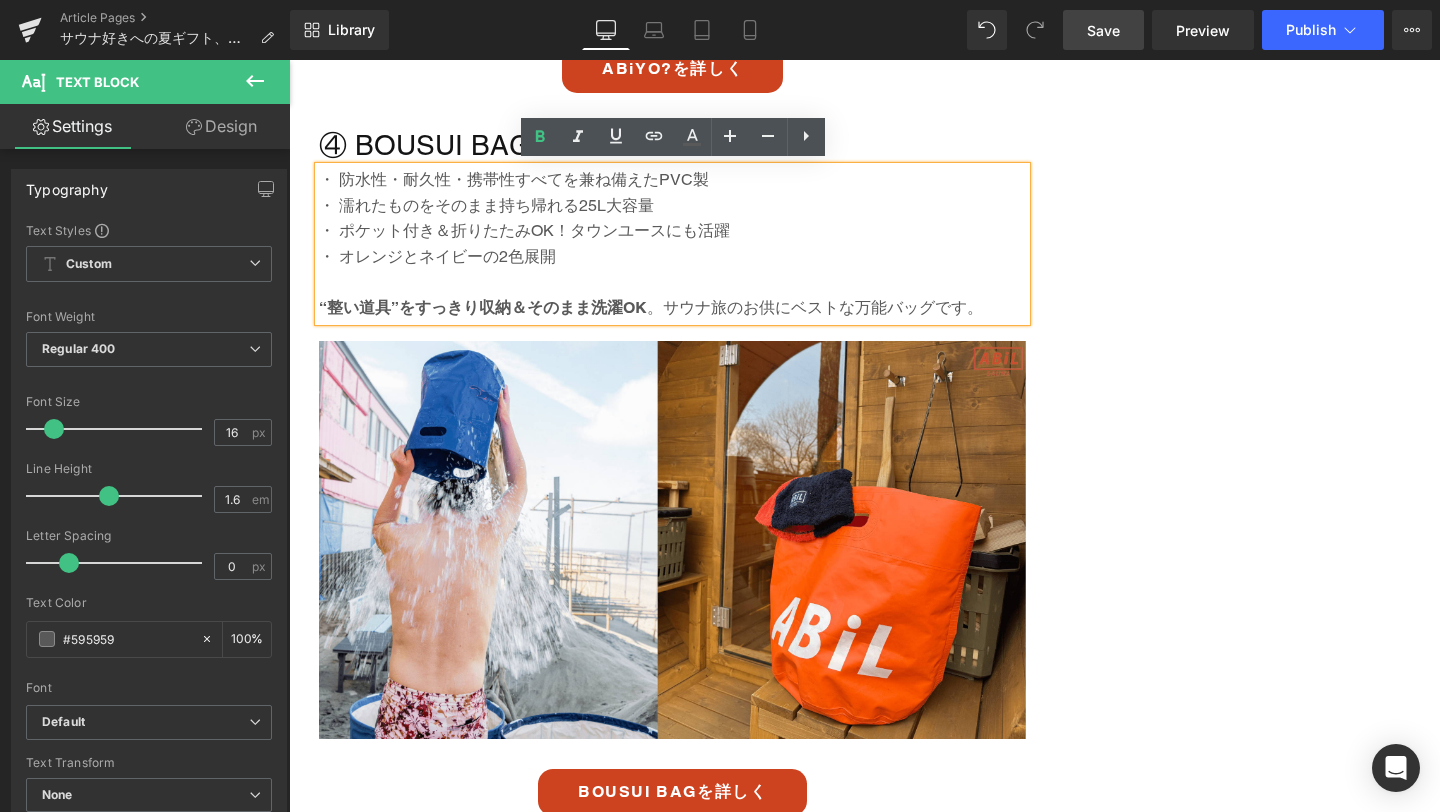 scroll, scrollTop: 4437, scrollLeft: 0, axis: vertical 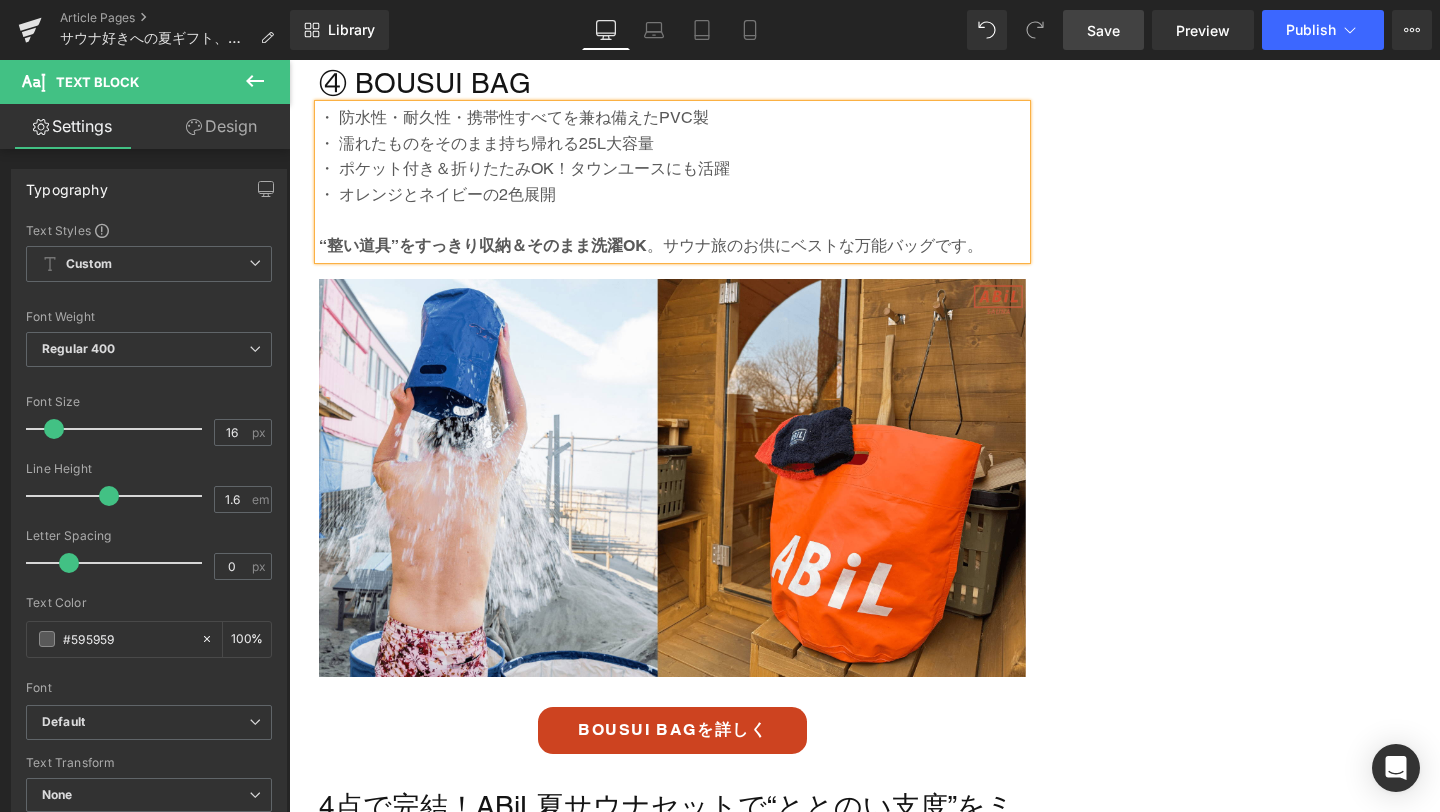 drag, startPoint x: 1090, startPoint y: 28, endPoint x: 565, endPoint y: 512, distance: 714.0595 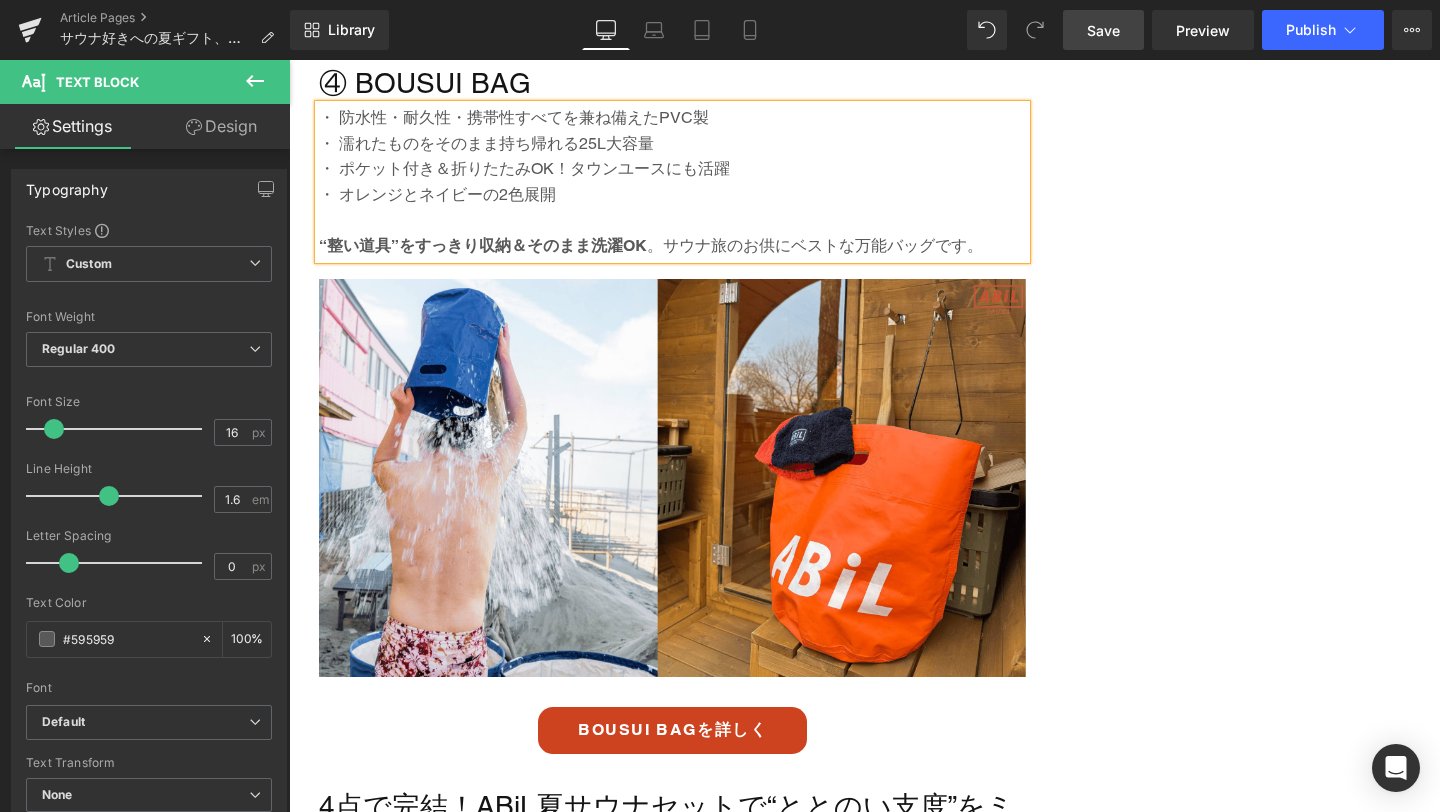 click on "Save" at bounding box center (1103, 30) 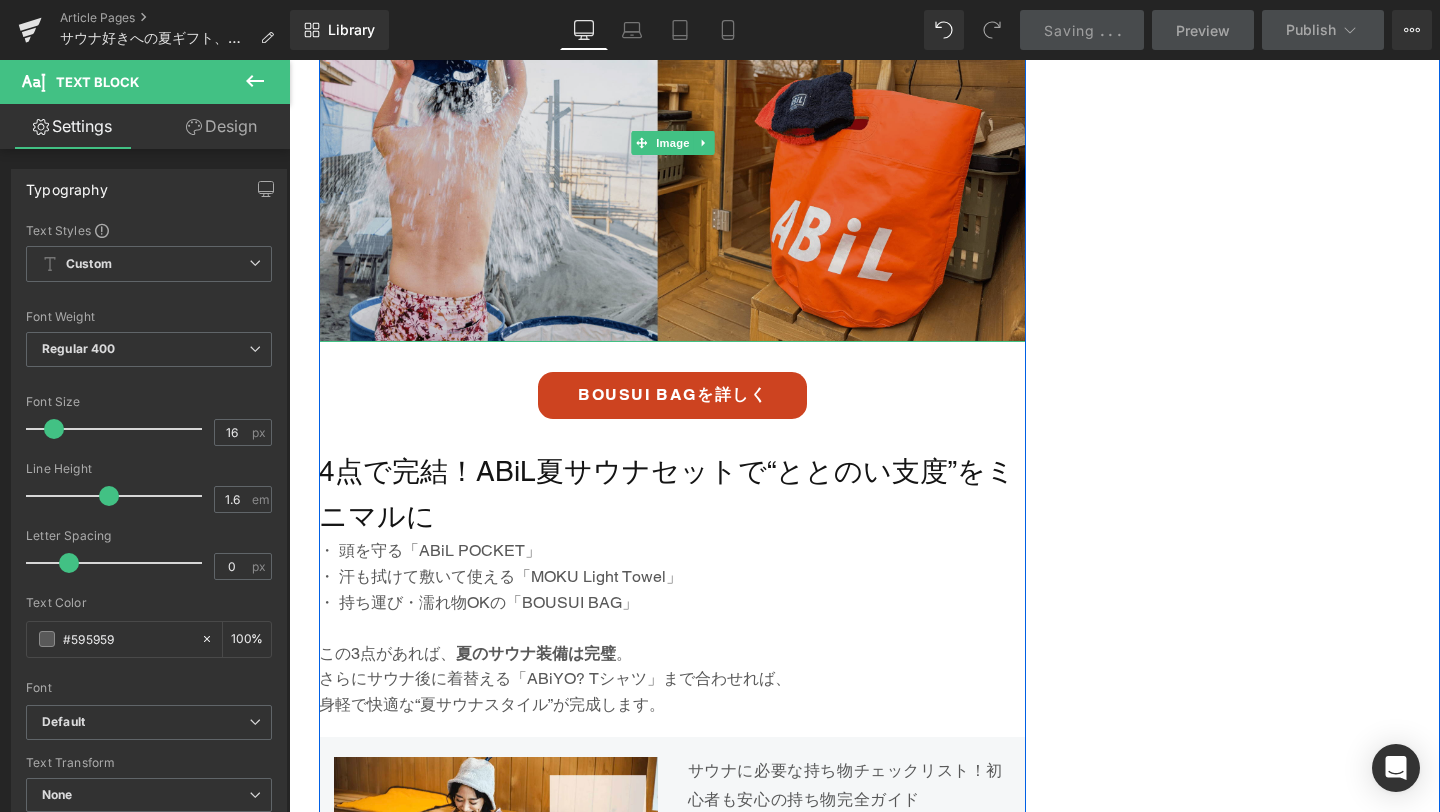 scroll, scrollTop: 4774, scrollLeft: 0, axis: vertical 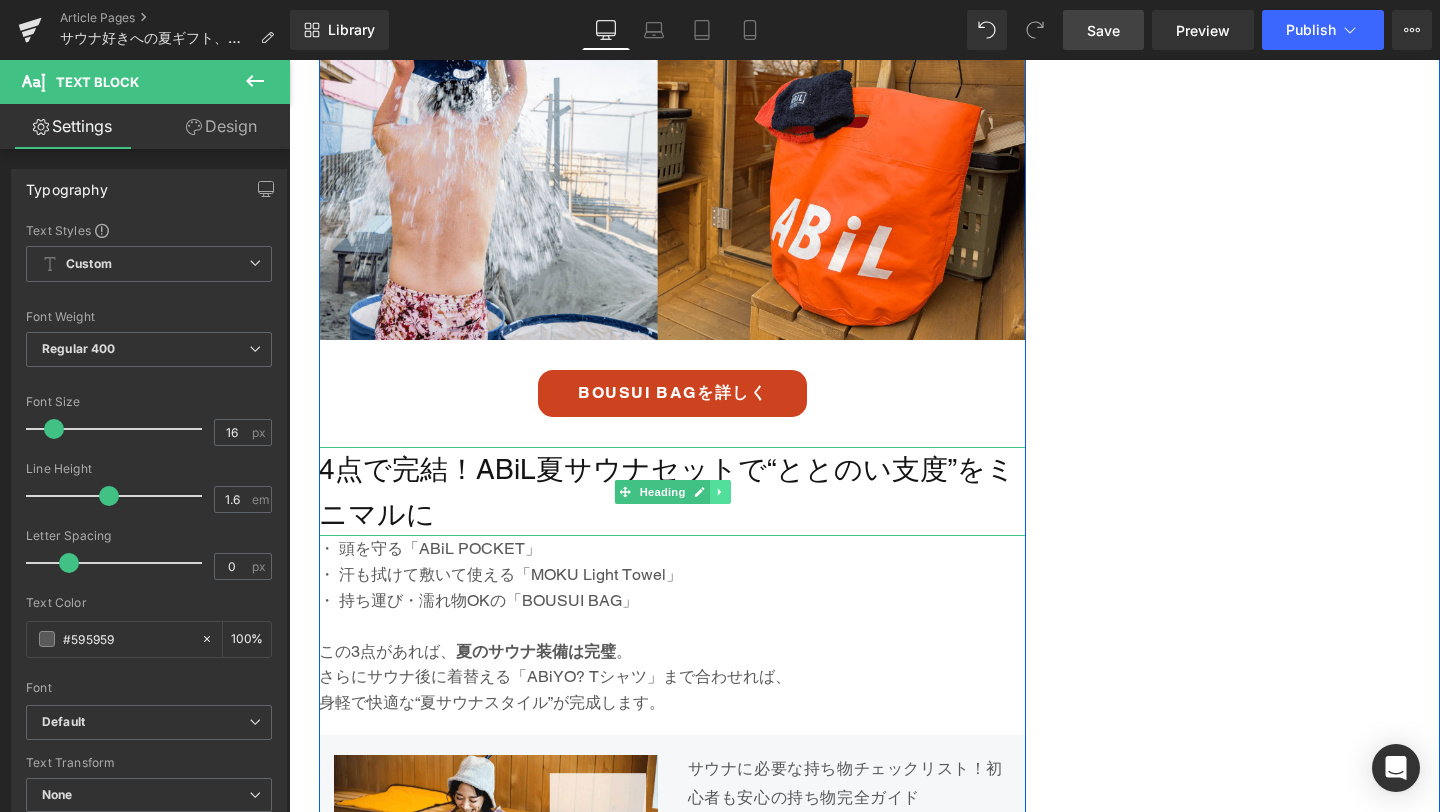 click 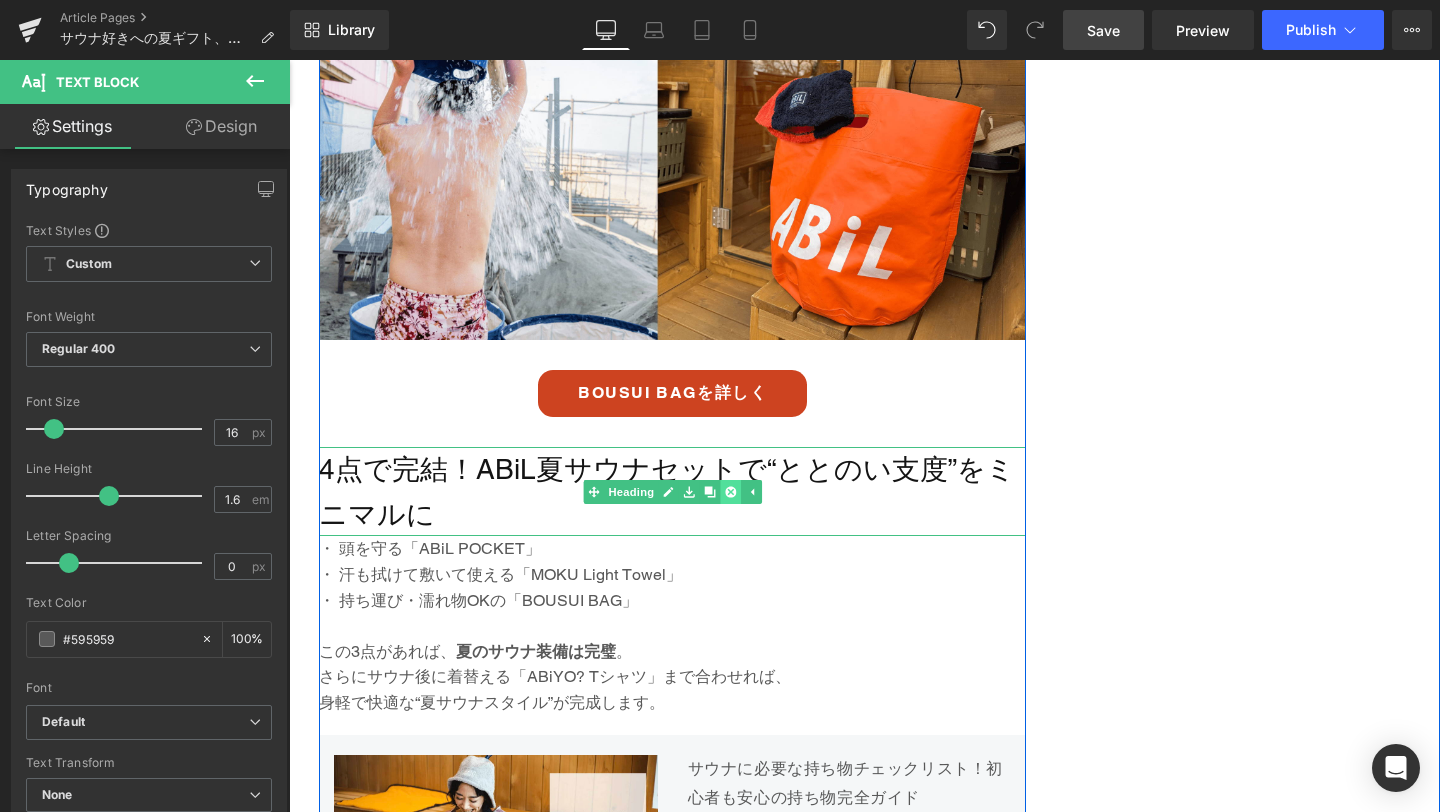 click 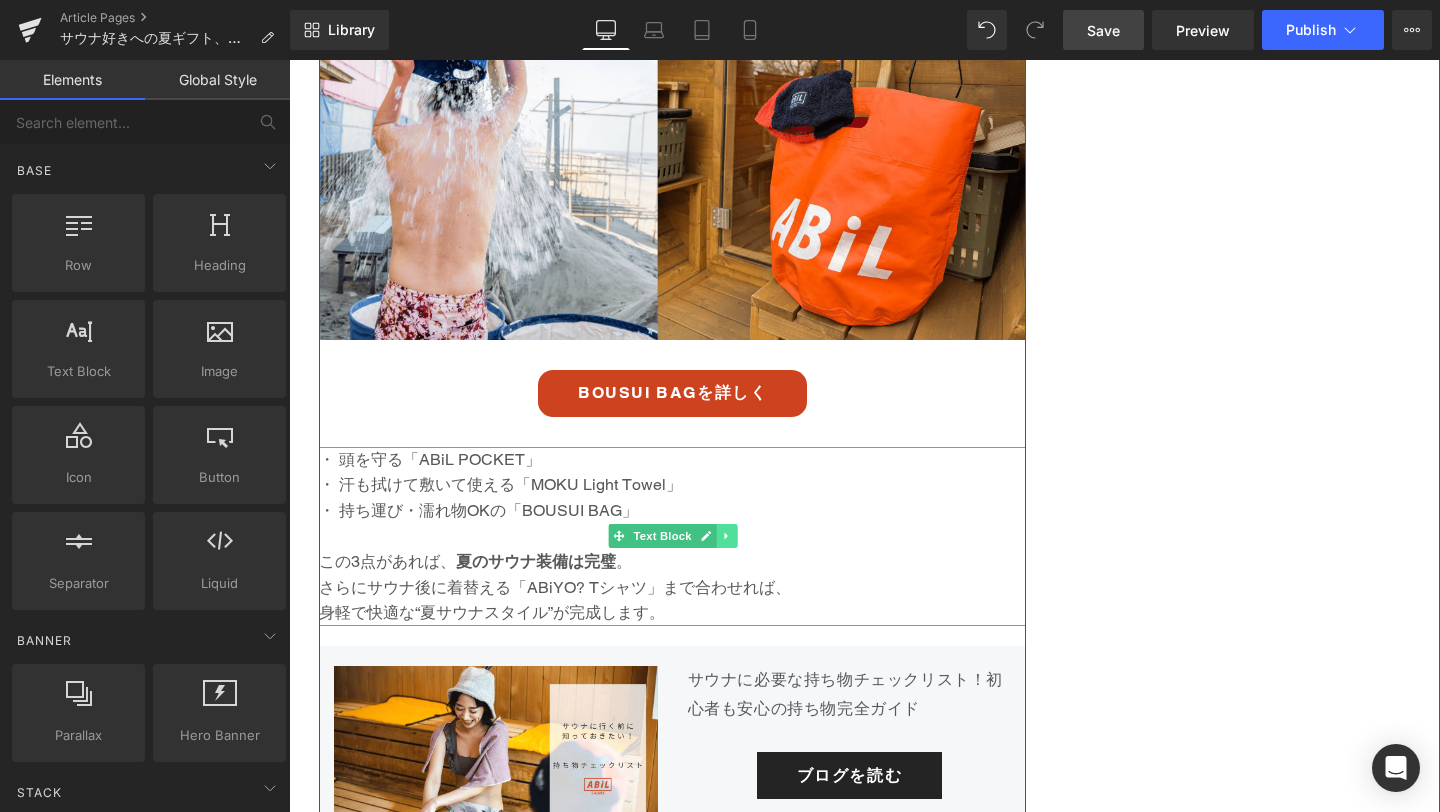 click 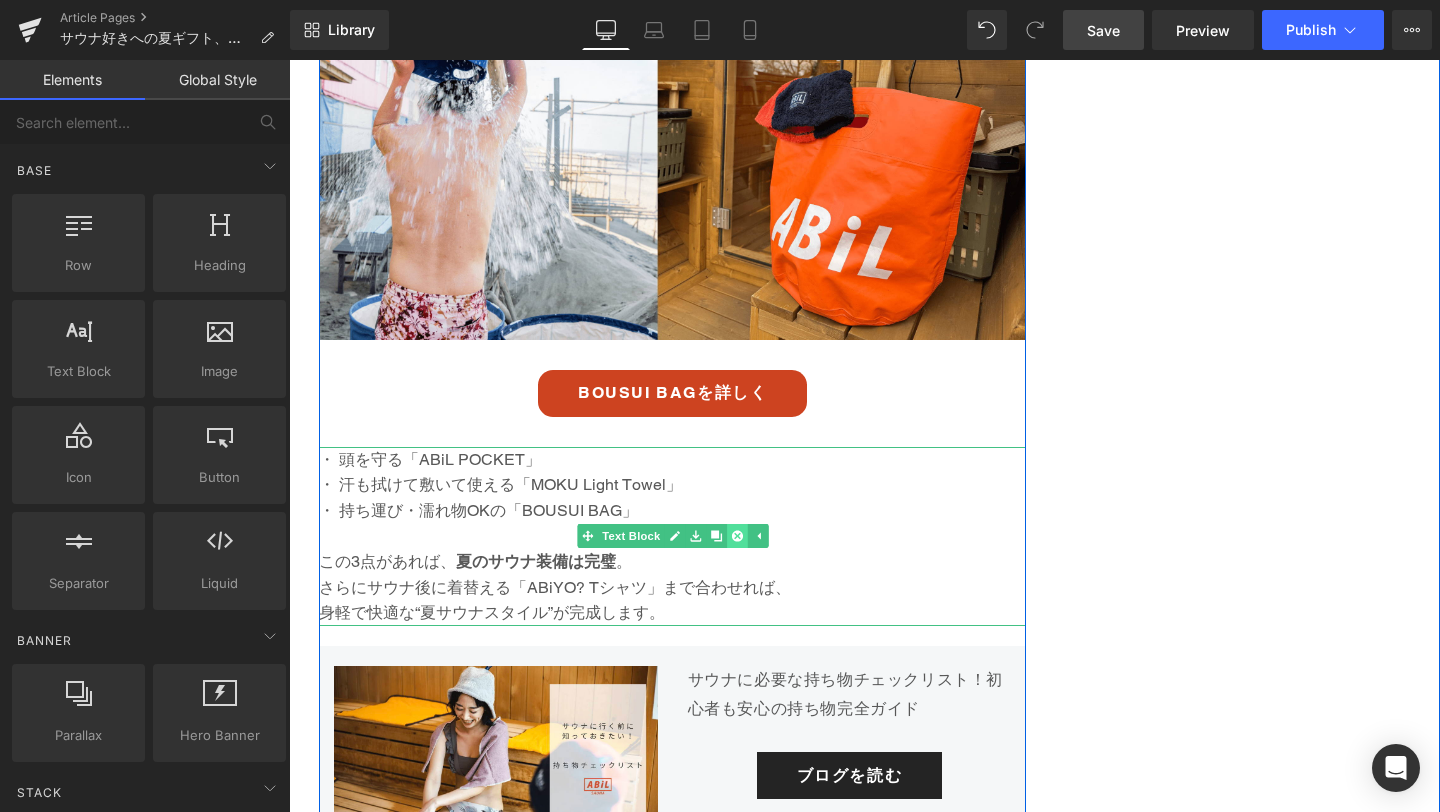 click 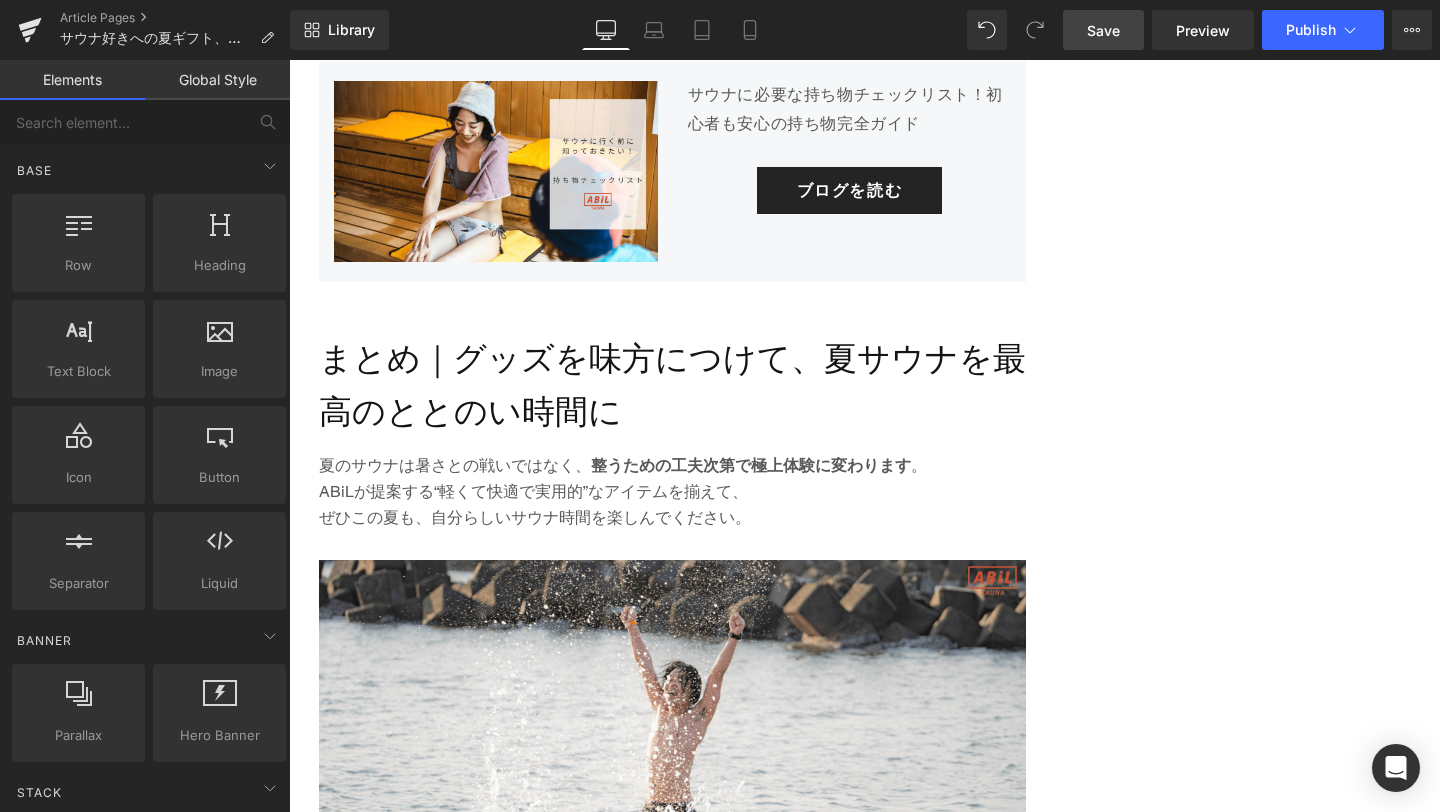 scroll, scrollTop: 5158, scrollLeft: 0, axis: vertical 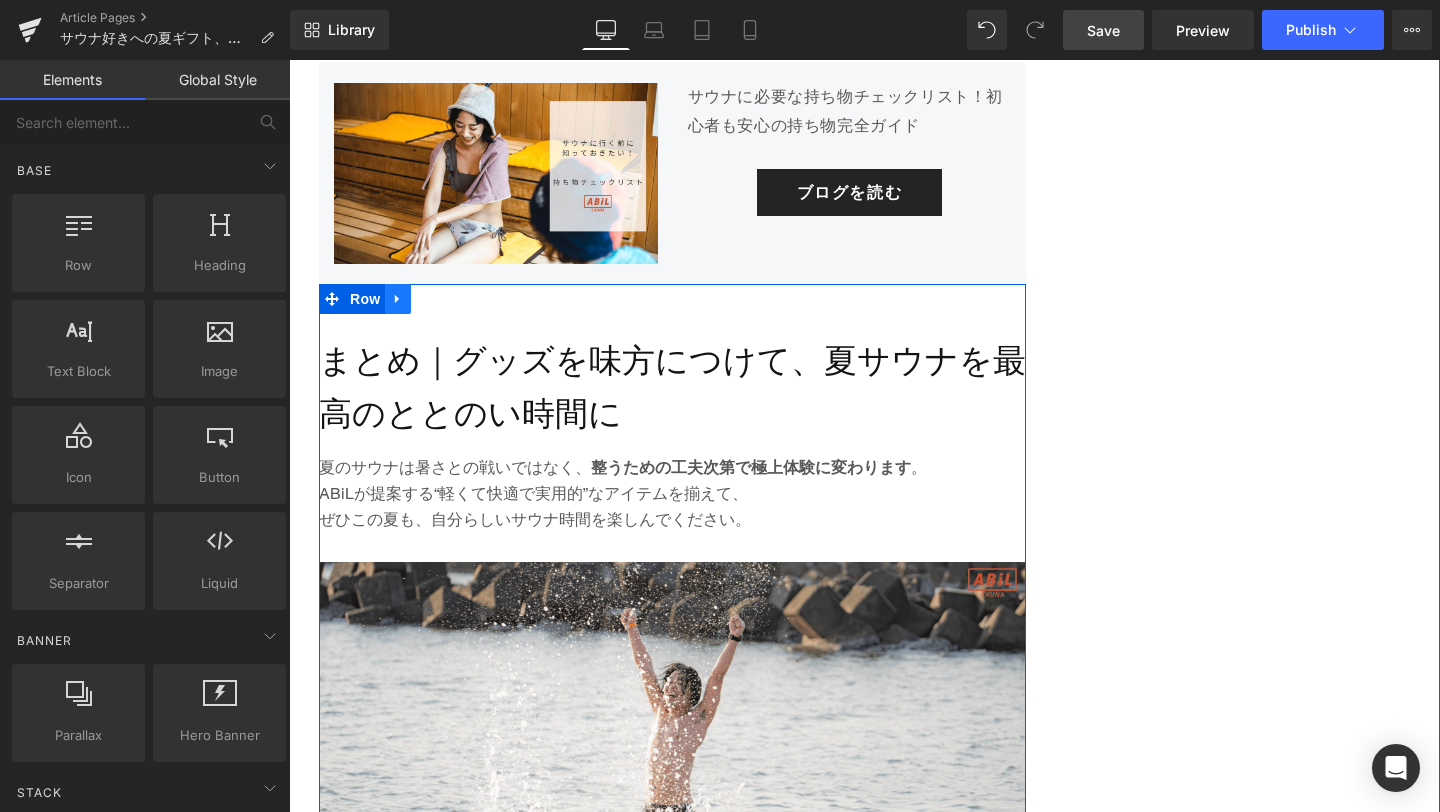 click 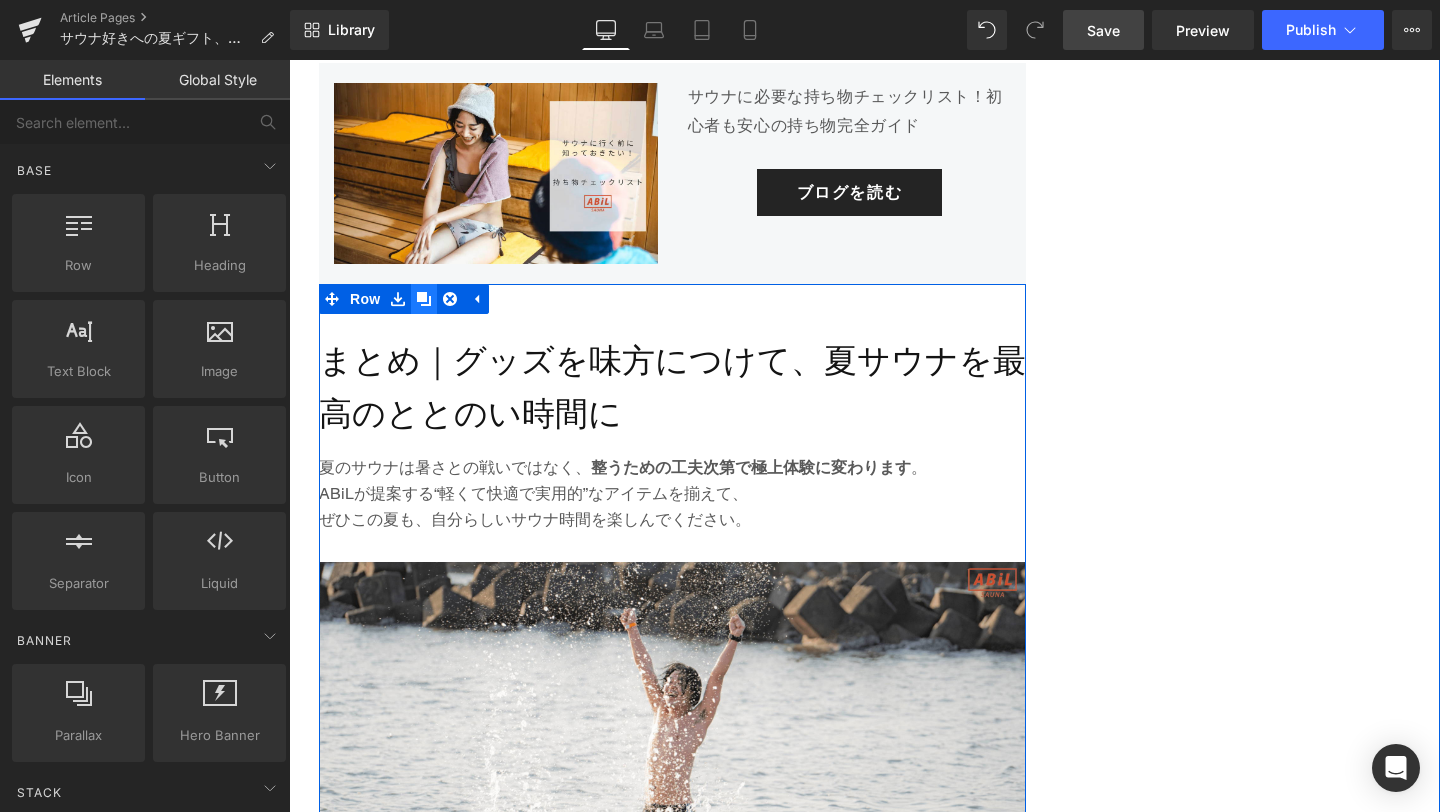 click 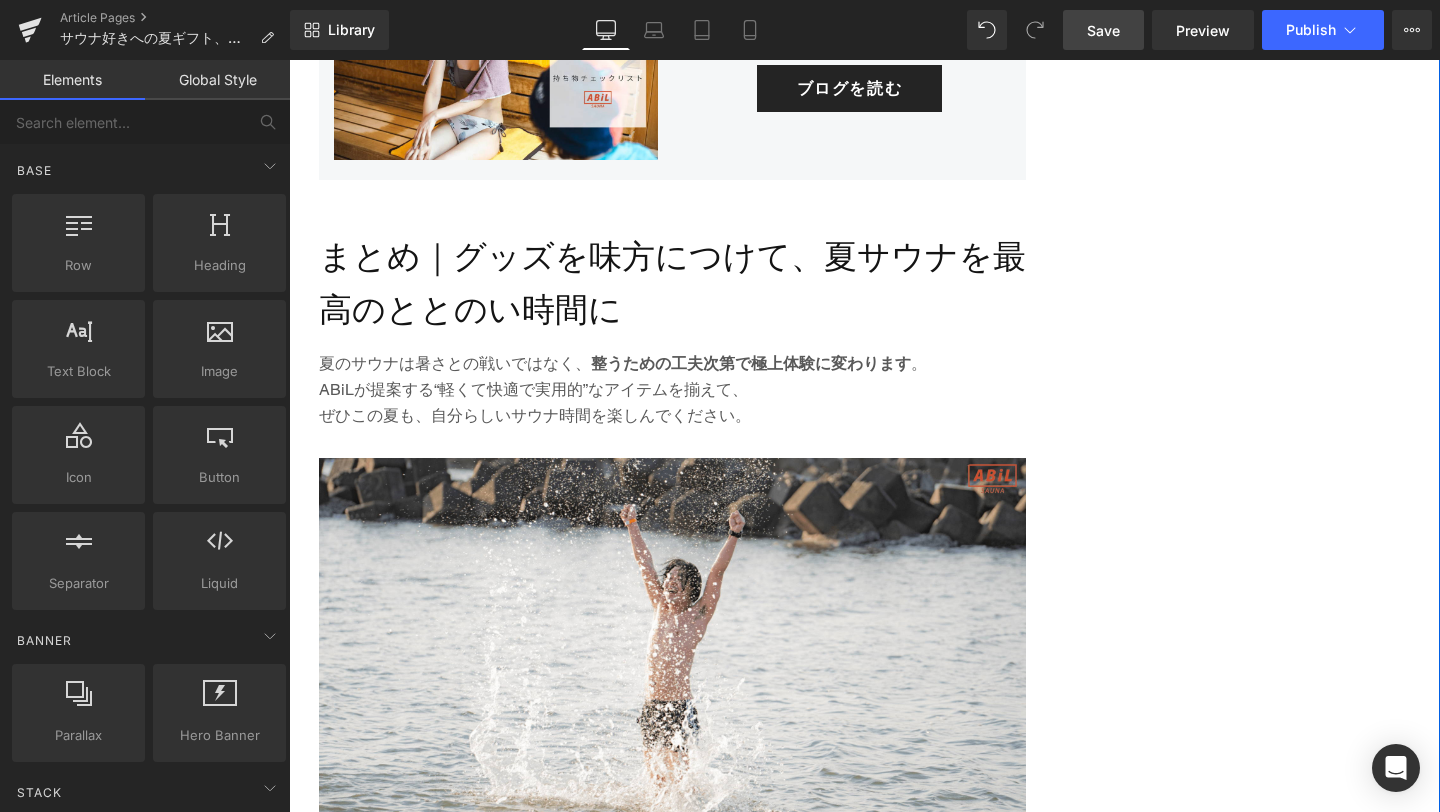 scroll, scrollTop: 5363, scrollLeft: 0, axis: vertical 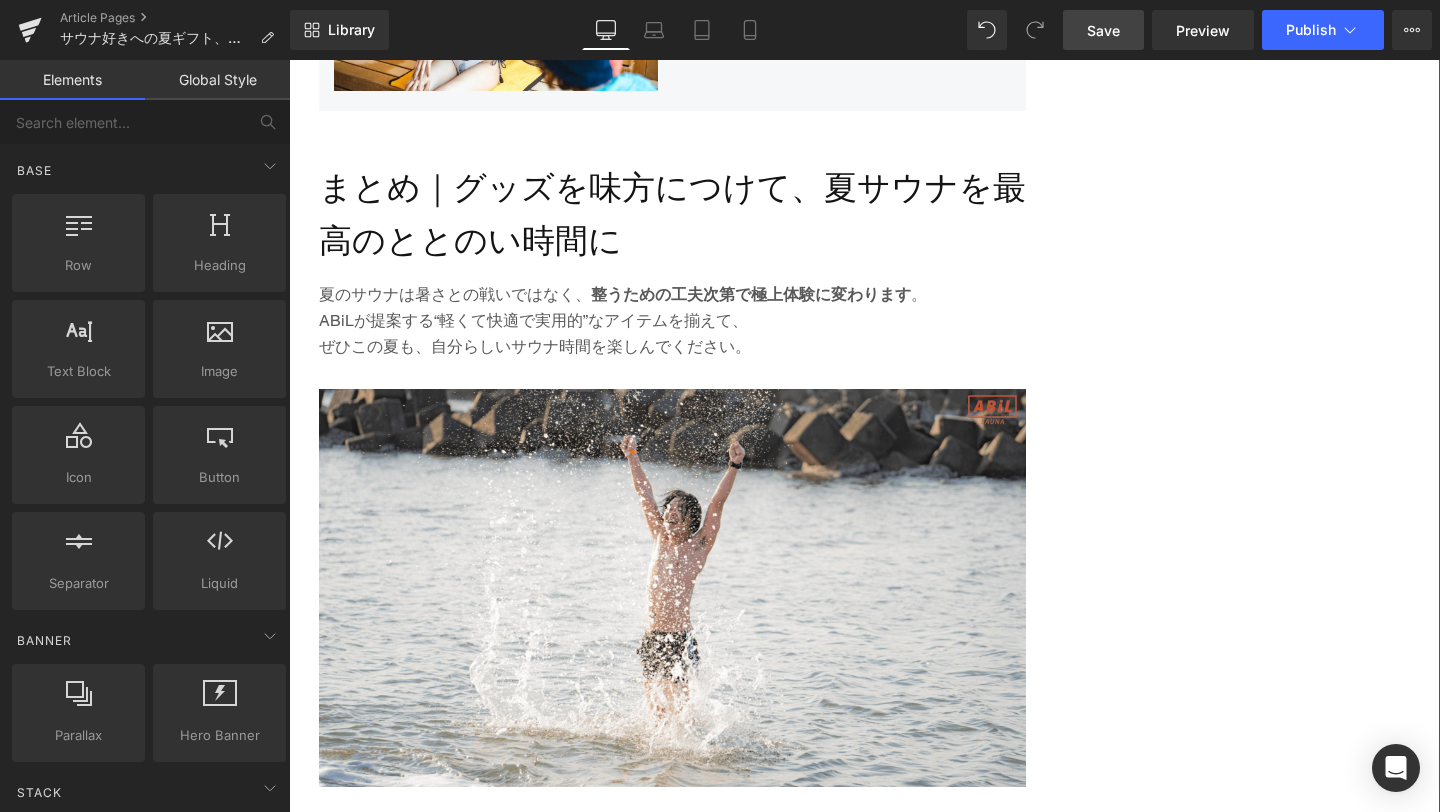 click on "まとめ｜グッズを味方につけて、夏サウナを最高のととのい時間に" at bounding box center [672, 214] 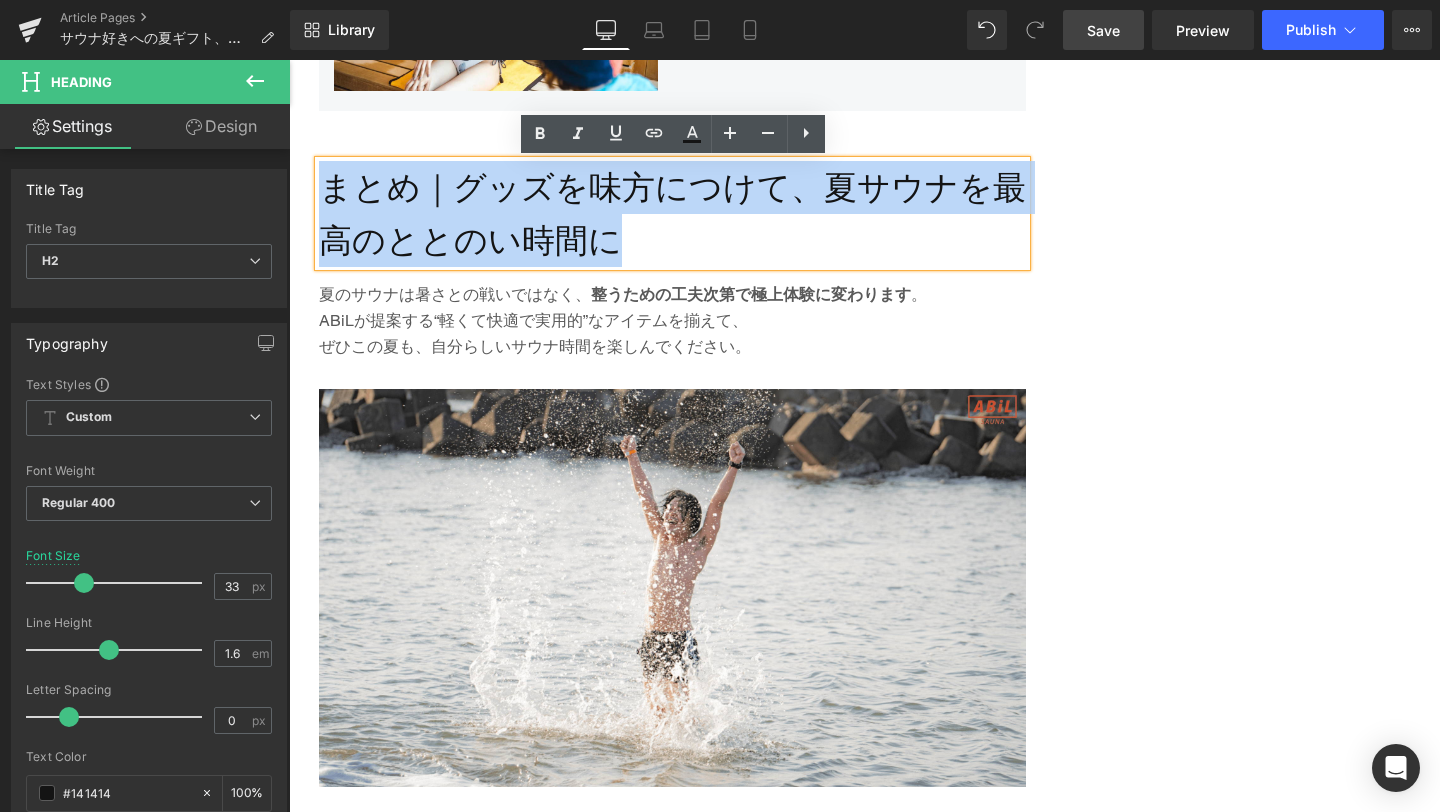 drag, startPoint x: 619, startPoint y: 241, endPoint x: 327, endPoint y: 177, distance: 298.93143 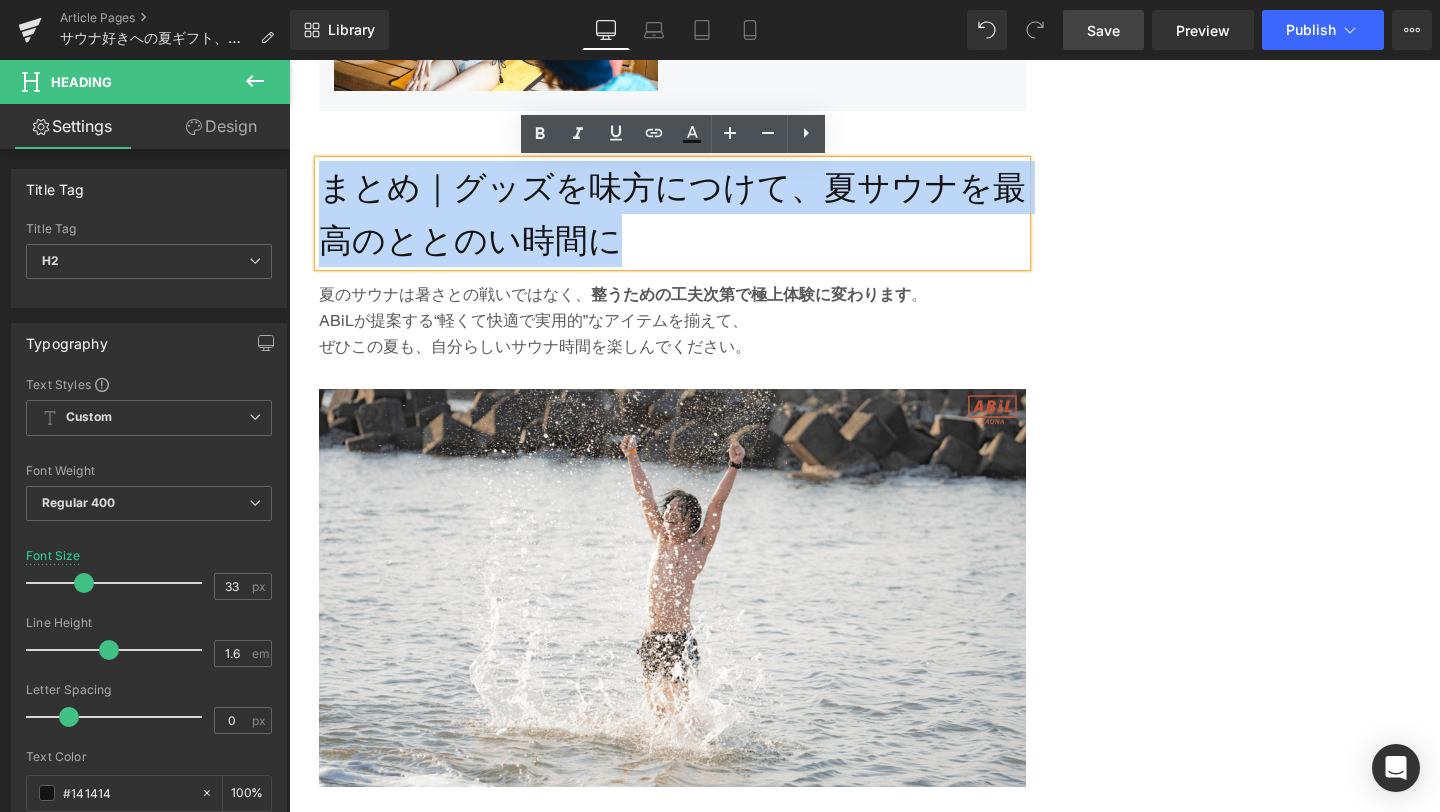 click on "まとめ｜グッズを味方につけて、夏サウナを最高のととのい時間に" at bounding box center [672, 214] 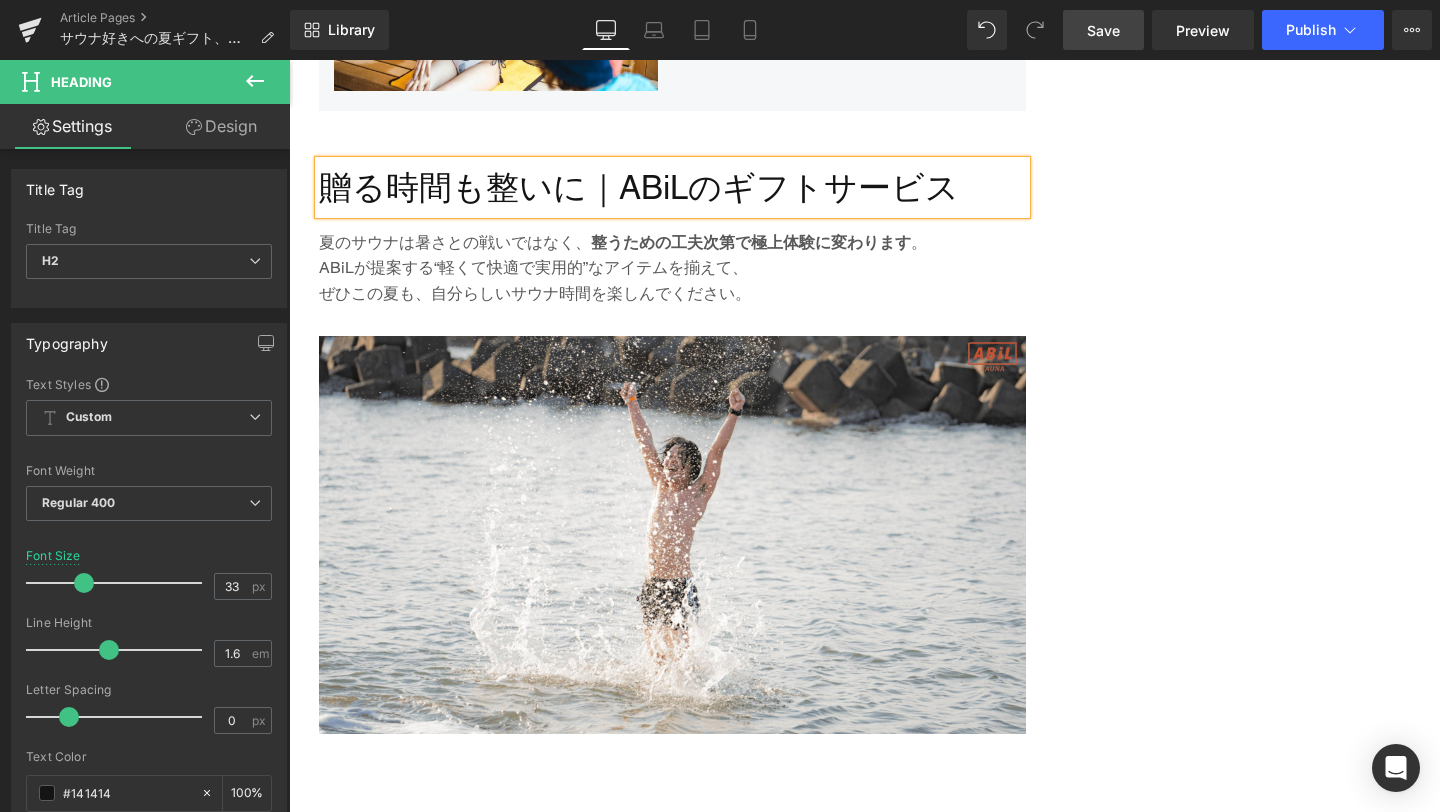 click on "Save" at bounding box center (1103, 30) 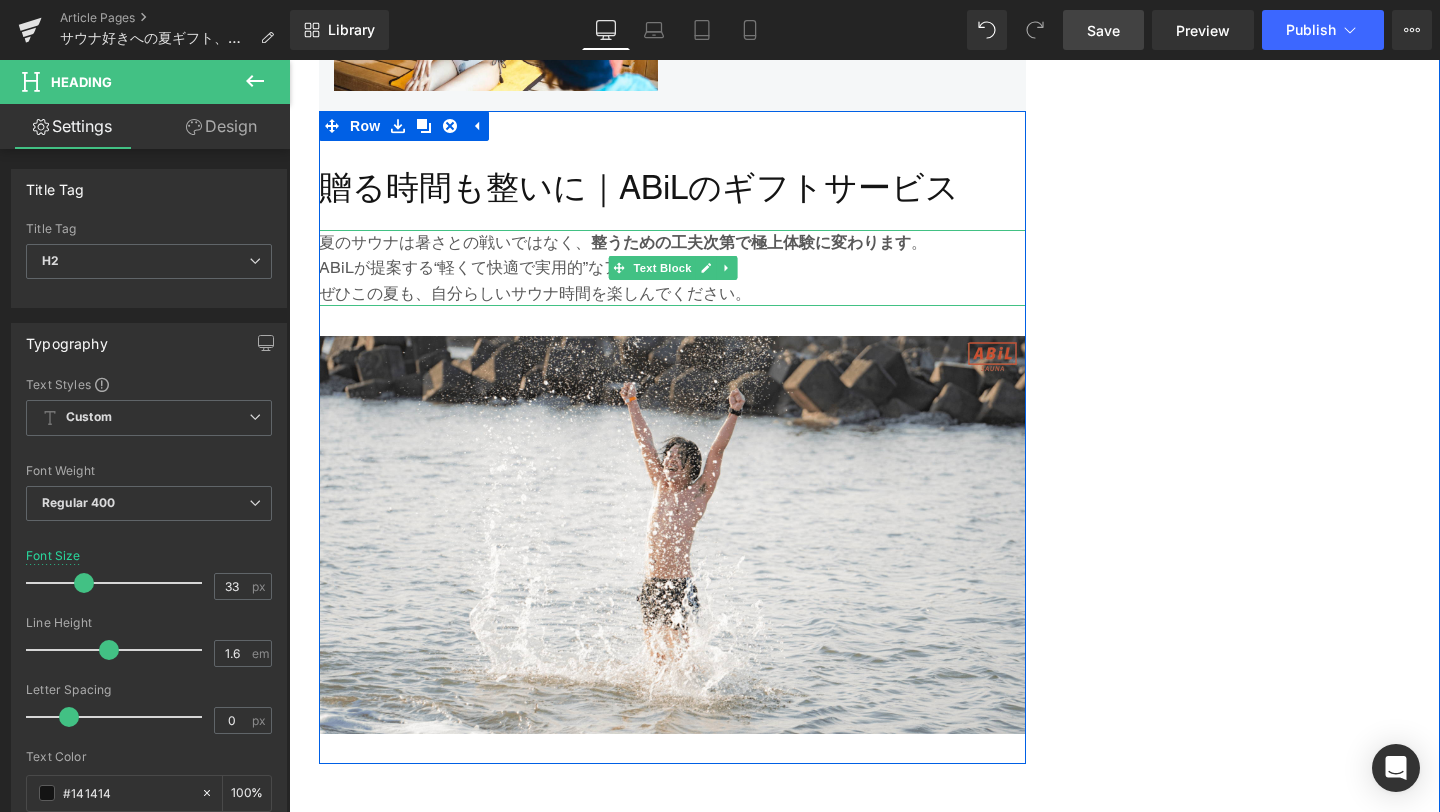 click on "ぜひこの夏も、自分らしいサウナ時間を楽しんでください。" at bounding box center (672, 294) 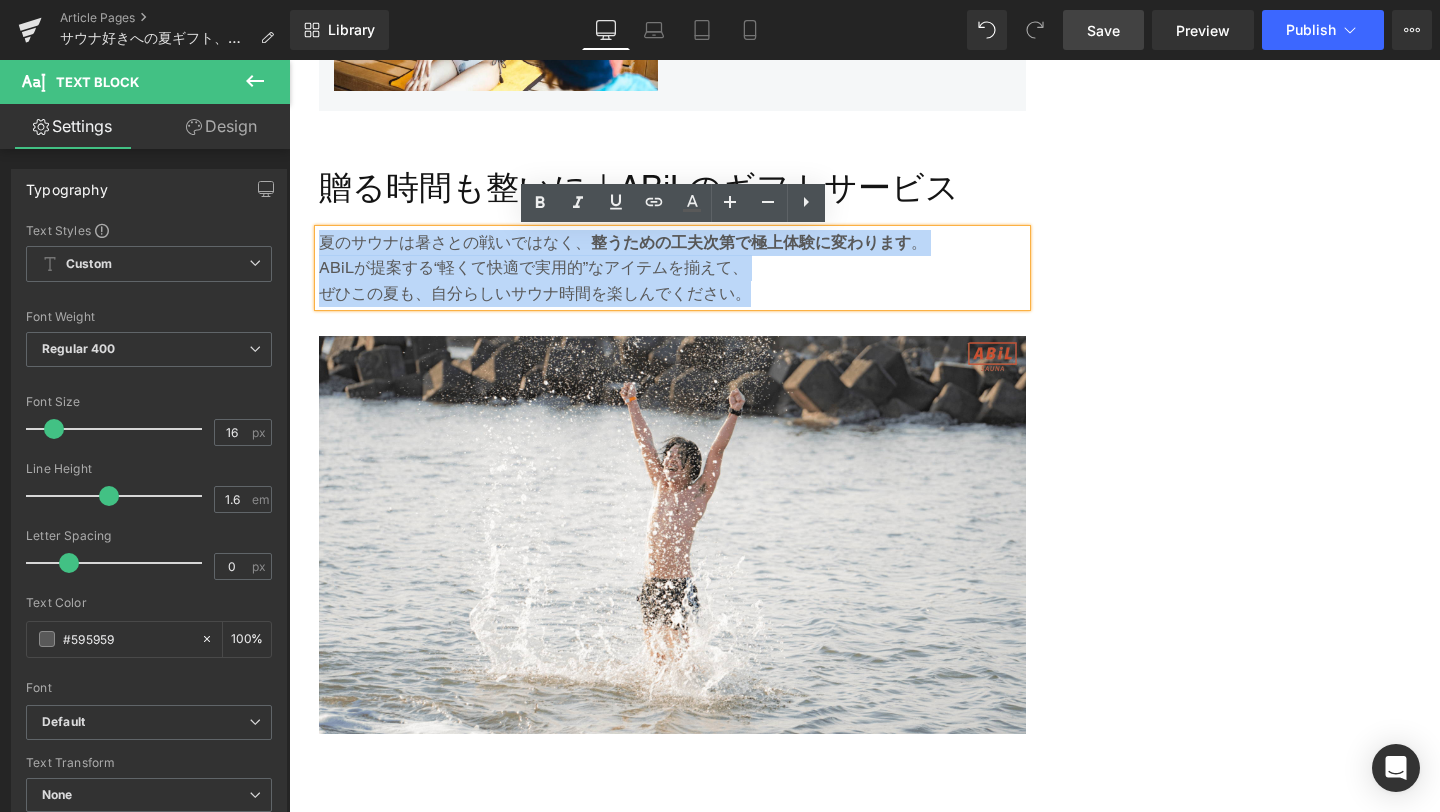 drag, startPoint x: 782, startPoint y: 295, endPoint x: 321, endPoint y: 243, distance: 463.9235 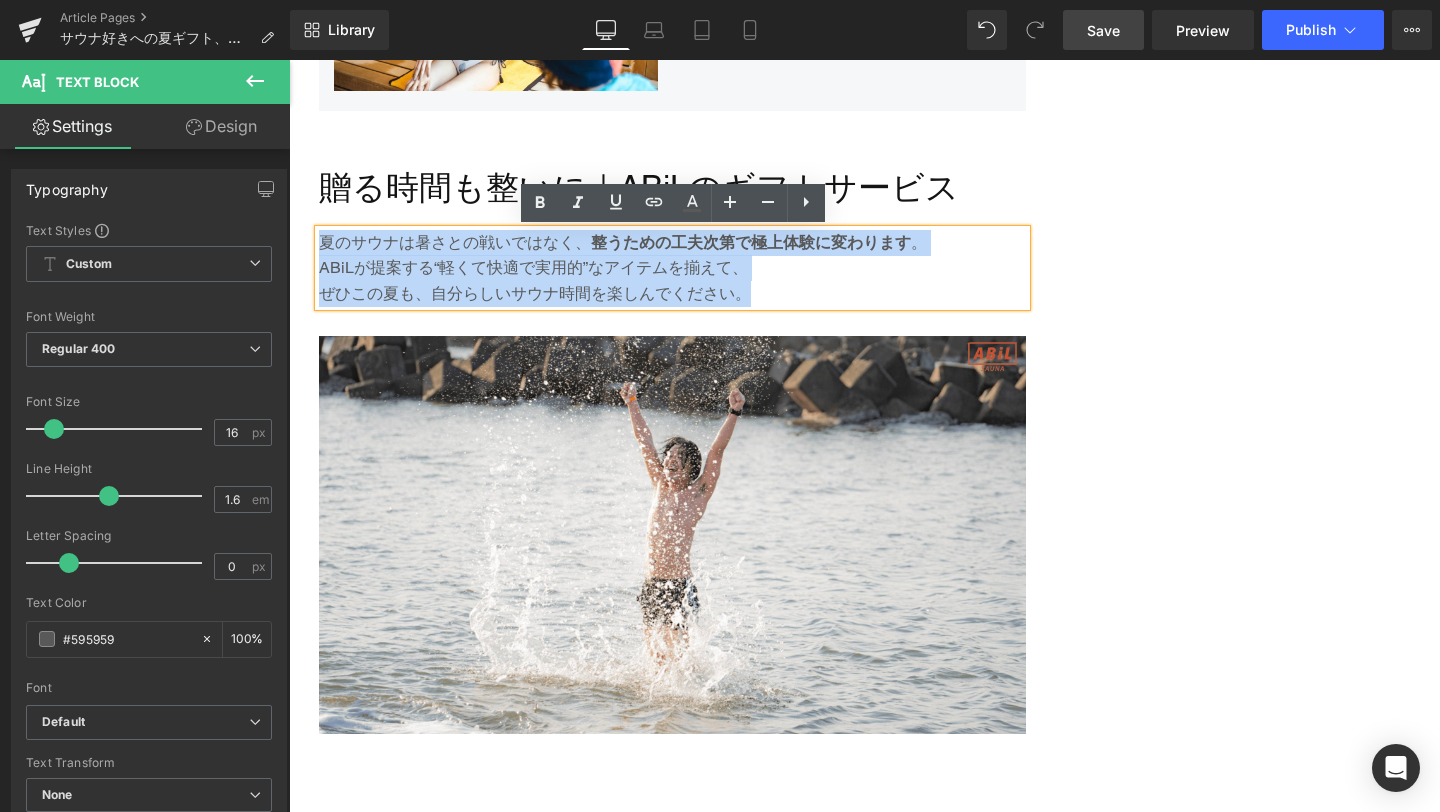 click on "夏のサウナは暑さとの戦いではなく、 整うための工夫次第で極上体験に変わります 。 ABiLが提案する“軽くて快適で実用的”なアイテムを揃えて、 ぜひこの夏も、自分らしいサウナ時間を楽しんでください。" at bounding box center (672, 268) 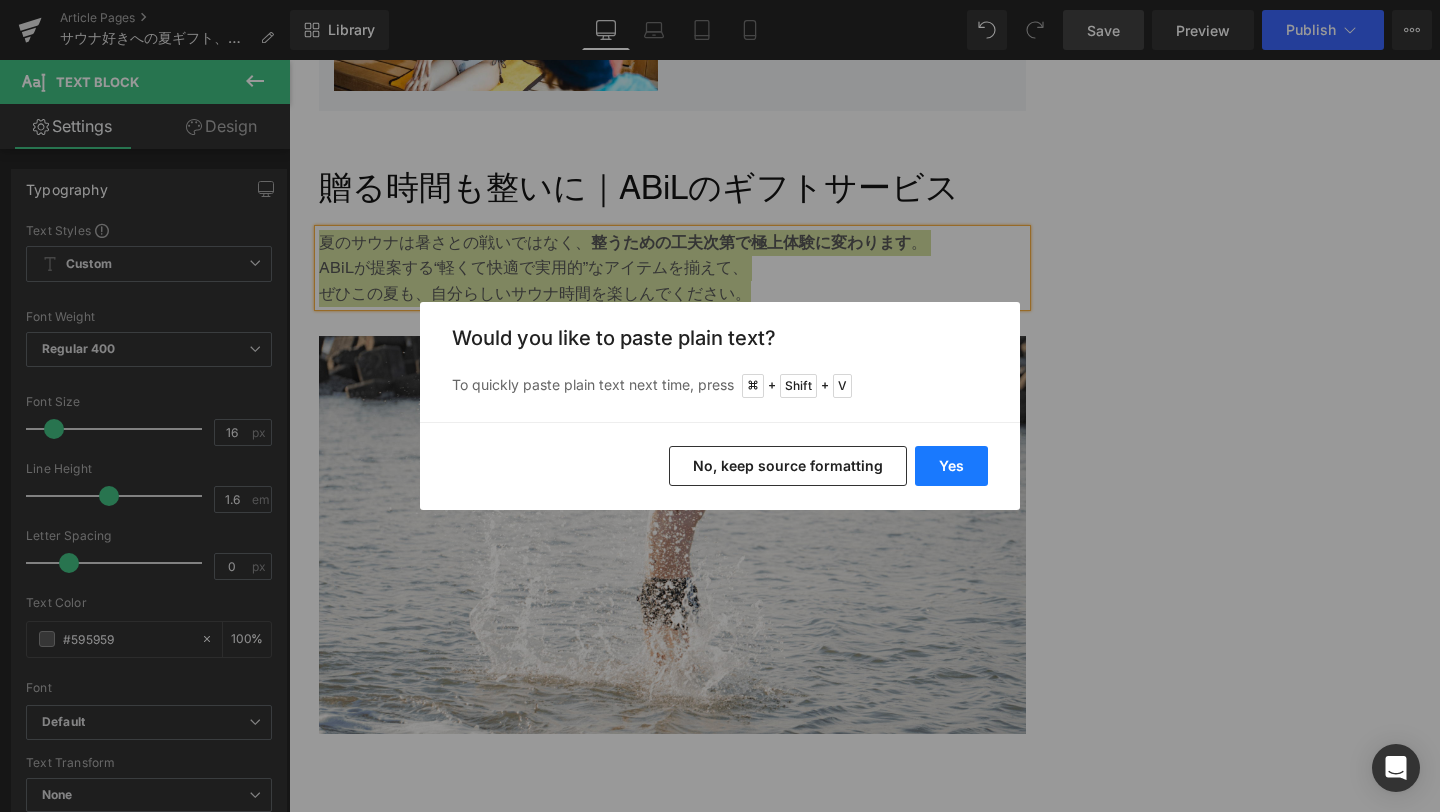 click on "Yes" at bounding box center (951, 466) 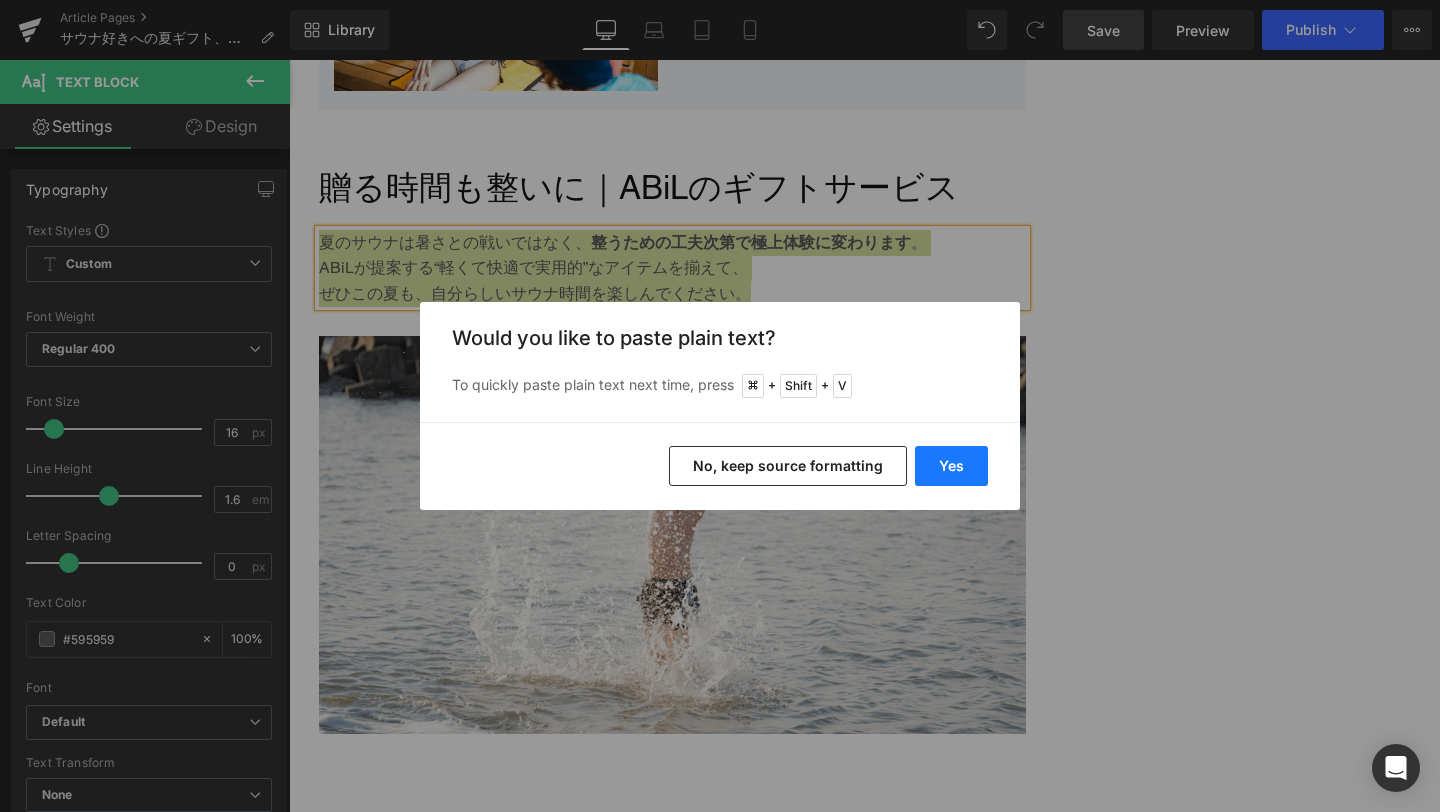 type 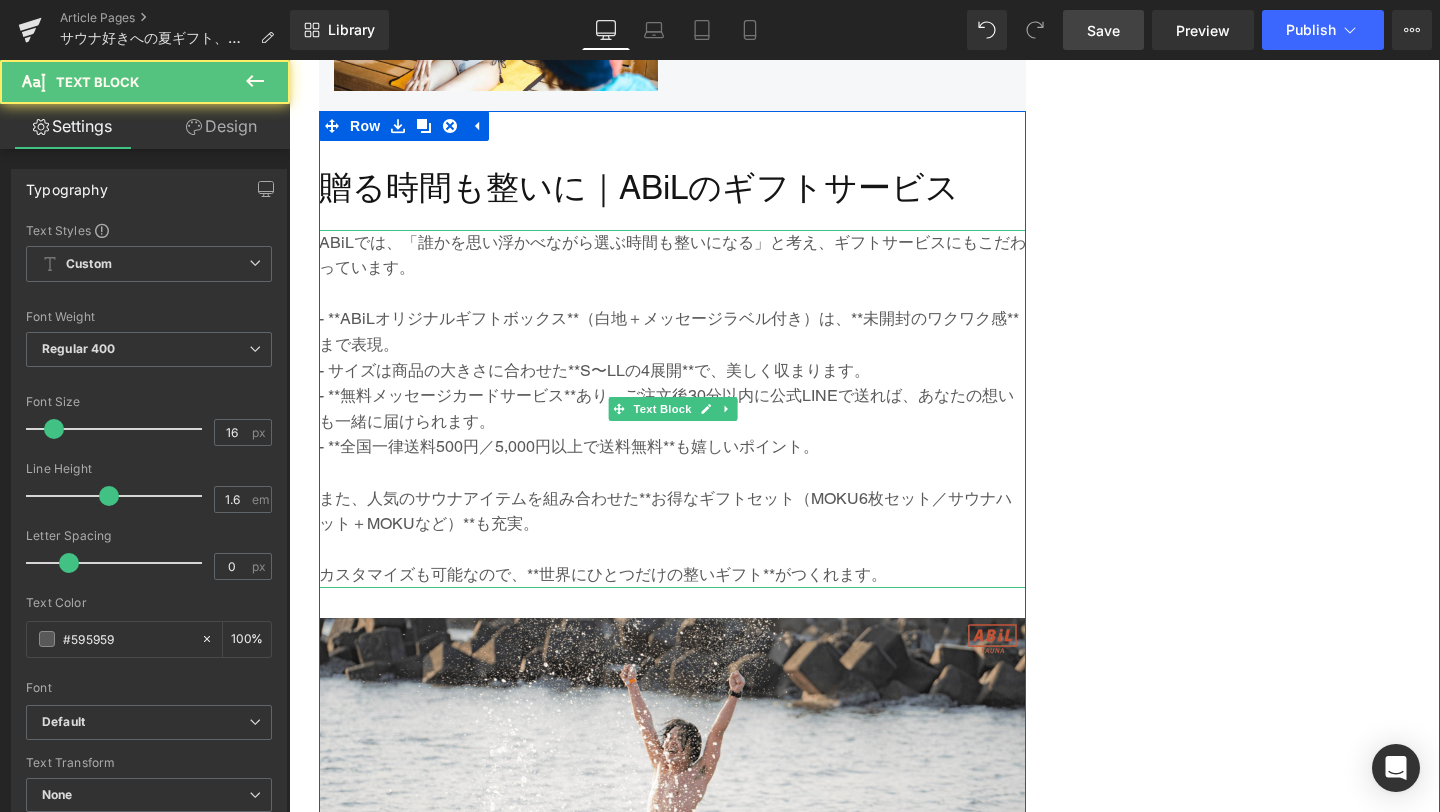 click on "- **ABiLオリジナルギフトボックス**（白地＋メッセージラベル付き）は、**未開封のワクワク感**まで表現。" at bounding box center (672, 331) 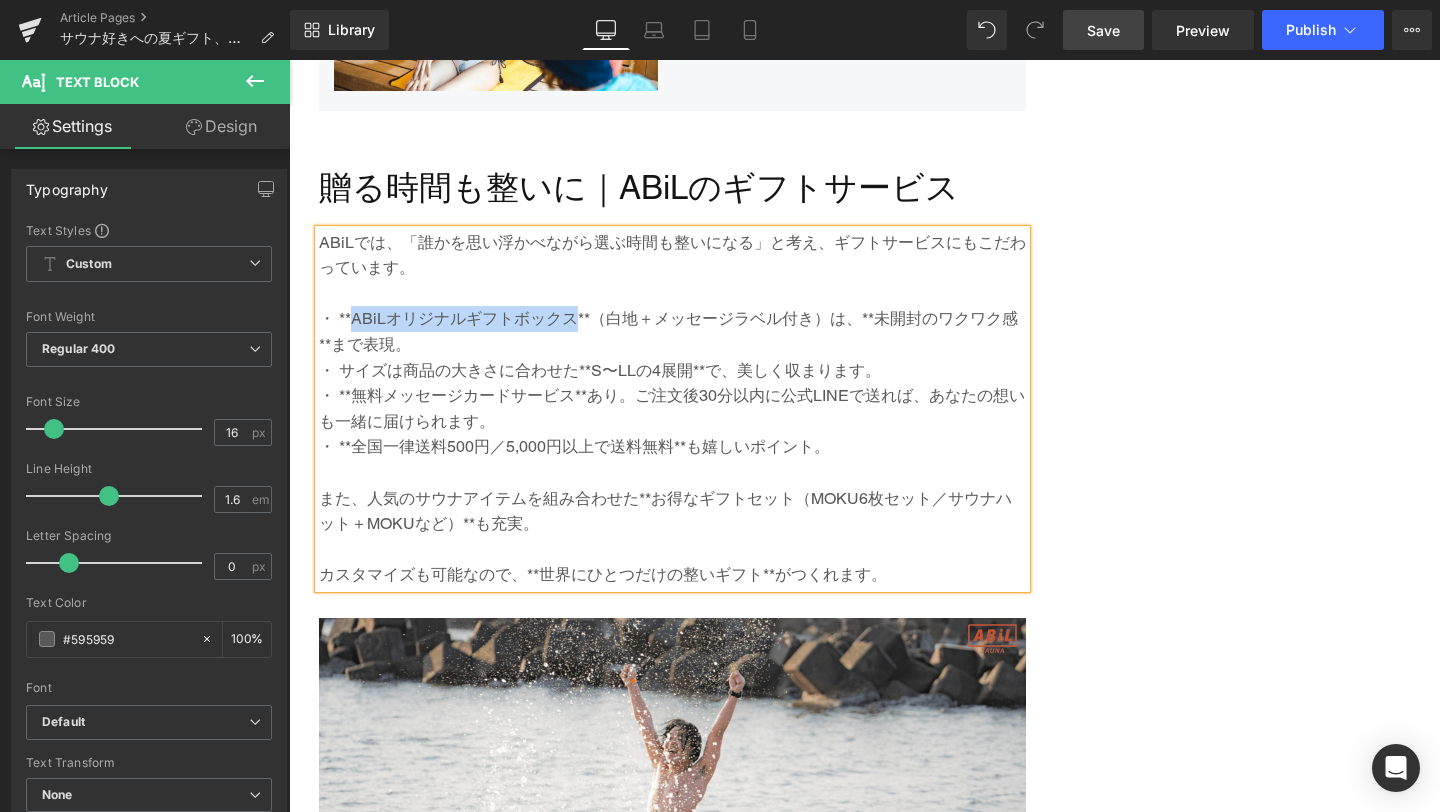 drag, startPoint x: 353, startPoint y: 320, endPoint x: 573, endPoint y: 326, distance: 220.0818 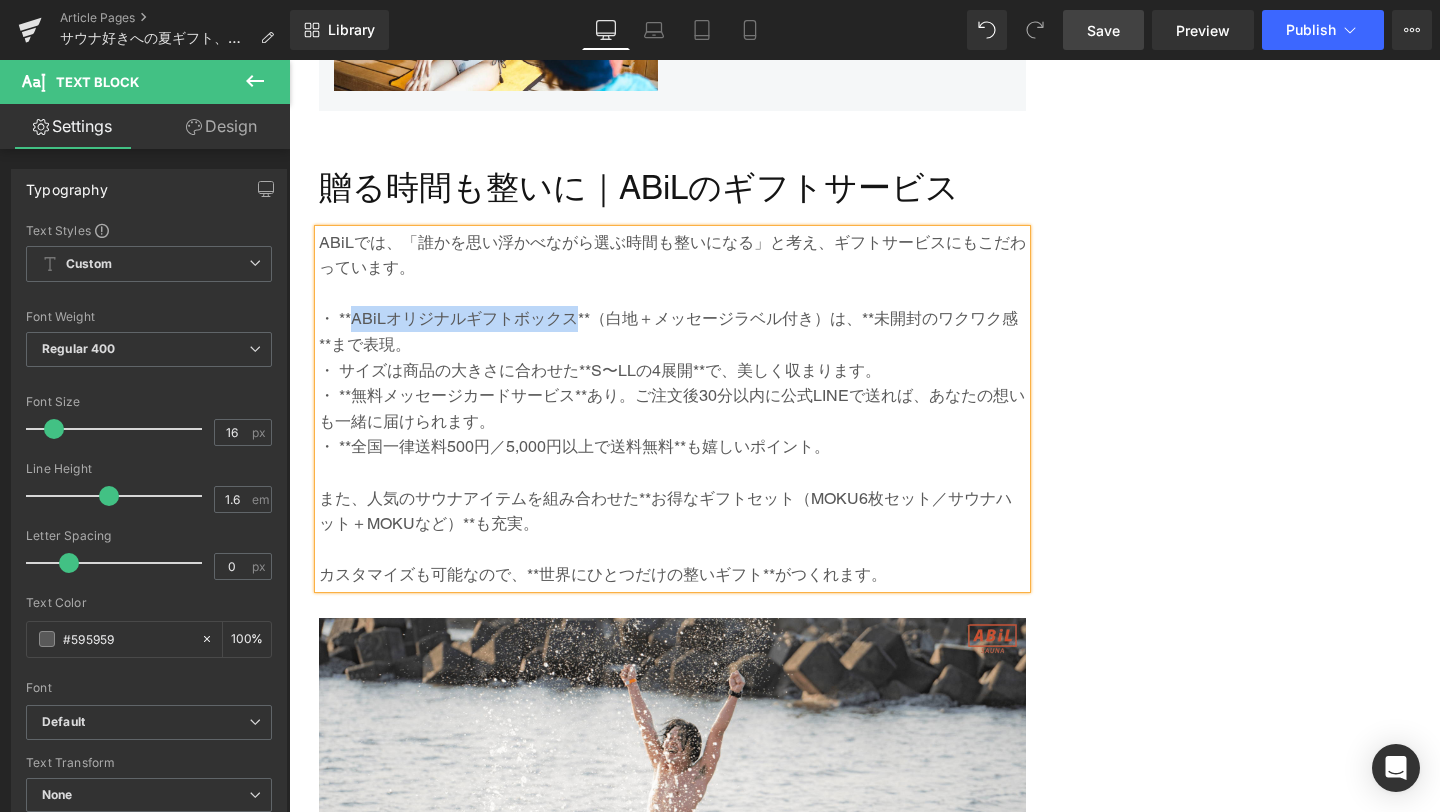 click on "・ **ABiLオリジナルギフトボックス**（白地＋メッセージラベル付き）は、**未開封のワクワク感**まで表現。" at bounding box center [672, 331] 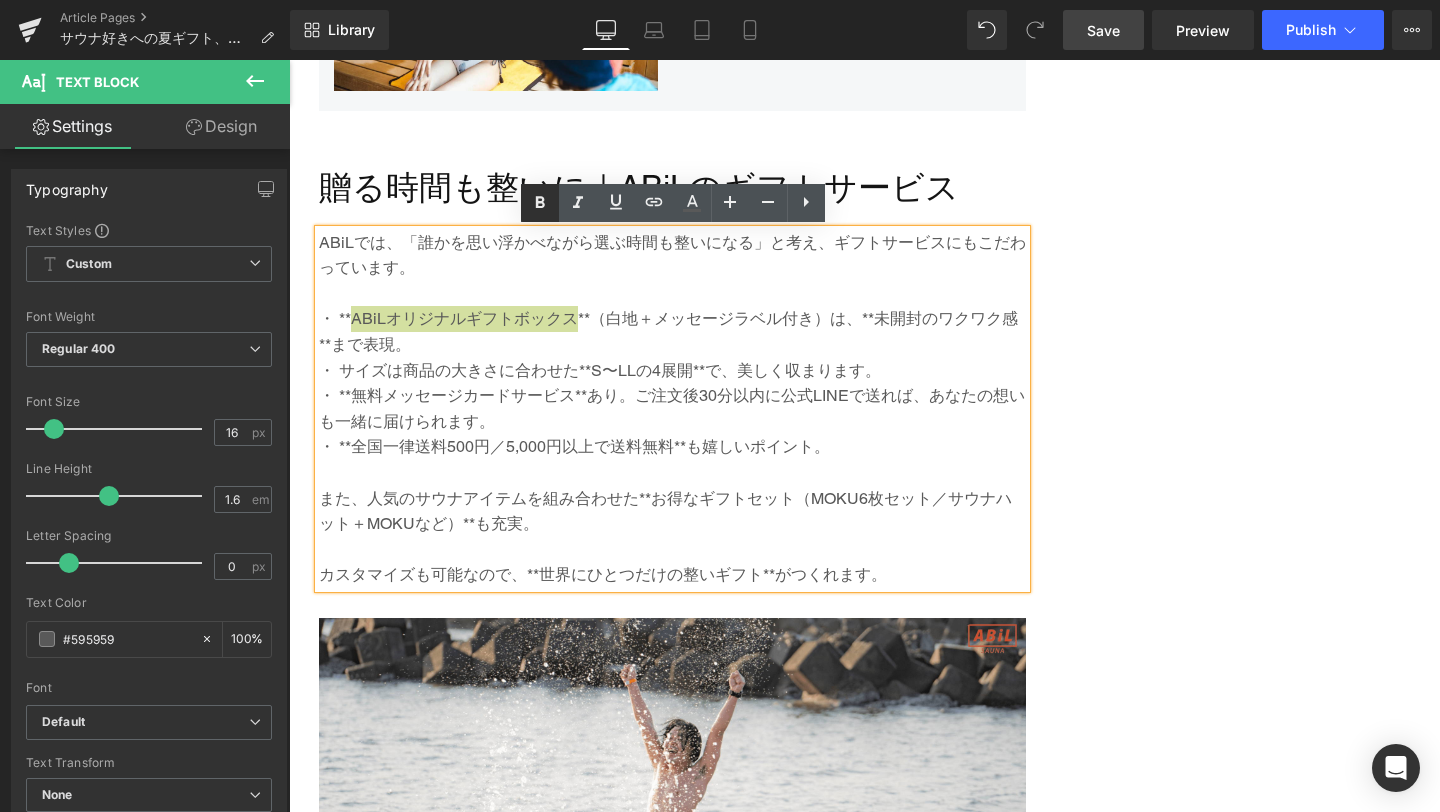 click 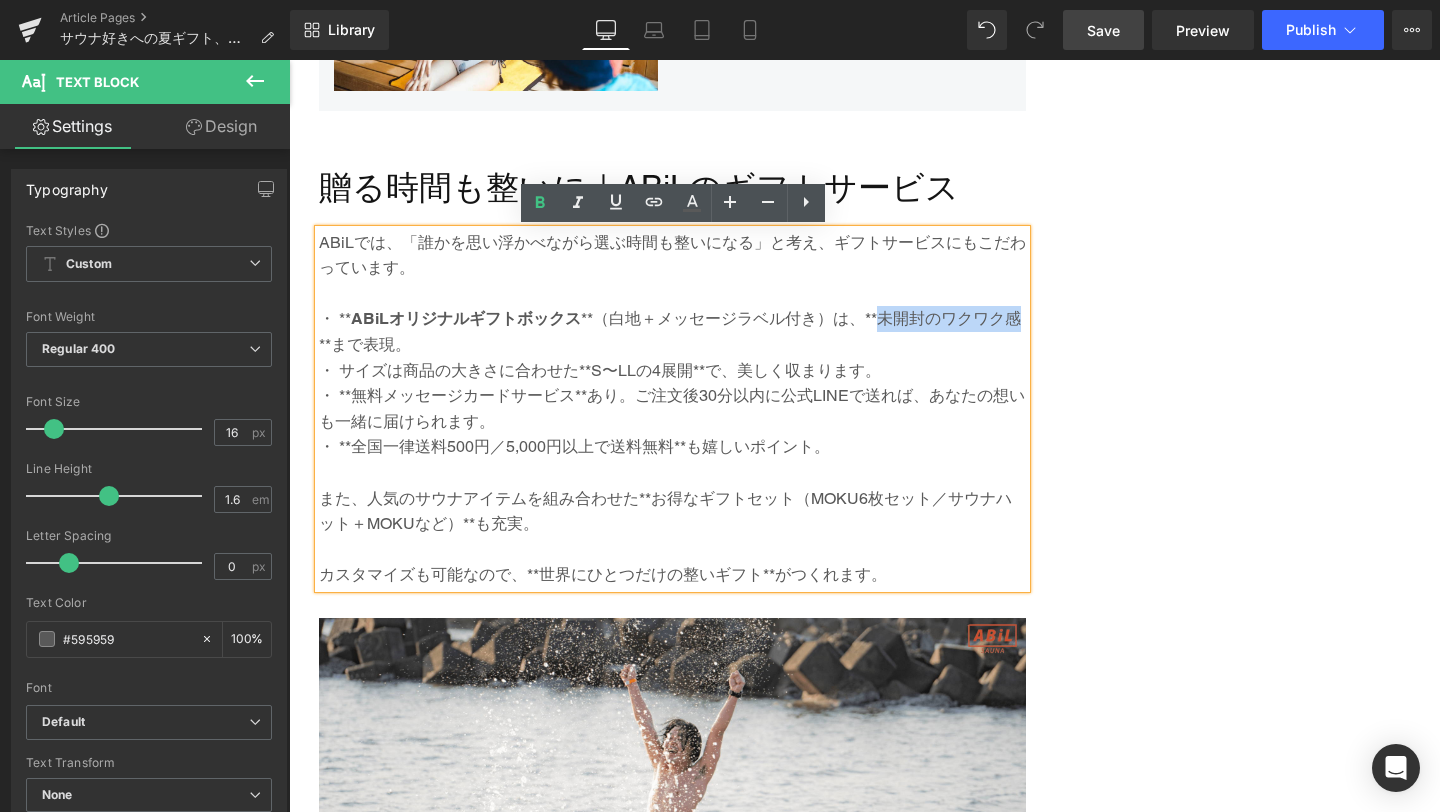 drag, startPoint x: 882, startPoint y: 323, endPoint x: 1016, endPoint y: 326, distance: 134.03358 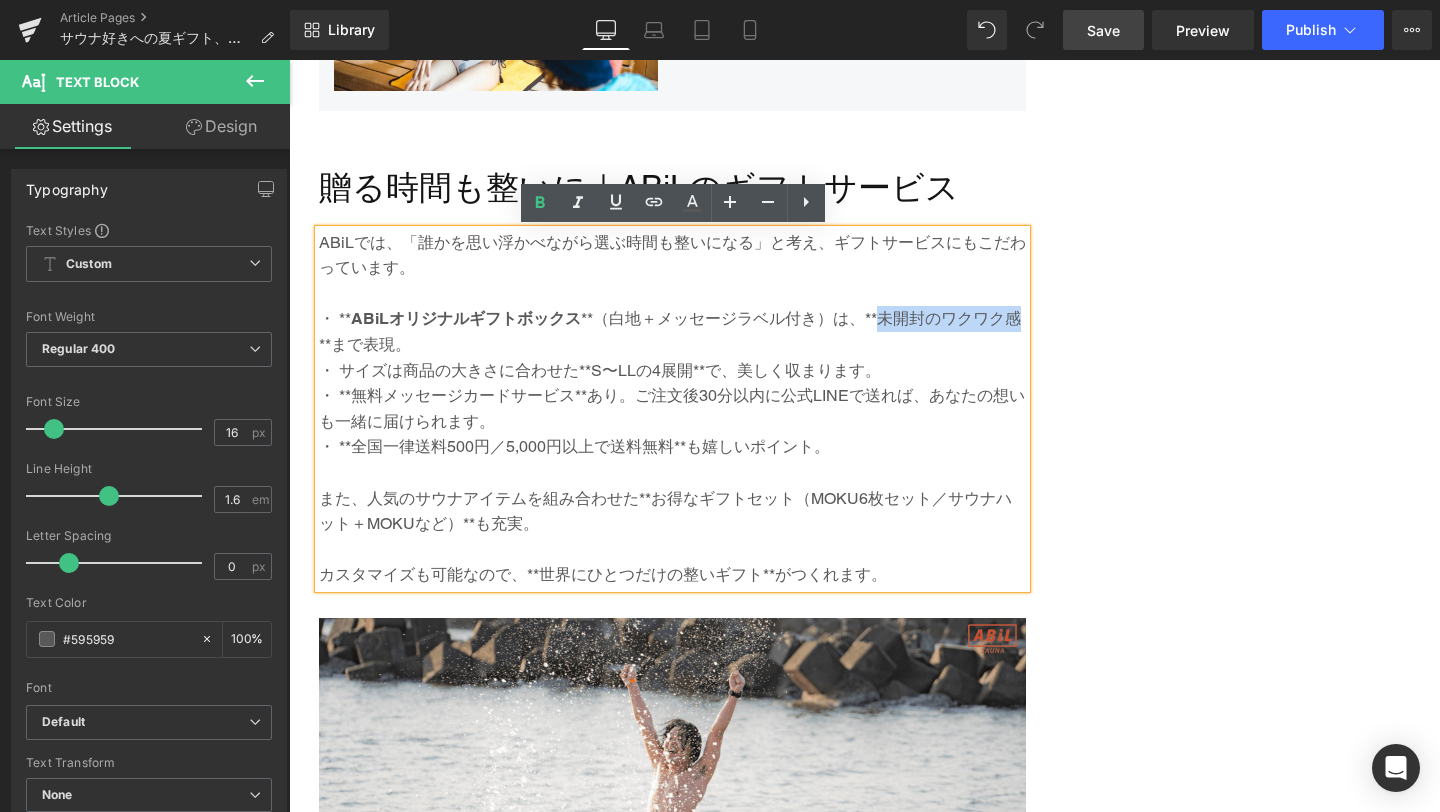 click on "・ ** ABiLオリジナルギフトボックス **（白地＋メッセージラベル付き）は、**未開封のワクワク感**まで表現。" at bounding box center (672, 331) 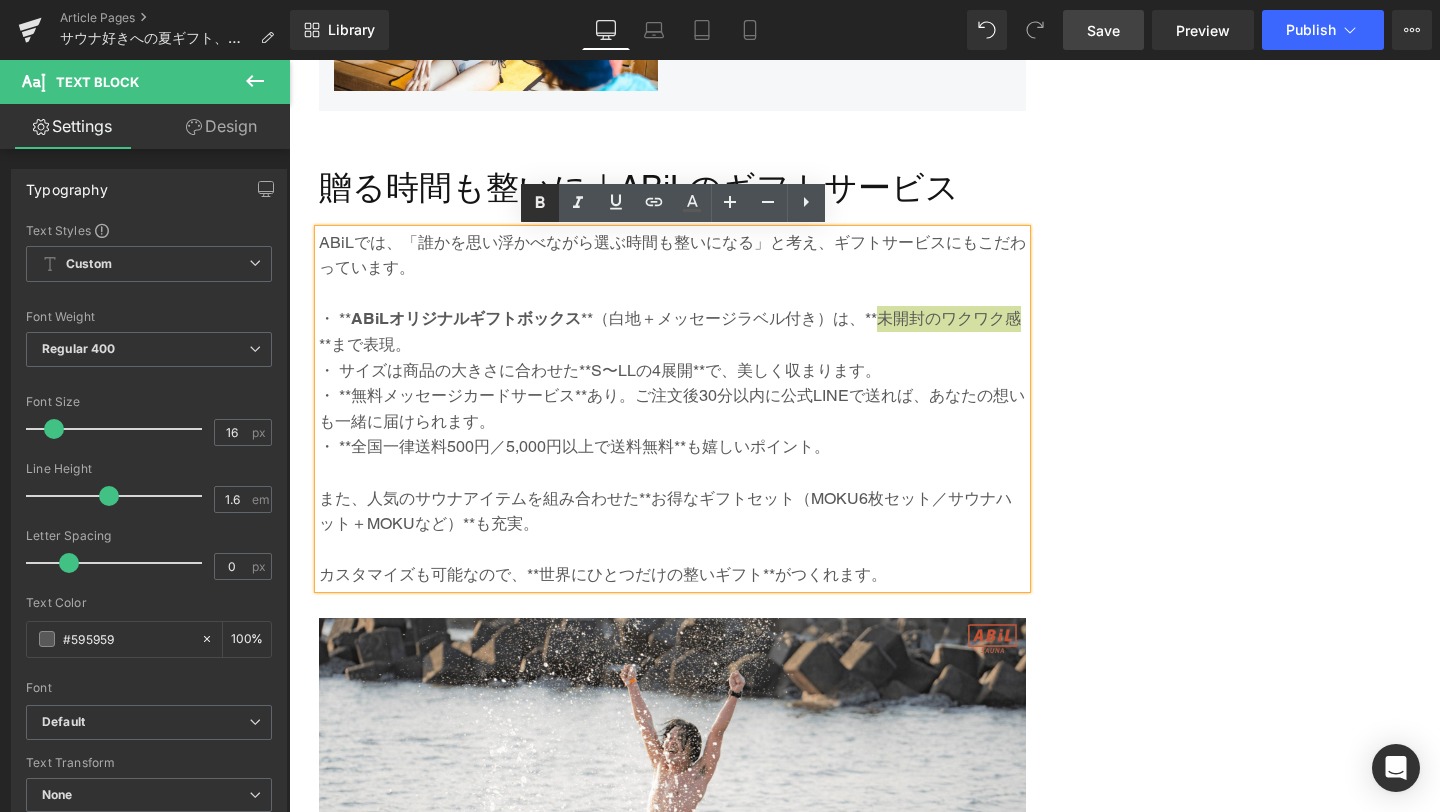 click 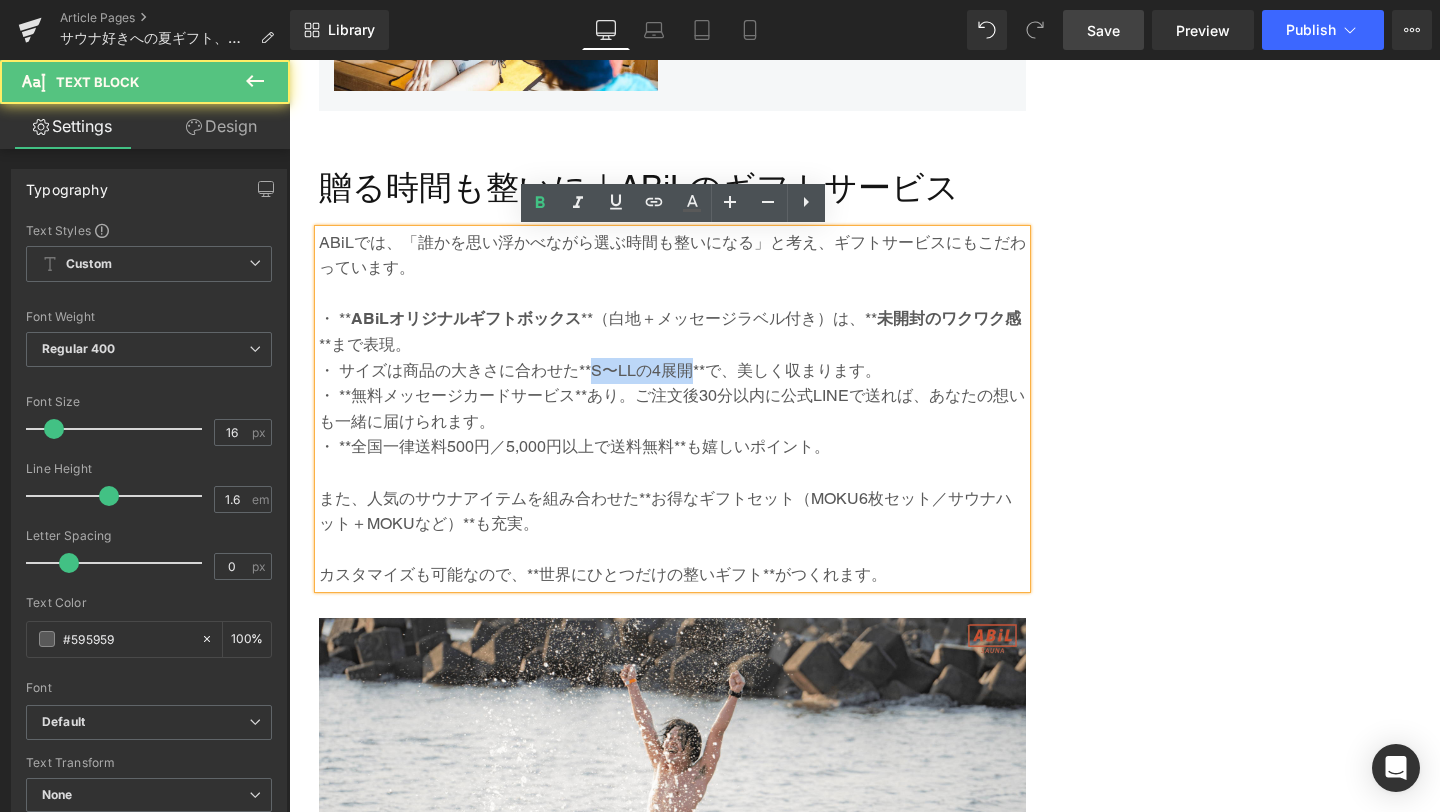 drag, startPoint x: 594, startPoint y: 371, endPoint x: 686, endPoint y: 369, distance: 92.021736 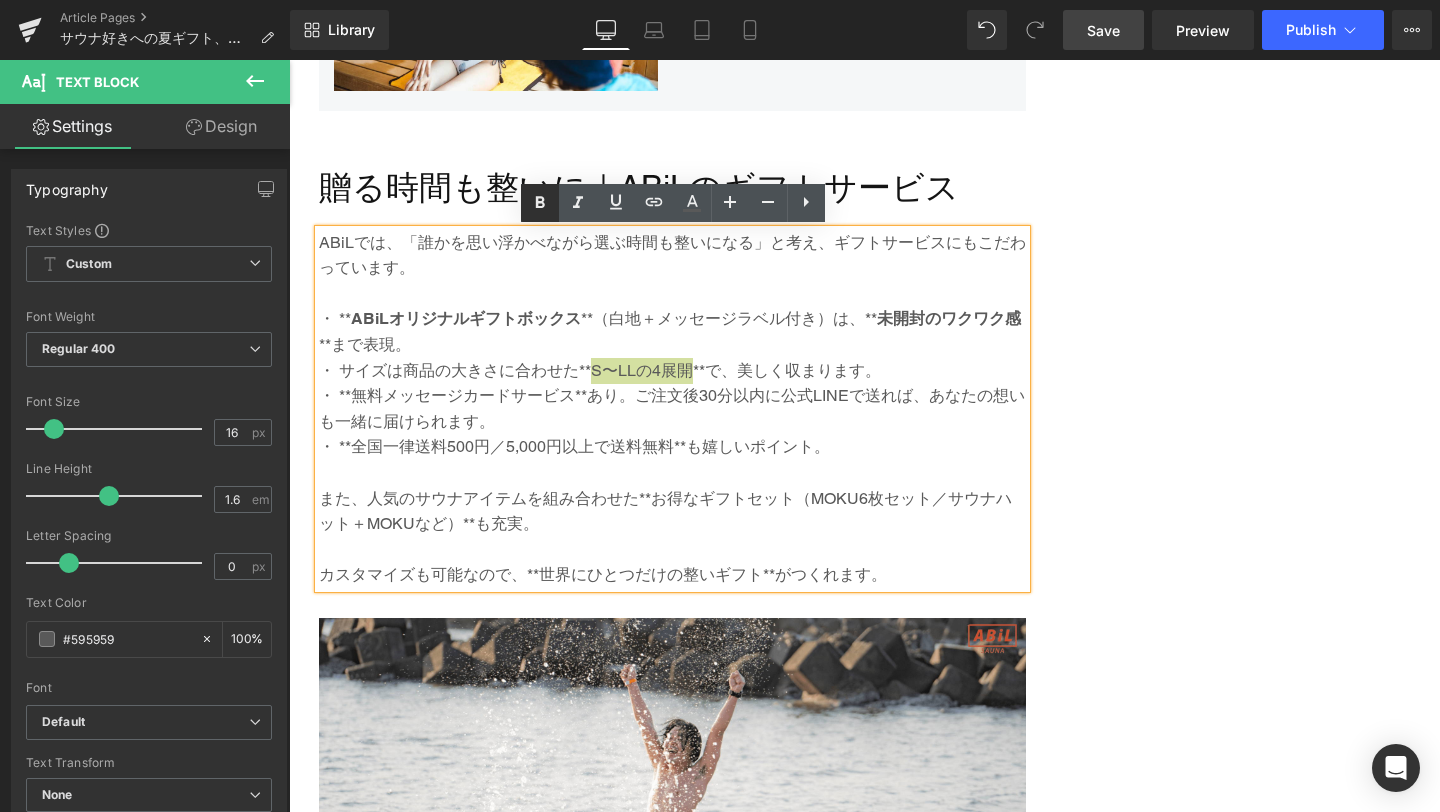 click at bounding box center (540, 203) 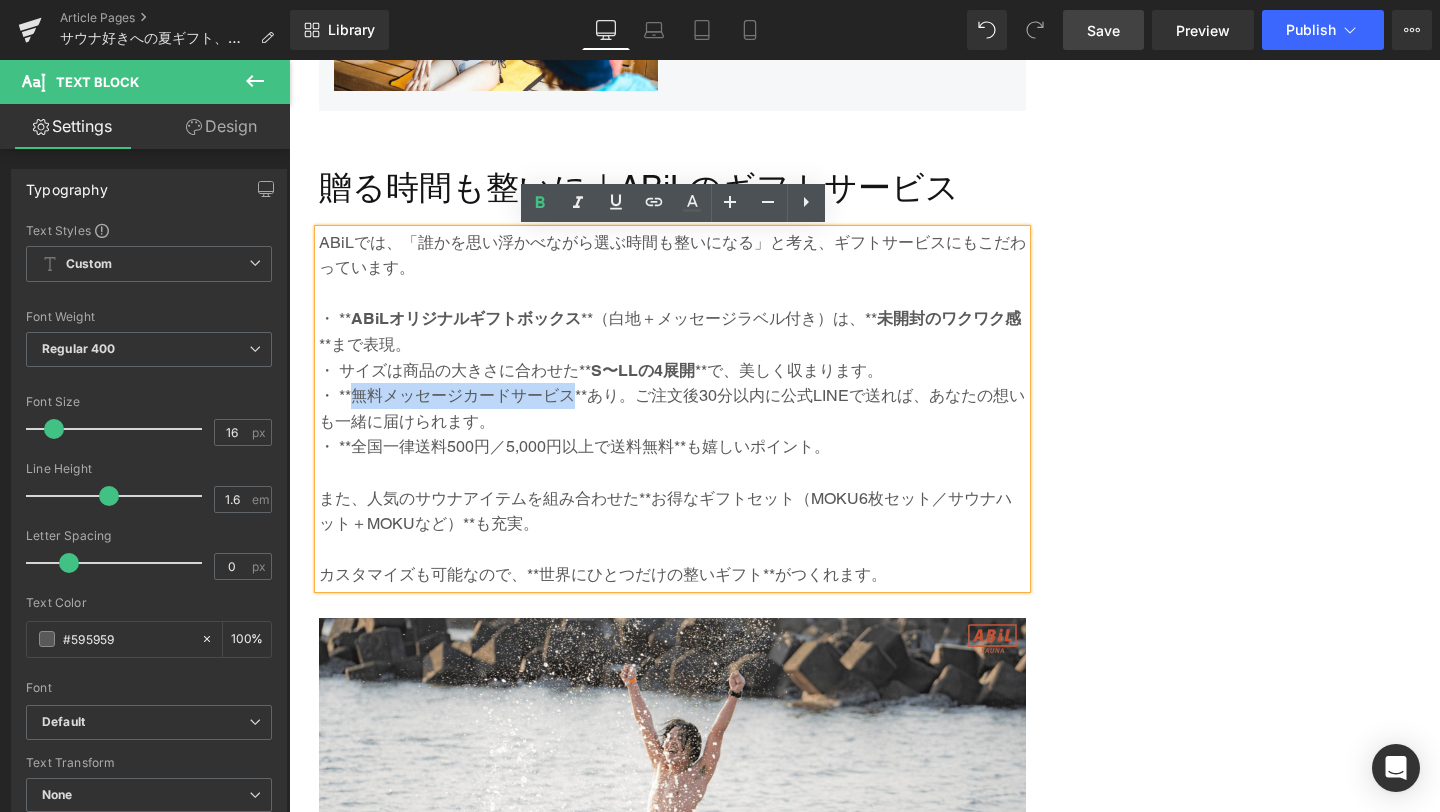 drag, startPoint x: 356, startPoint y: 399, endPoint x: 570, endPoint y: 395, distance: 214.03738 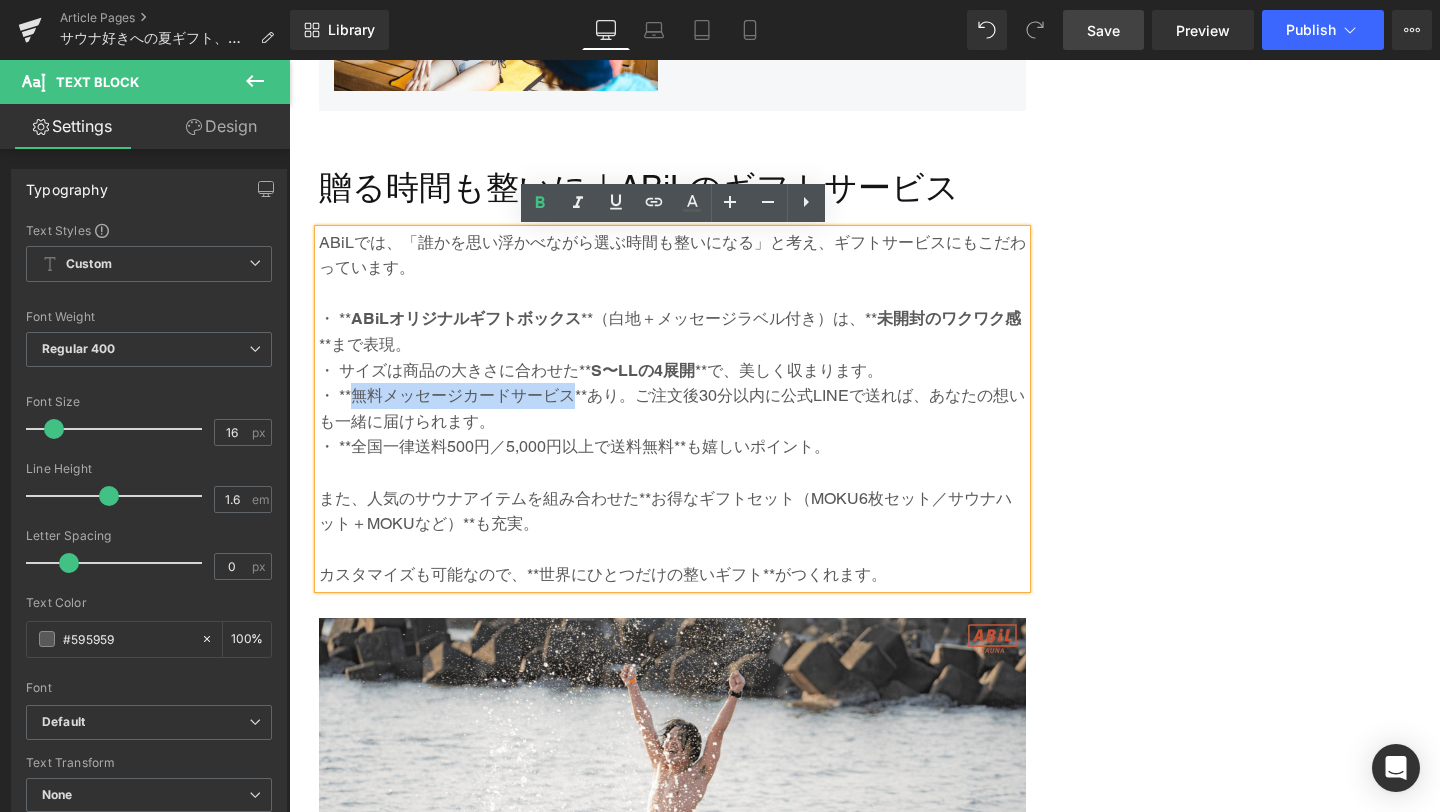 click on "・ **無料メッセージカードサービス**あり。ご注文後30分以内に公式LINEで送れば、あなたの想いも一緒に届けられます。" at bounding box center [672, 408] 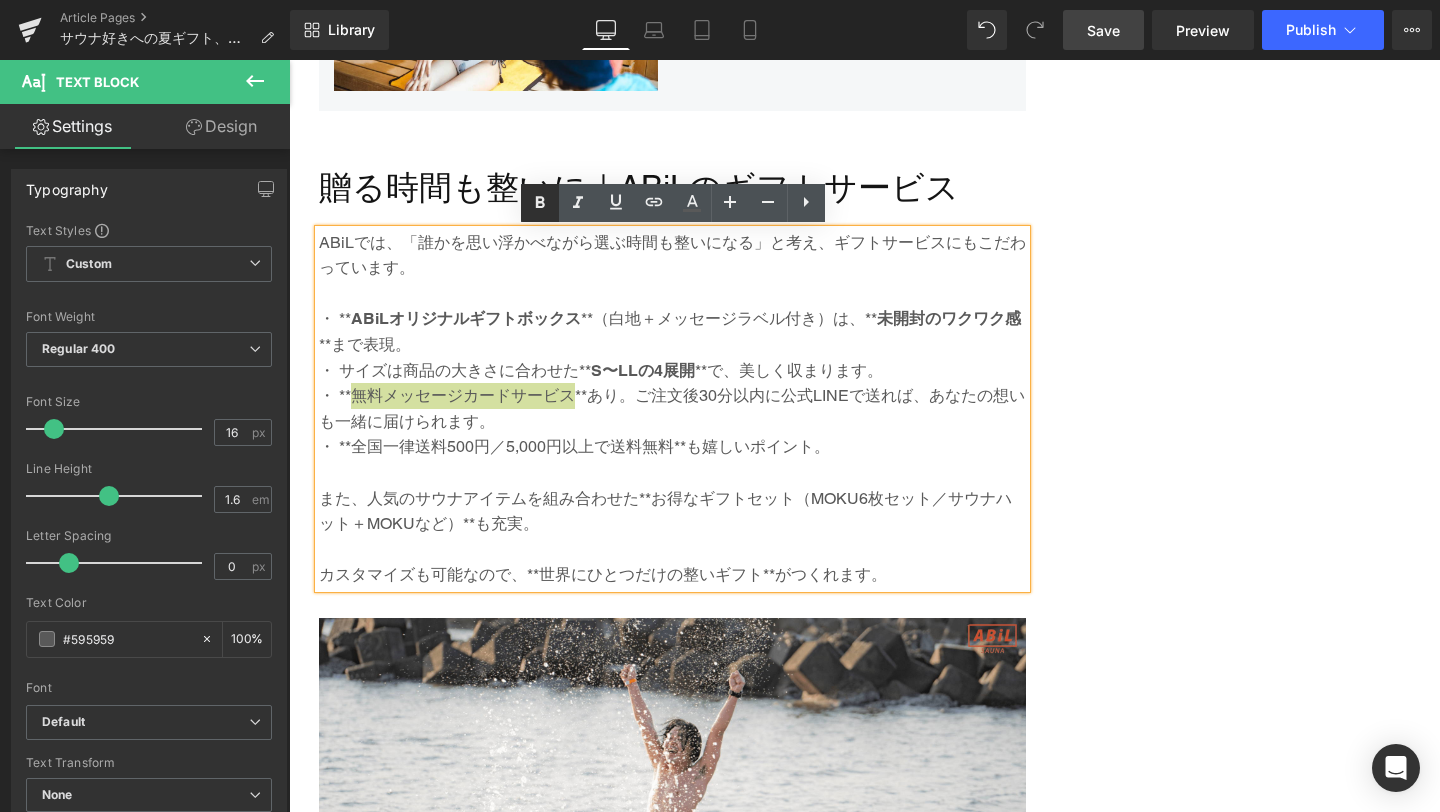 click 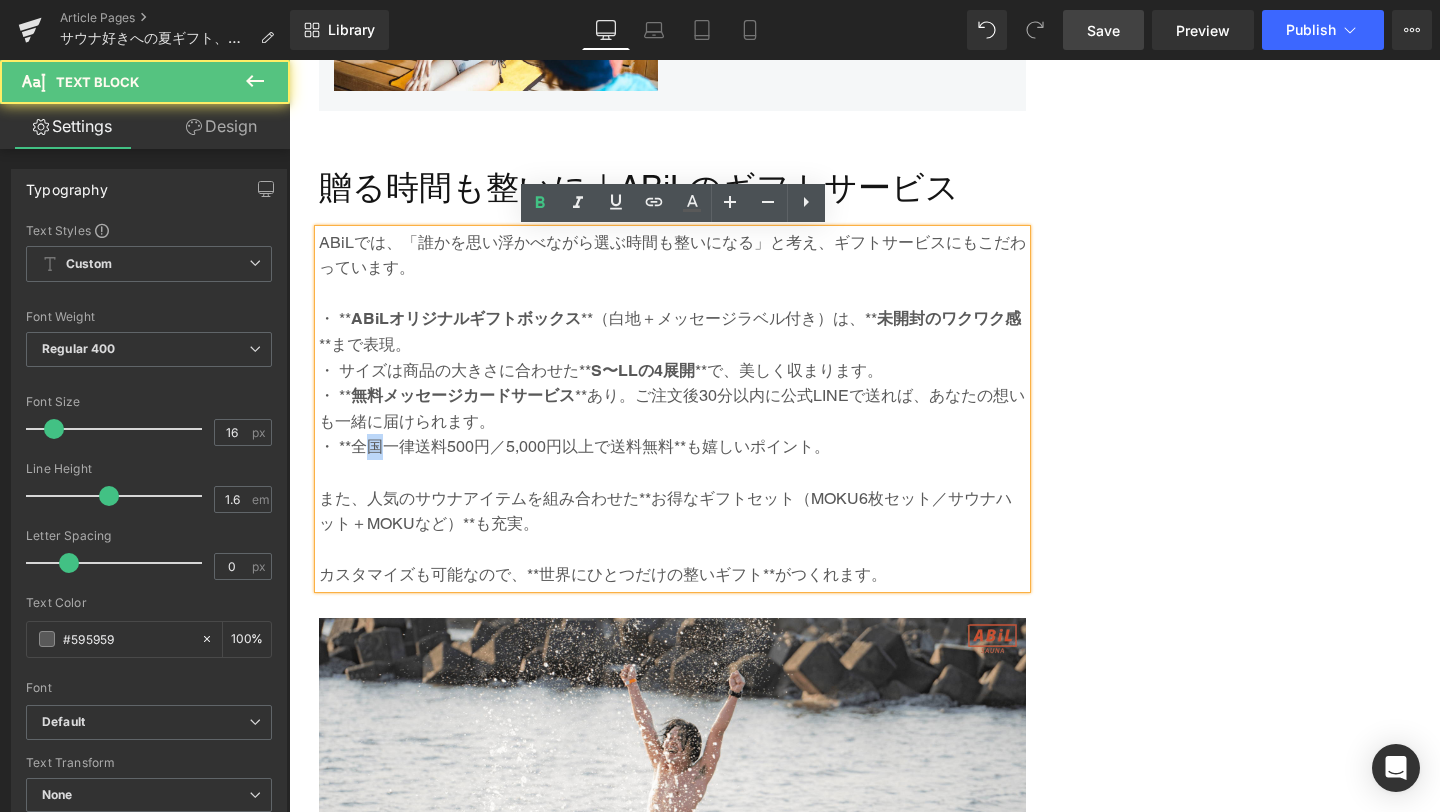 drag, startPoint x: 360, startPoint y: 448, endPoint x: 378, endPoint y: 448, distance: 18 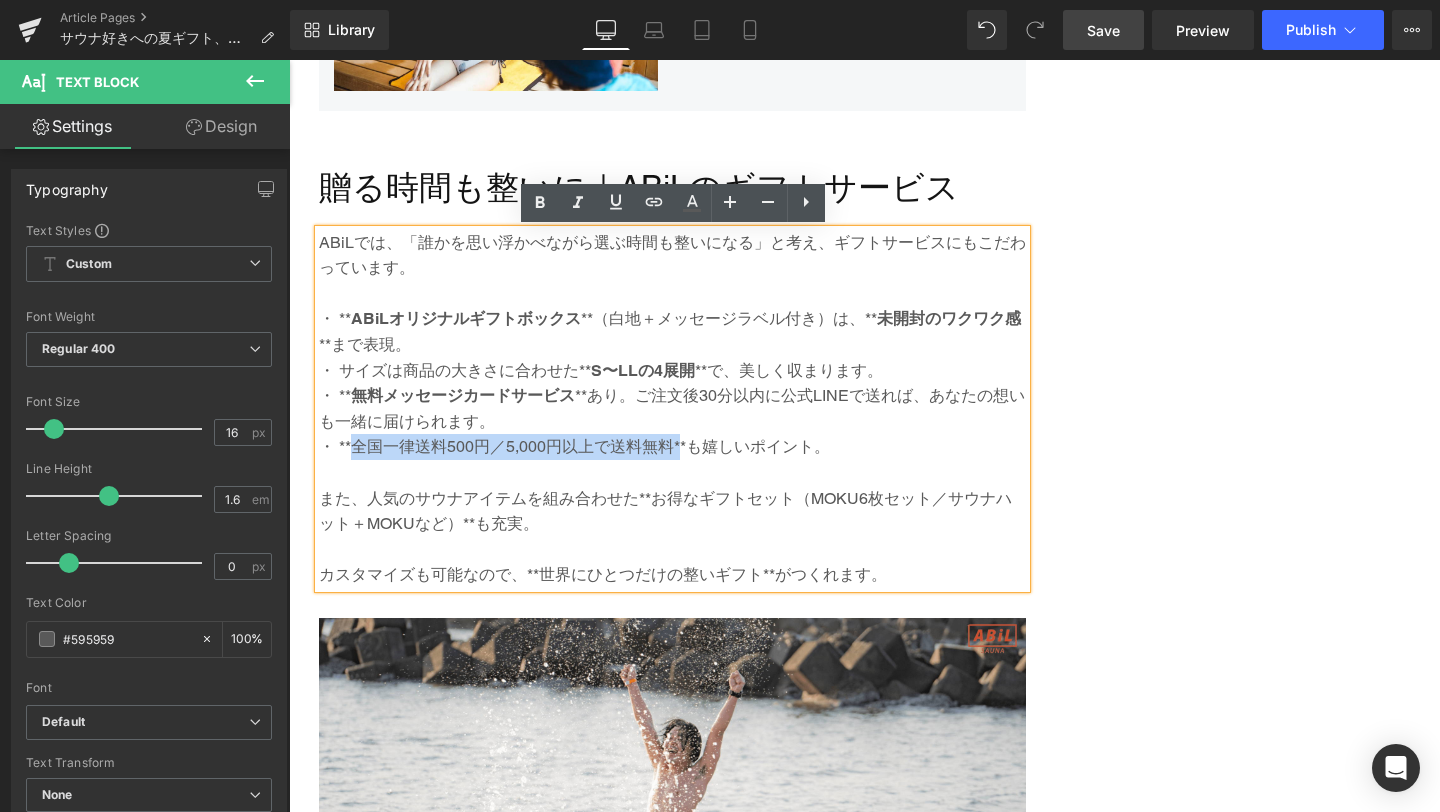 drag, startPoint x: 355, startPoint y: 446, endPoint x: 680, endPoint y: 440, distance: 325.0554 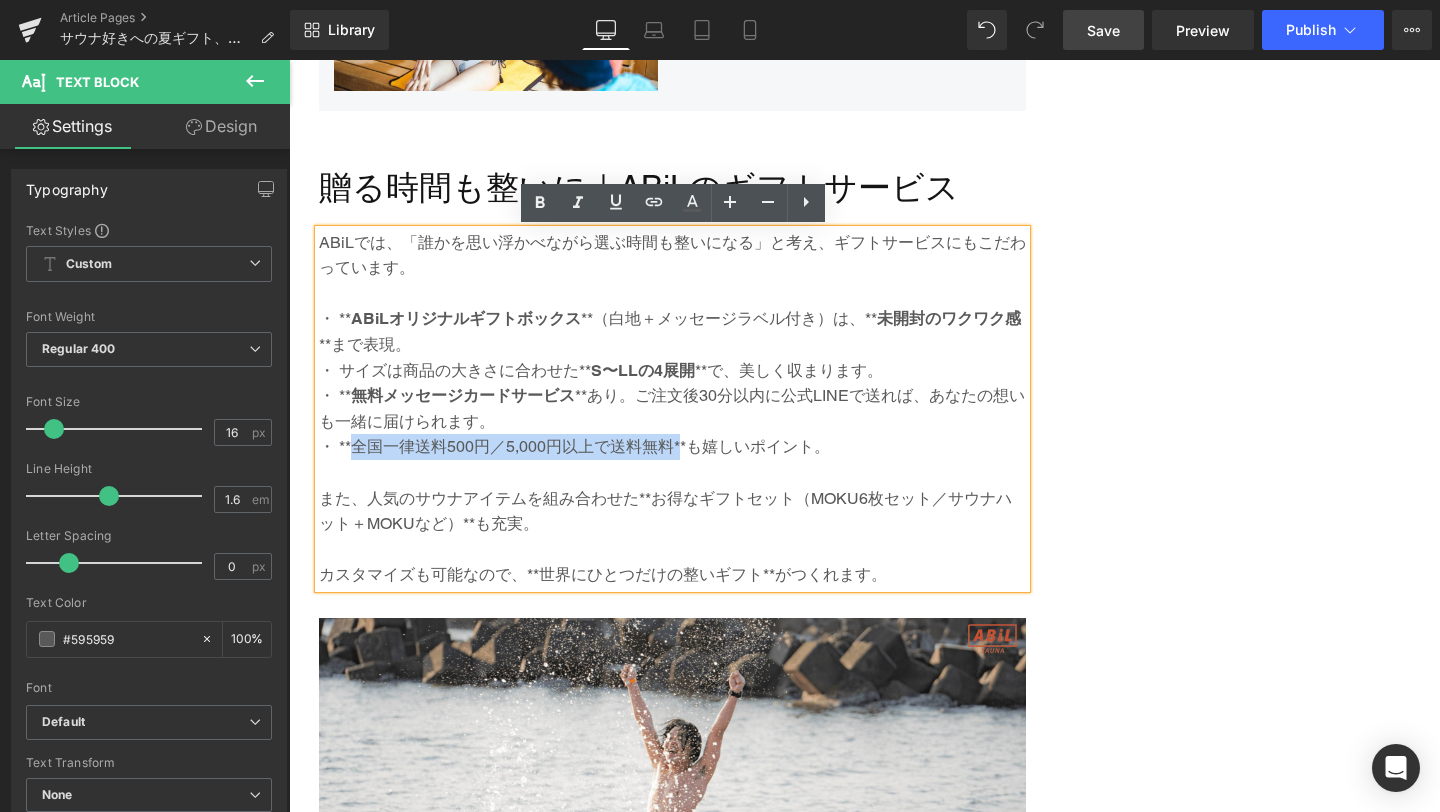 click on "・ **全国一律送料500円／5,000円以上で送料無料**も嬉しいポイント。" at bounding box center [672, 447] 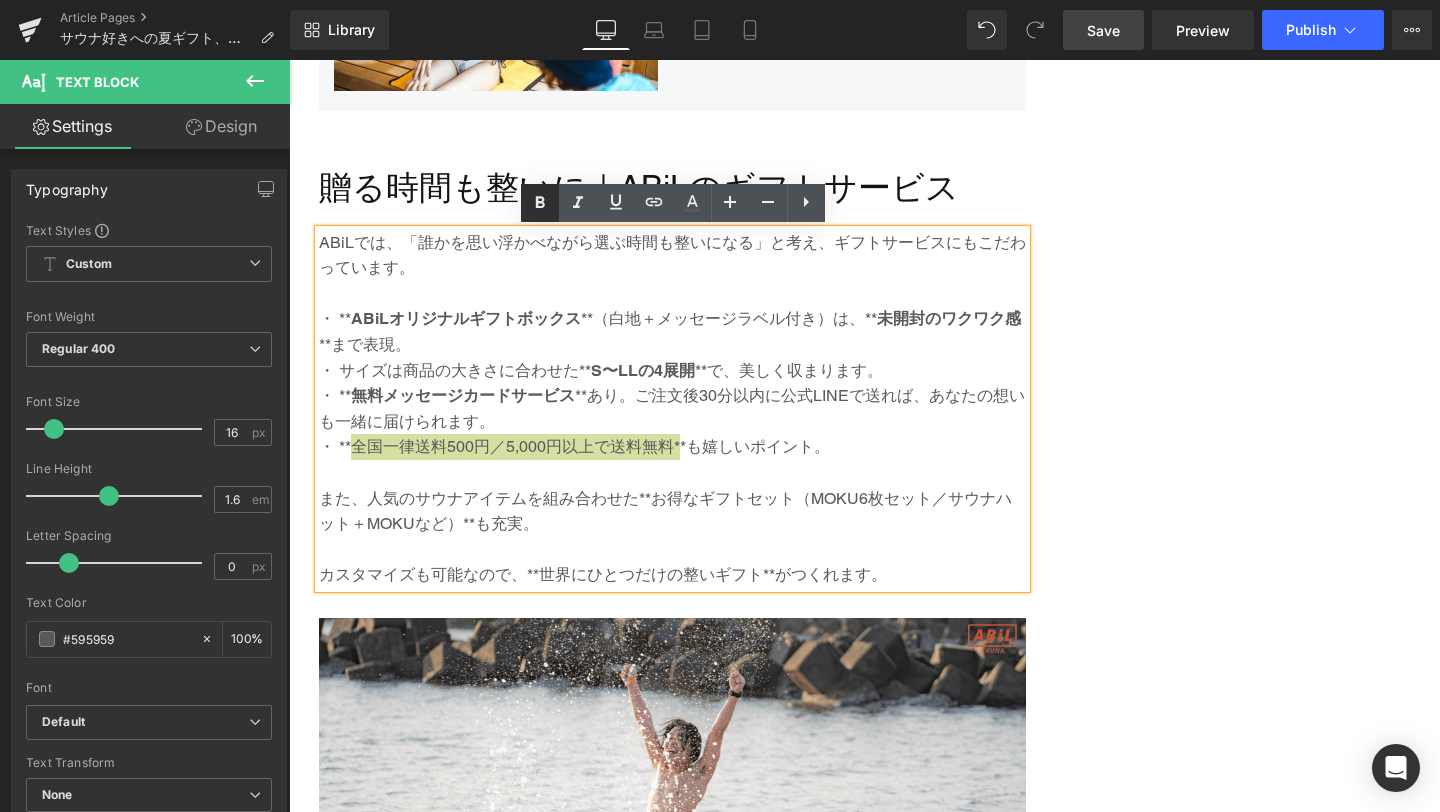 click at bounding box center [540, 203] 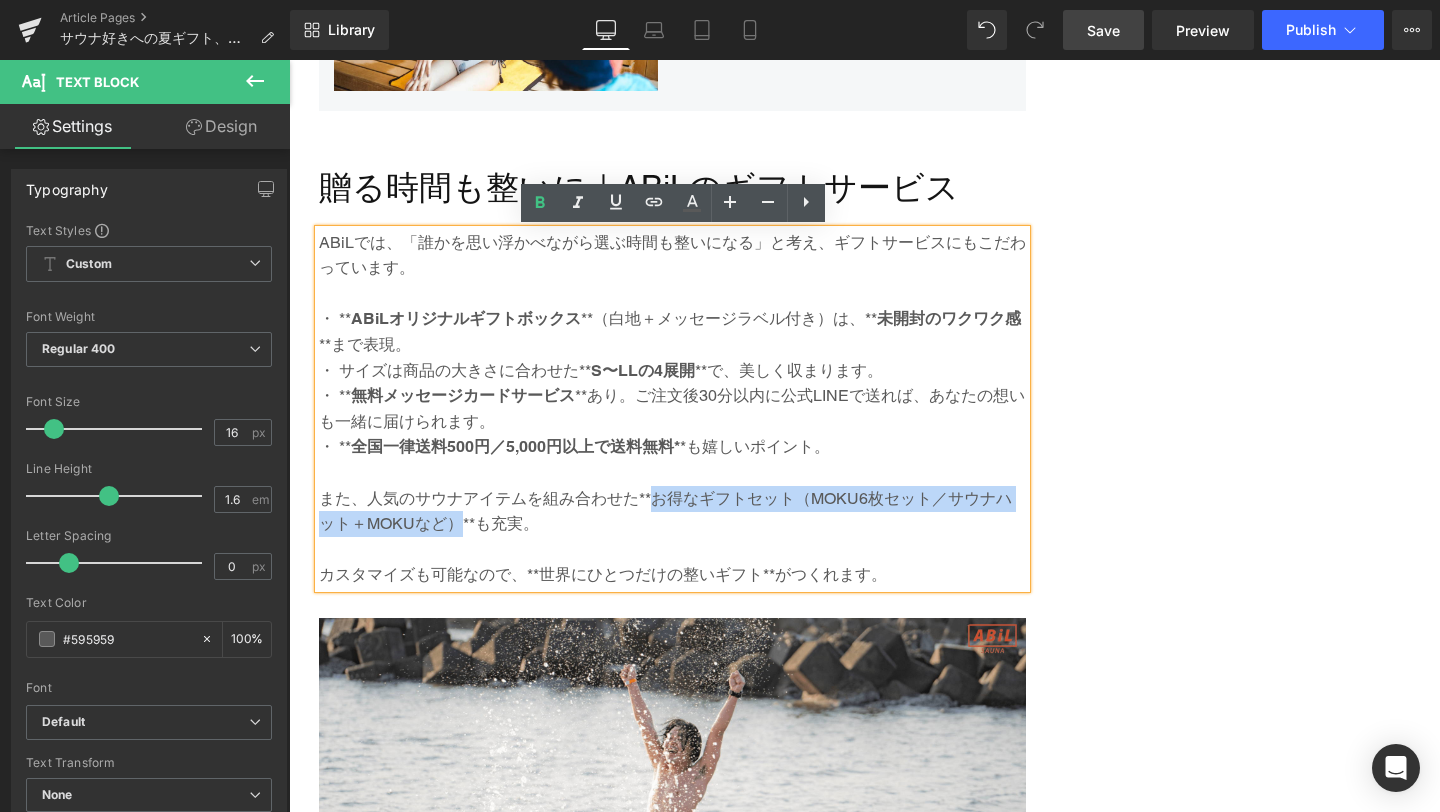 drag, startPoint x: 654, startPoint y: 498, endPoint x: 444, endPoint y: 526, distance: 211.85844 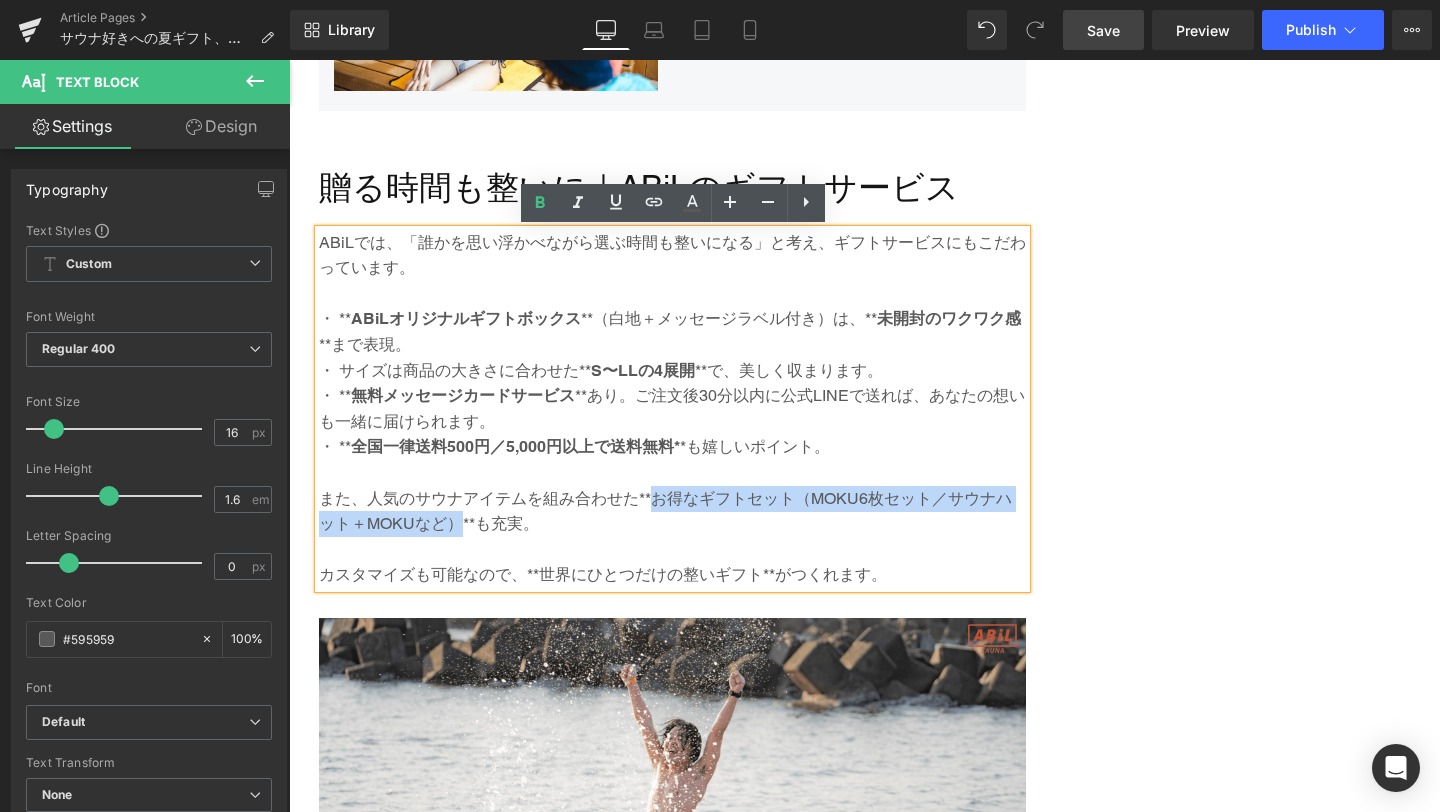 click on "また、人気のサウナアイテムを組み合わせた**お得なギフトセット（MOKU6枚セット／サウナハット＋MOKUなど）**も充実。" at bounding box center [672, 511] 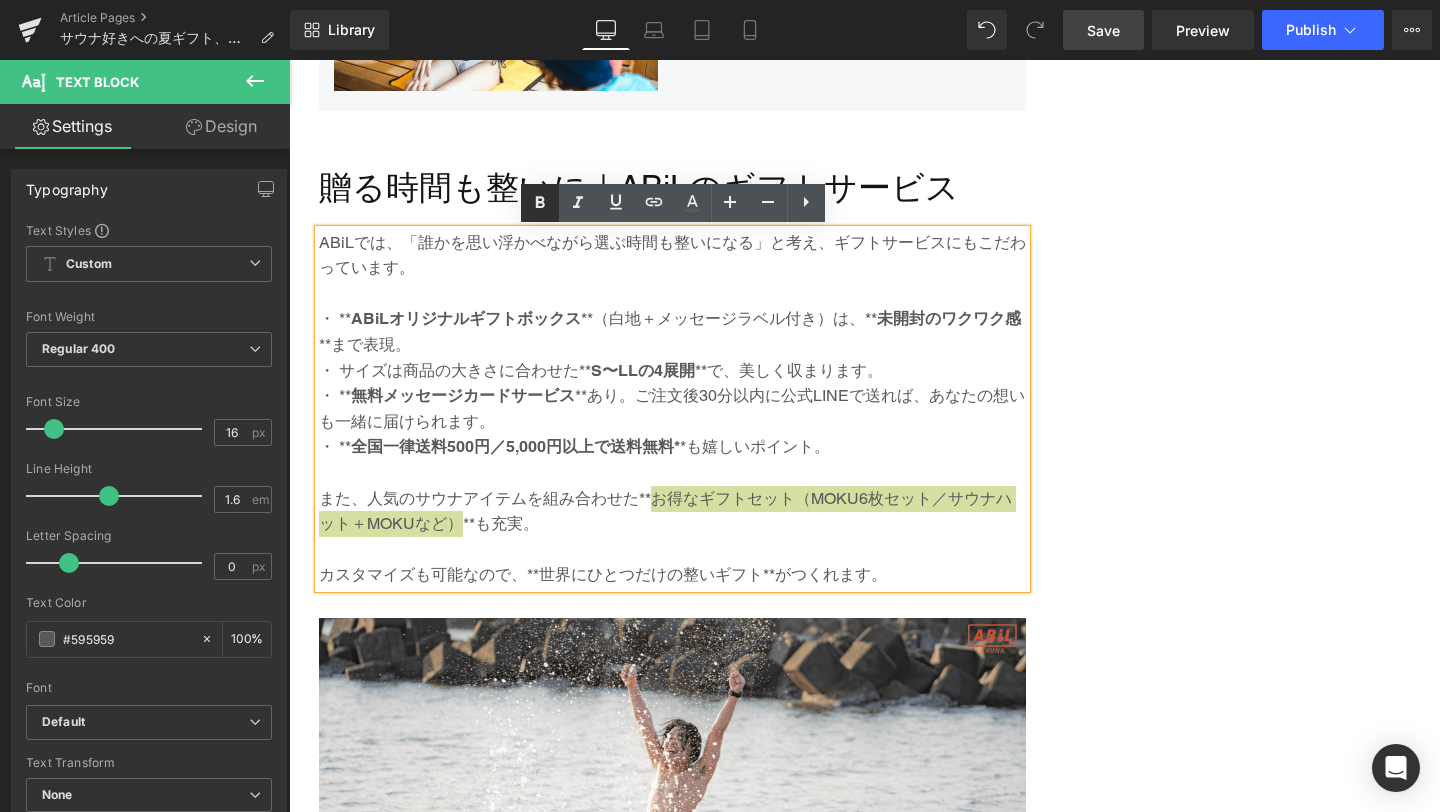 click 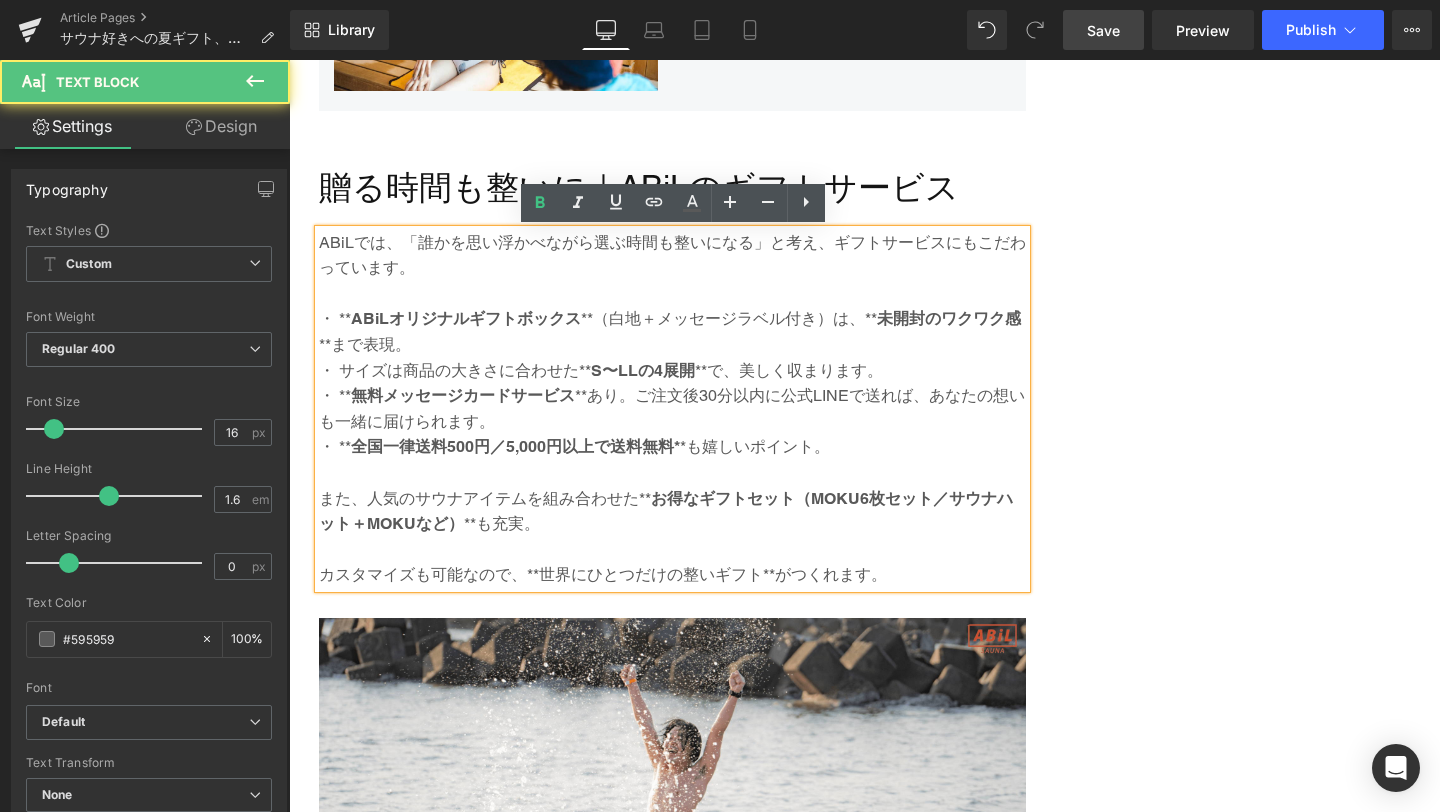 click on "- ** ABiLオリジナルギフトボックス **（白地＋メッセージラベル付き）は、** 未開封のワクワク感 **まで表現。" at bounding box center [672, 331] 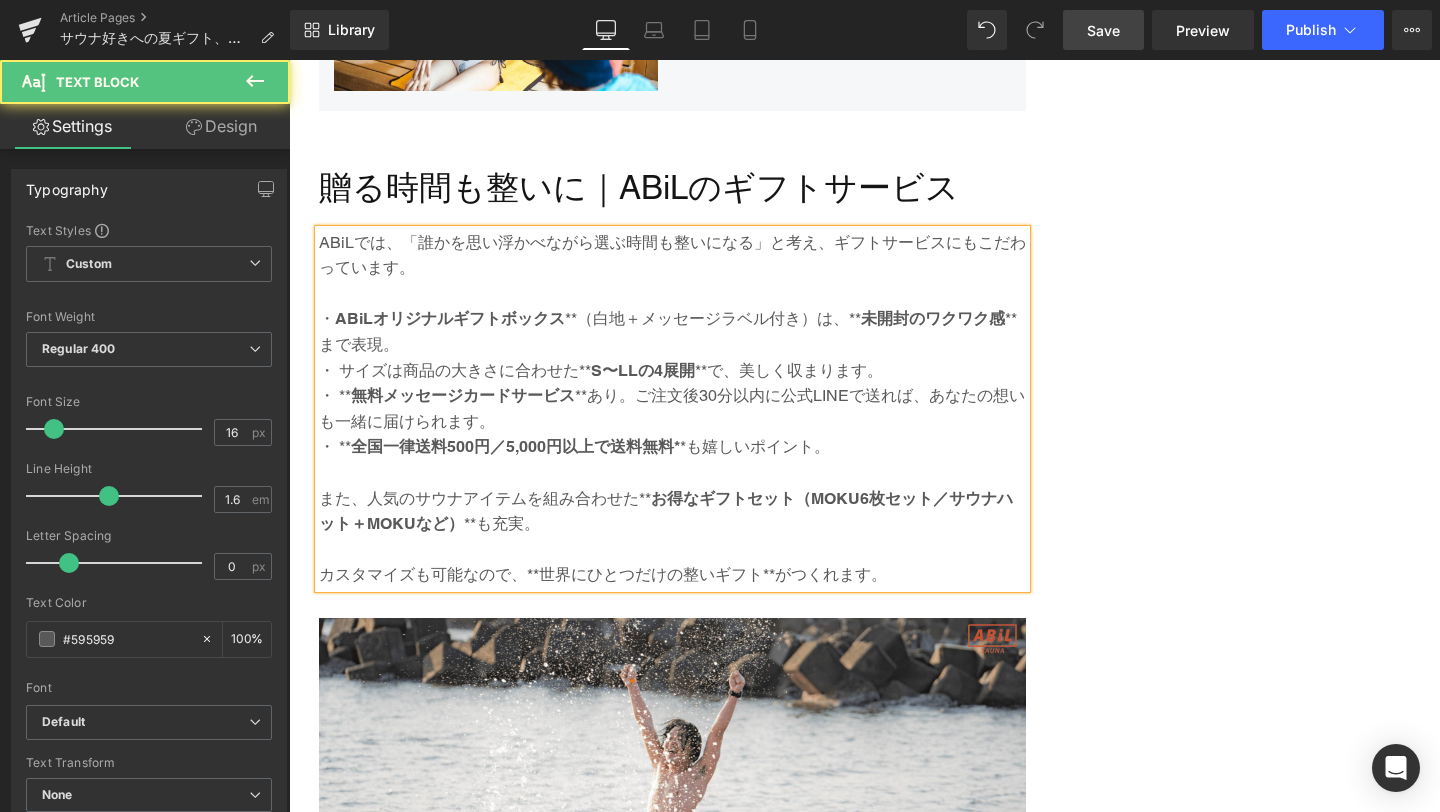 click on "・  ABiLオリジナルギフトボックス **（白地＋メッセージラベル付き）は、** 未開封のワクワク感 **まで表現。" at bounding box center (672, 331) 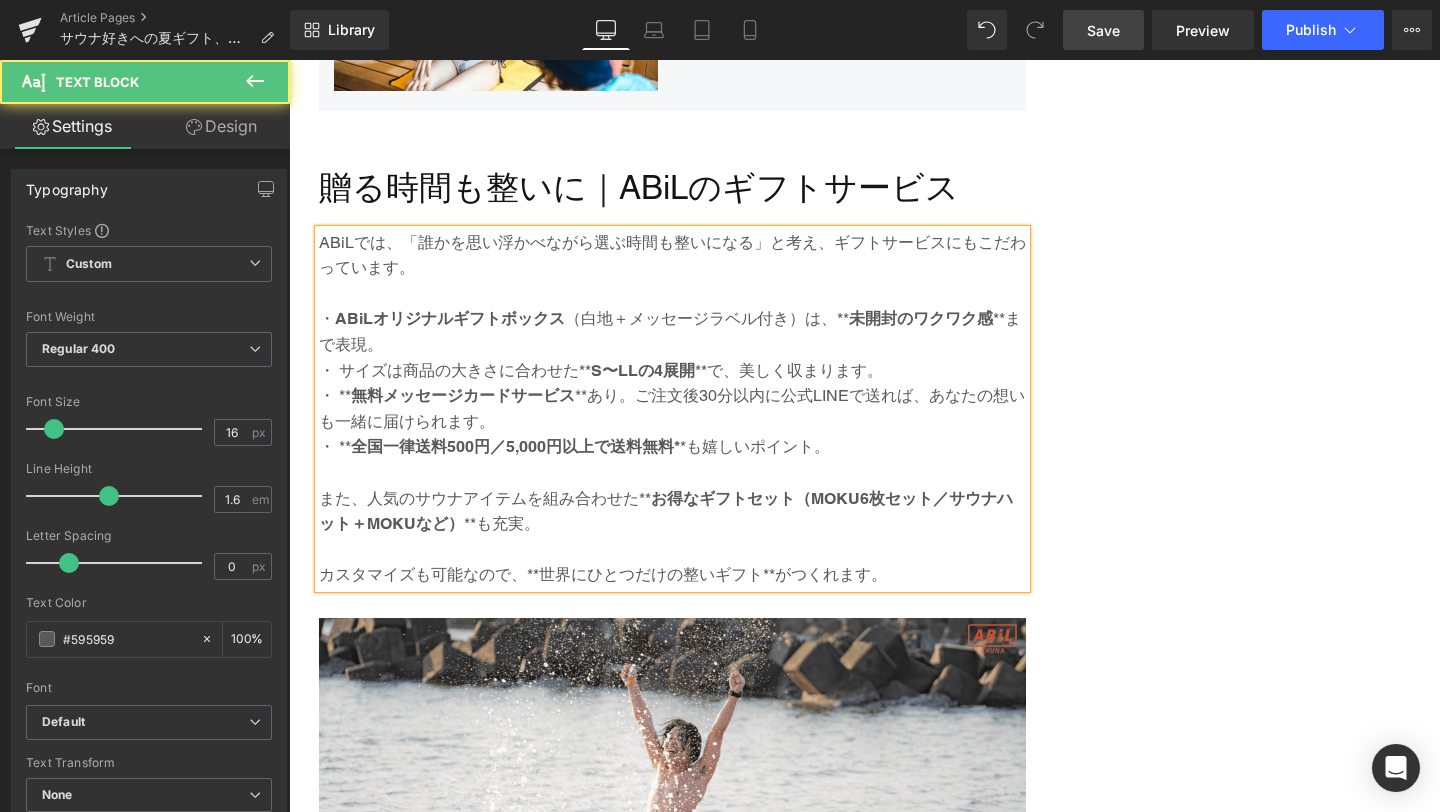 click on "・  ABiLオリジナルギフトボックス （白地＋メッセージラベル付き）は、** 未開封のワクワク感 **まで表現。" at bounding box center (672, 331) 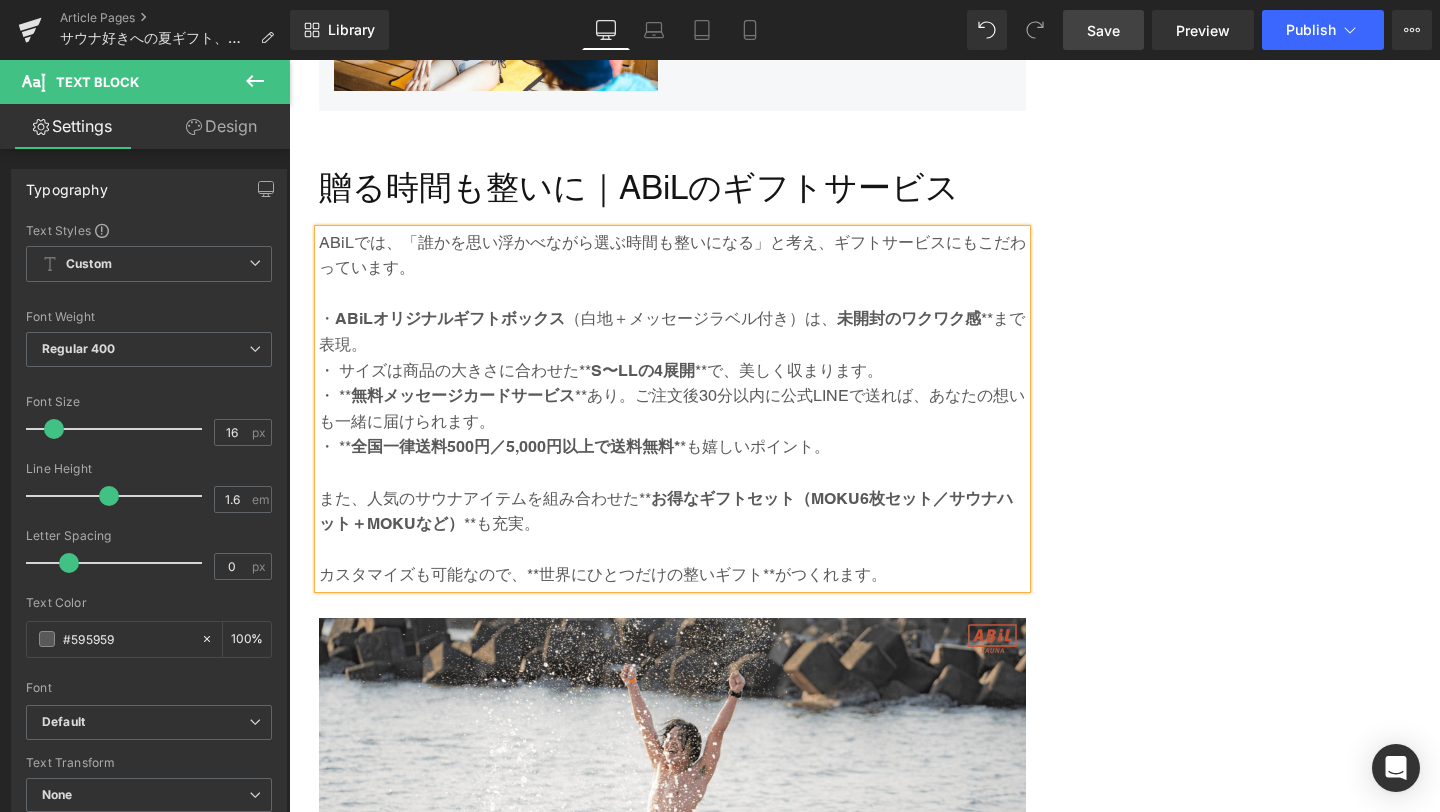click on "・  ABiLオリジナルギフトボックス （白地＋メッセージラベル付き）は、 未開封のワクワク感 **まで表現。" at bounding box center [672, 331] 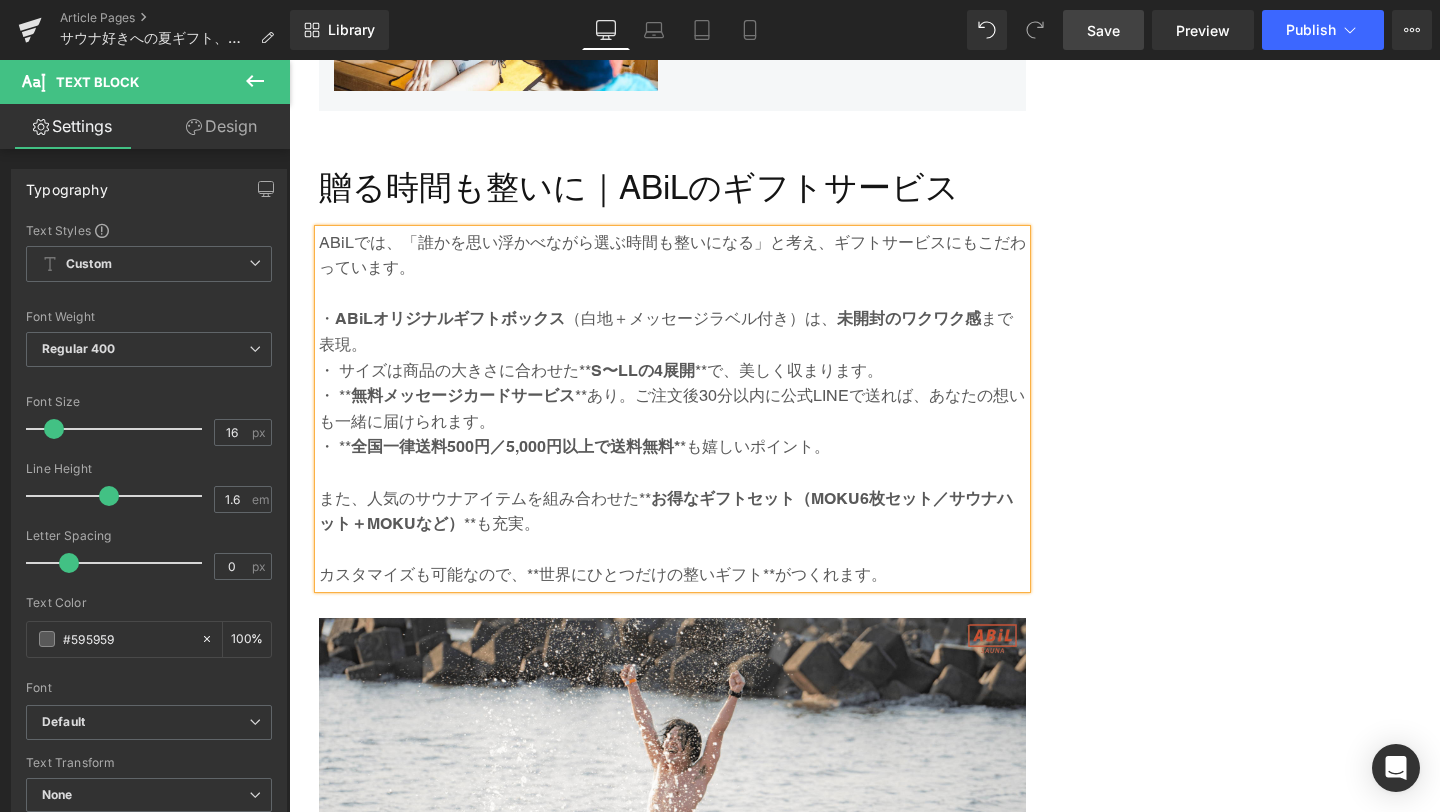 click on "S〜LLの4展開" at bounding box center (643, 370) 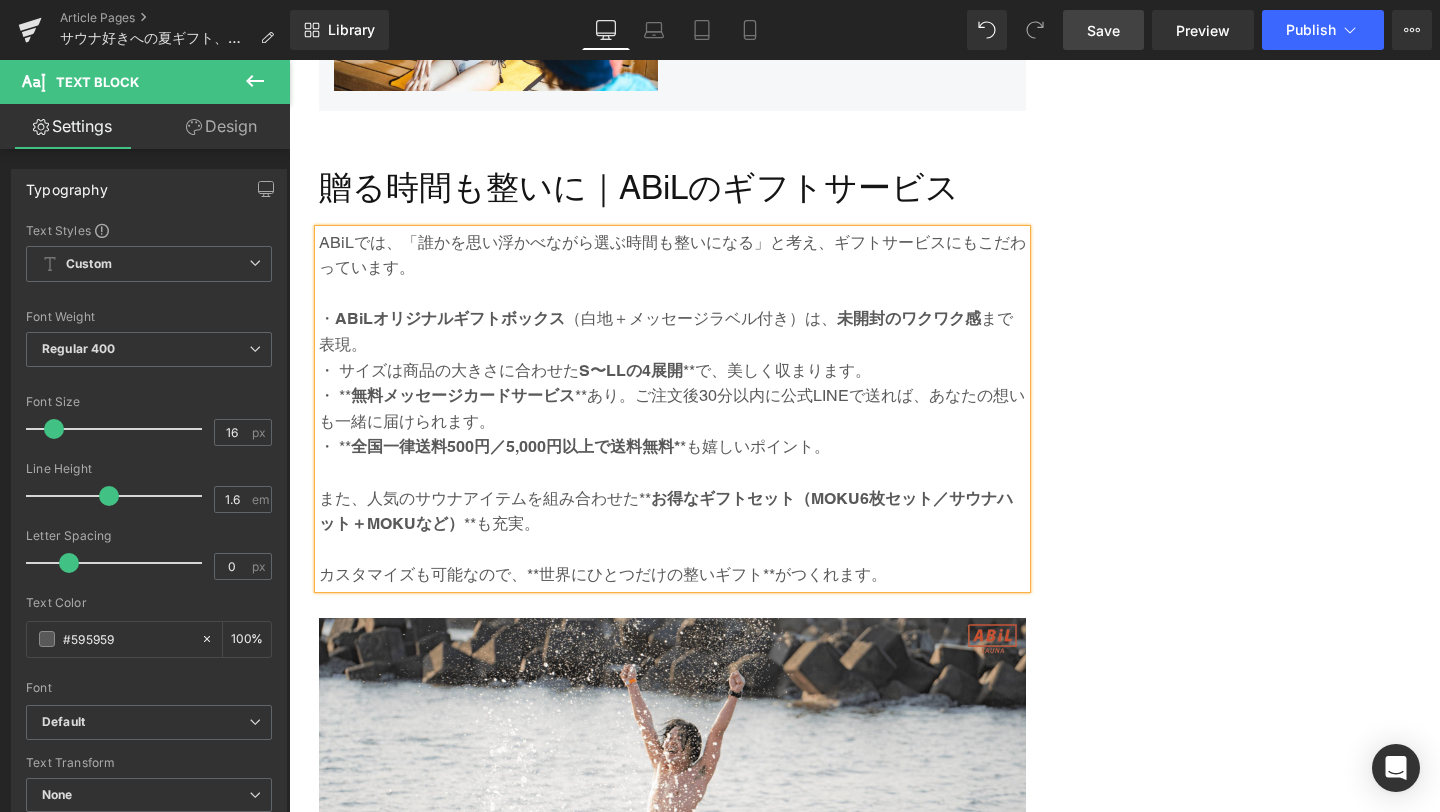 click on "・ サイズは商品の大きさに合わせた S〜LLの4展開 **で、美しく収まります。" at bounding box center (672, 371) 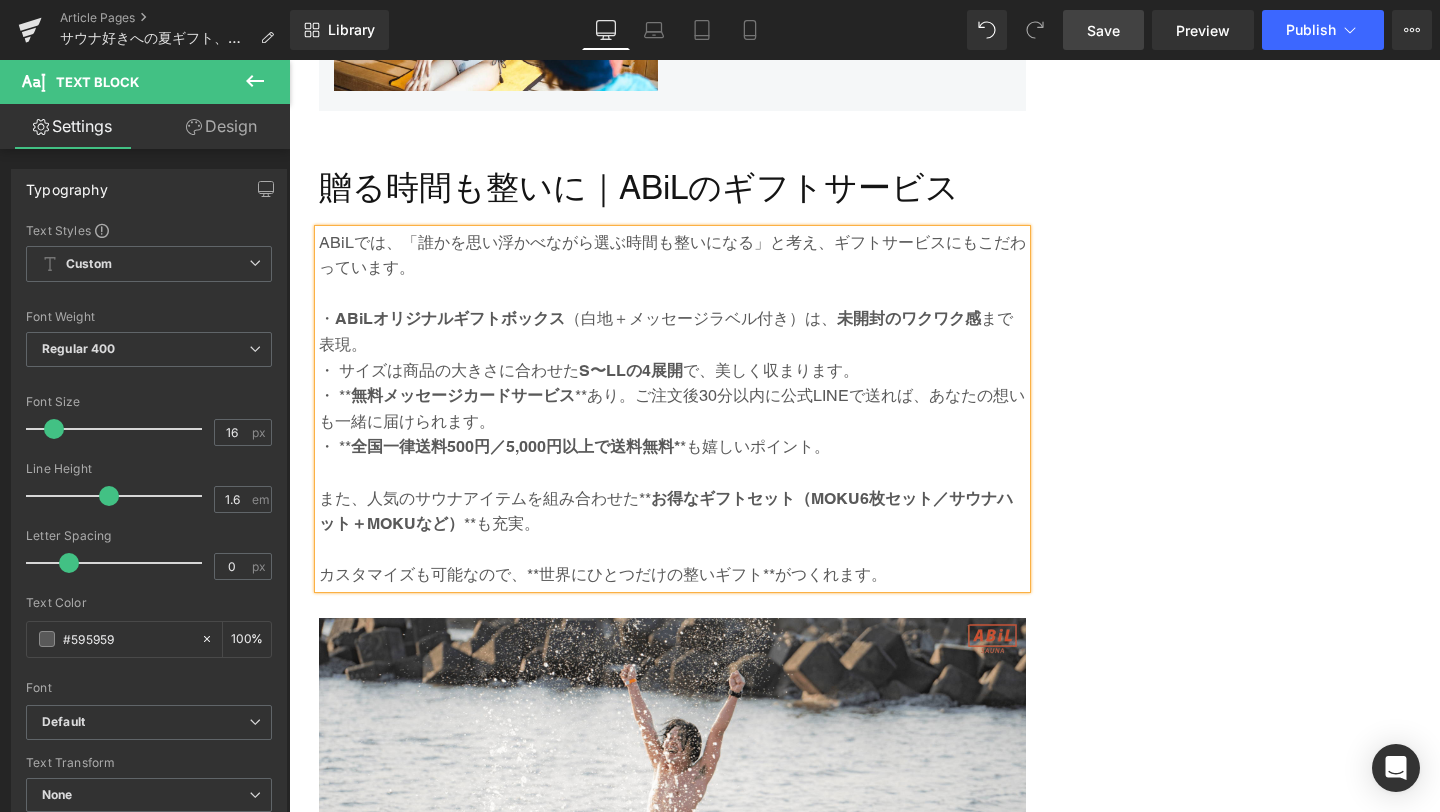 click on "無料メッセージカードサービス" at bounding box center [463, 395] 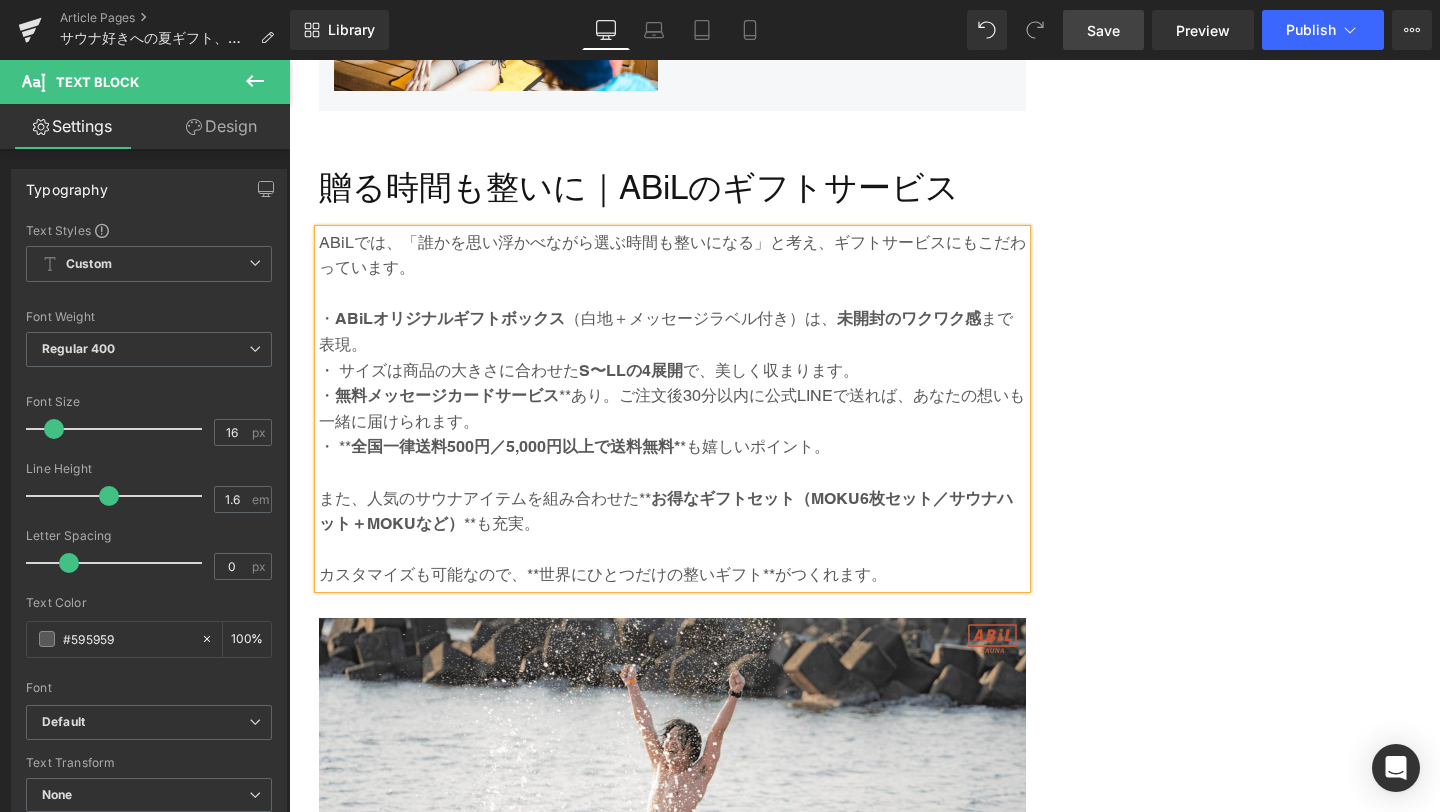 click on "・  無料メッセージカードサービス **あり。ご注文後30分以内に公式LINEで送れば、あなたの想いも一緒に届けられます。" at bounding box center (672, 408) 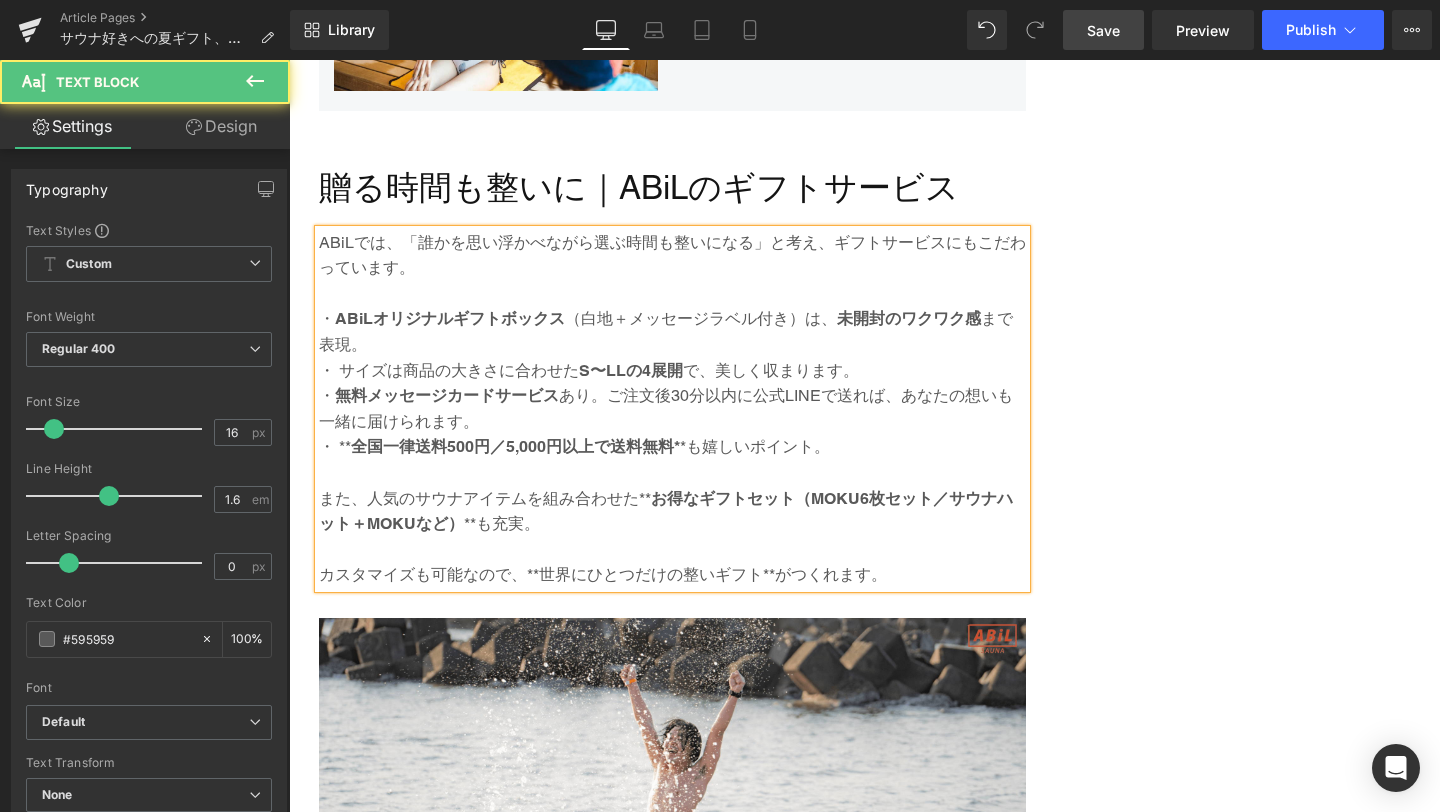 click on "・ ** 全国一律送料500円／5,000円以上で送料無料* *も嬉しいポイント。" at bounding box center [672, 447] 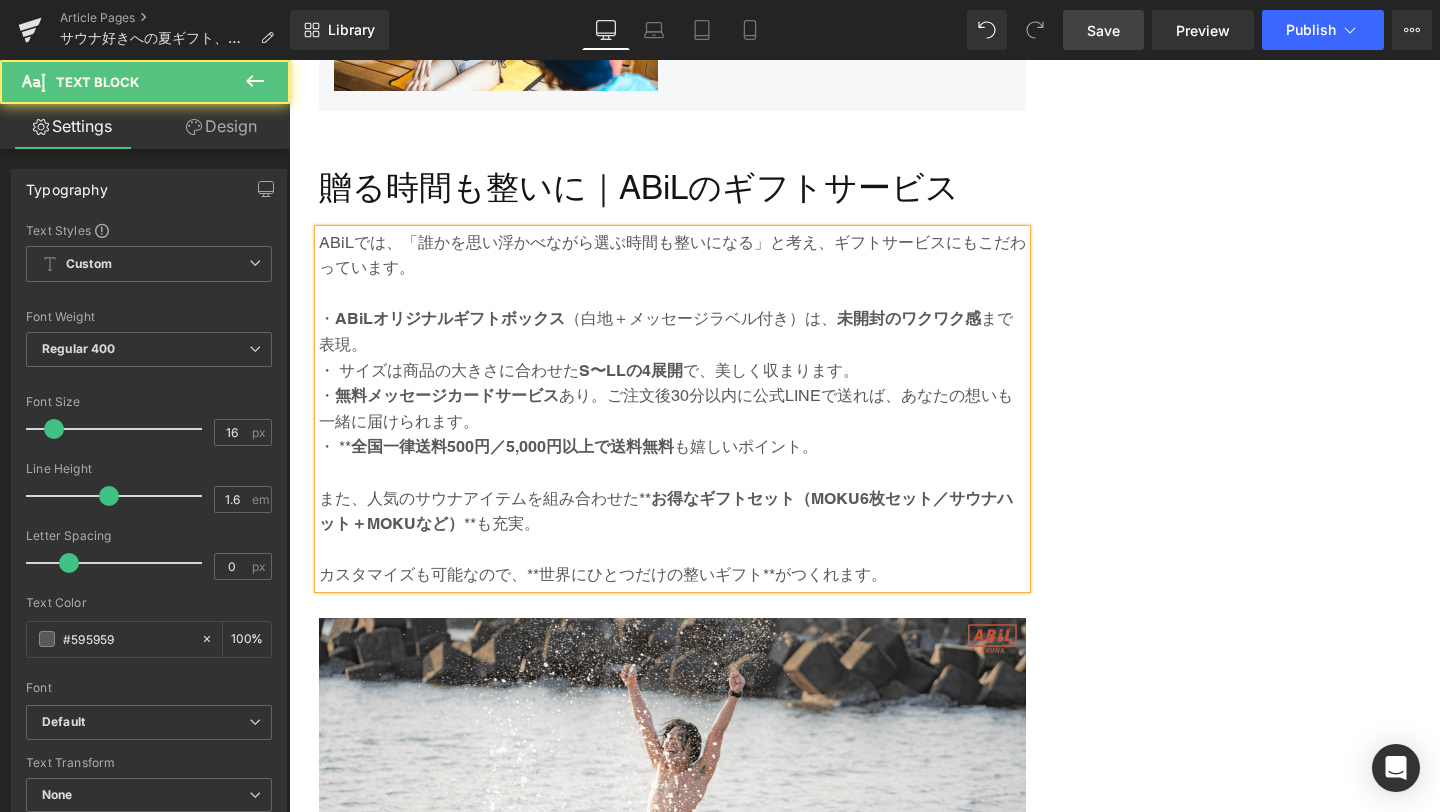 click on "全国一律送料500円／5,000円以上で送料無料" at bounding box center (512, 446) 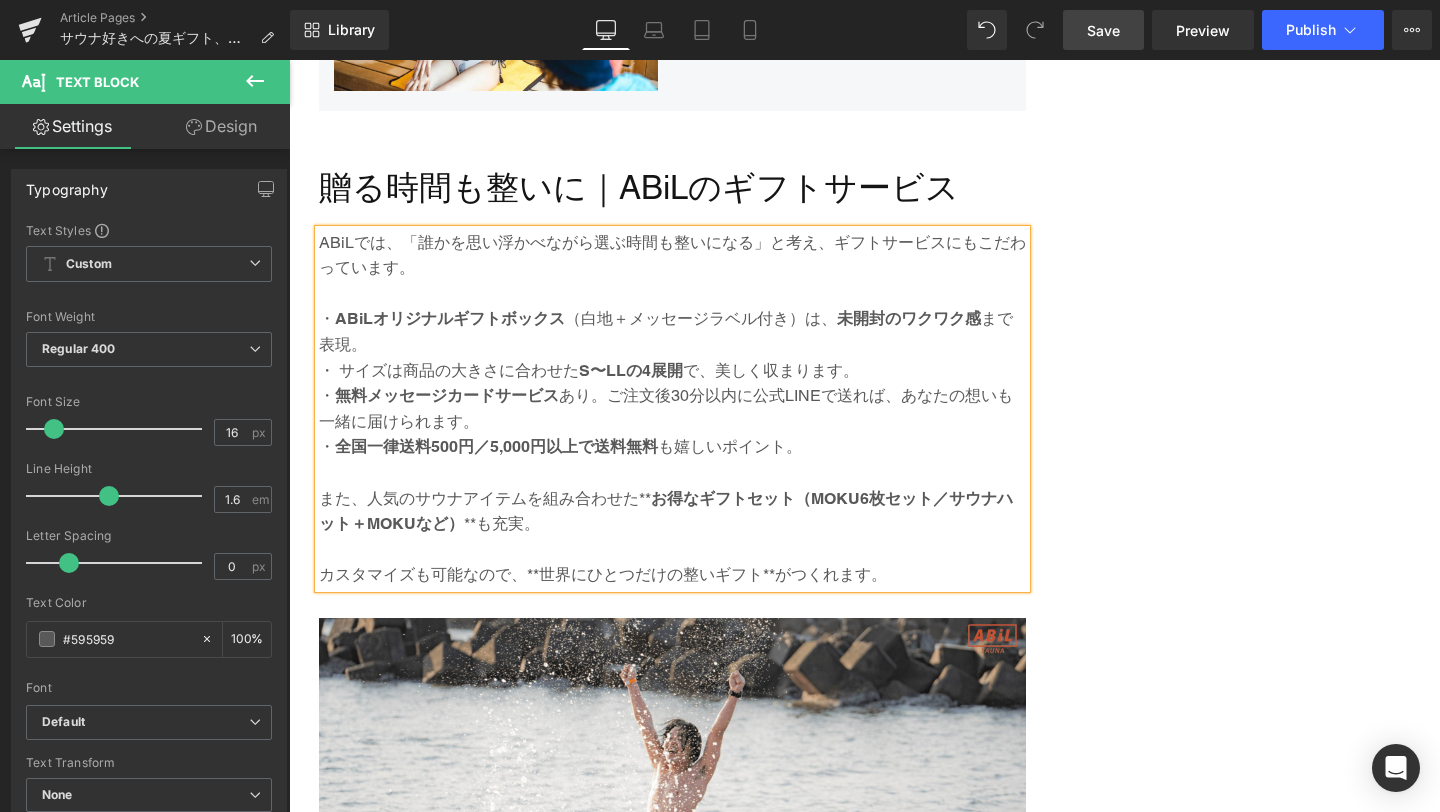 click on "お得なギフトセット（MOKU6枚セット／サウナハット＋MOKUなど）" at bounding box center [666, 511] 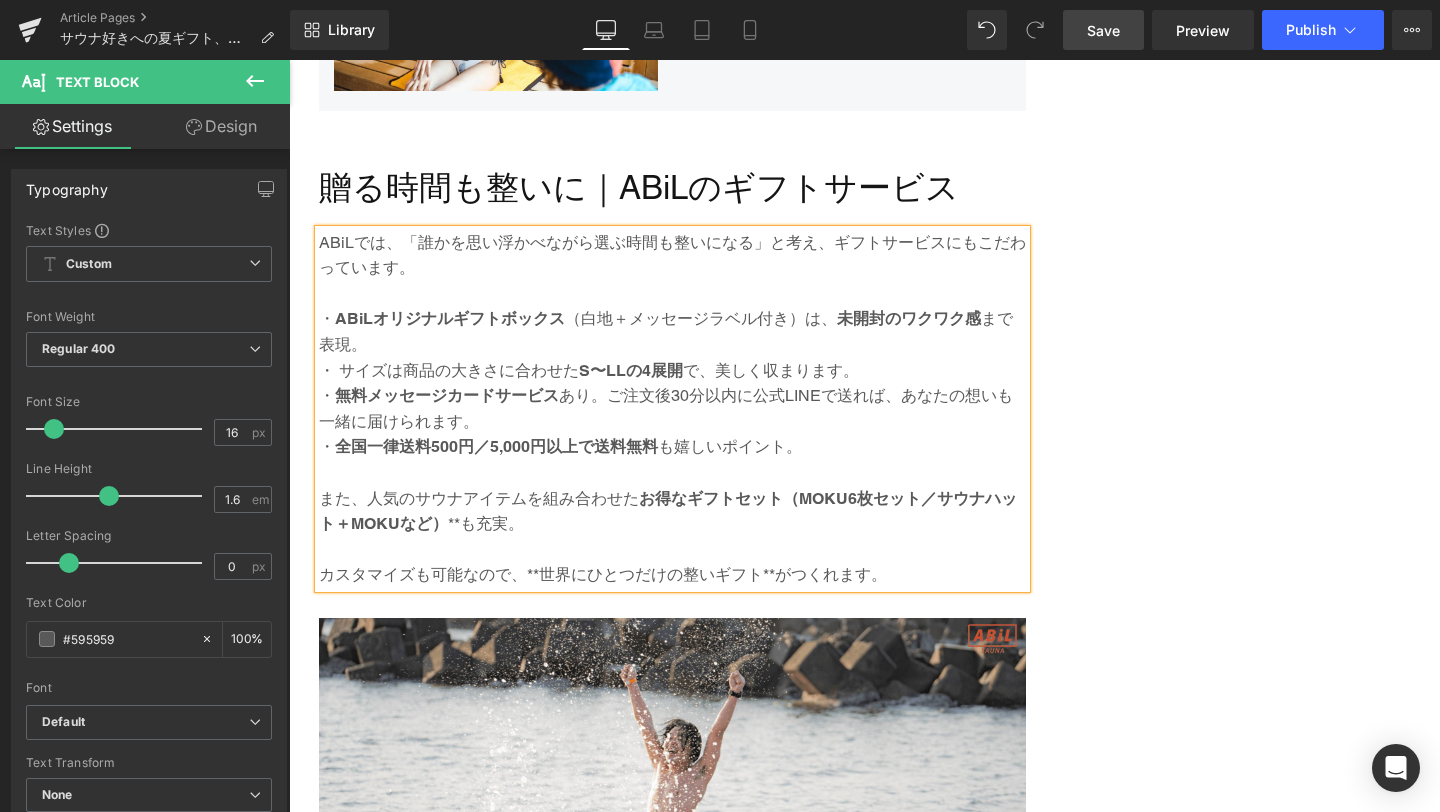 click on "また、人気のサウナアイテムを組み合わせた お得なギフトセット（MOKU6枚セット／サウナハット＋MOKUなど） **も充実。" at bounding box center [672, 511] 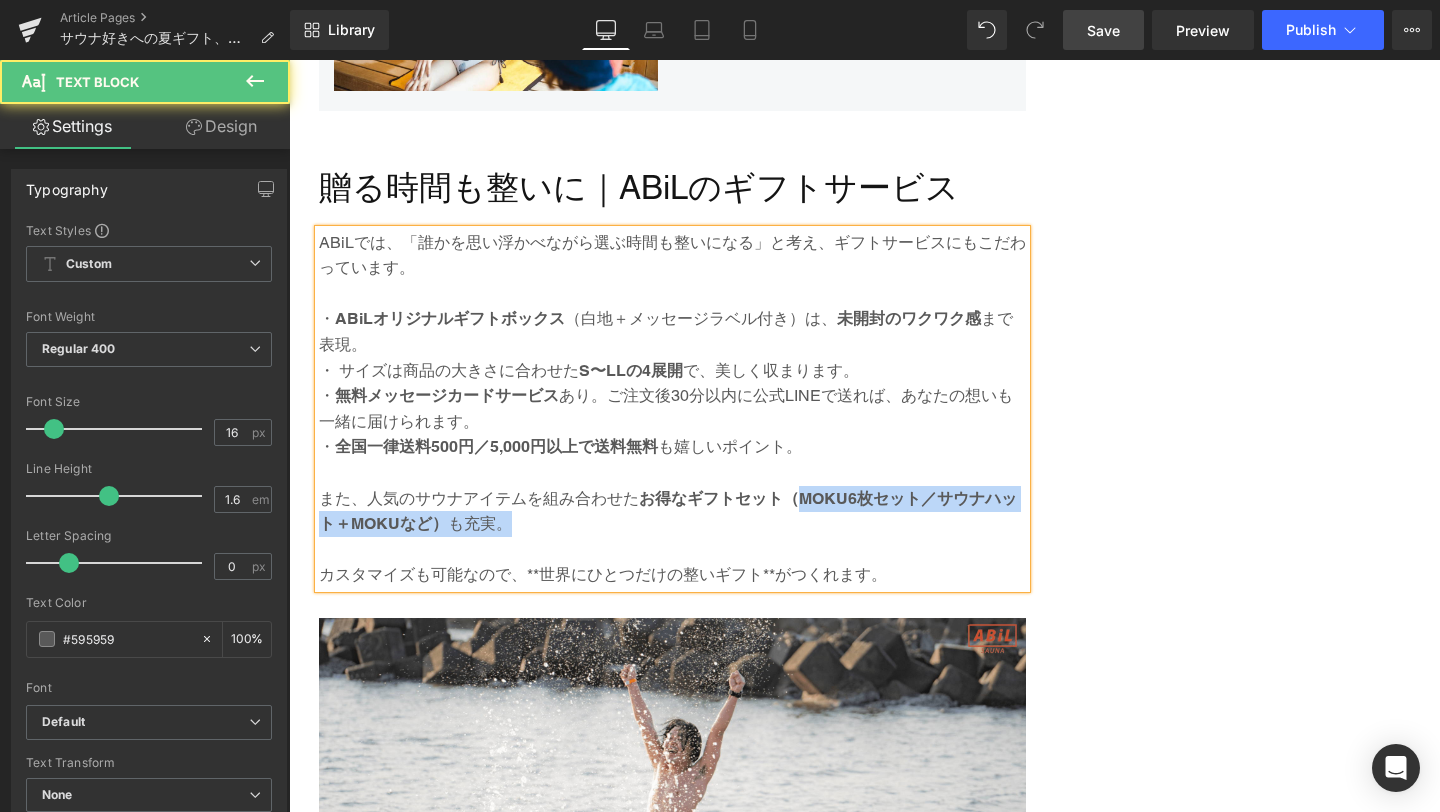drag, startPoint x: 790, startPoint y: 497, endPoint x: 788, endPoint y: 531, distance: 34.058773 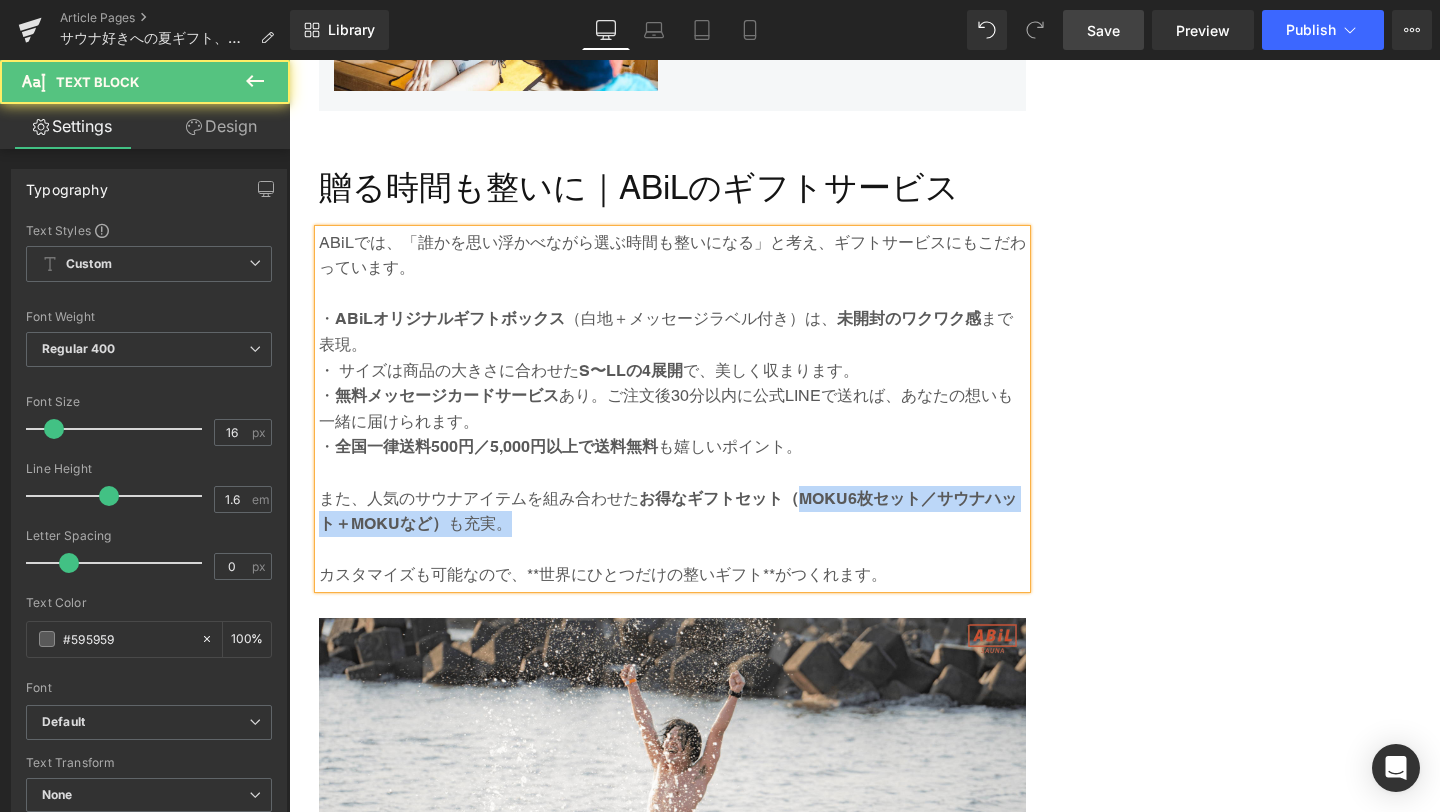 click on "また、人気のサウナアイテムを組み合わせた お得なギフトセット（MOKU6枚セット／サウナハット＋MOKUなど） も充実。" at bounding box center [672, 511] 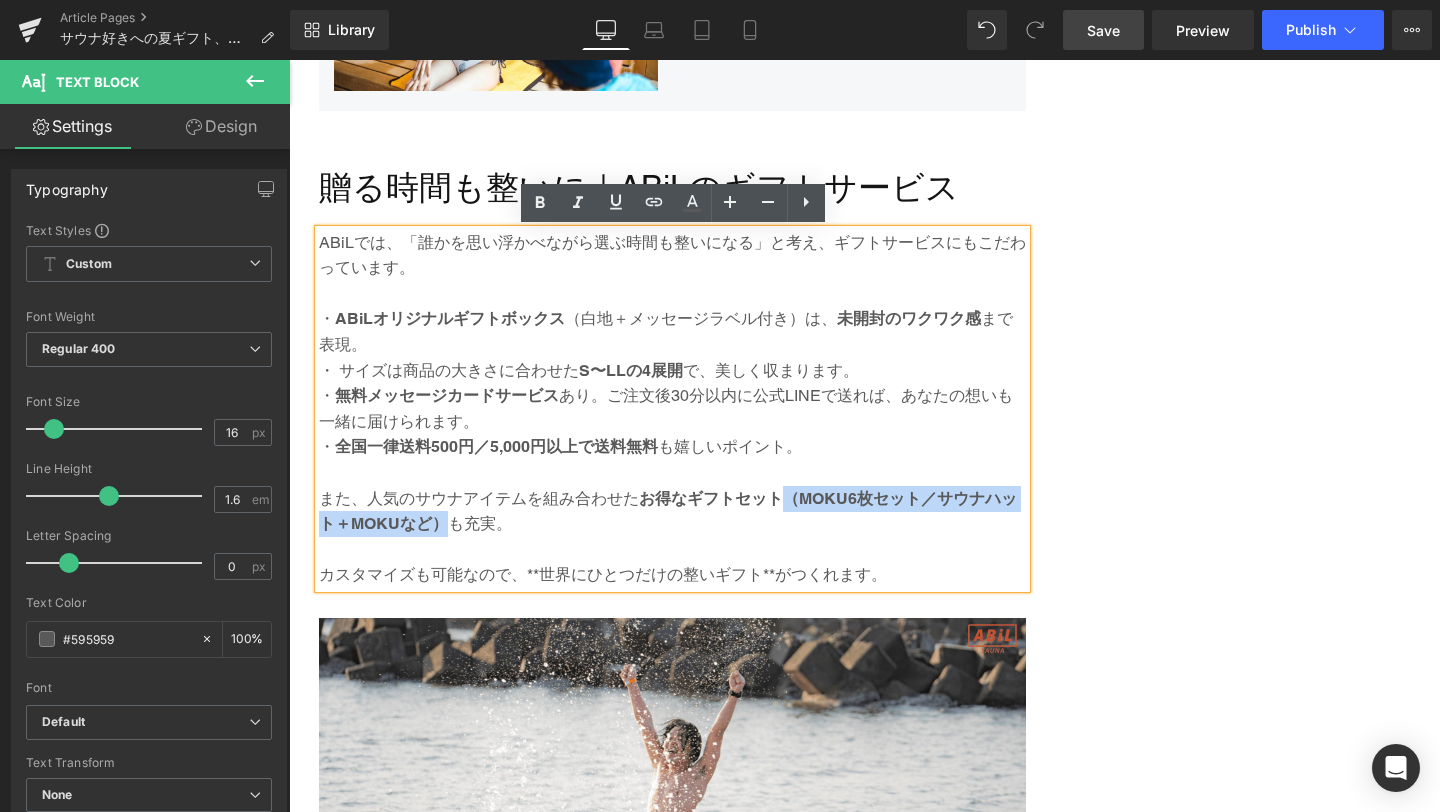 drag, startPoint x: 786, startPoint y: 490, endPoint x: 448, endPoint y: 521, distance: 339.4186 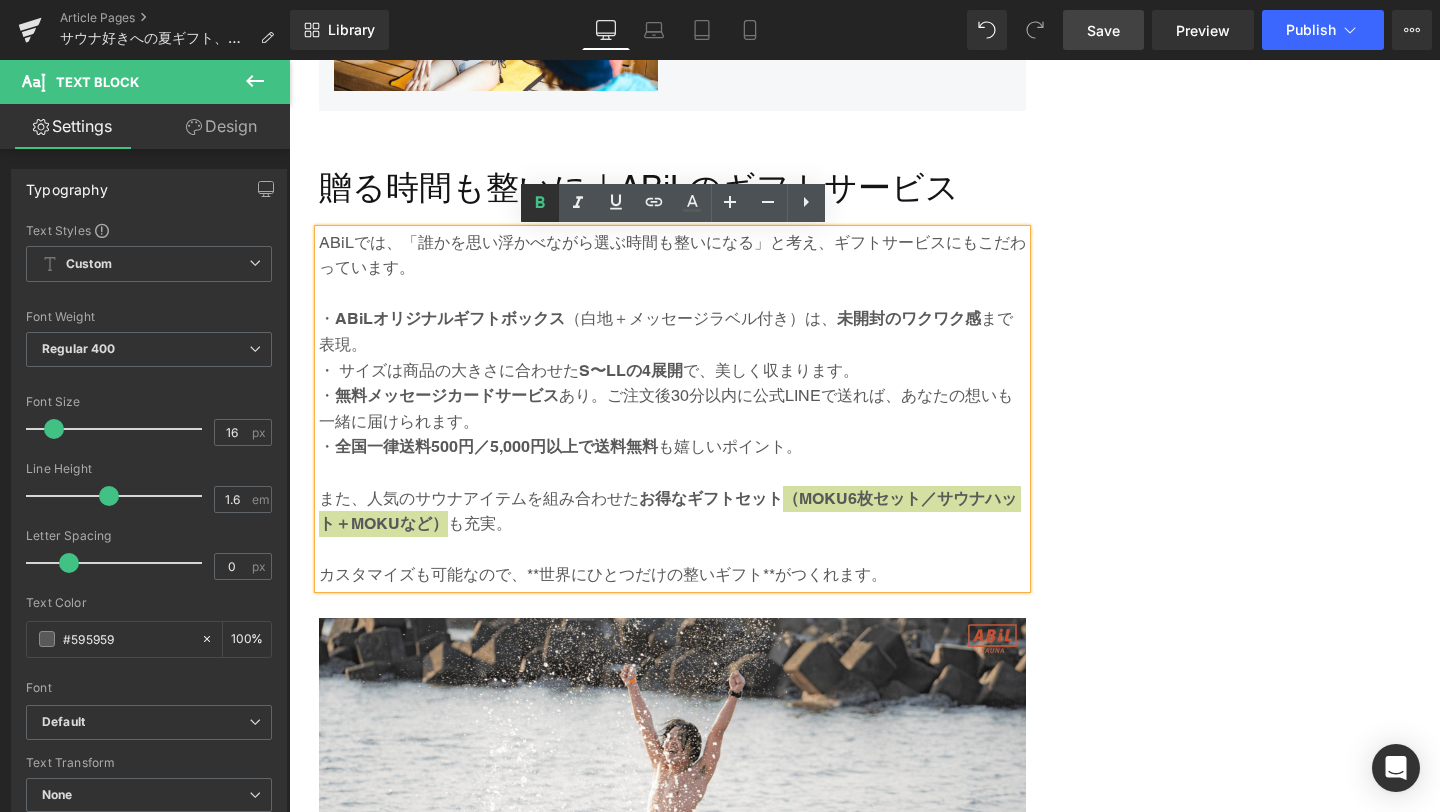 click 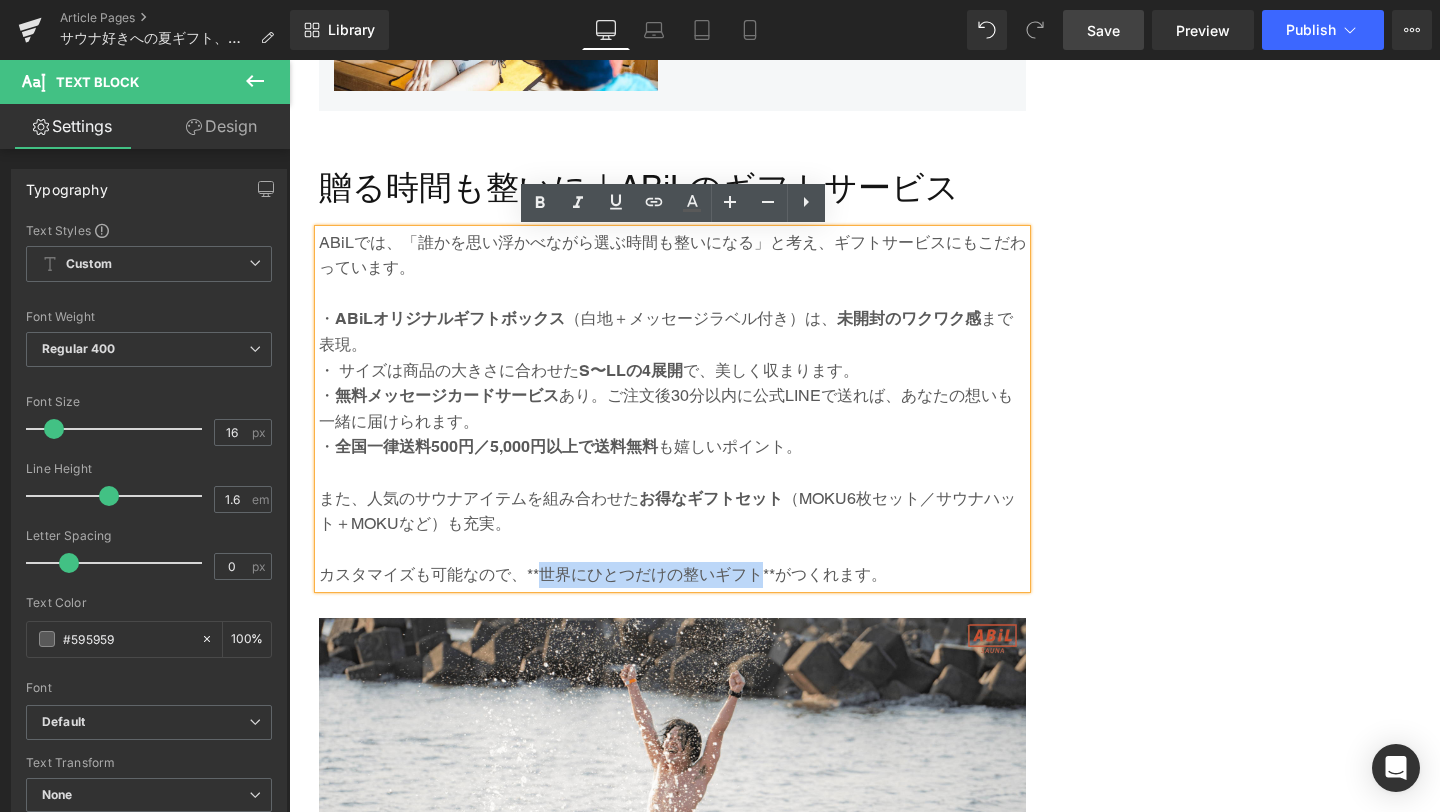 drag, startPoint x: 541, startPoint y: 574, endPoint x: 757, endPoint y: 564, distance: 216.23135 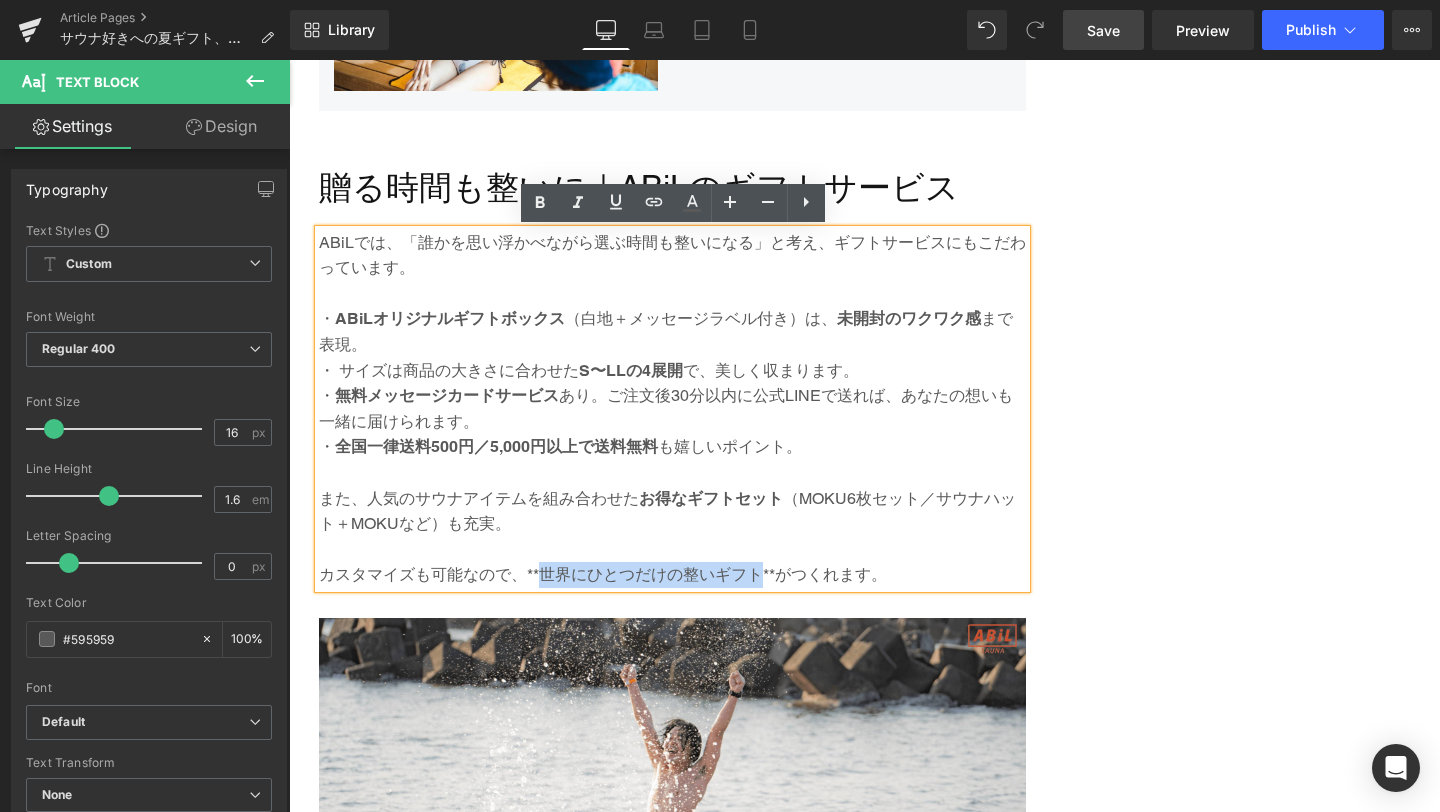 click on "カスタマイズも可能なので、**世界にひとつだけの整いギフト**がつくれます。" at bounding box center (672, 575) 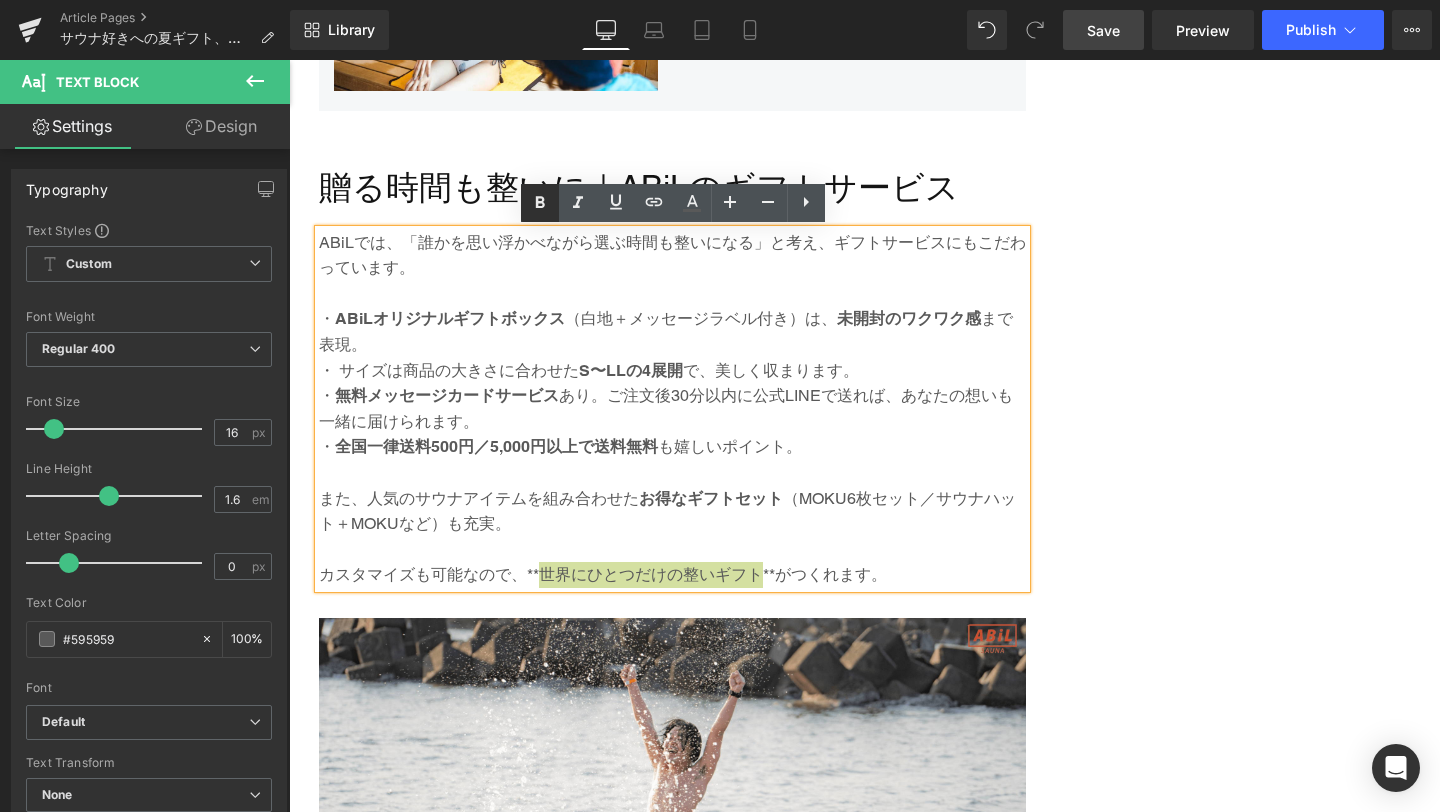 click 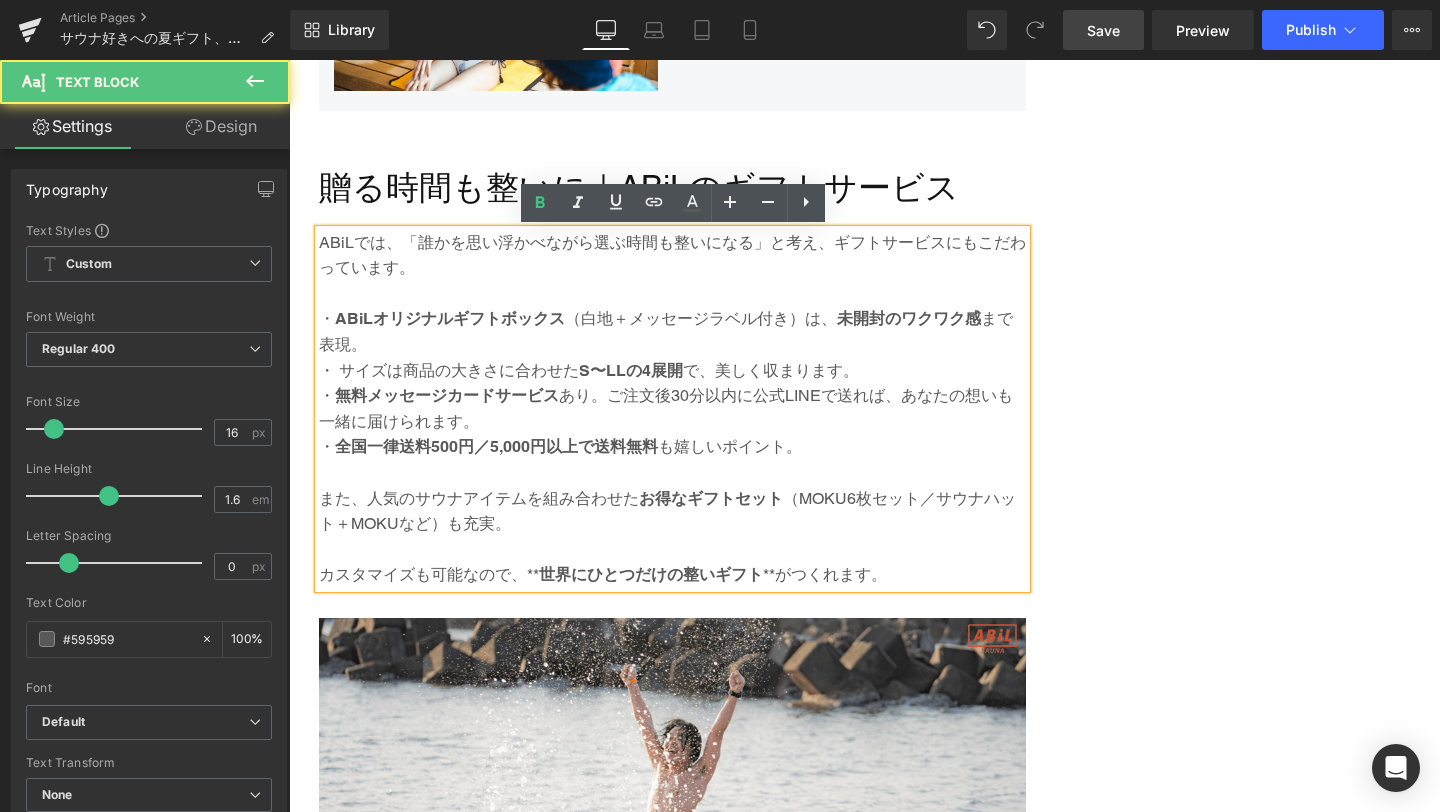 click on "カスタマイズも可能なので、** 世界にひとつだけの整いギフト **がつくれます。" at bounding box center [672, 575] 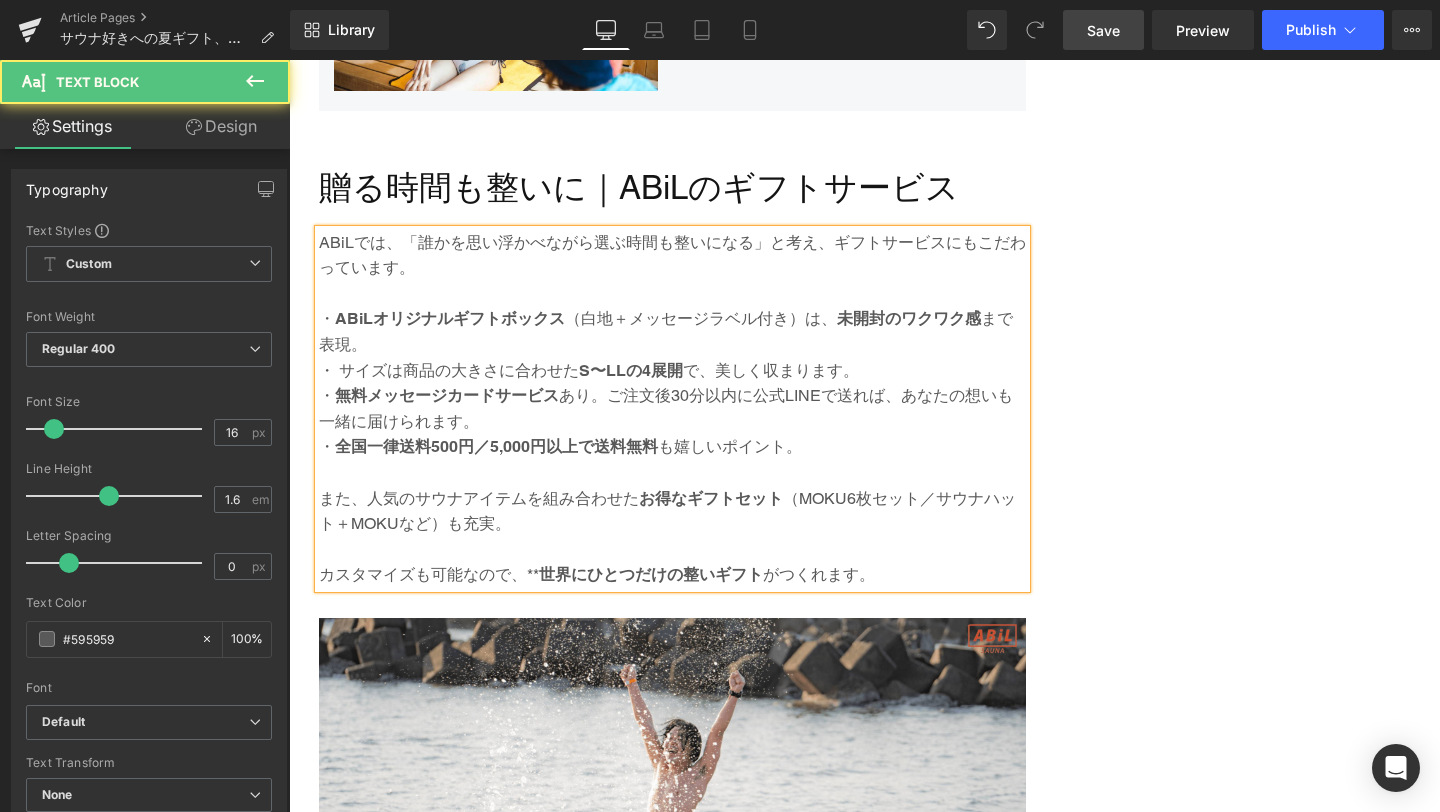 click on "世界にひとつだけの整いギフト" at bounding box center [651, 574] 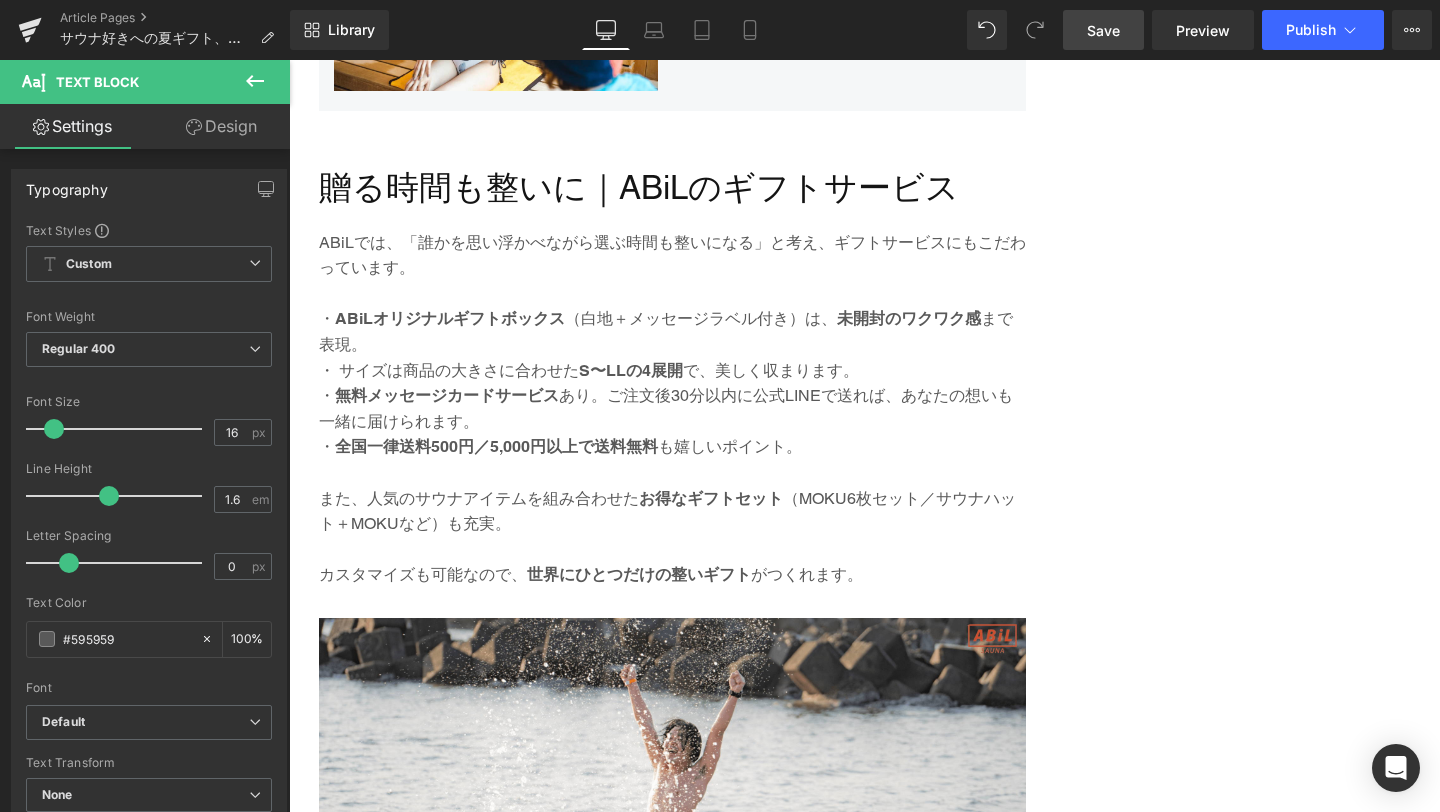 click on "Save" at bounding box center (1103, 30) 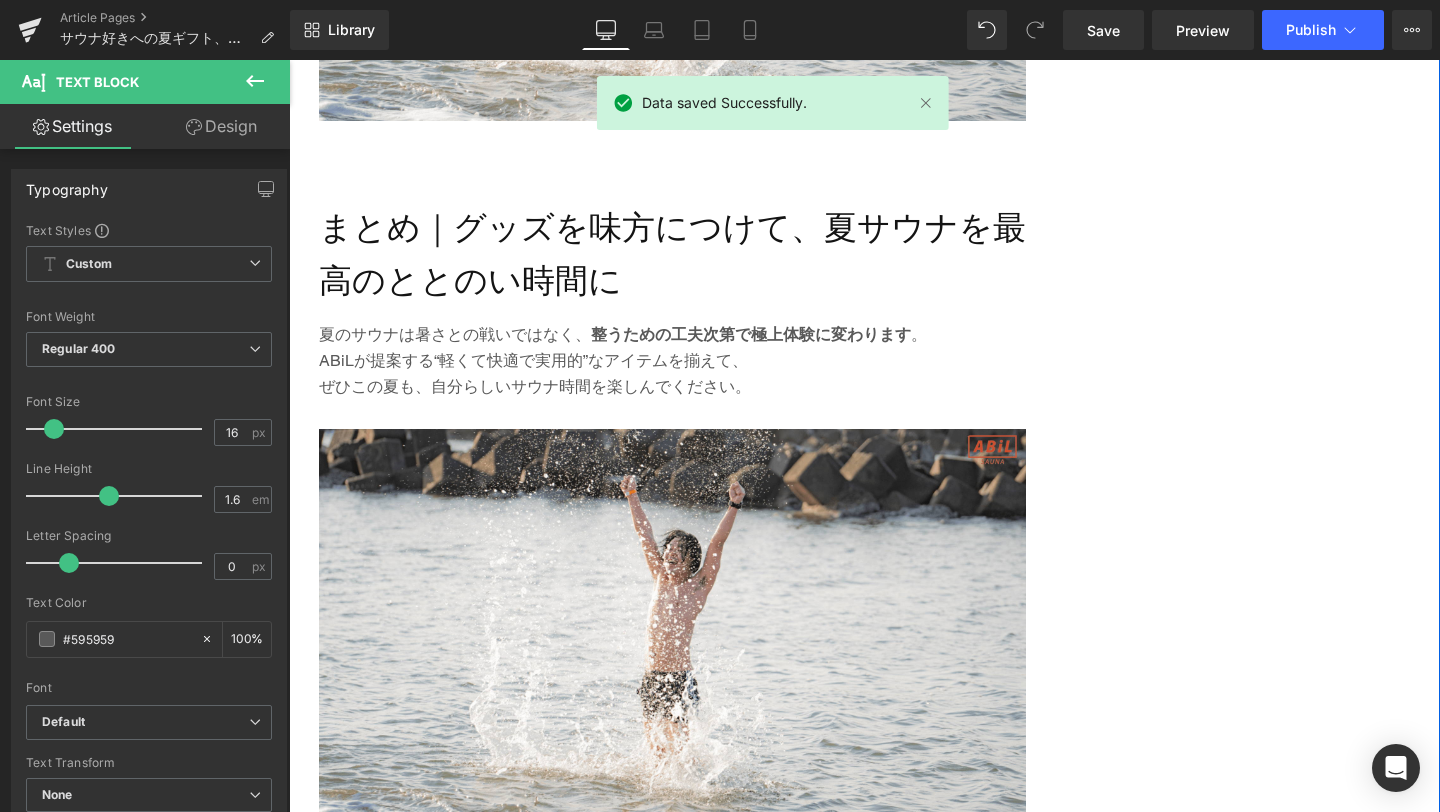 scroll, scrollTop: 6265, scrollLeft: 0, axis: vertical 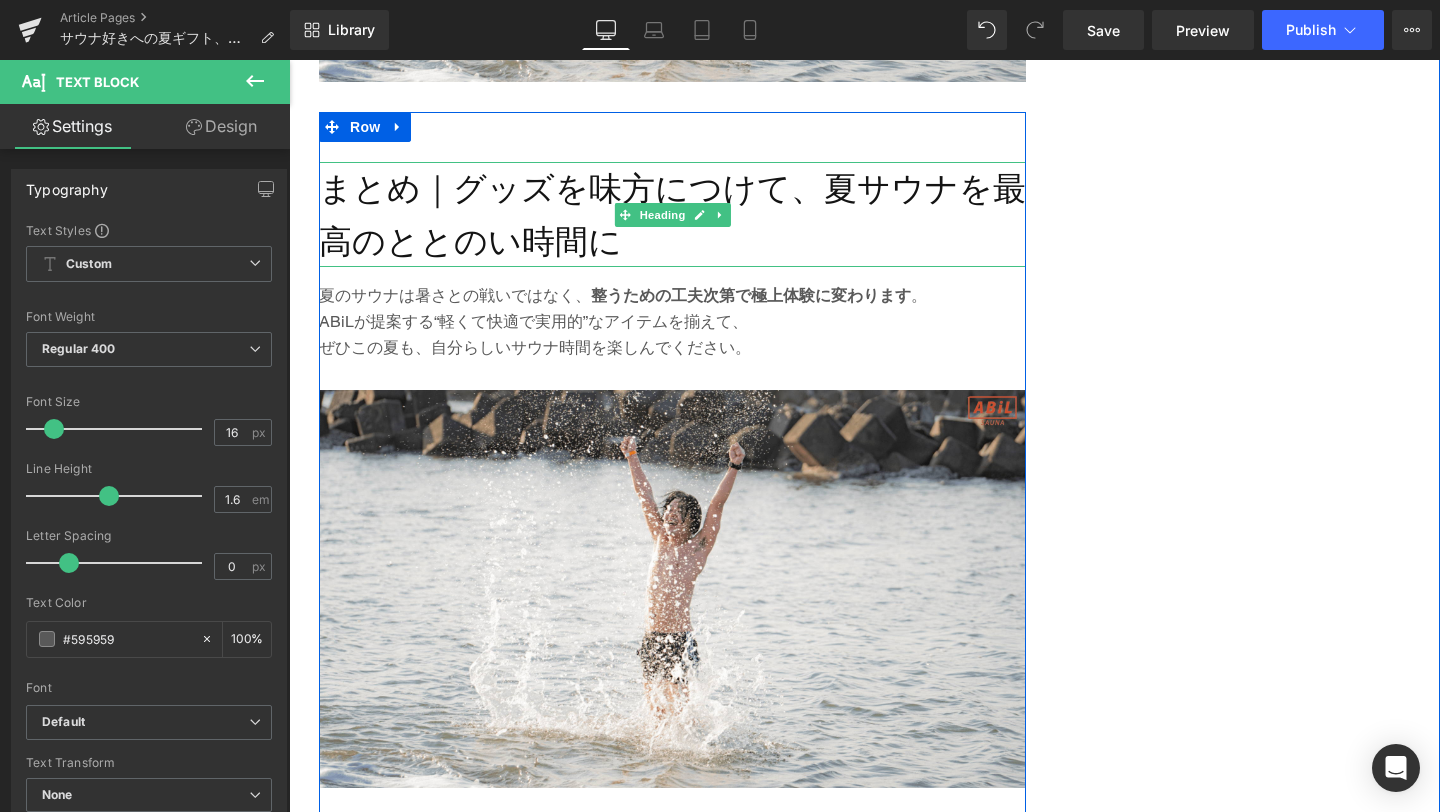 click on "まとめ｜グッズを味方につけて、夏サウナを最高のととのい時間に" at bounding box center (672, 215) 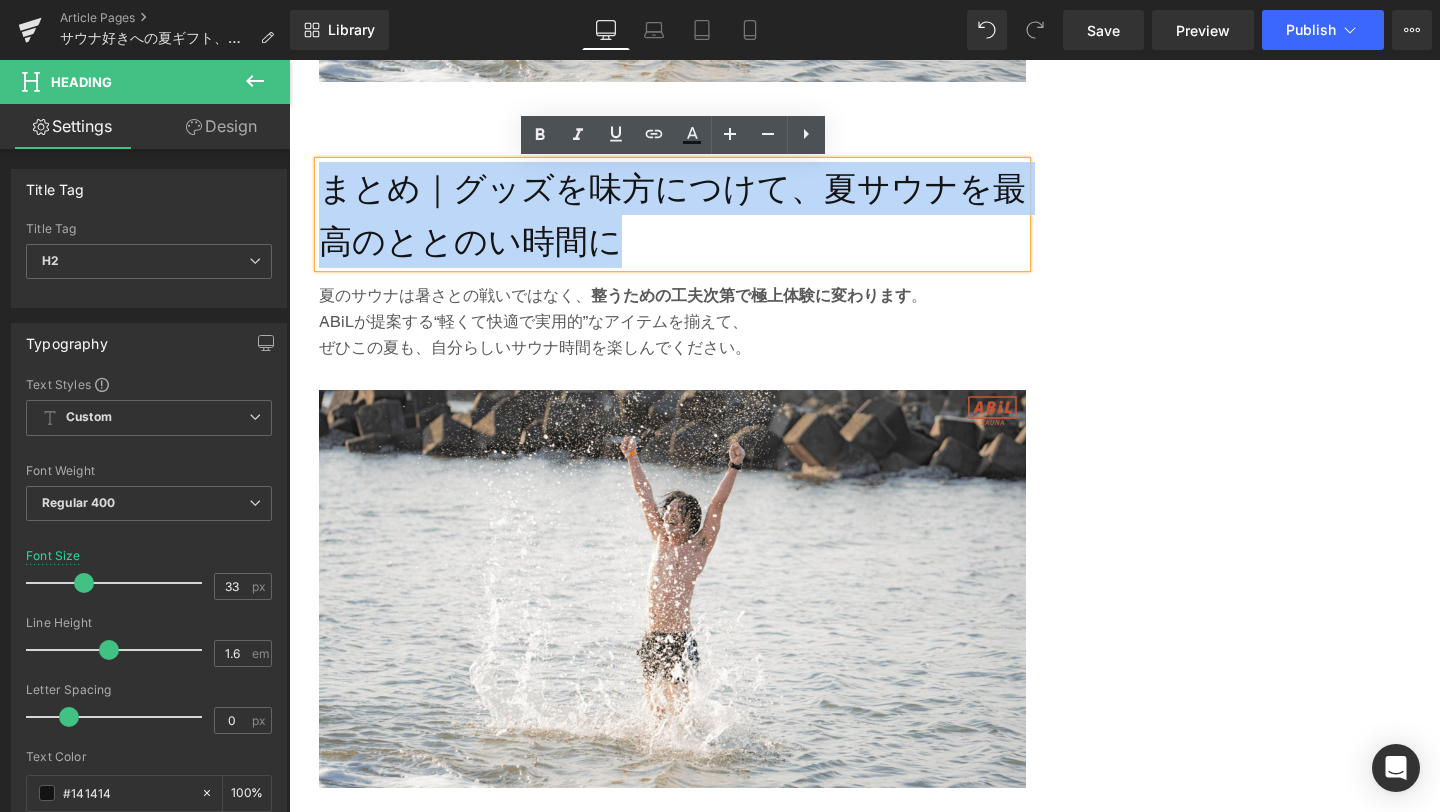 drag, startPoint x: 635, startPoint y: 241, endPoint x: 324, endPoint y: 196, distance: 314.23877 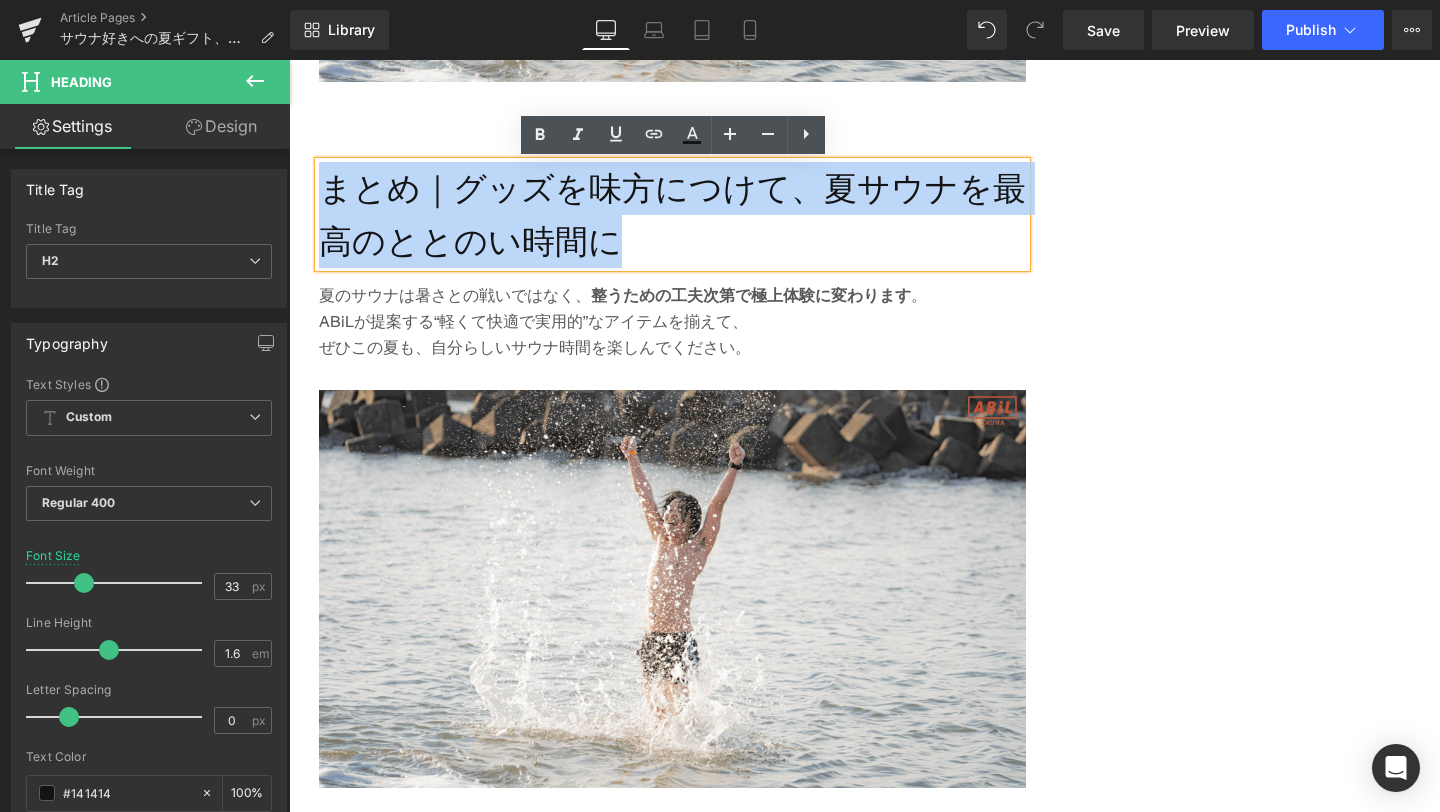 click on "まとめ｜グッズを味方につけて、夏サウナを最高のととのい時間に" at bounding box center [672, 215] 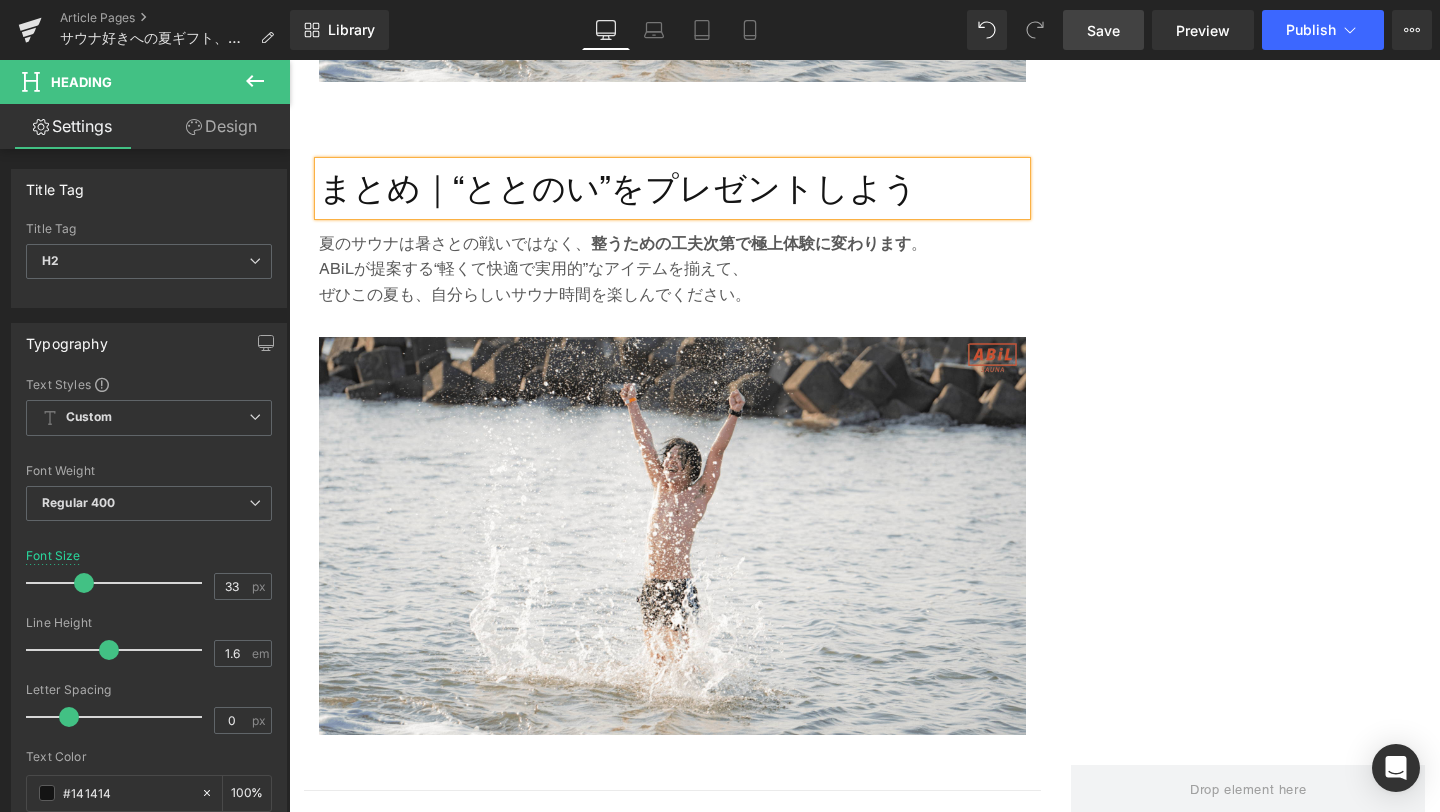 drag, startPoint x: 1107, startPoint y: 18, endPoint x: 734, endPoint y: 751, distance: 822.44635 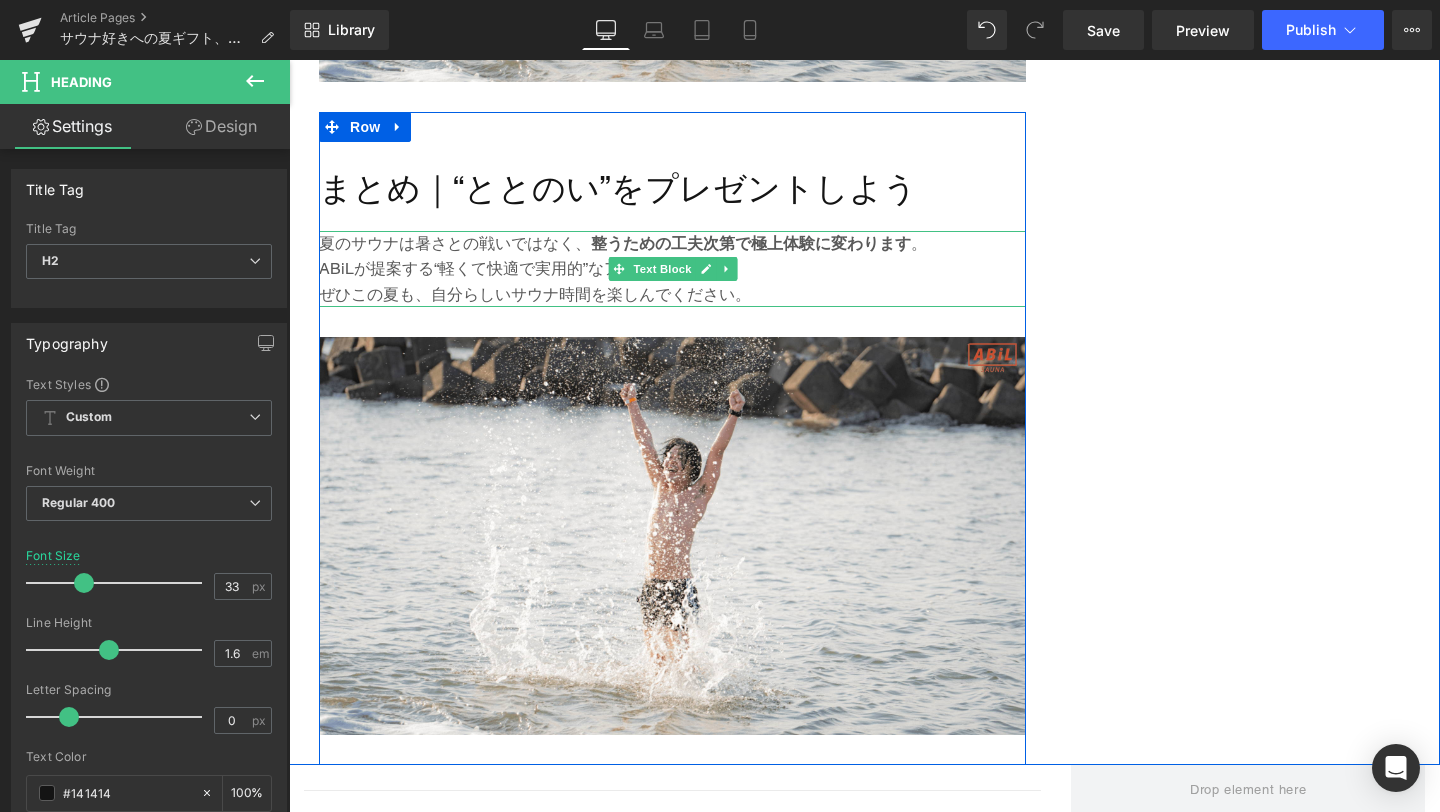 click on "ぜひこの夏も、自分らしいサウナ時間を楽しんでください。" at bounding box center [672, 295] 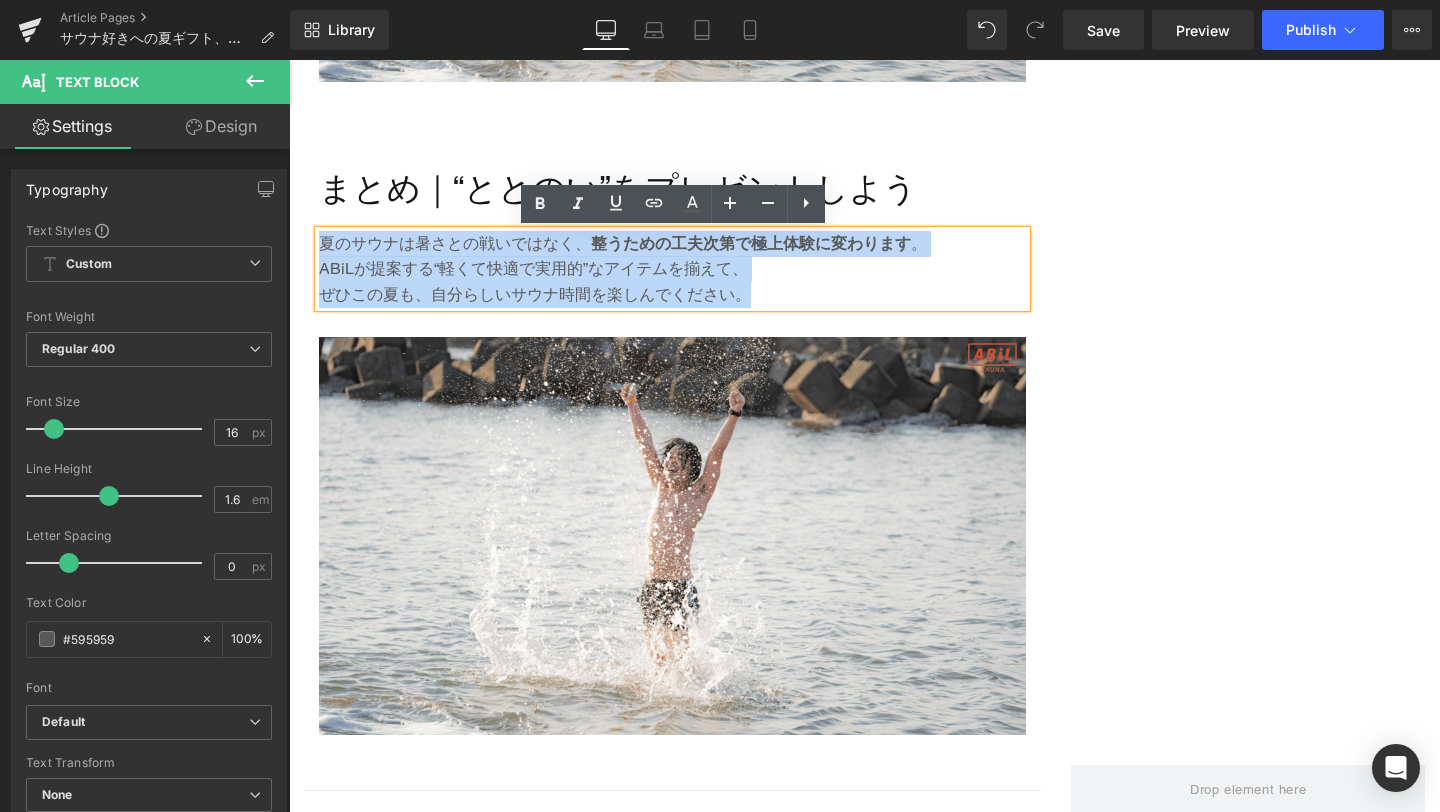 drag, startPoint x: 753, startPoint y: 298, endPoint x: 322, endPoint y: 237, distance: 435.2953 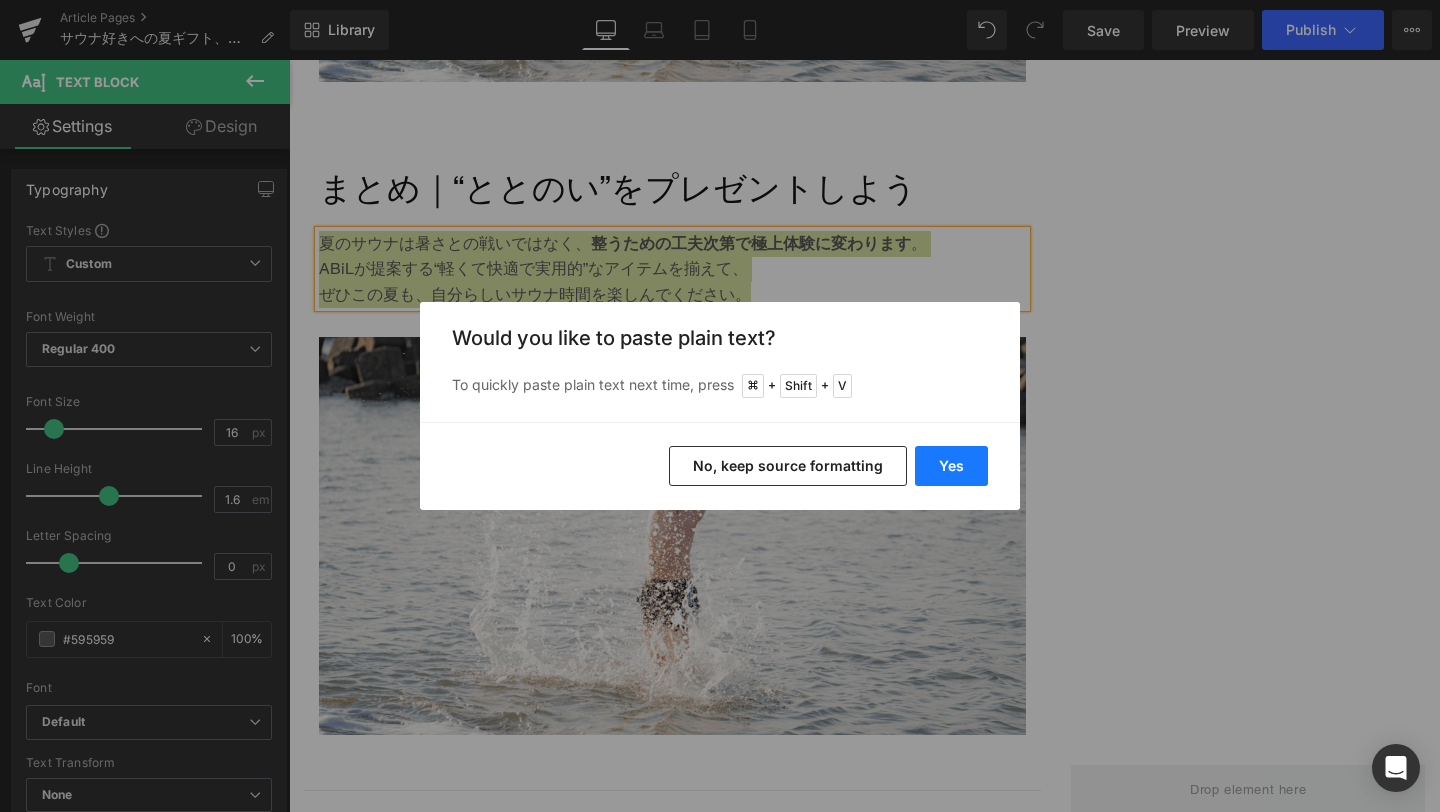 click on "Yes" at bounding box center [951, 466] 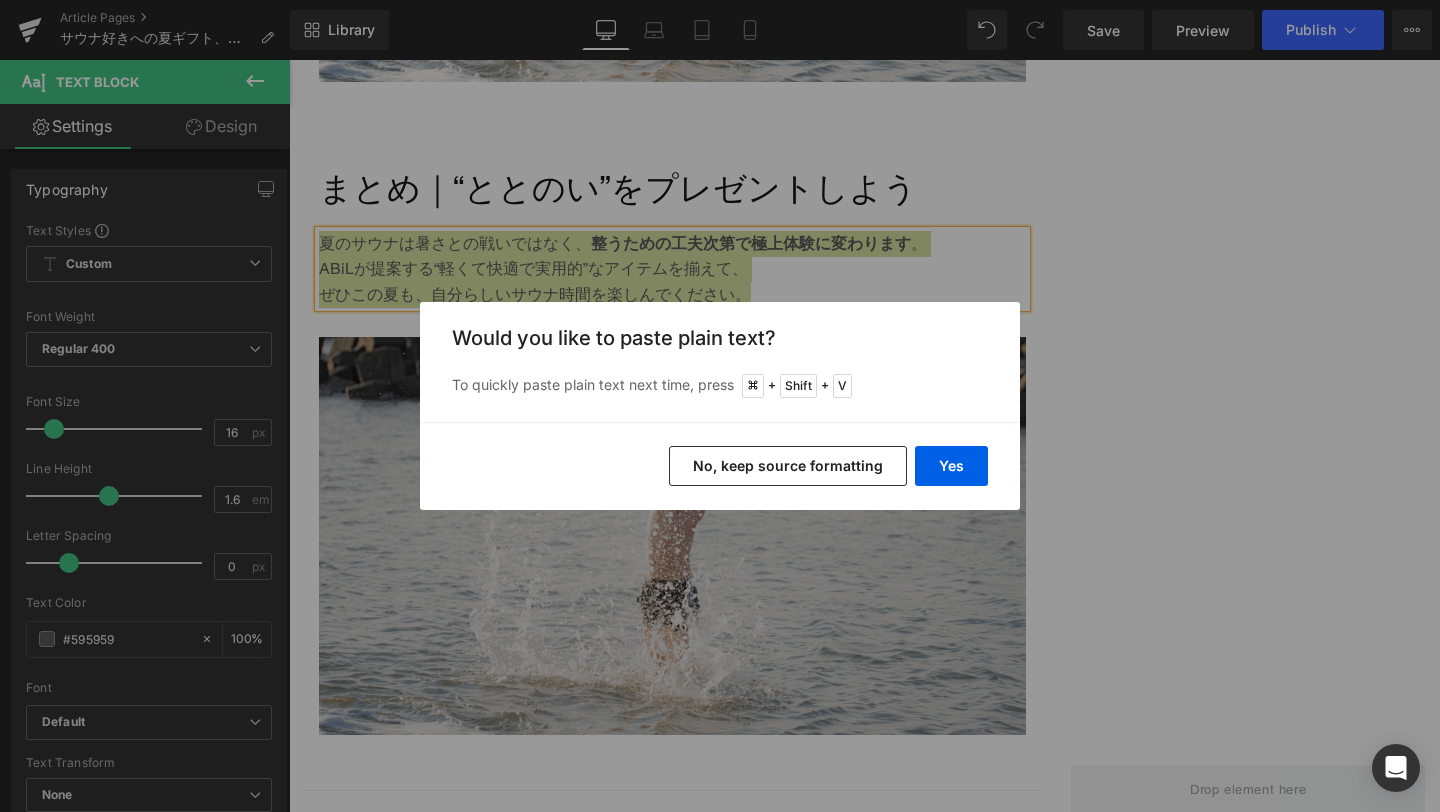 type 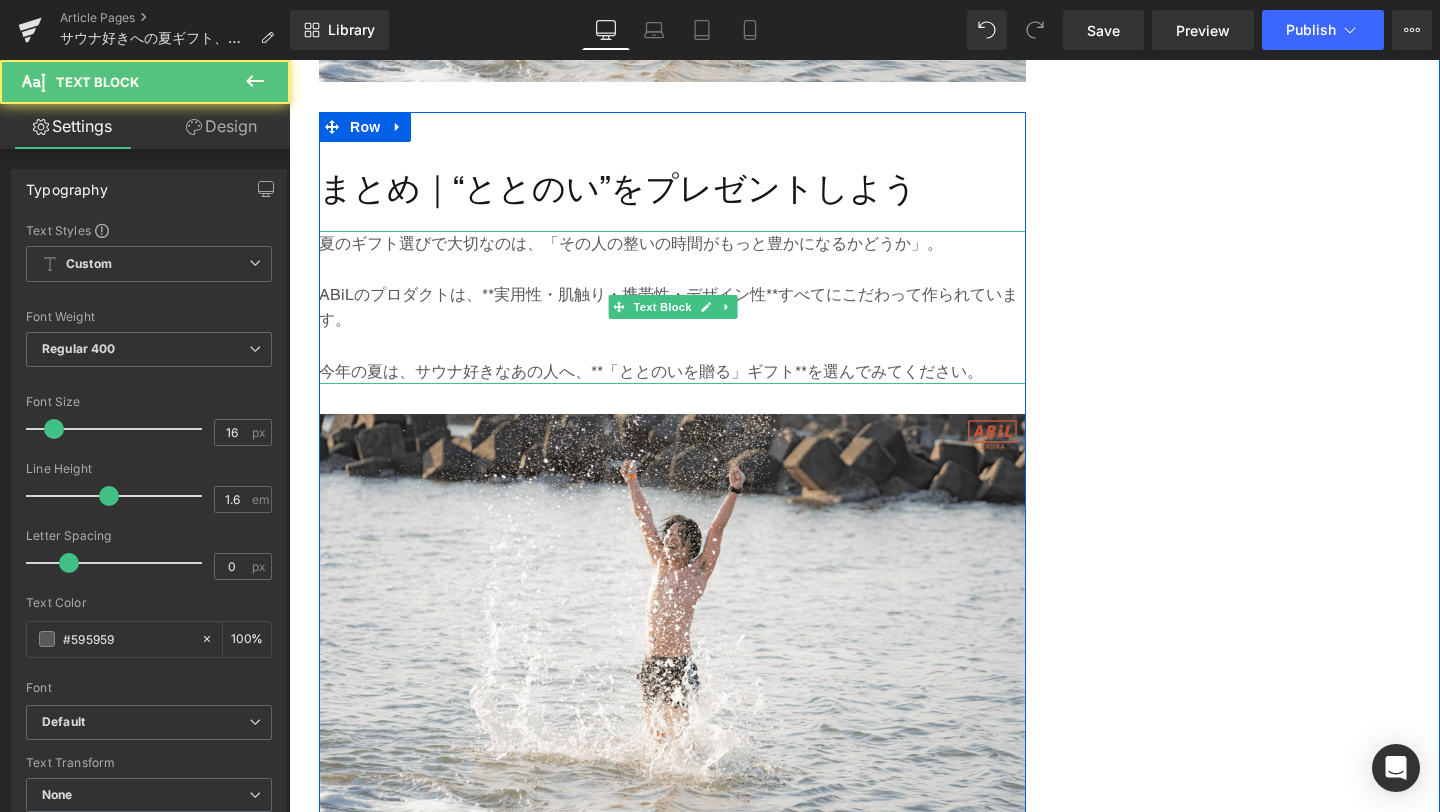 click at bounding box center (672, 269) 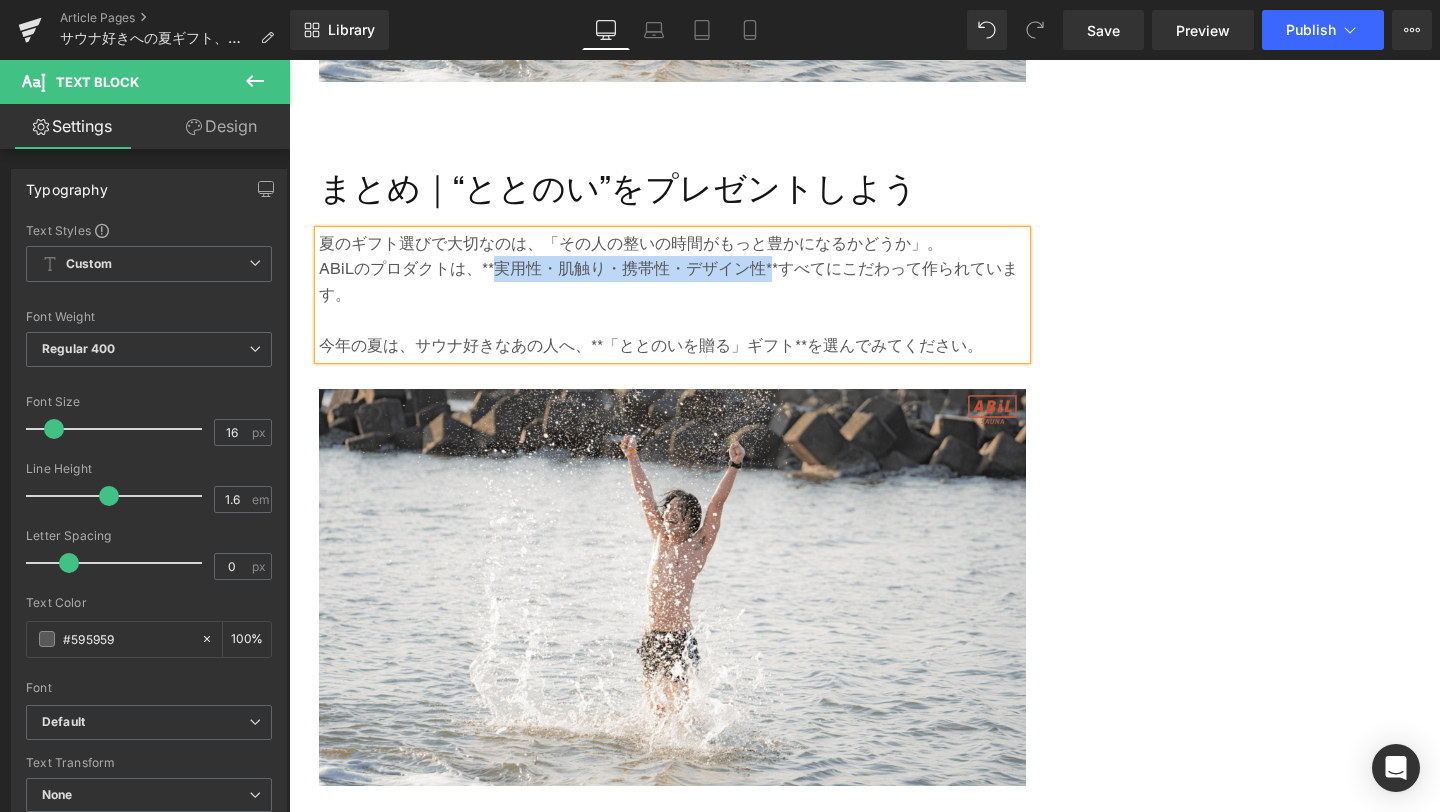 drag, startPoint x: 494, startPoint y: 266, endPoint x: 768, endPoint y: 269, distance: 274.01642 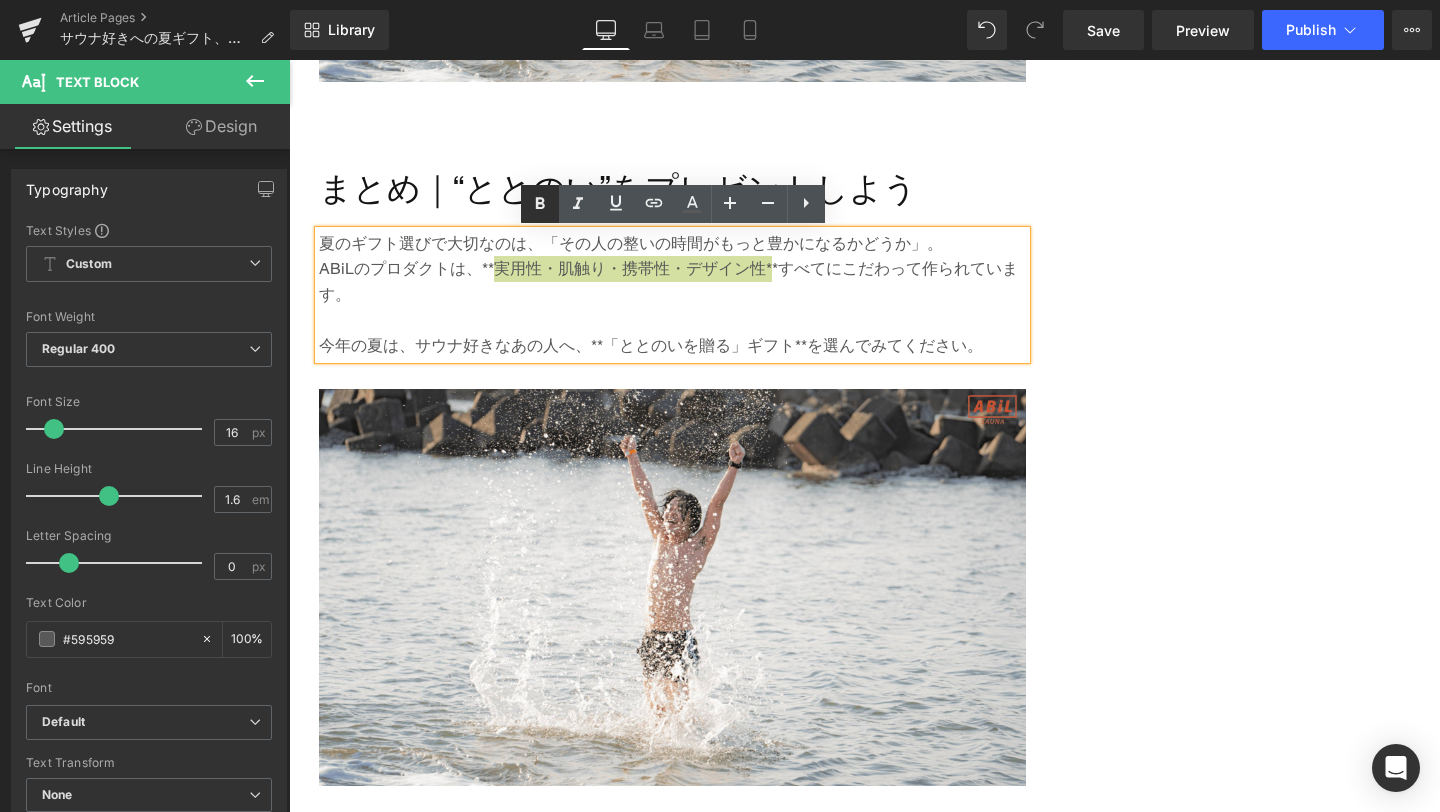 click 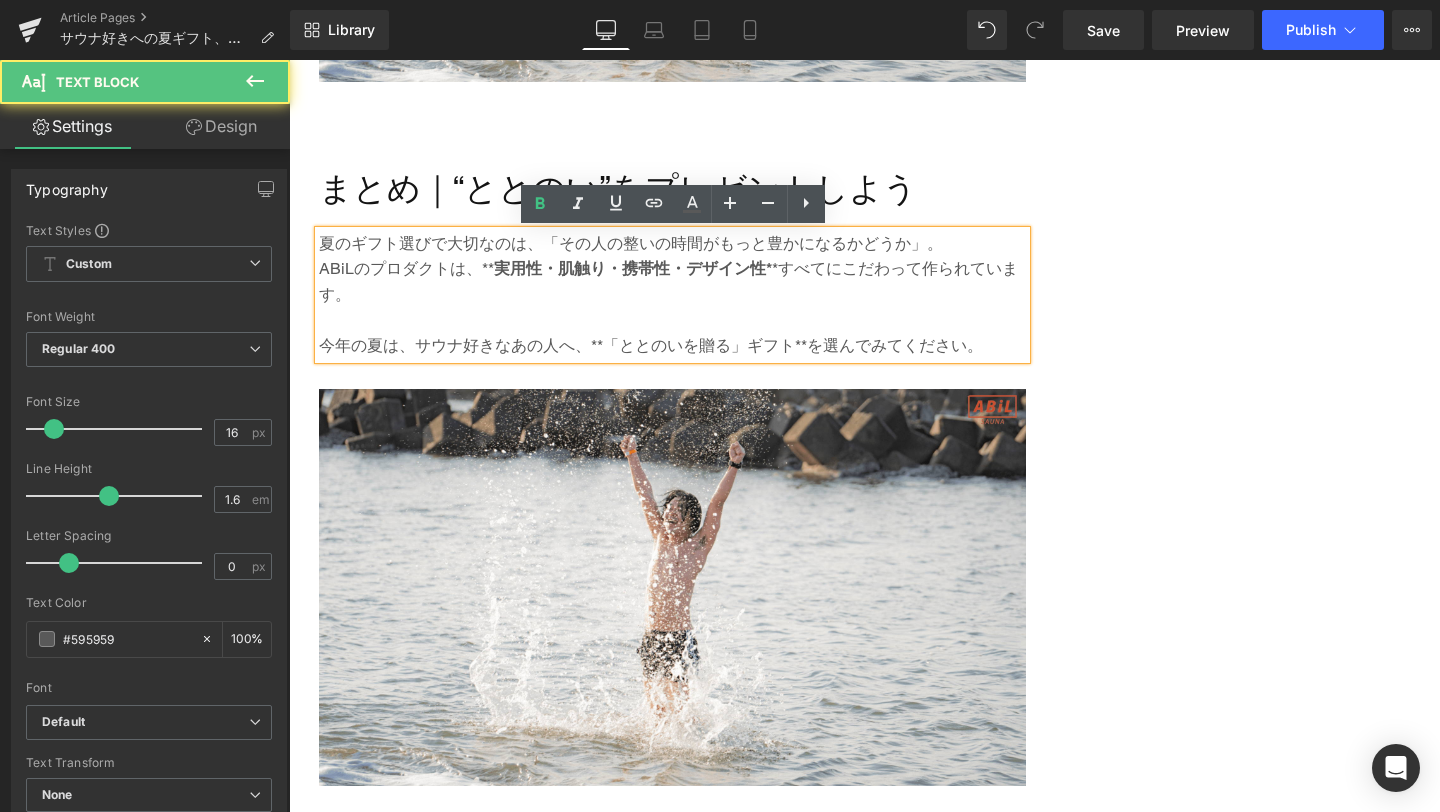 click on "実用性・肌触り・携帯性・デザイン性*" at bounding box center (633, 268) 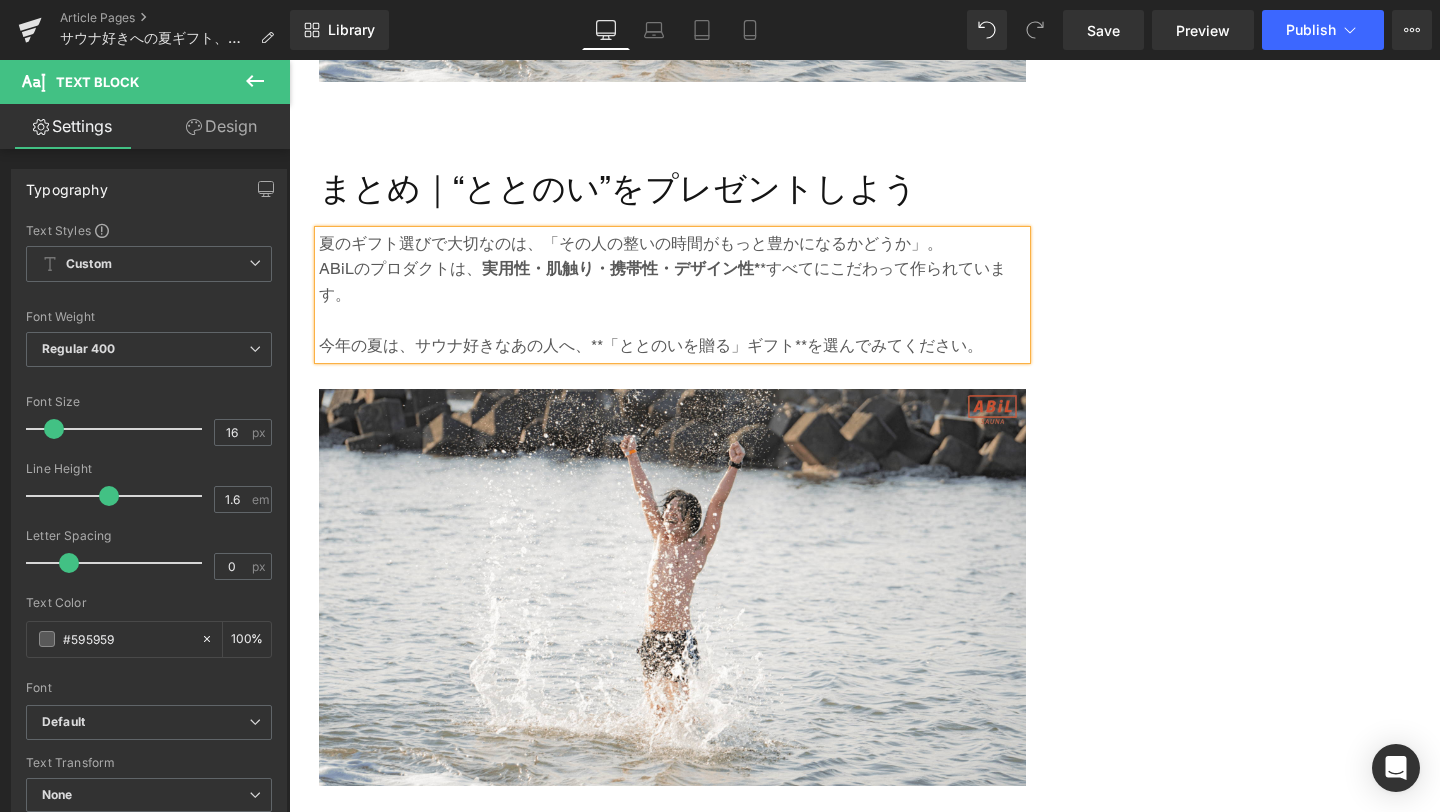 click on "ABiLのプロダクトは、 実用性・肌触り・携帯性・デザイン性* *すべてにこだわって作られています。" at bounding box center [672, 281] 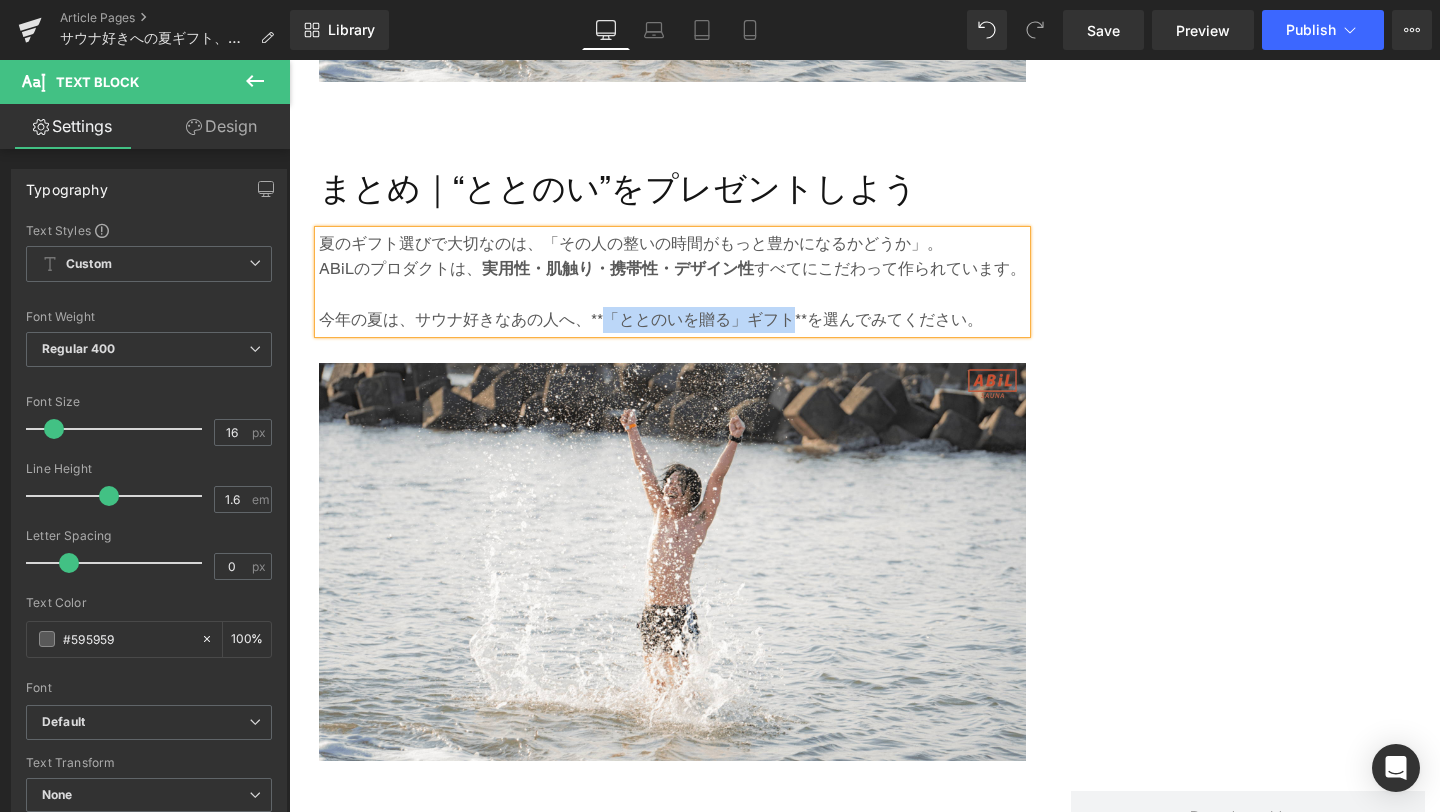 drag, startPoint x: 611, startPoint y: 321, endPoint x: 796, endPoint y: 316, distance: 185.06755 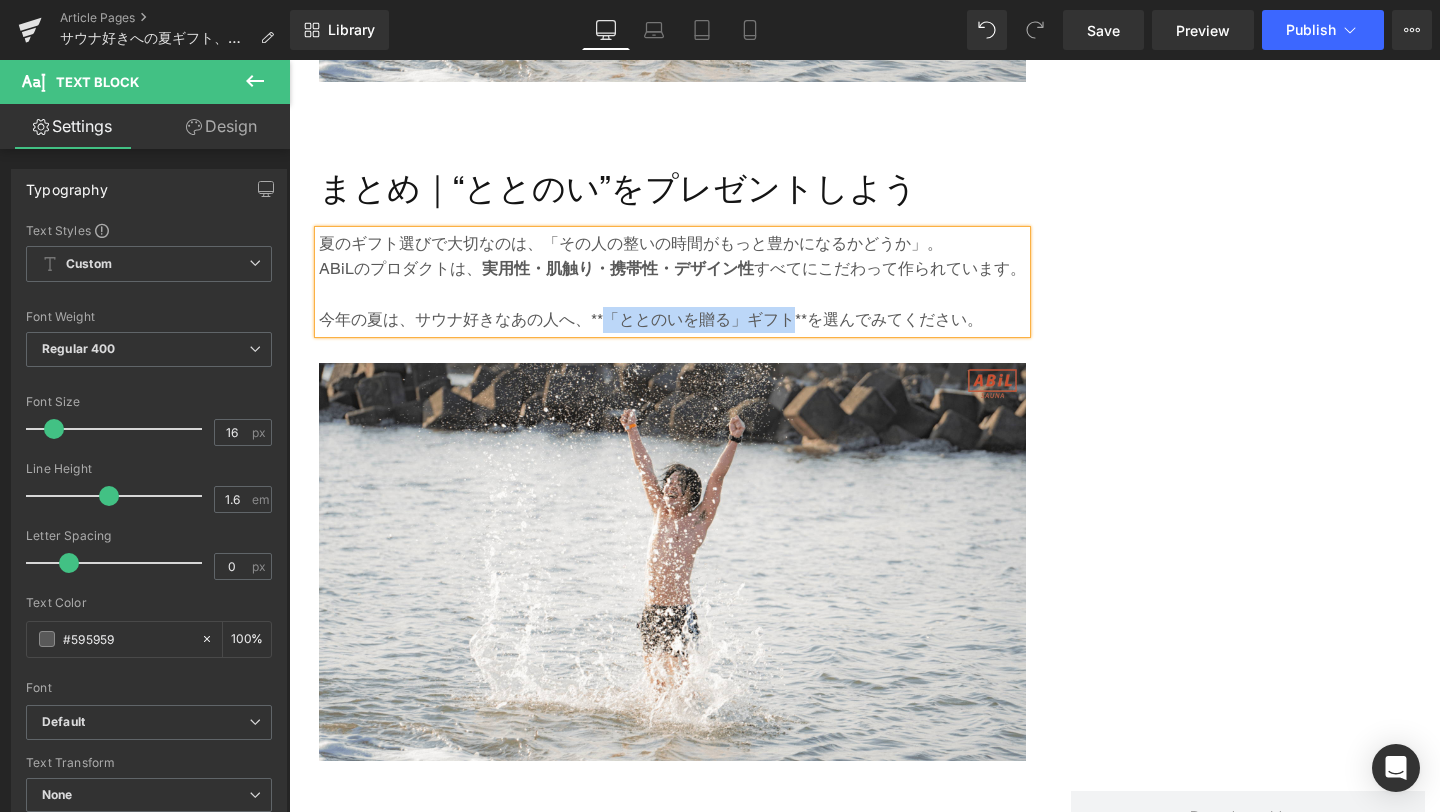 click on "今年の夏は、サウナ好きなあの人へ、**「ととのいを贈る」ギフト**を選んでみてください。" at bounding box center [672, 320] 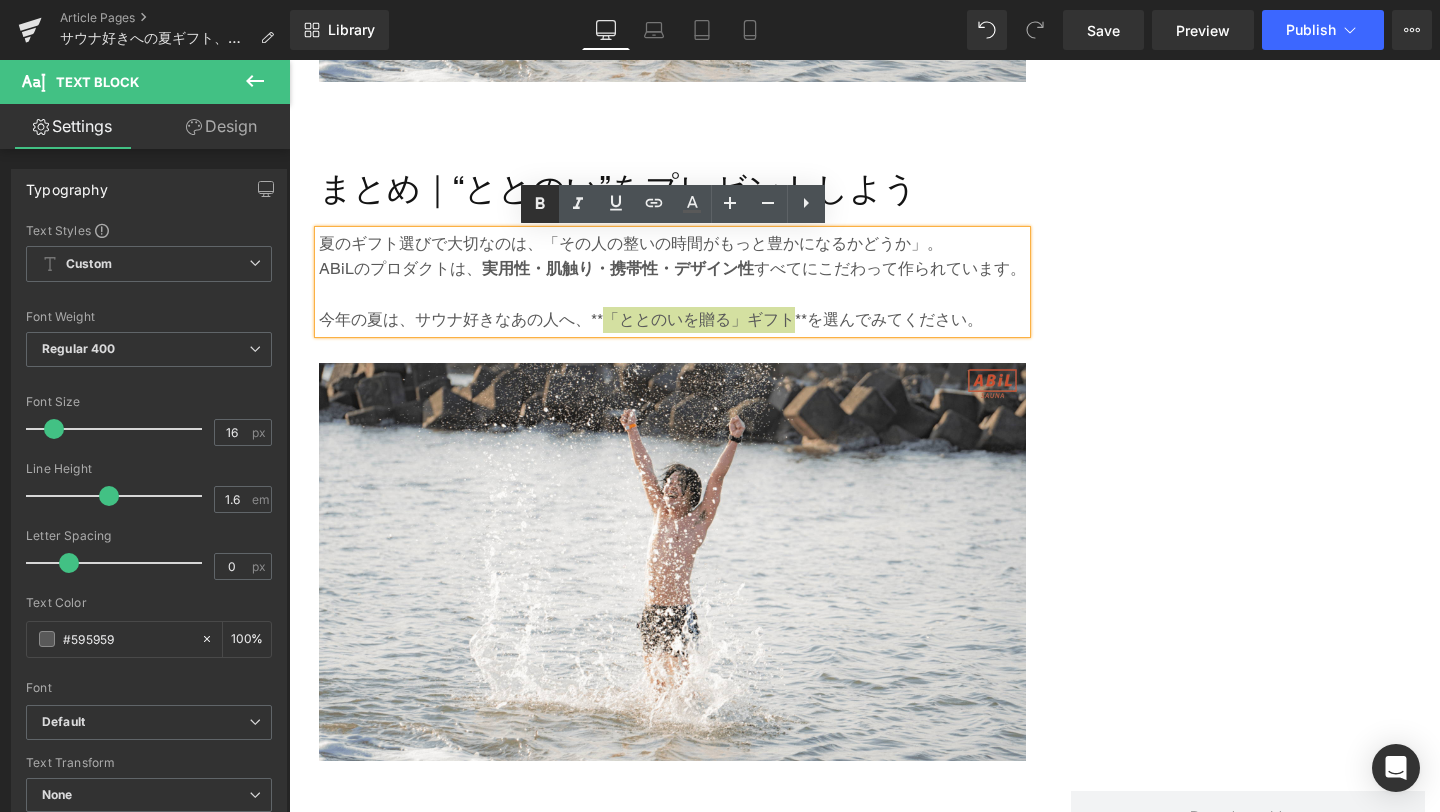 click 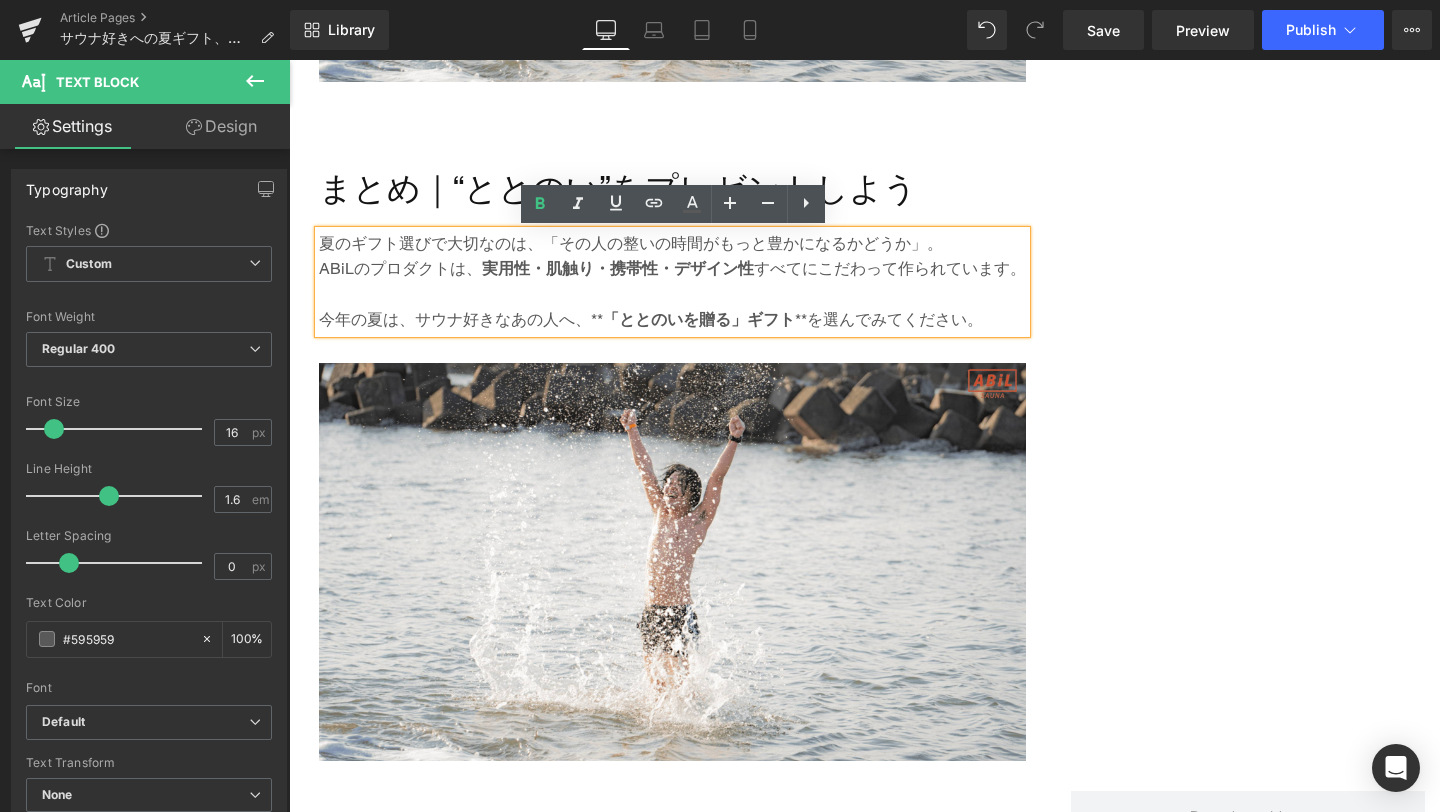 click on "「ととのいを贈る」ギフト" at bounding box center (699, 319) 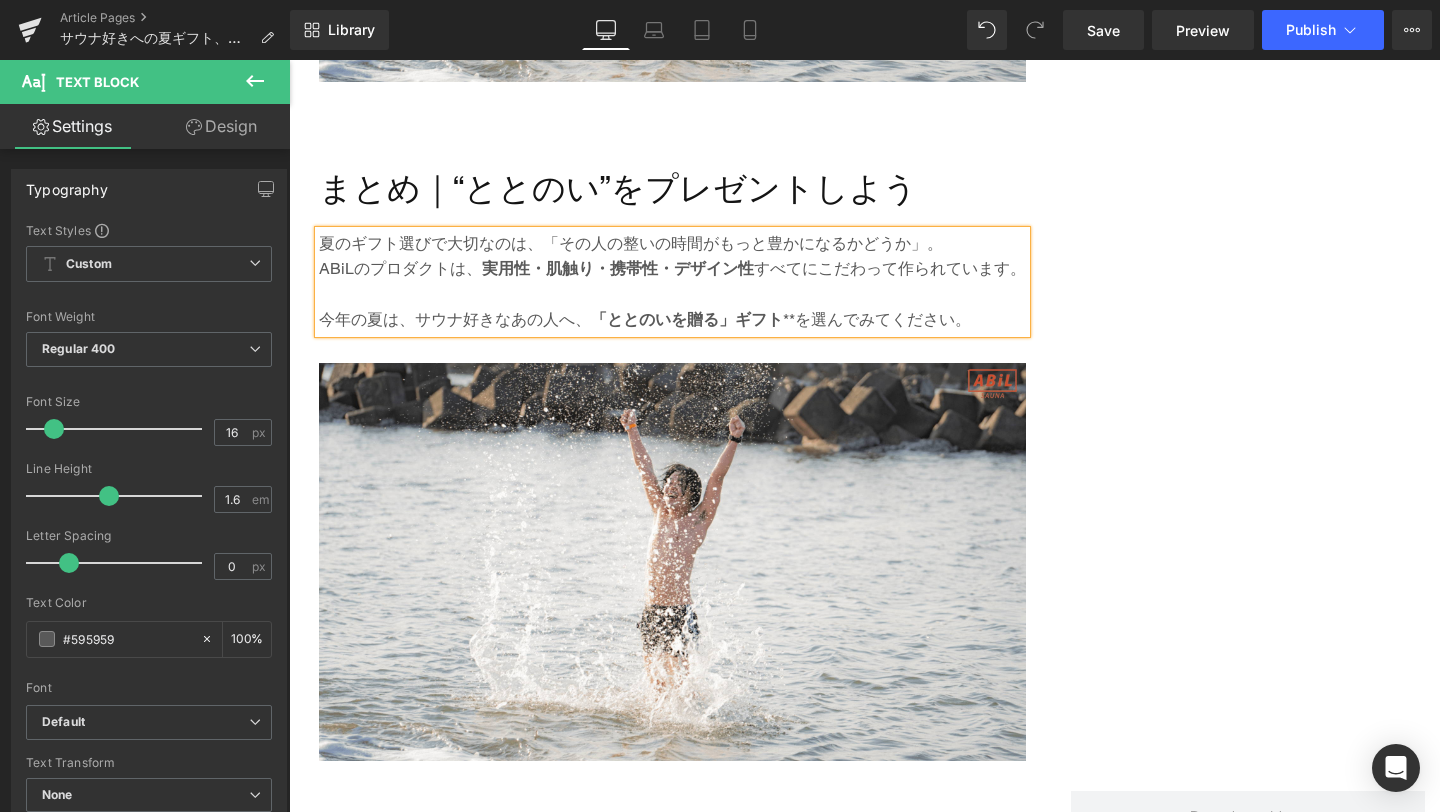click on "今年の夏は、サウナ好きなあの人へ、 「ととのいを贈る」ギフト **を選んでみてください。" at bounding box center [672, 320] 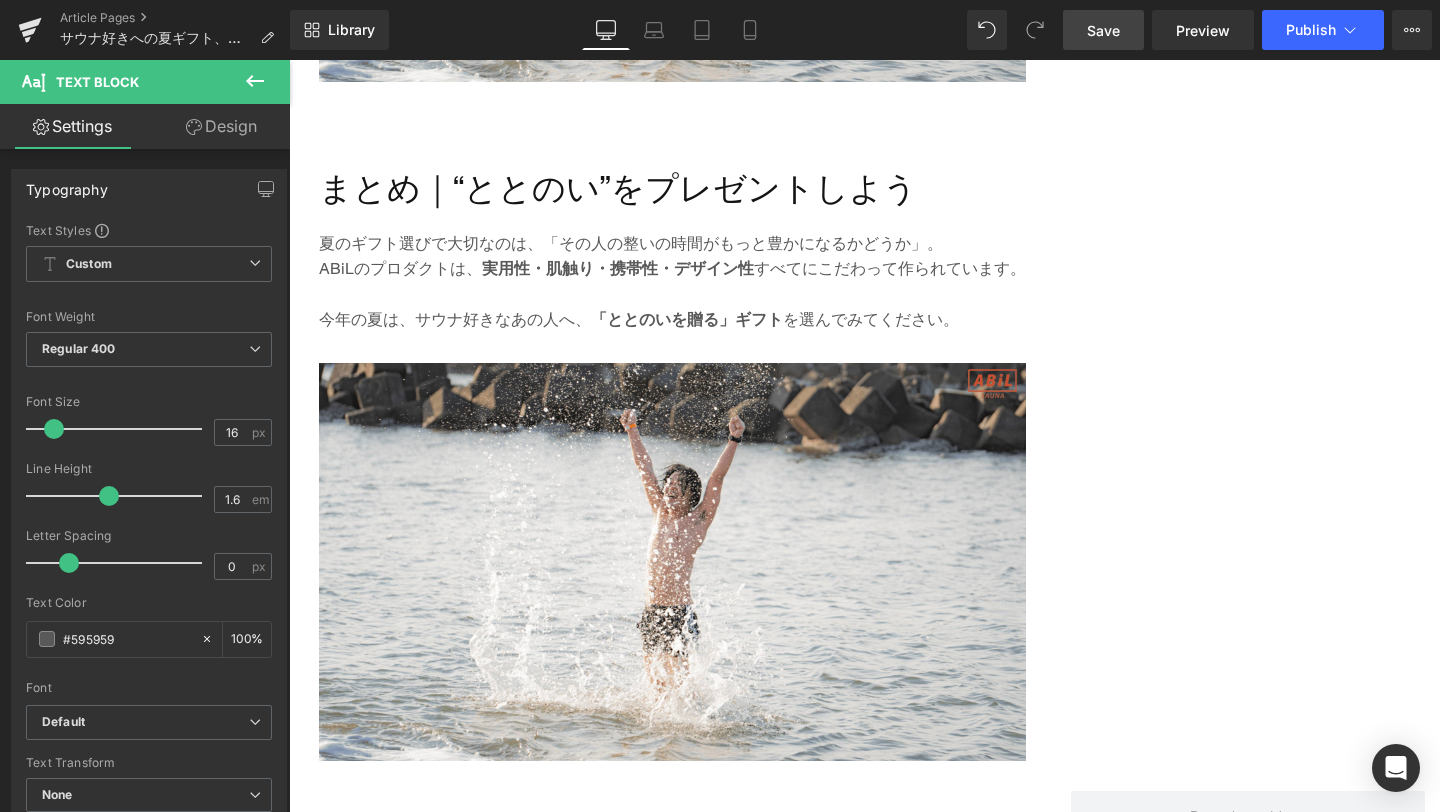 click on "Save" at bounding box center [1103, 30] 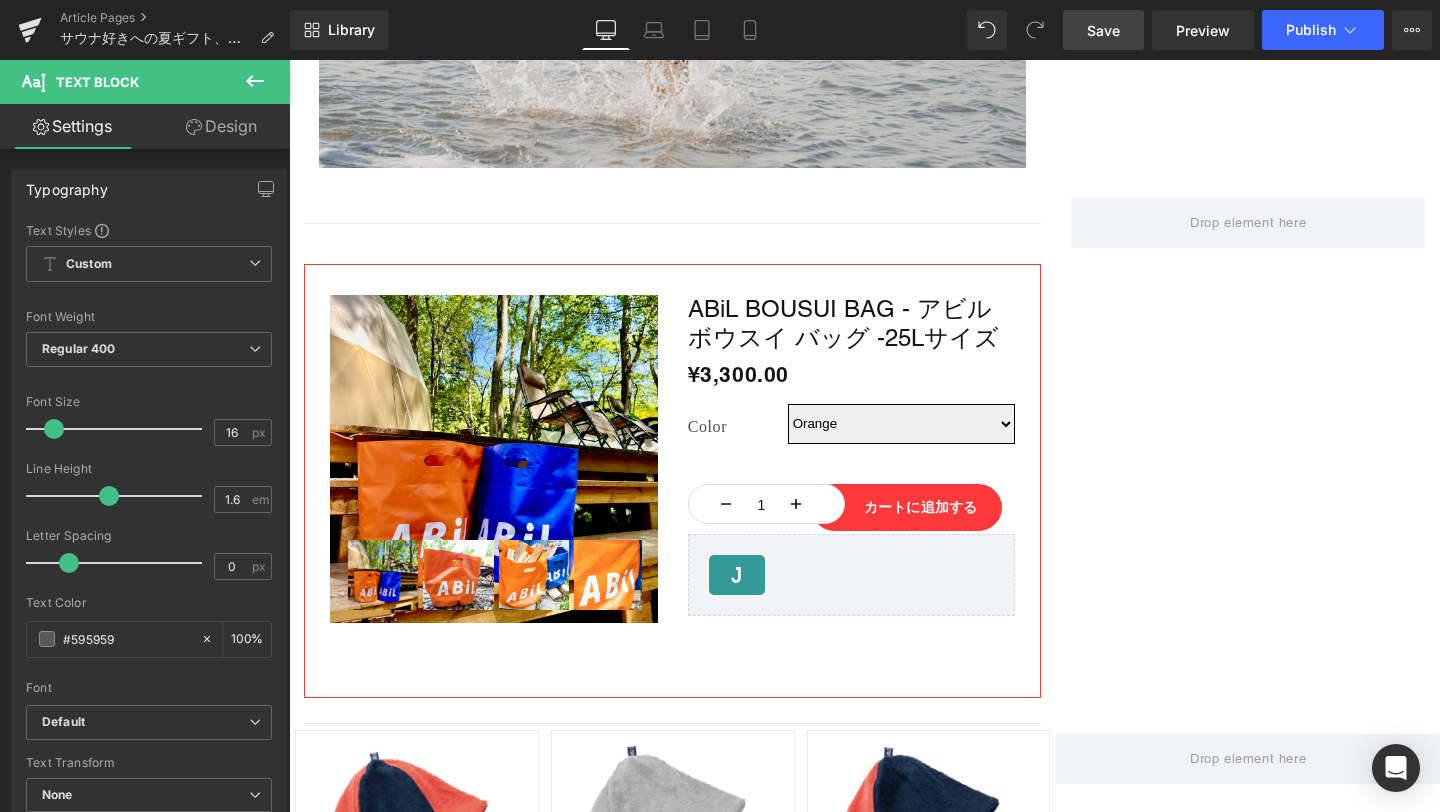 scroll, scrollTop: 6845, scrollLeft: 0, axis: vertical 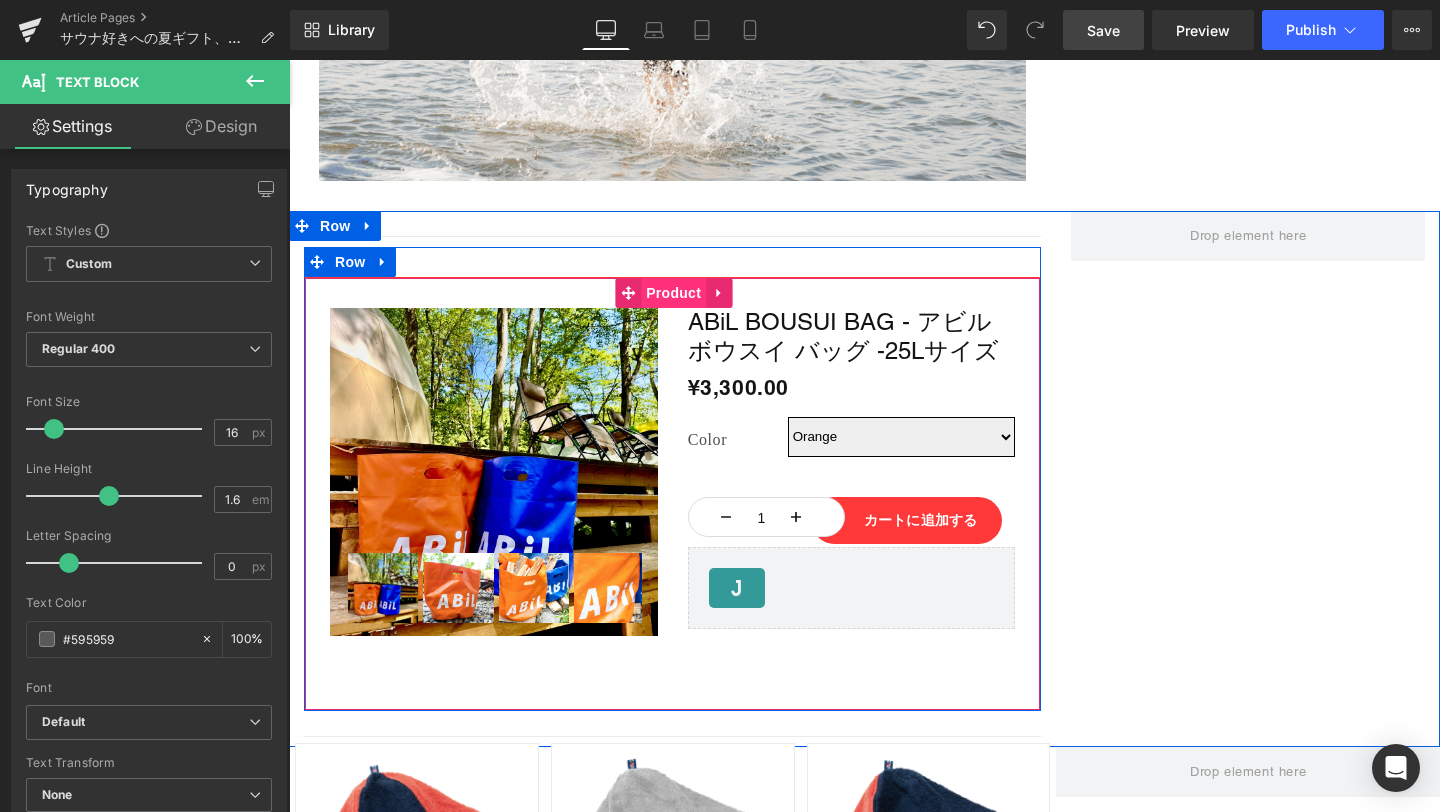 click on "Product" at bounding box center [673, 293] 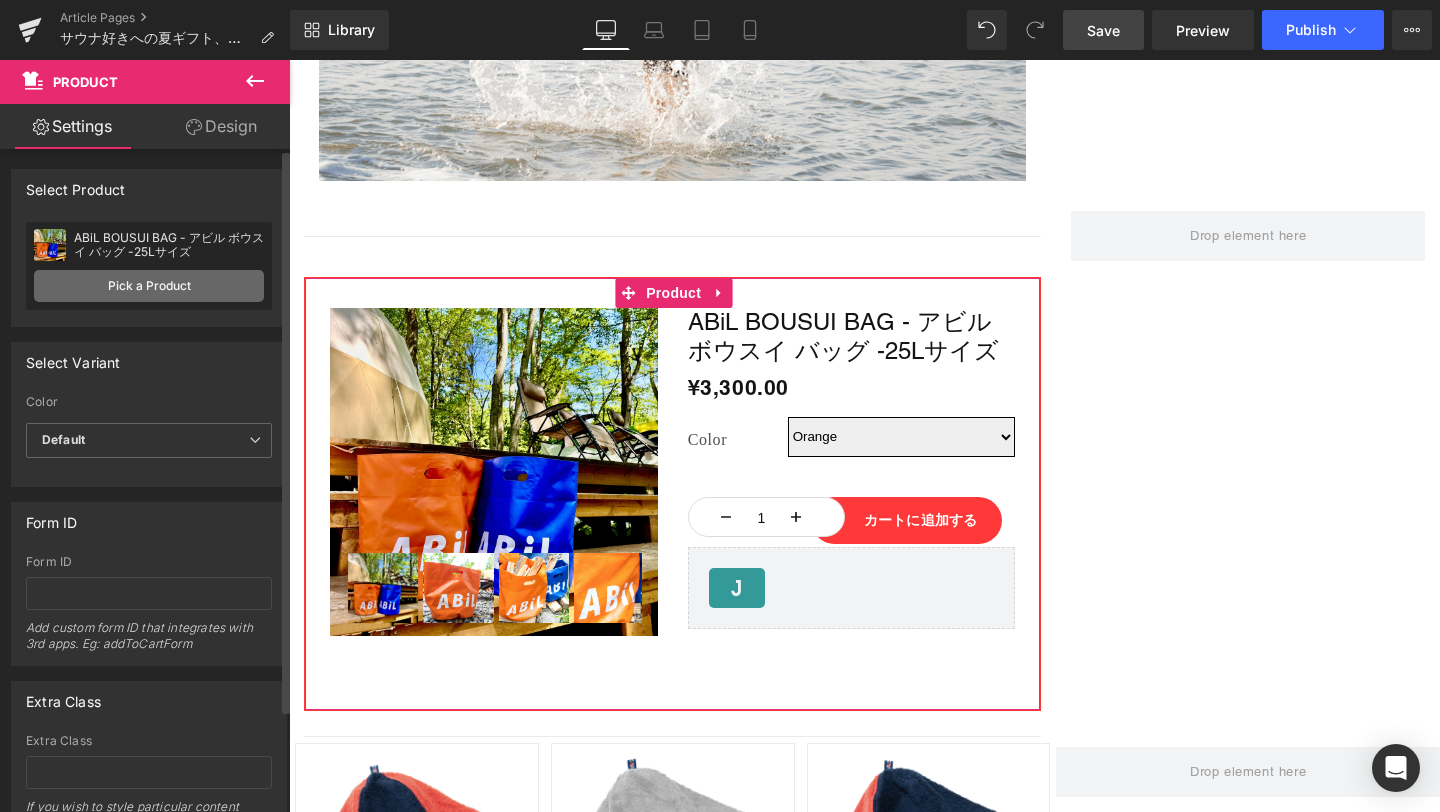 click on "Pick a Product" at bounding box center [149, 286] 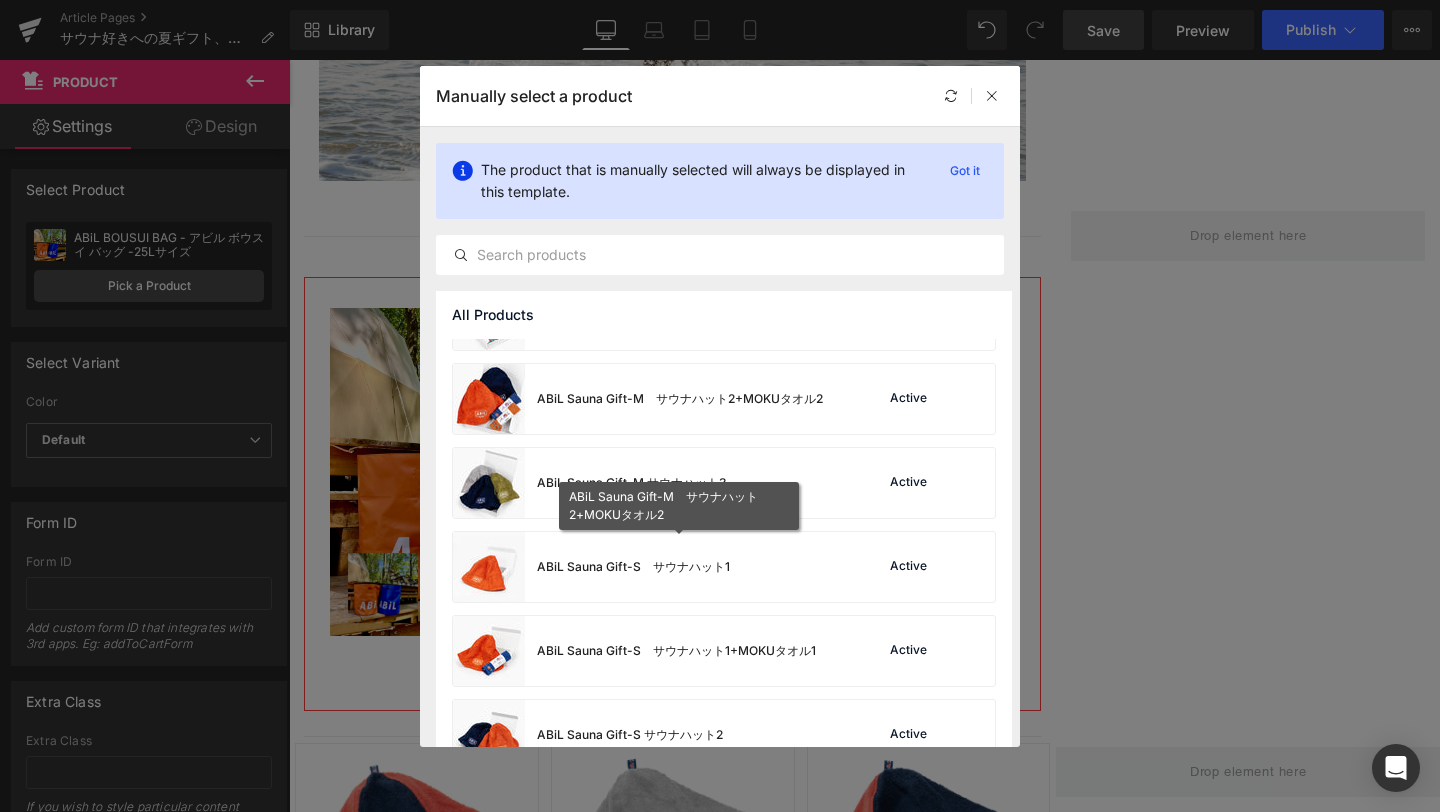 scroll, scrollTop: 4518, scrollLeft: 0, axis: vertical 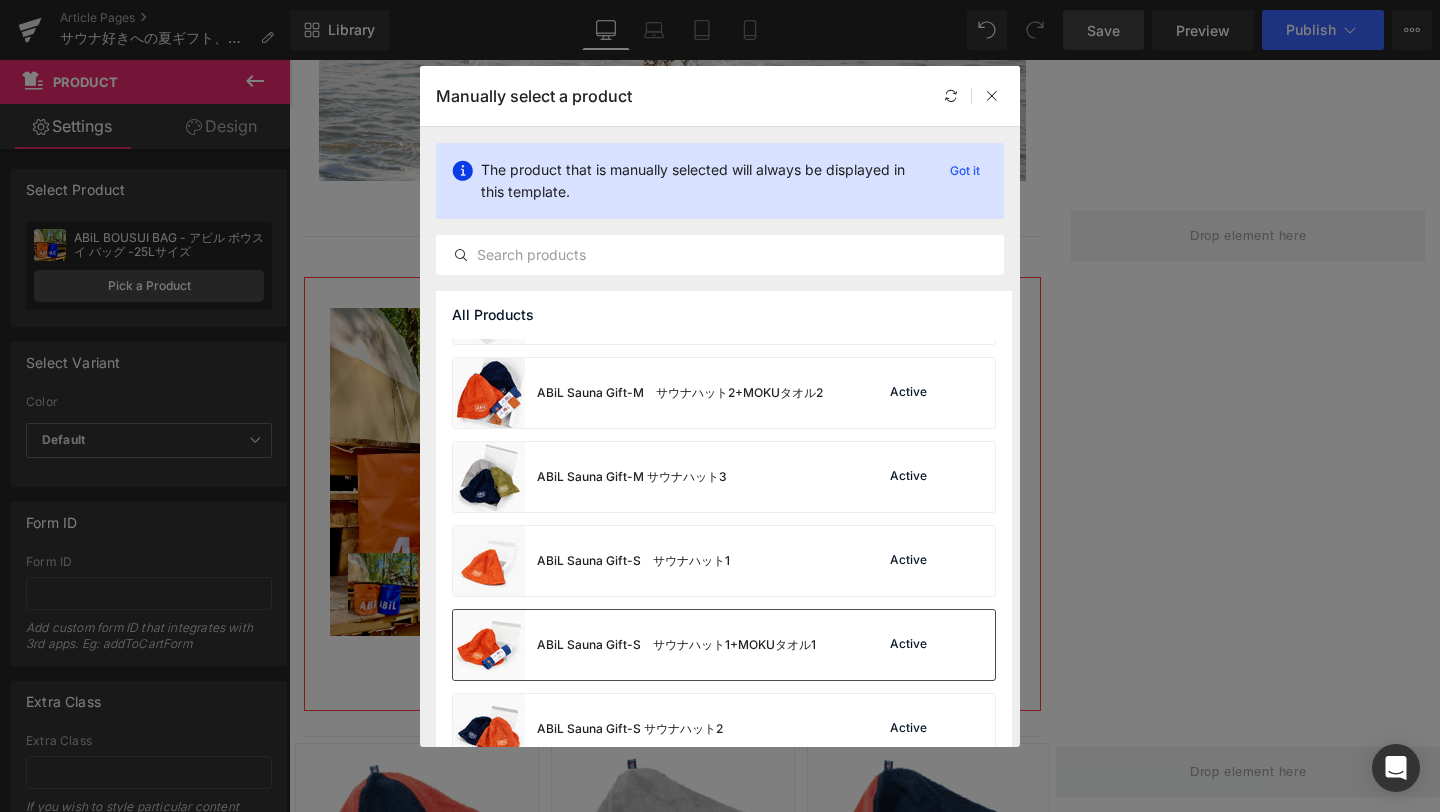 click on "ABiL Sauna Gift-S　サウナハット1+MOKUタオル1" at bounding box center [676, 645] 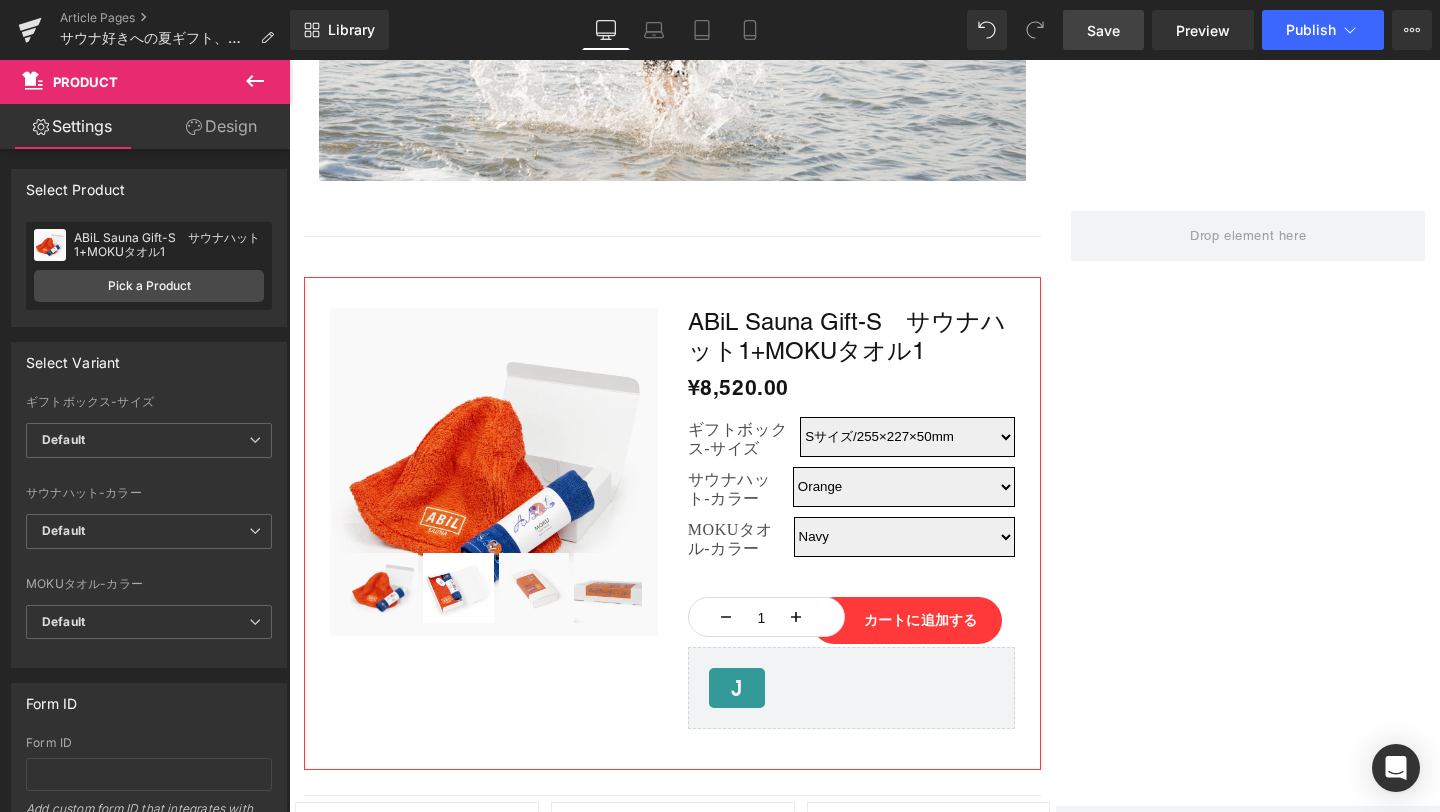 click on "Save" at bounding box center (1103, 30) 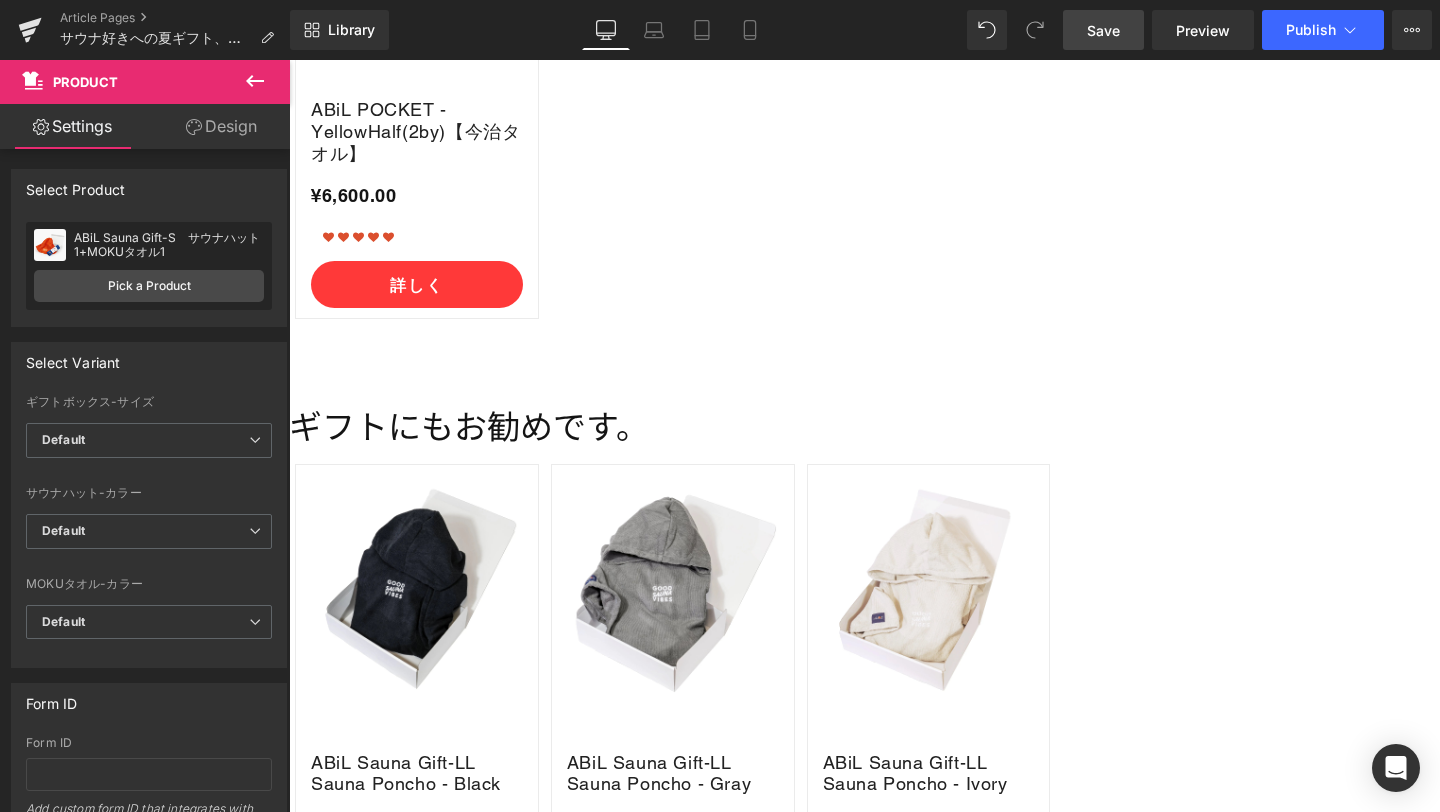 scroll, scrollTop: 8874, scrollLeft: 0, axis: vertical 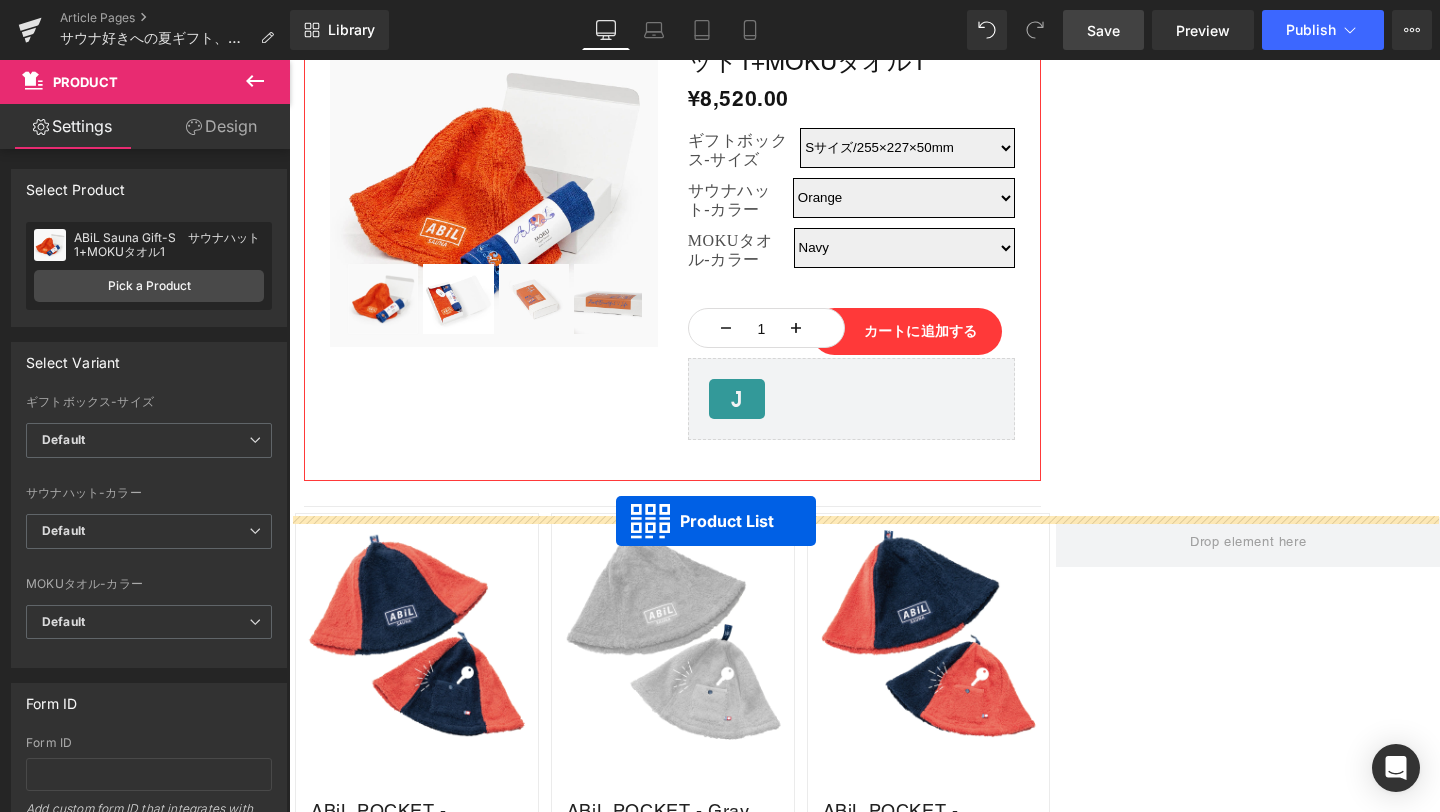 drag, startPoint x: 616, startPoint y: 419, endPoint x: 616, endPoint y: 521, distance: 102 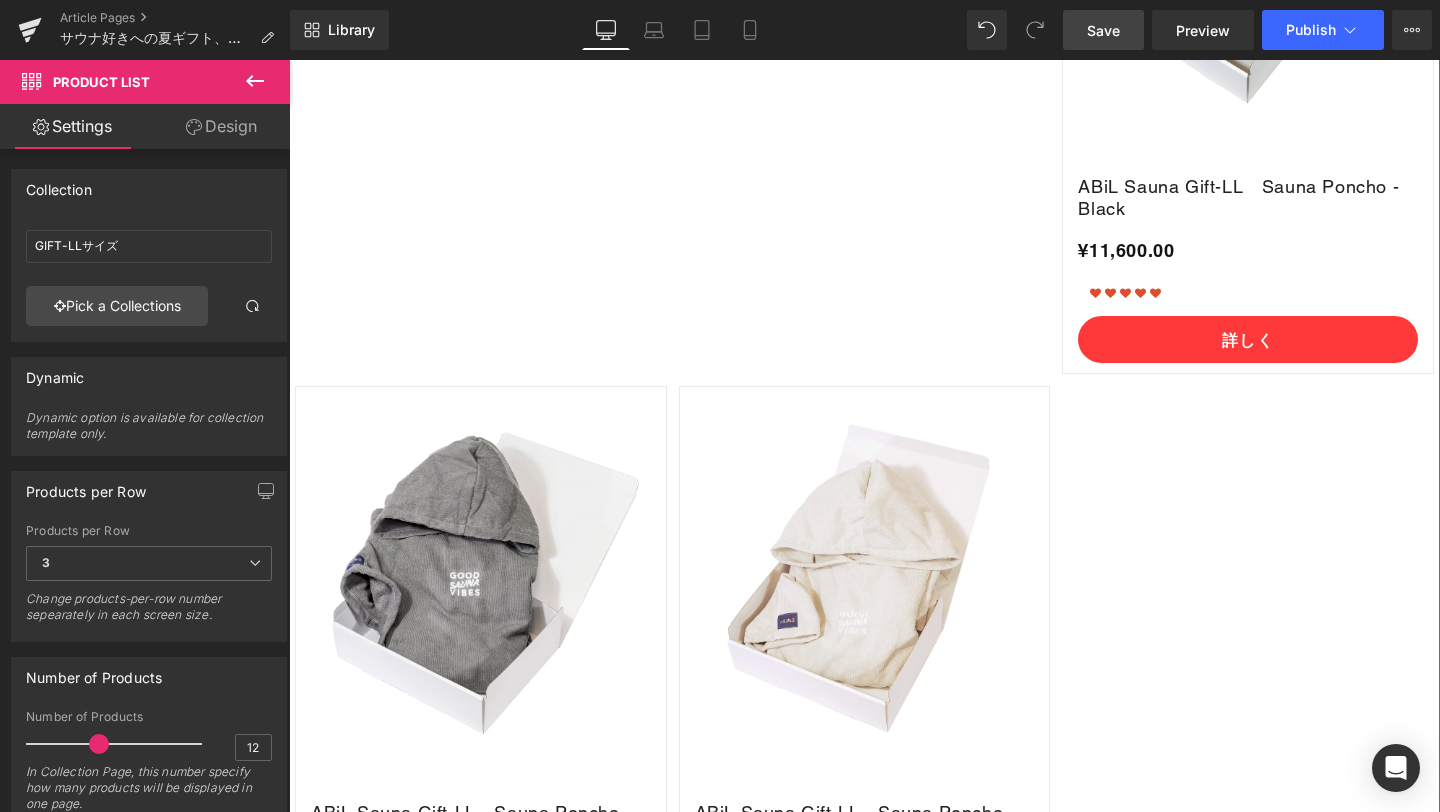 scroll, scrollTop: 7881, scrollLeft: 0, axis: vertical 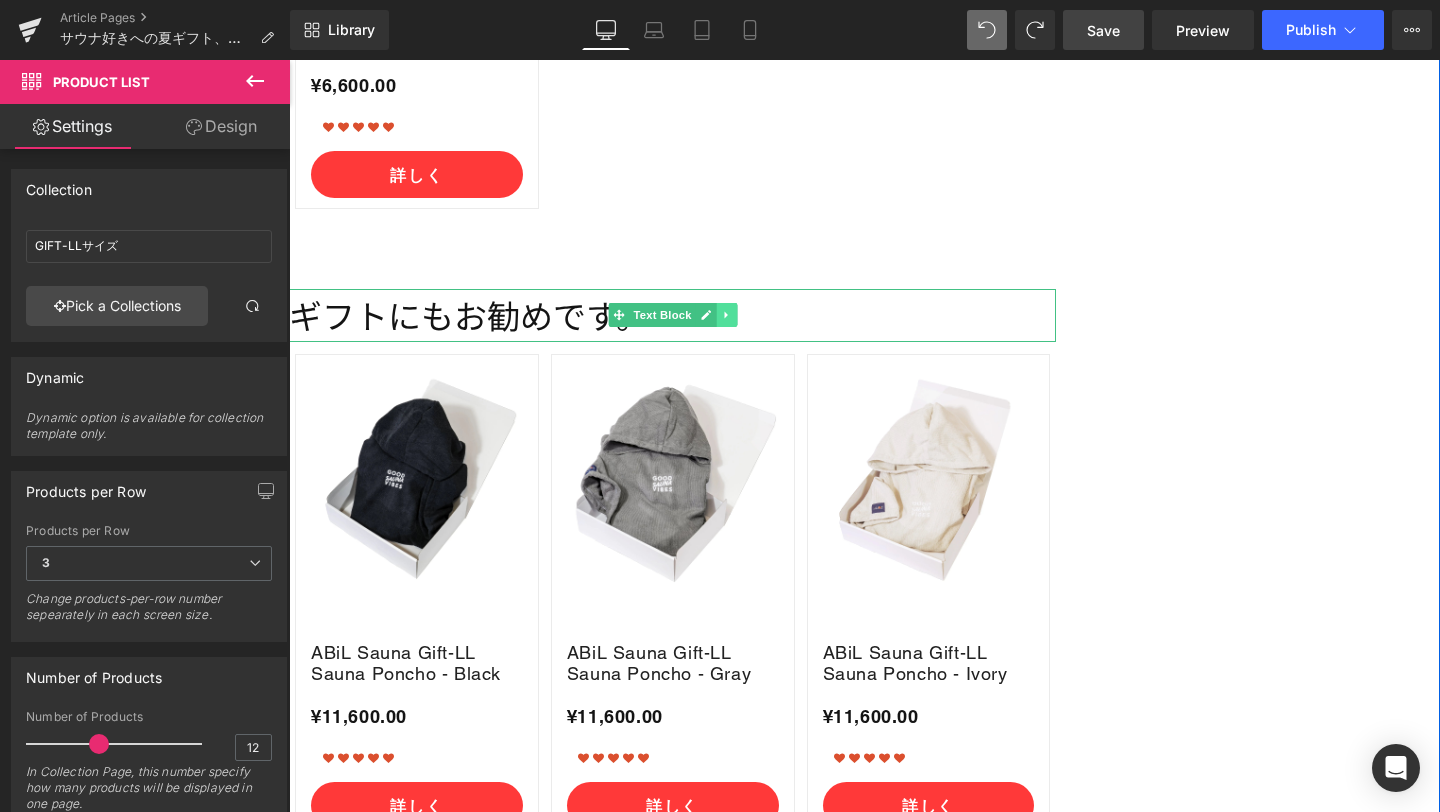click 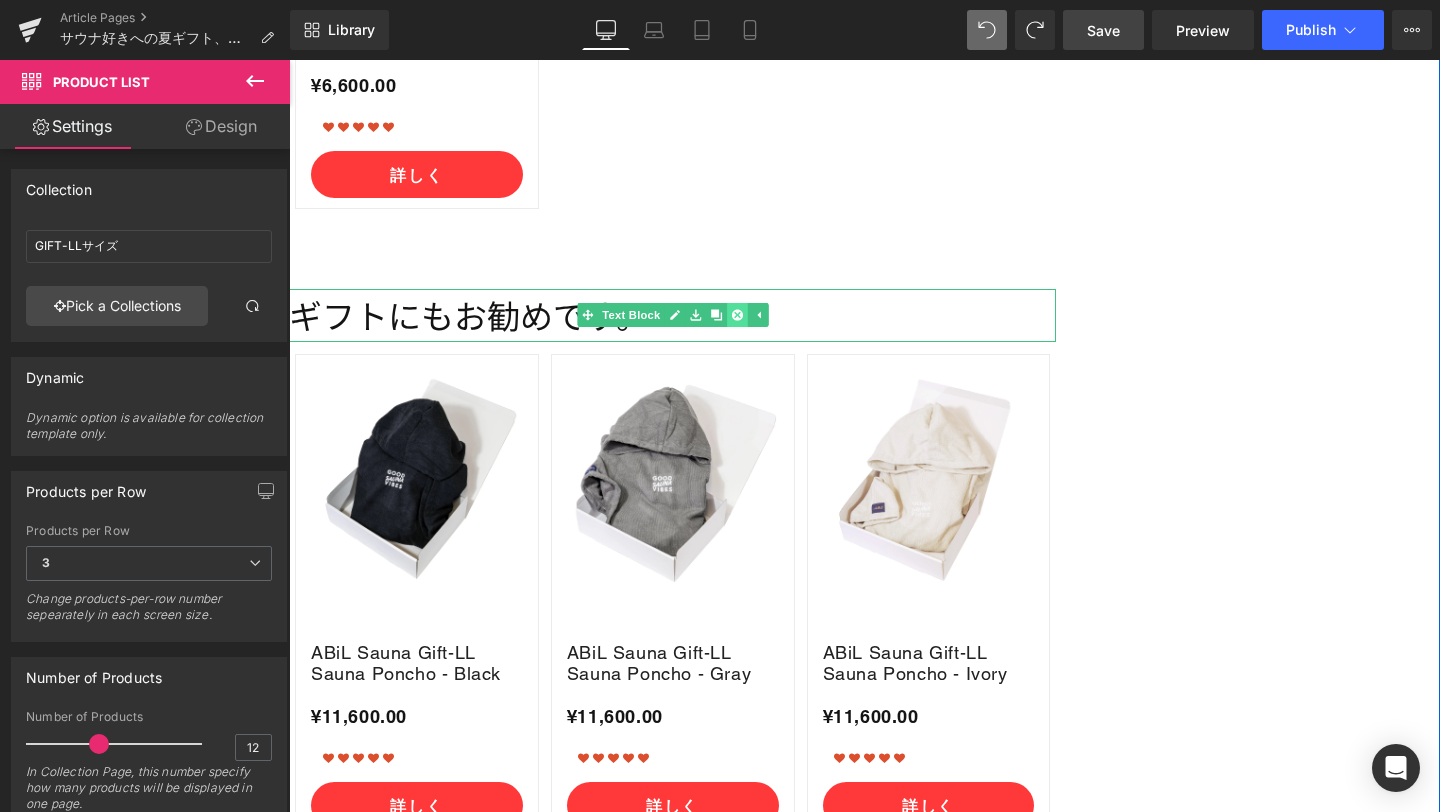 click 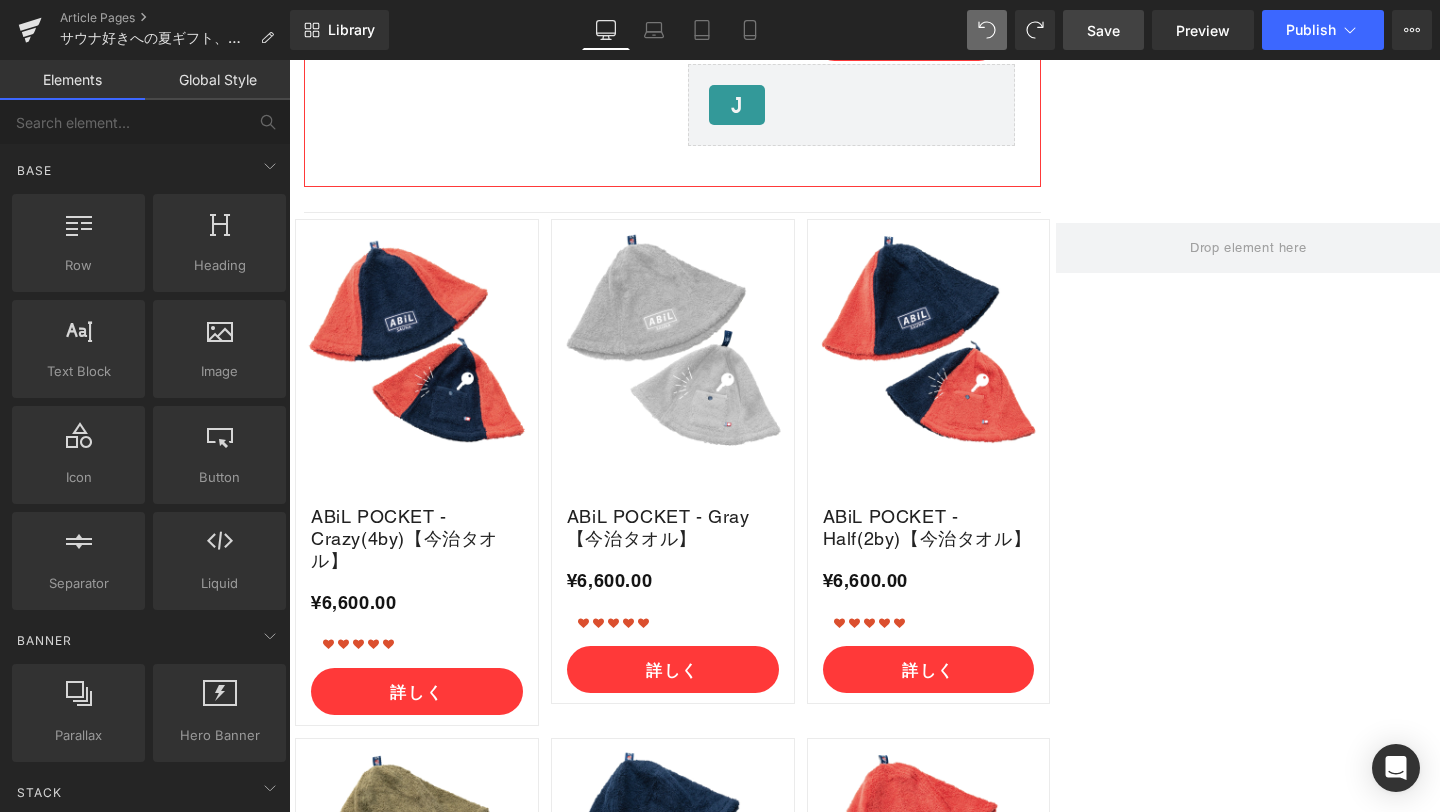 scroll, scrollTop: 7456, scrollLeft: 0, axis: vertical 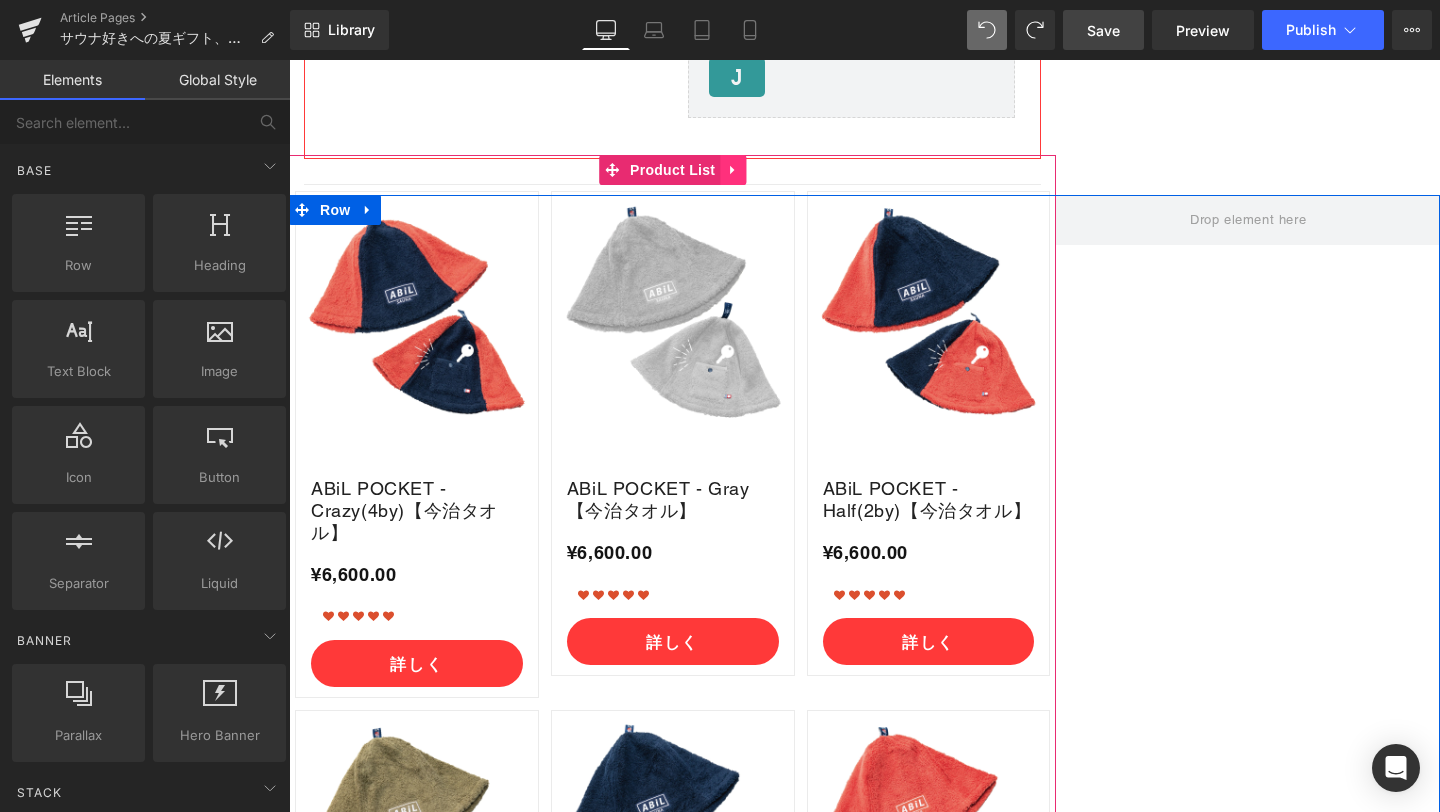 click 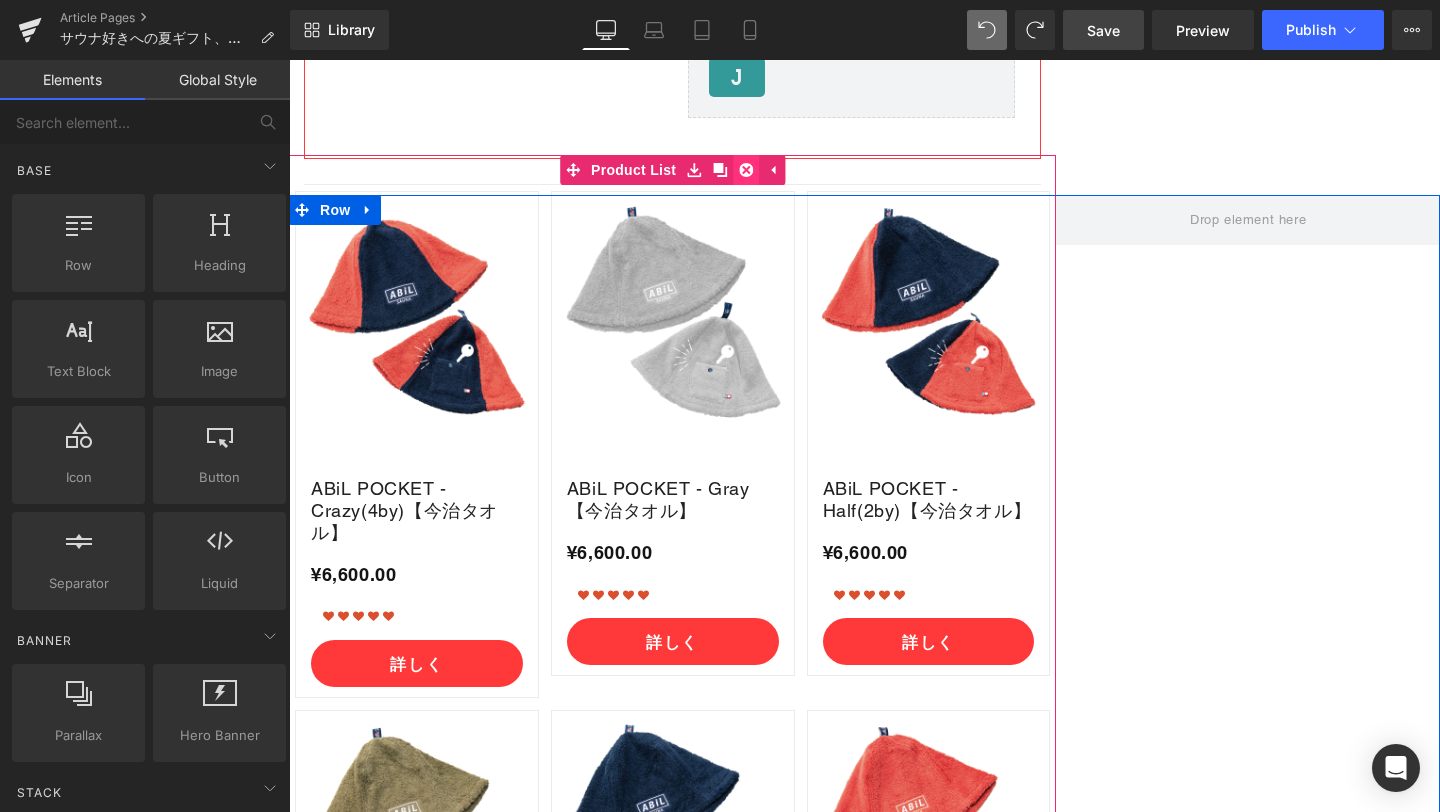 click 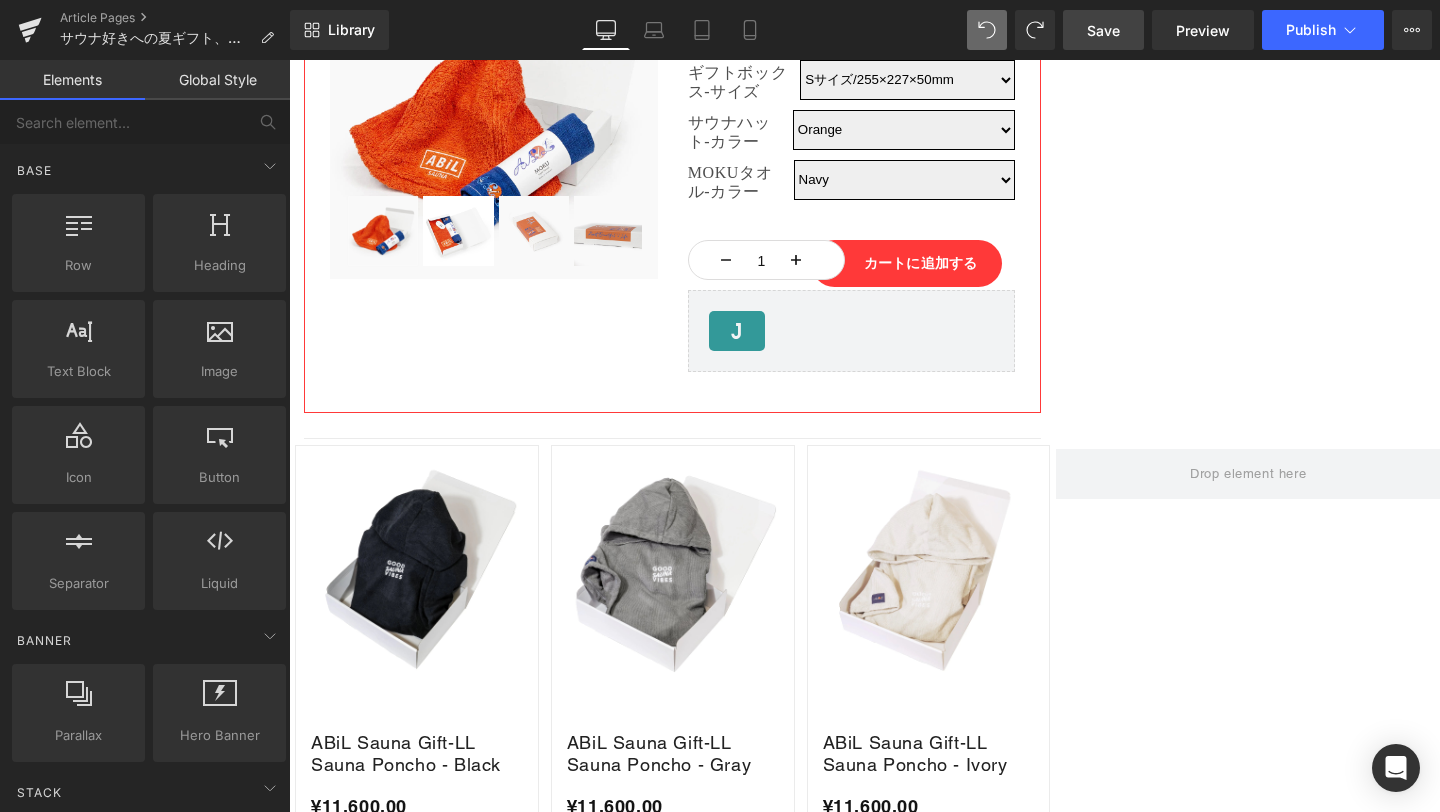 scroll, scrollTop: 7385, scrollLeft: 0, axis: vertical 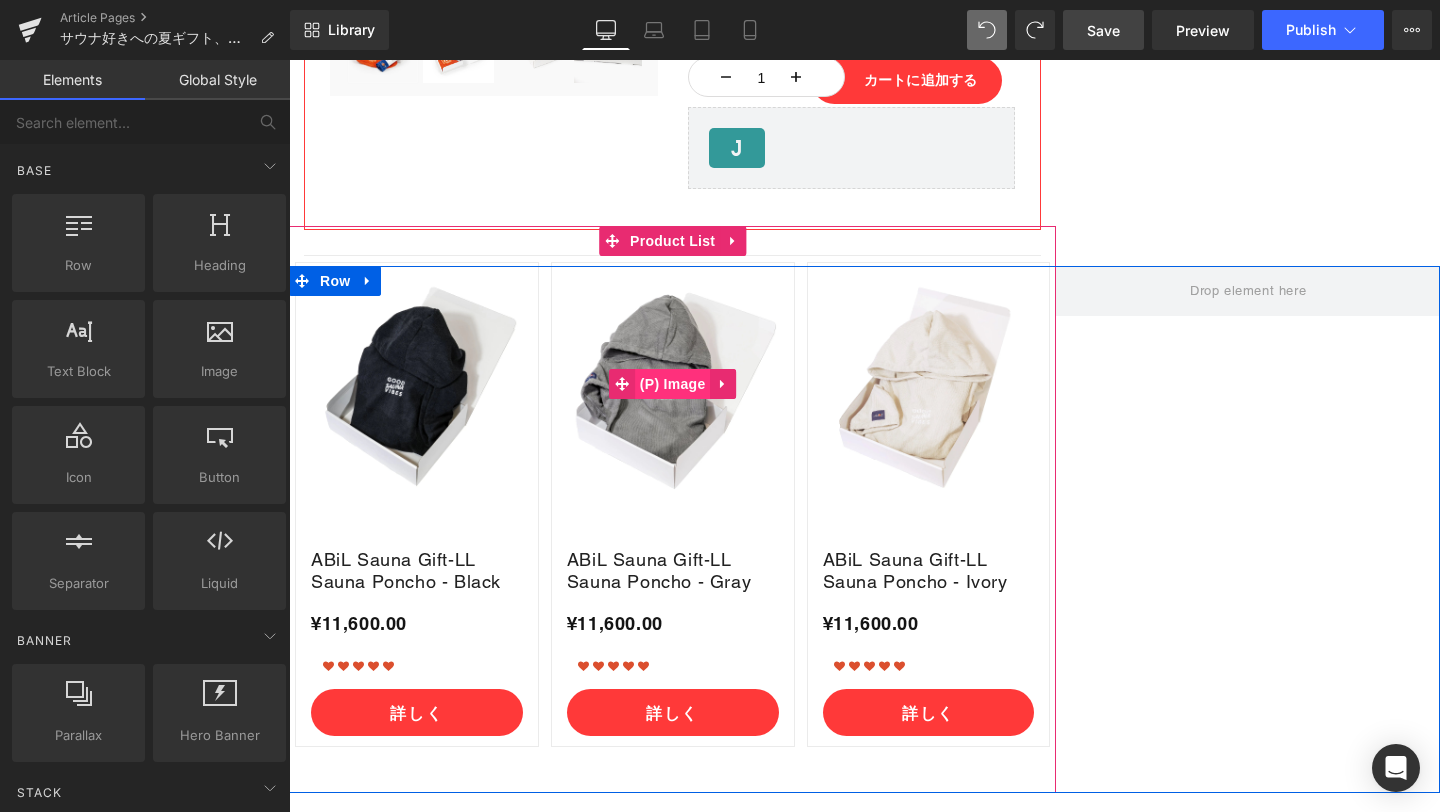 click on "(P) Image" at bounding box center (673, 384) 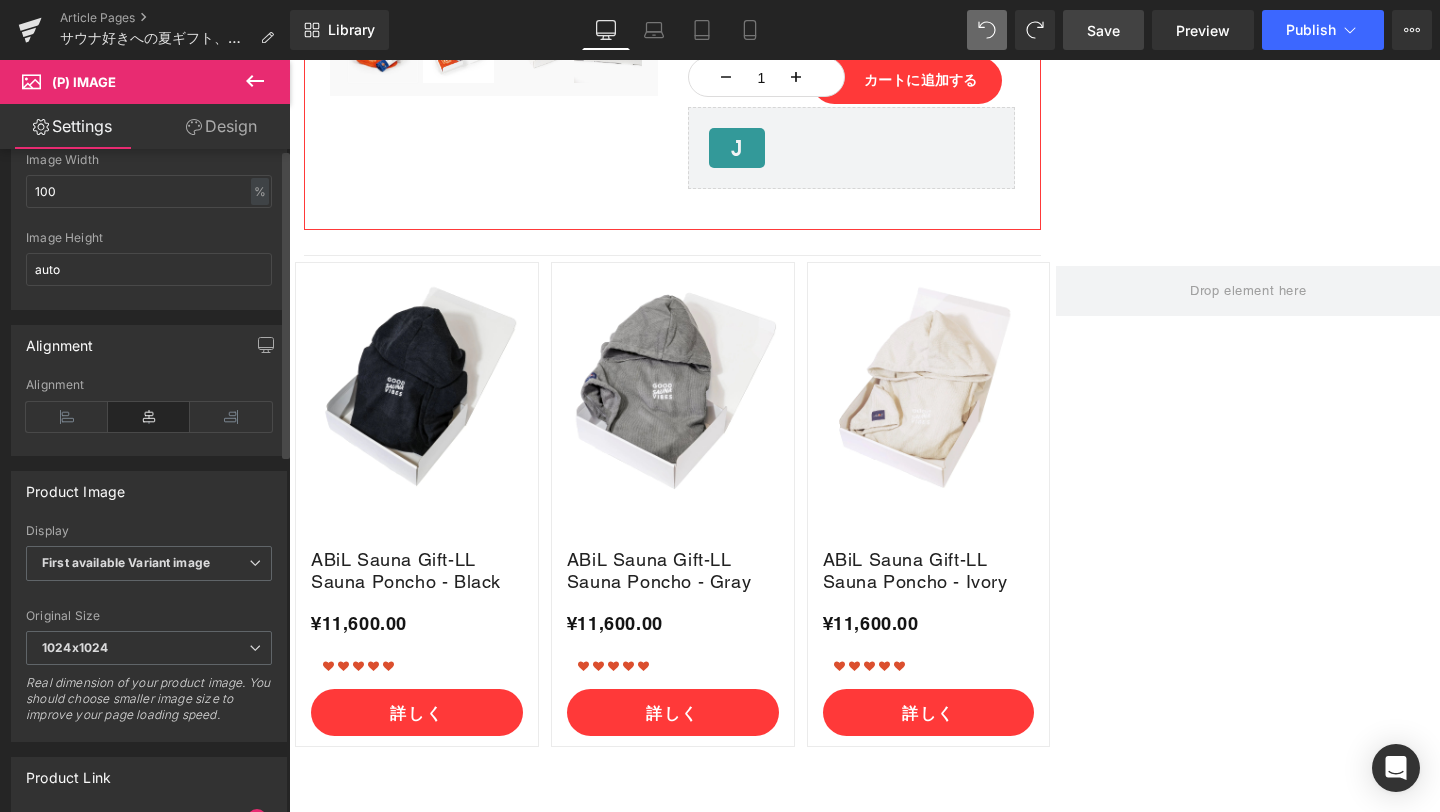 scroll, scrollTop: 0, scrollLeft: 0, axis: both 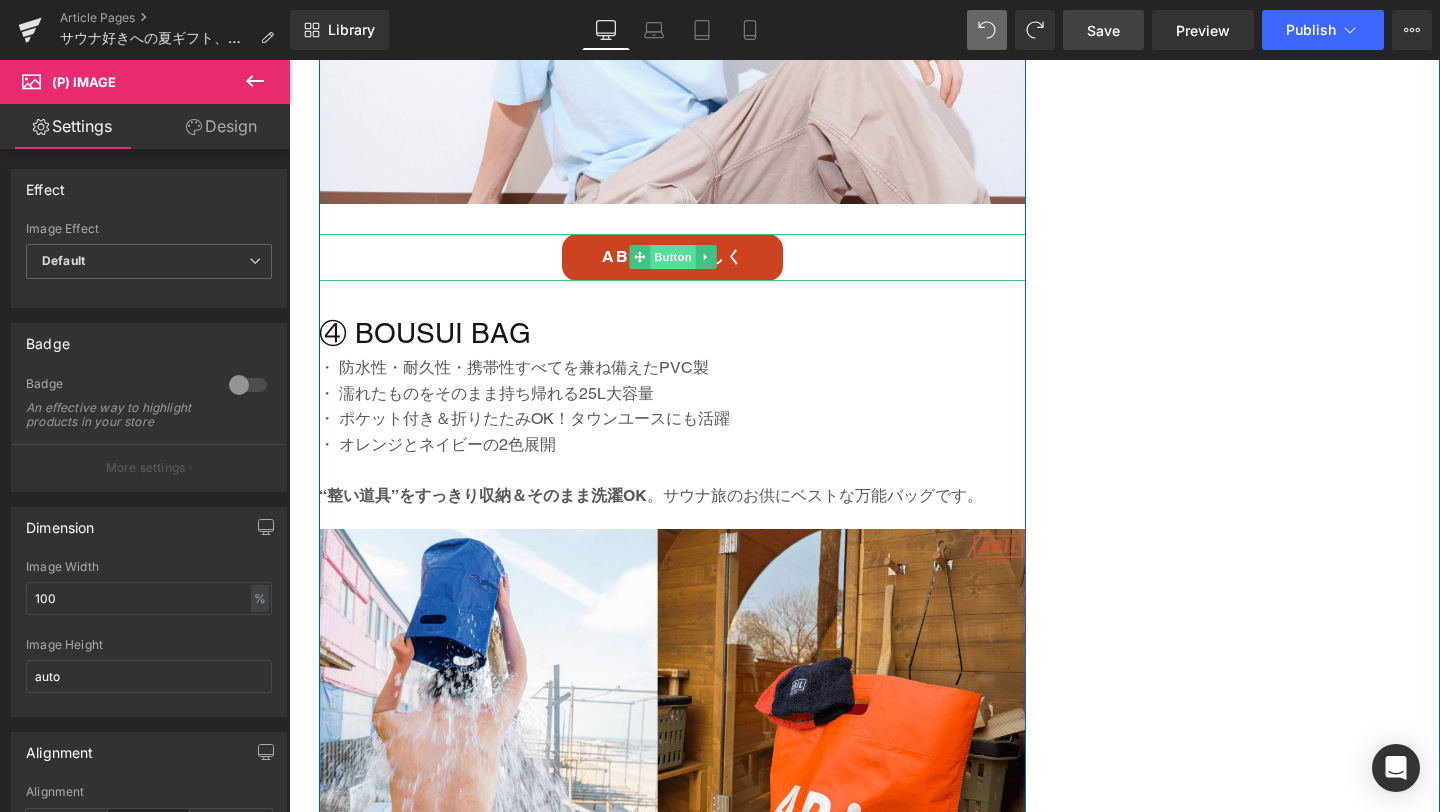 click on "Button" at bounding box center (673, 257) 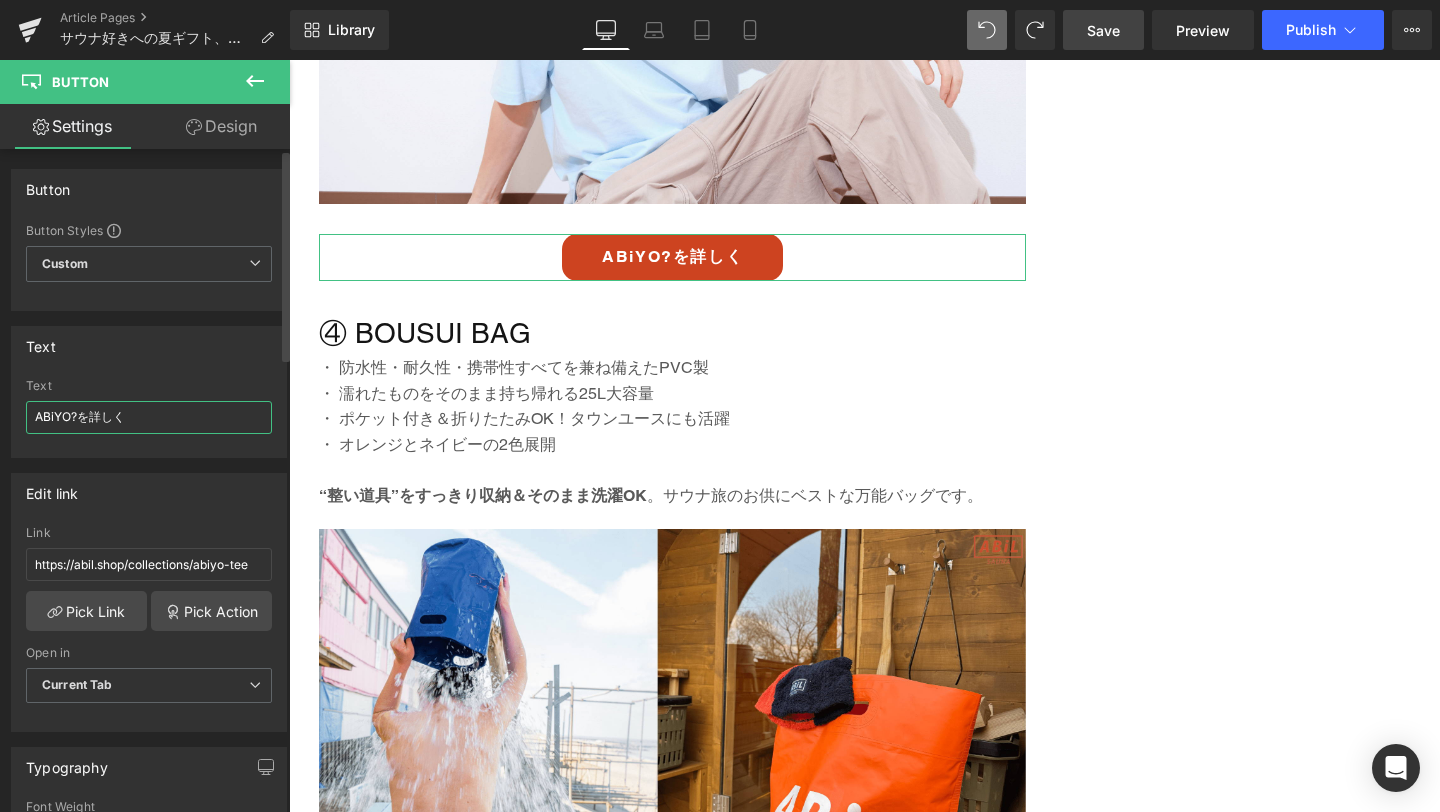 click on "ABiYO?を詳しく" at bounding box center (149, 417) 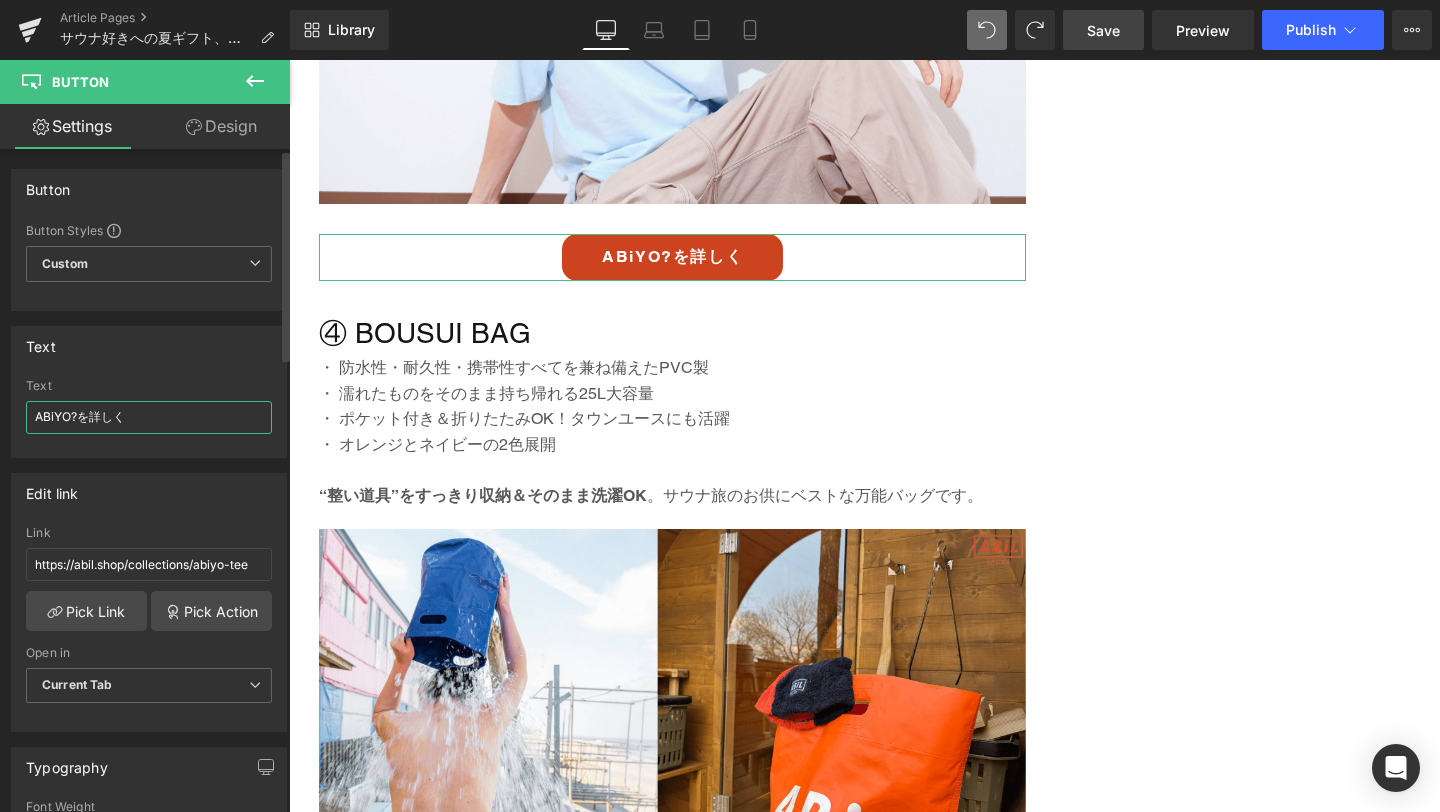 click on "ABiYO?を詳しく" at bounding box center [149, 417] 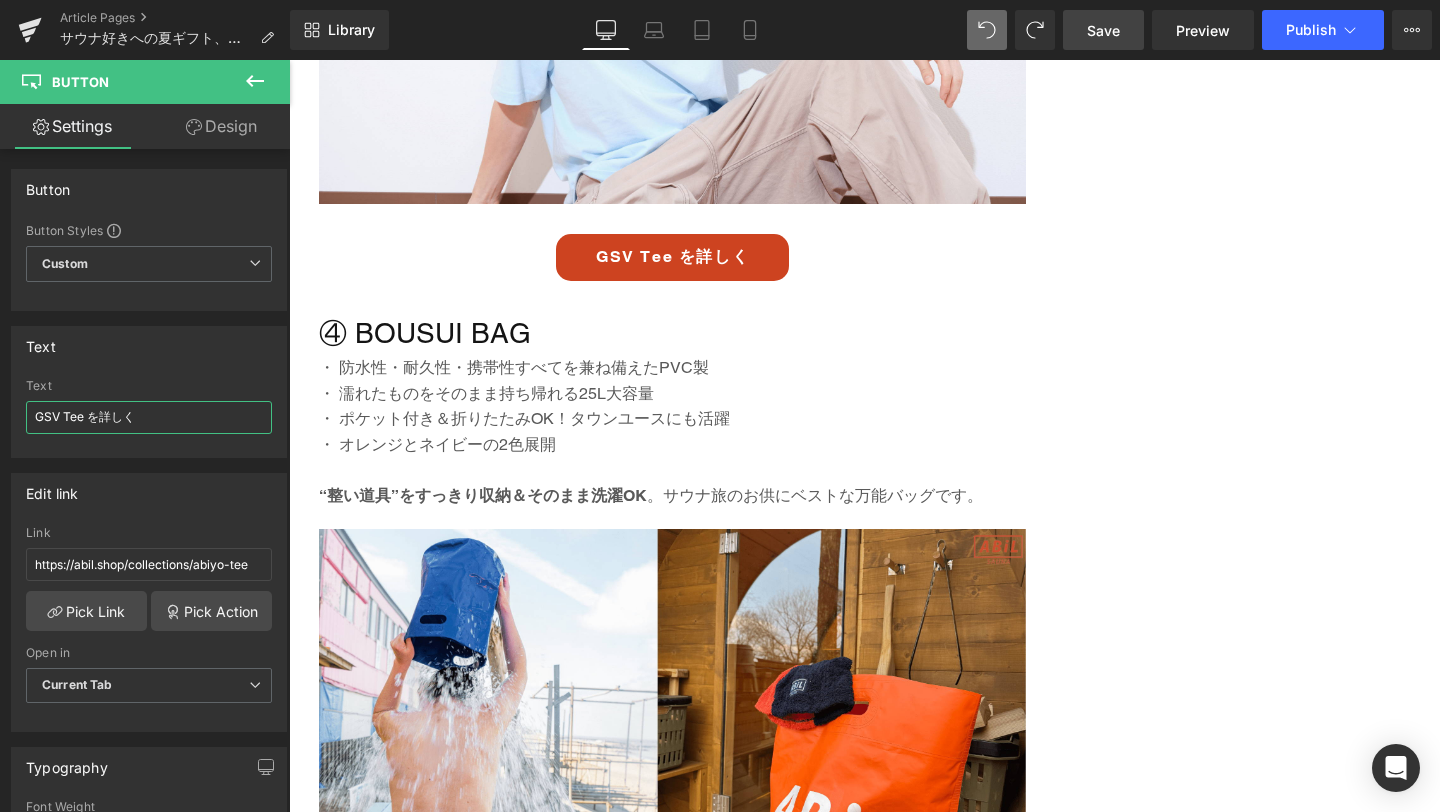 type on "GSV Tee を詳しく" 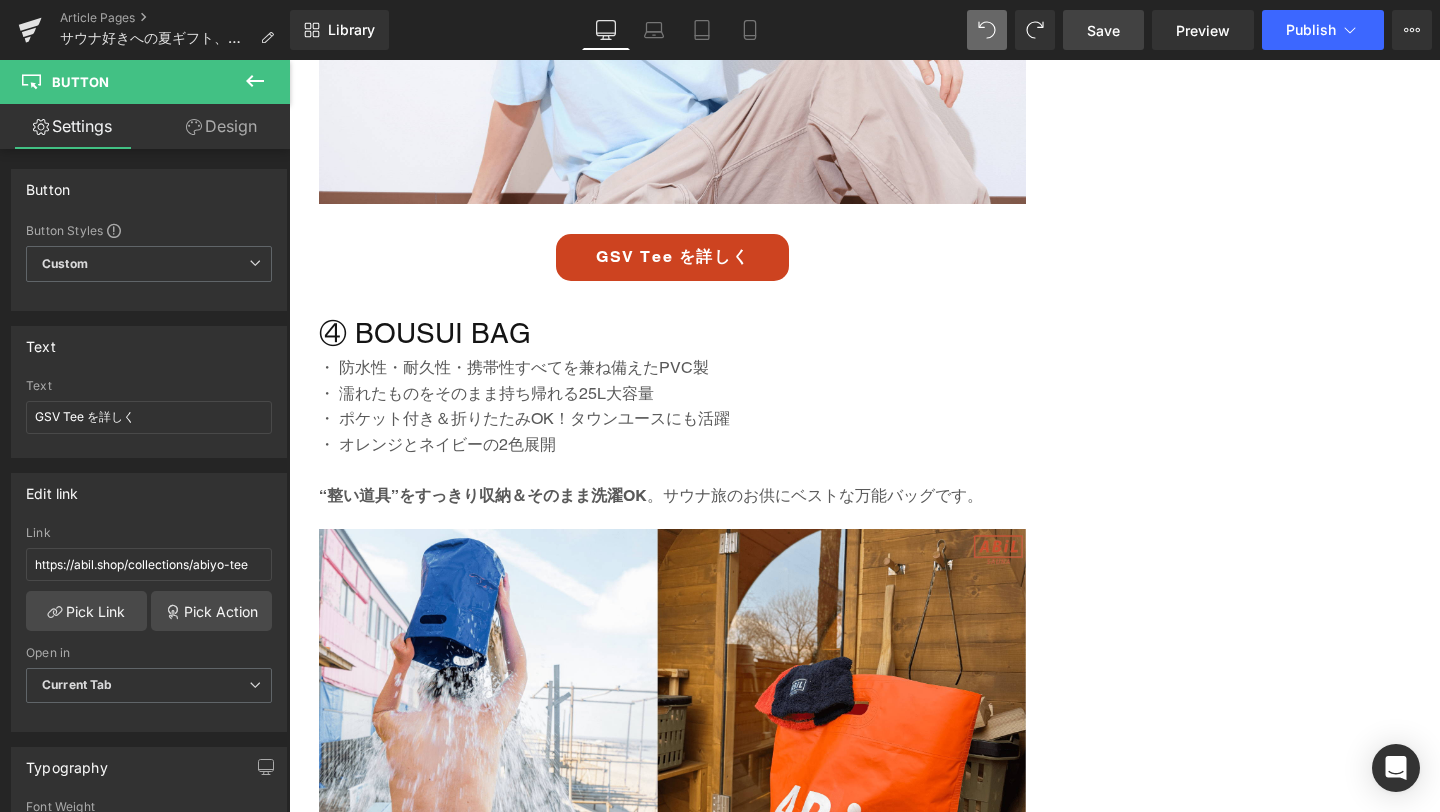 click on "Save" at bounding box center (1103, 30) 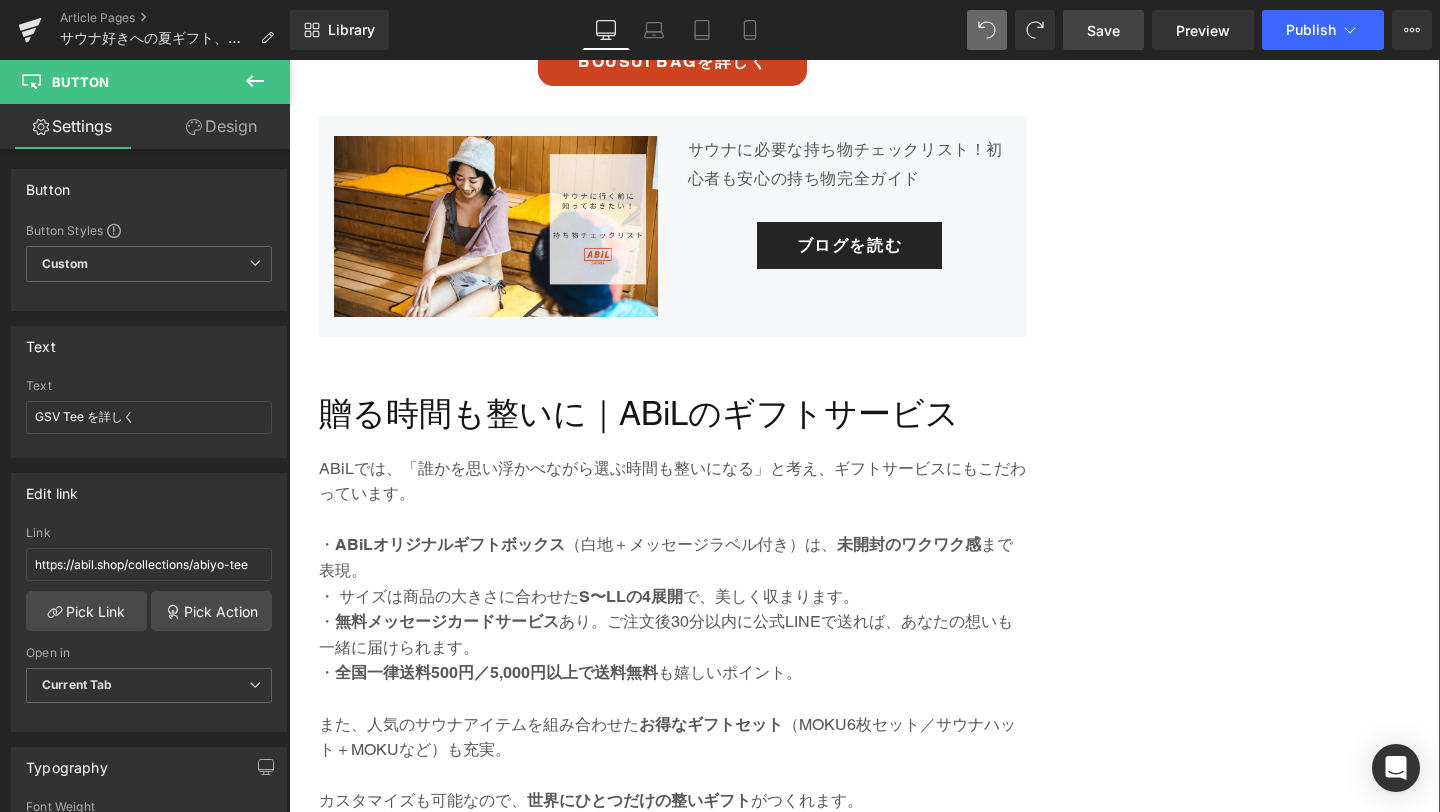 scroll, scrollTop: 5167, scrollLeft: 0, axis: vertical 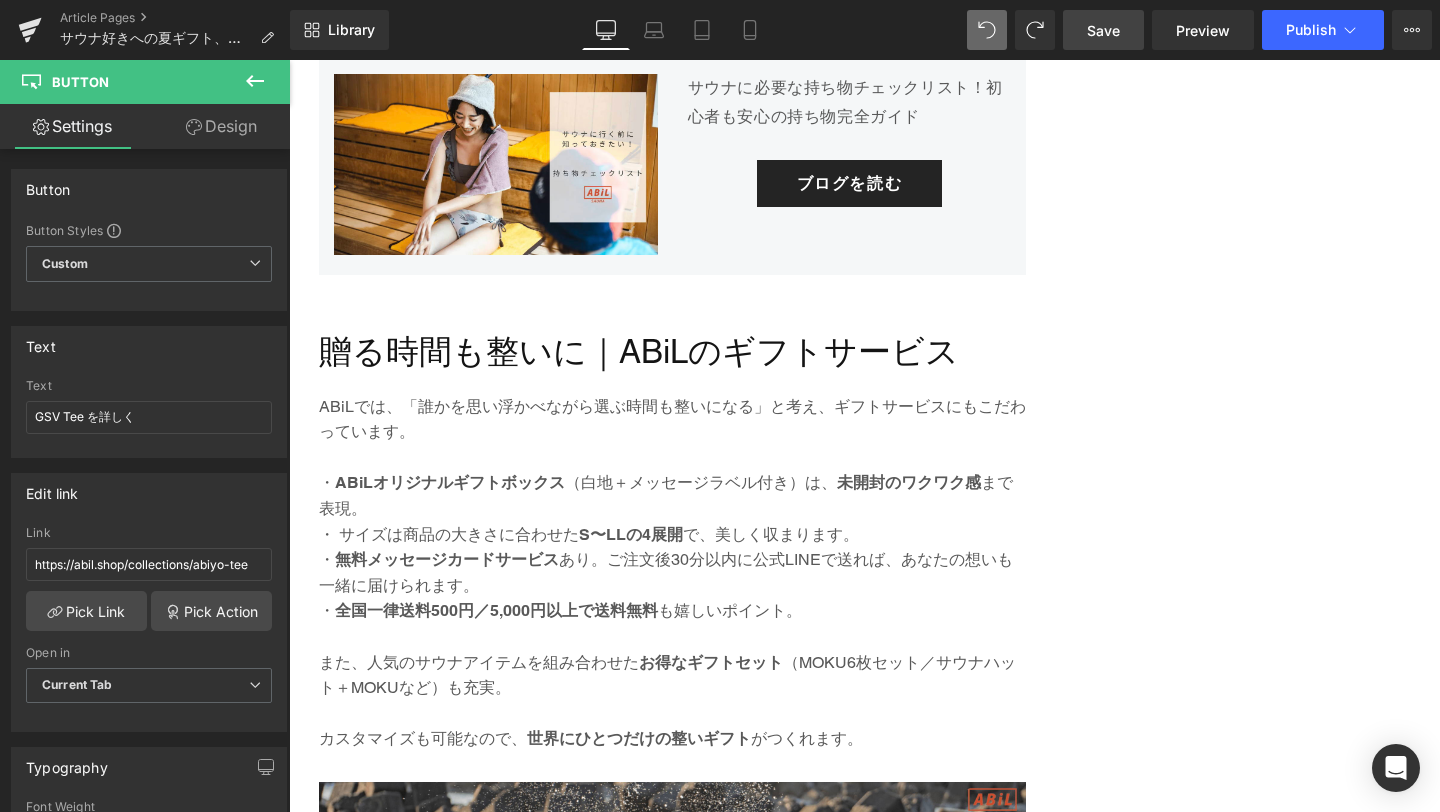 click on "Save" at bounding box center [1103, 30] 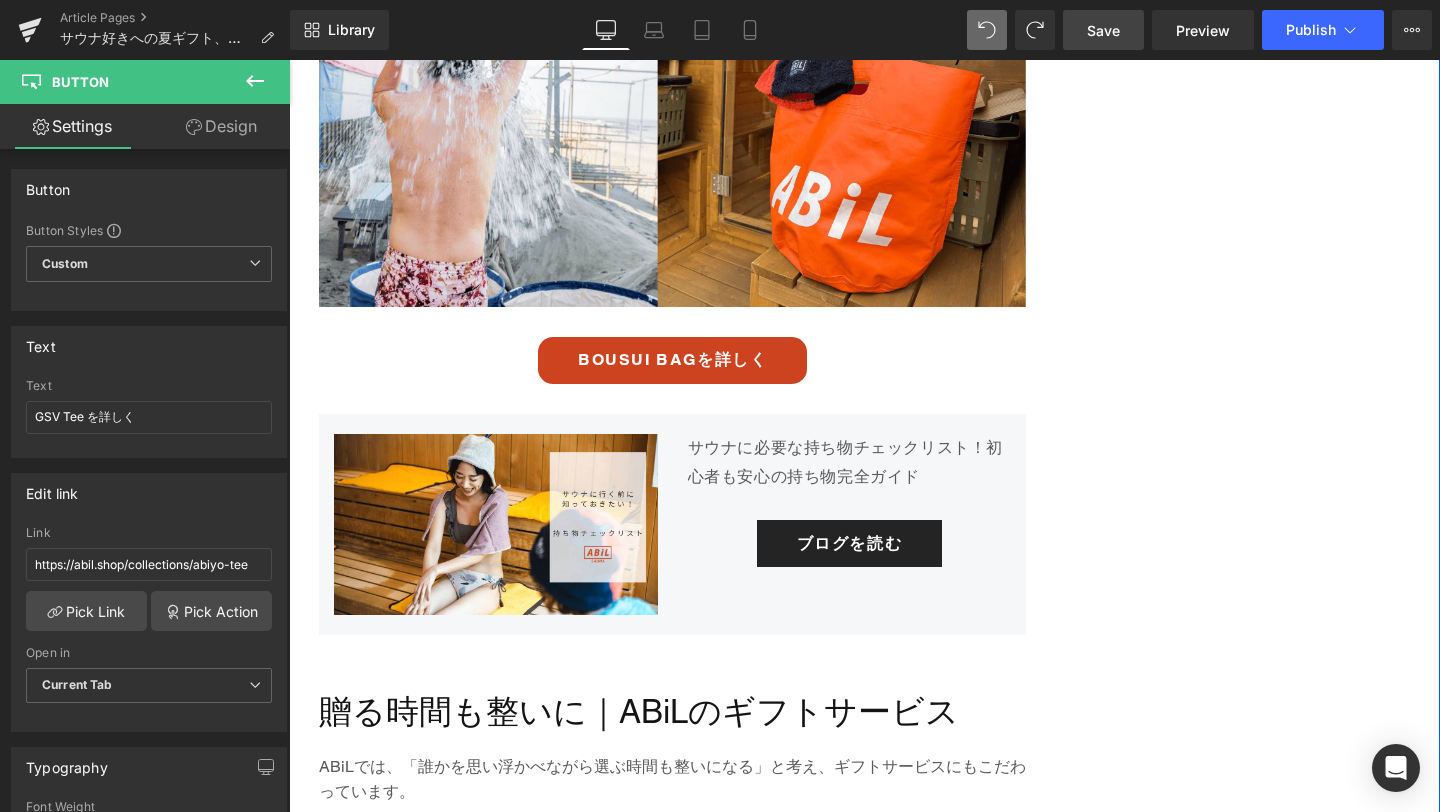 scroll, scrollTop: 4820, scrollLeft: 0, axis: vertical 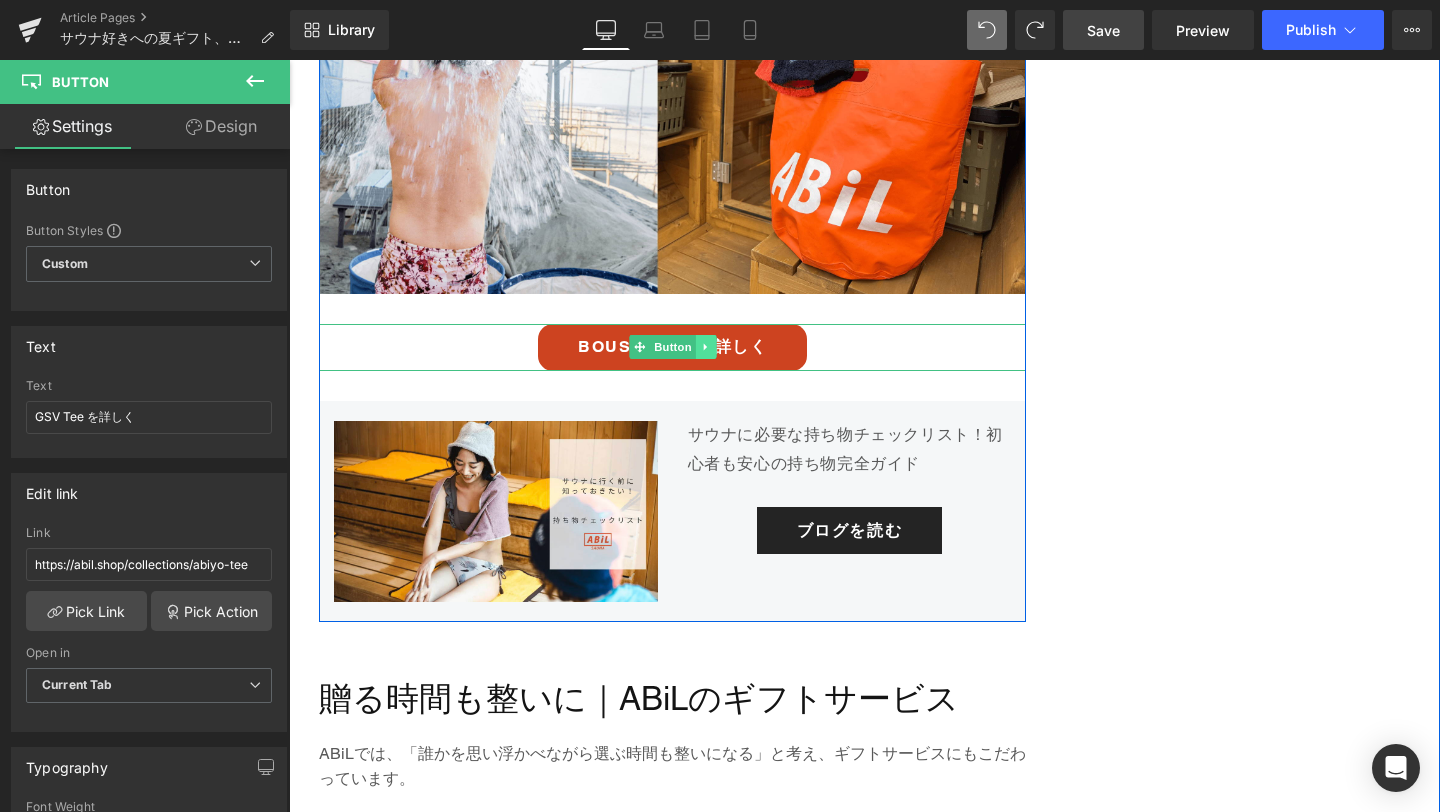 click 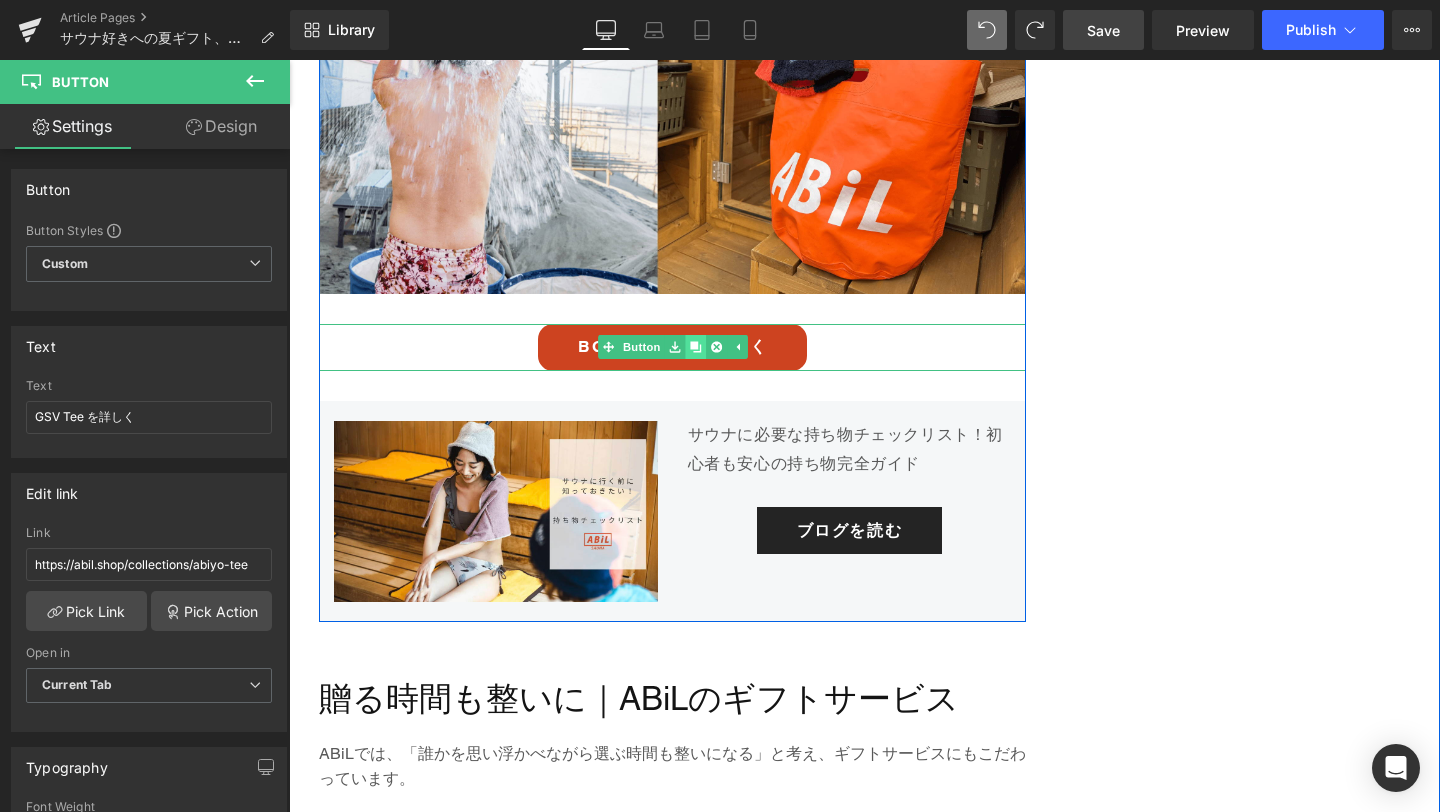 click 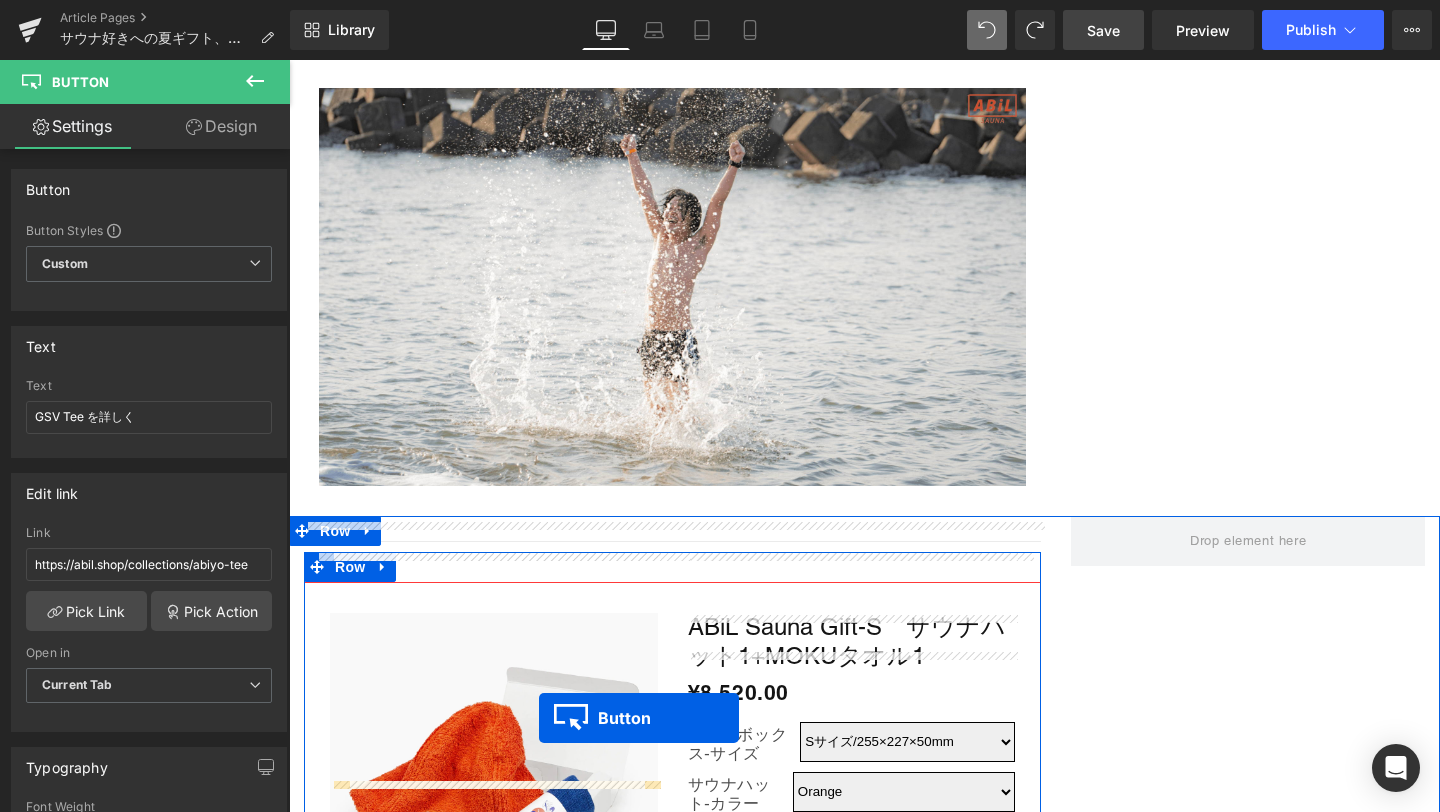 scroll, scrollTop: 6700, scrollLeft: 0, axis: vertical 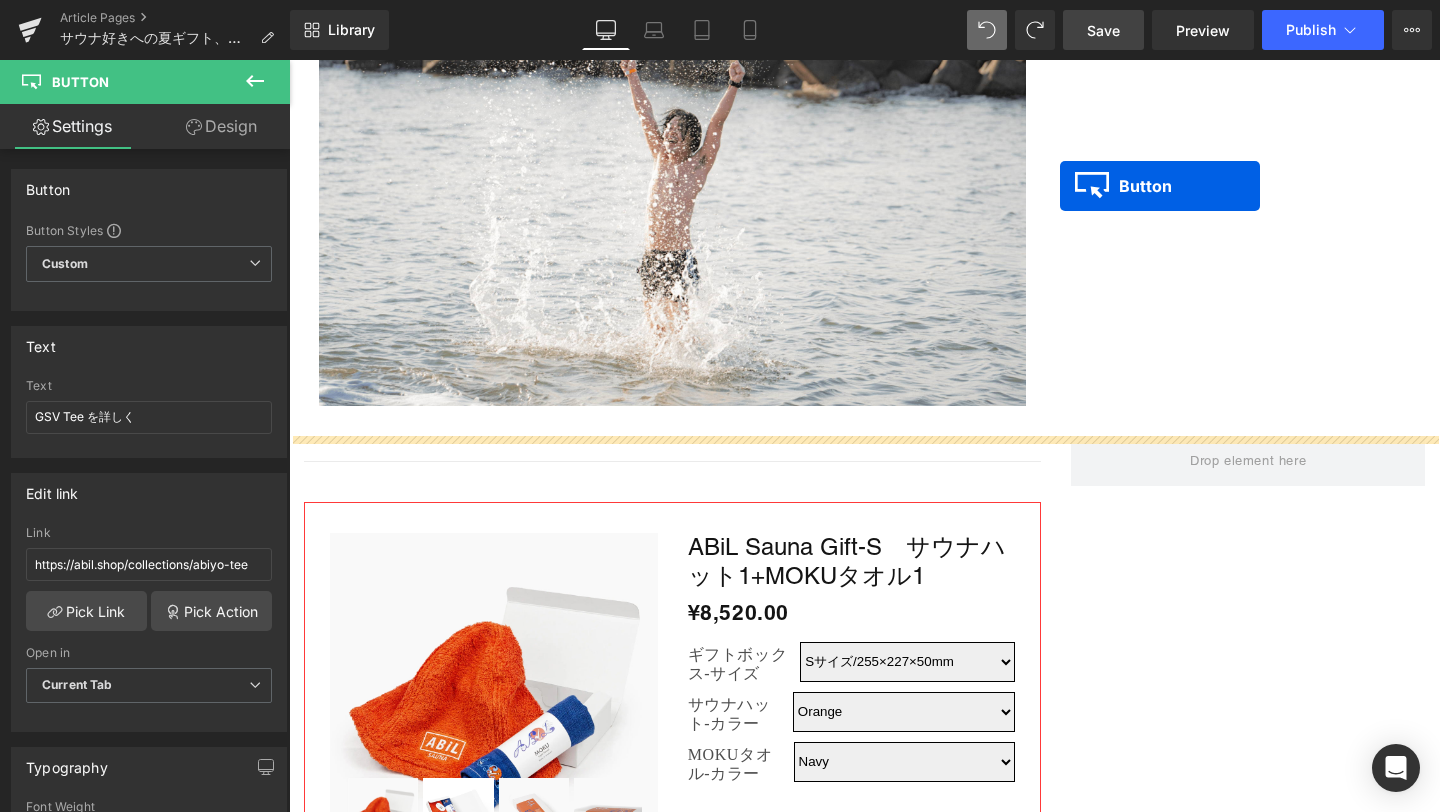 drag, startPoint x: 638, startPoint y: 419, endPoint x: 1060, endPoint y: 185, distance: 482.53497 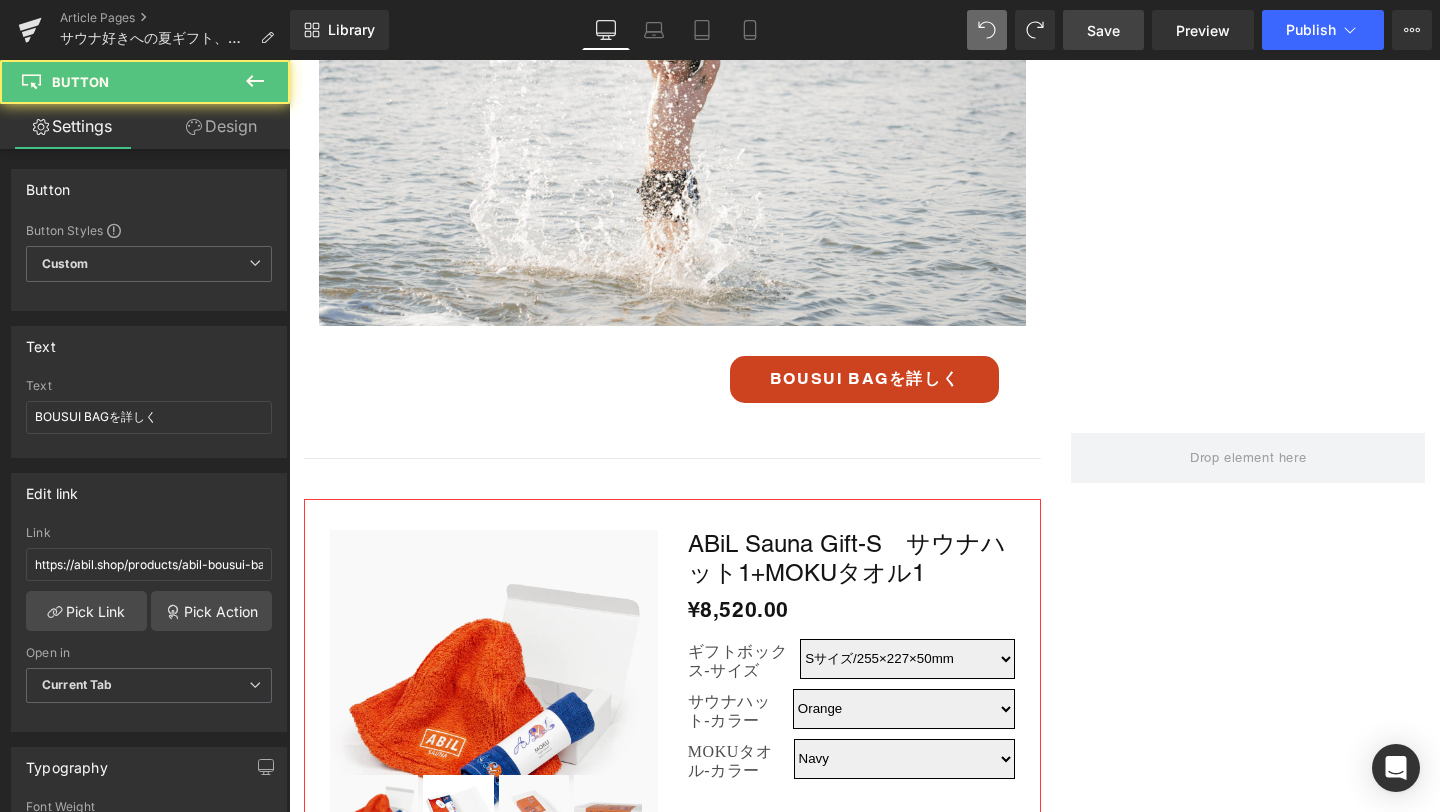 scroll, scrollTop: 6620, scrollLeft: 0, axis: vertical 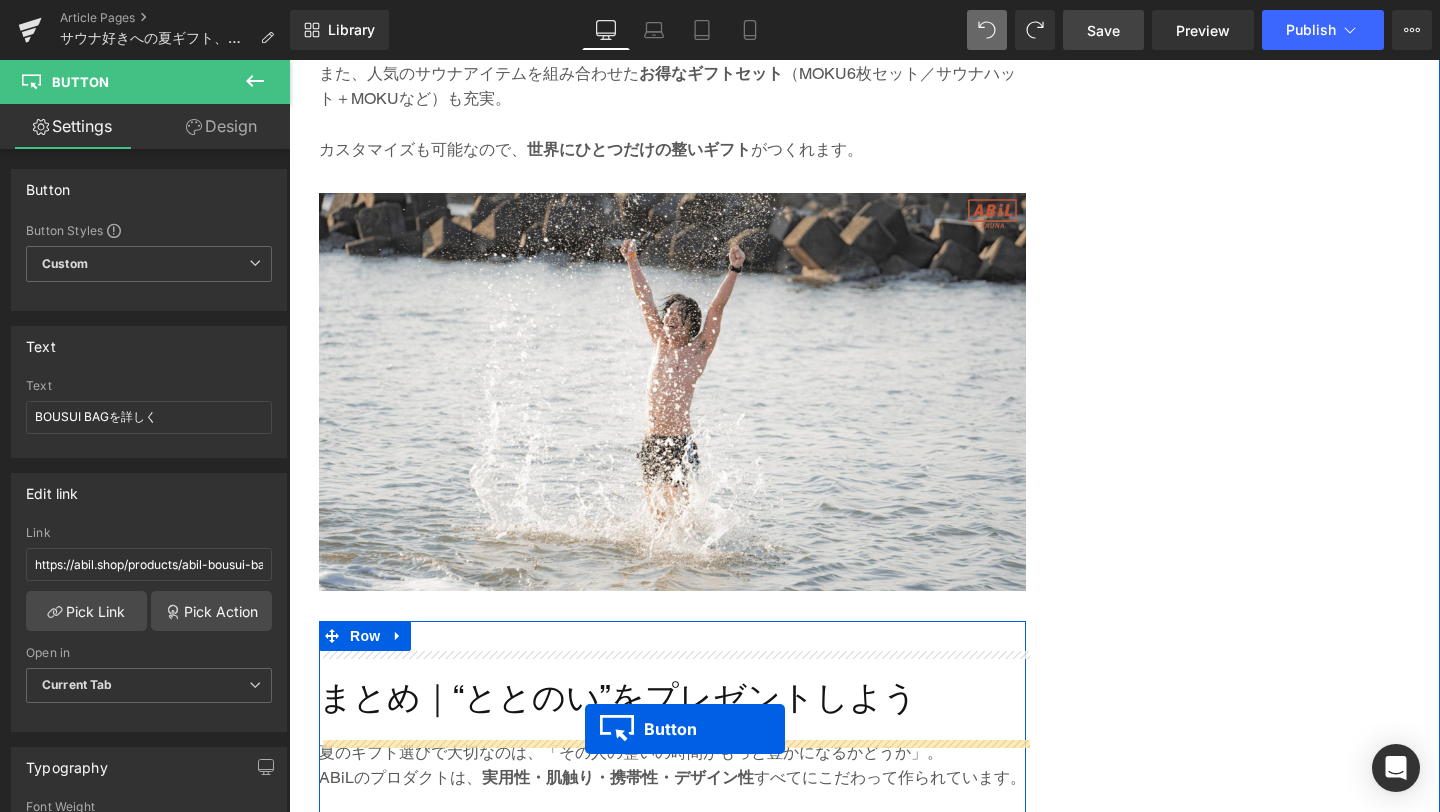drag, startPoint x: 630, startPoint y: 347, endPoint x: 585, endPoint y: 729, distance: 384.6414 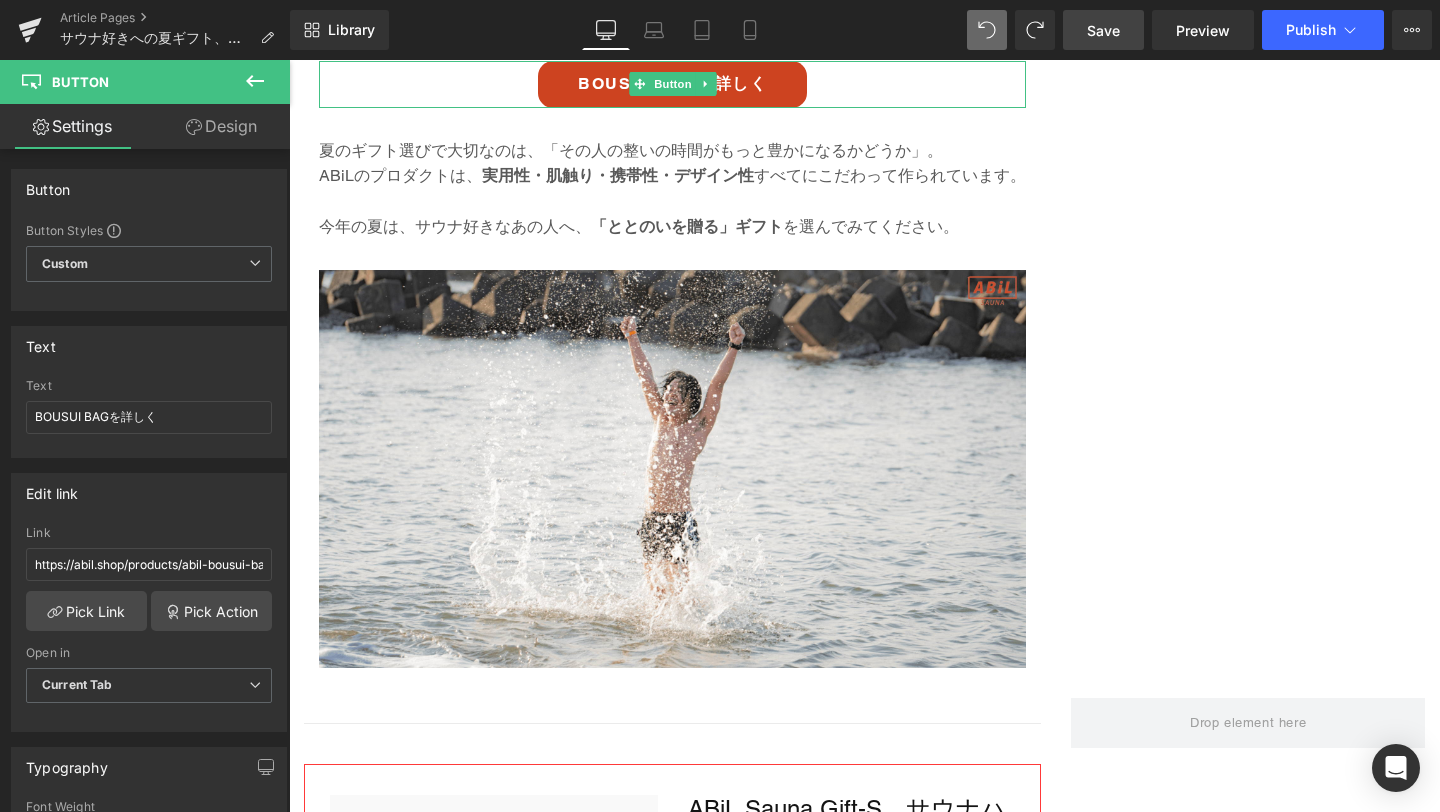 scroll, scrollTop: 6421, scrollLeft: 0, axis: vertical 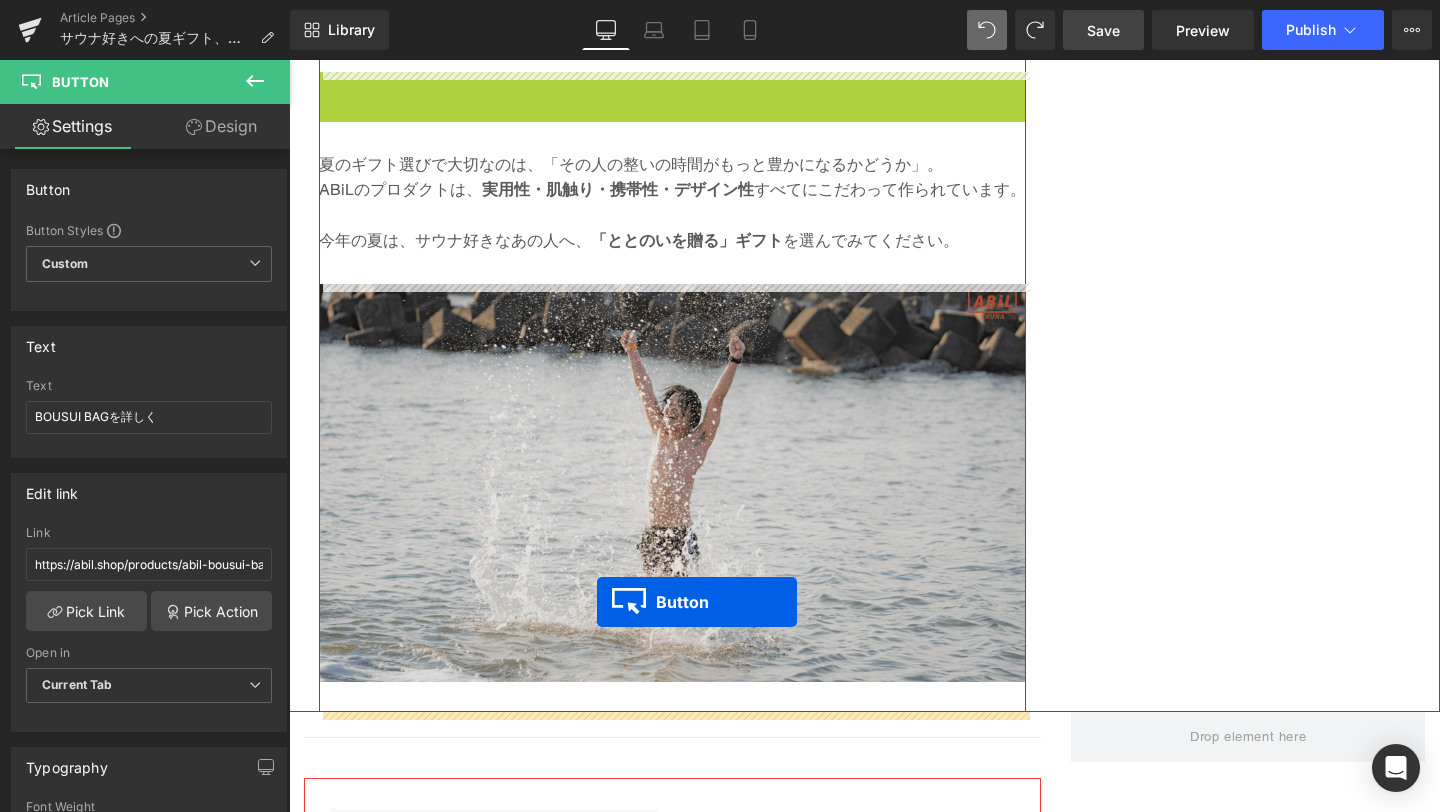 drag, startPoint x: 637, startPoint y: 105, endPoint x: 597, endPoint y: 602, distance: 498.60706 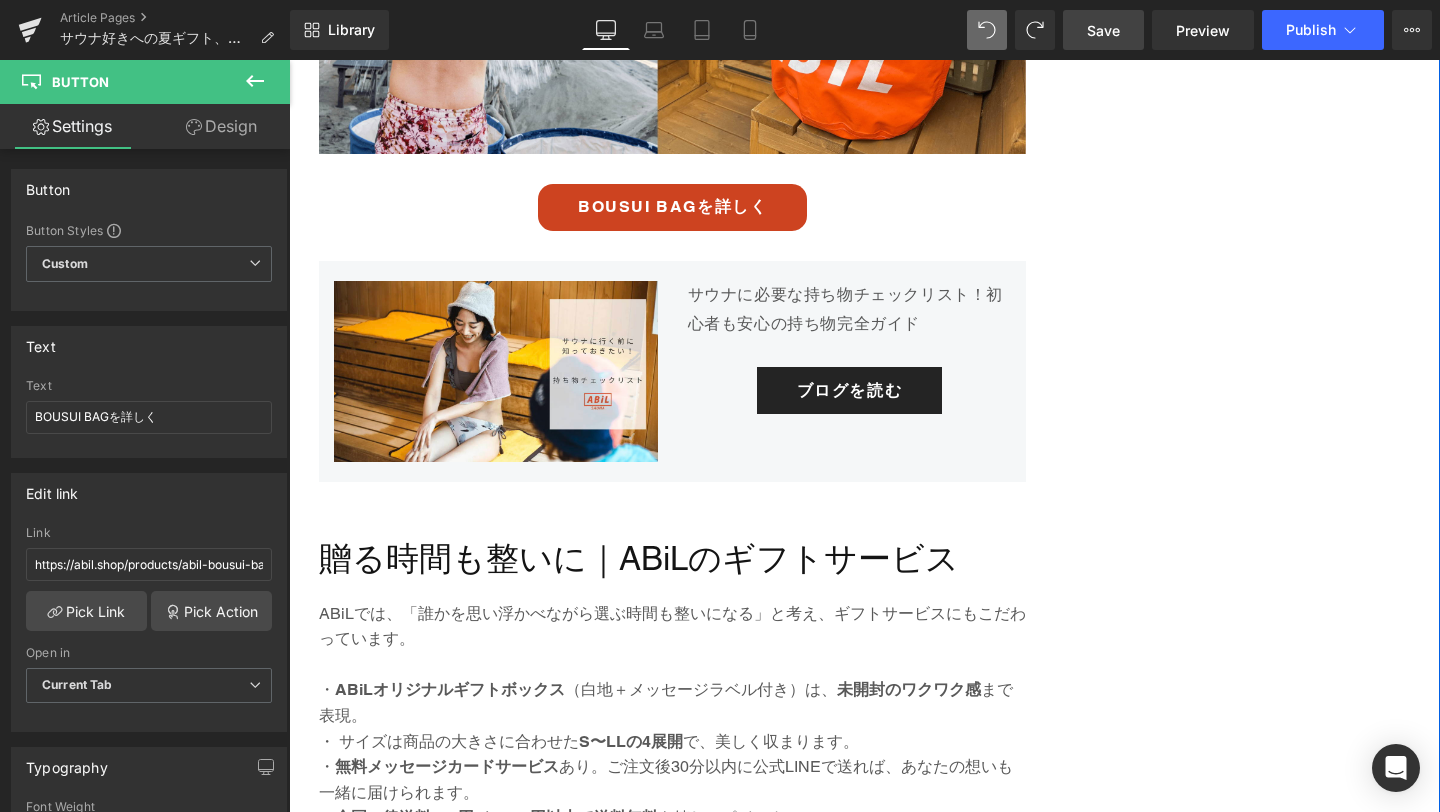 scroll, scrollTop: 4982, scrollLeft: 0, axis: vertical 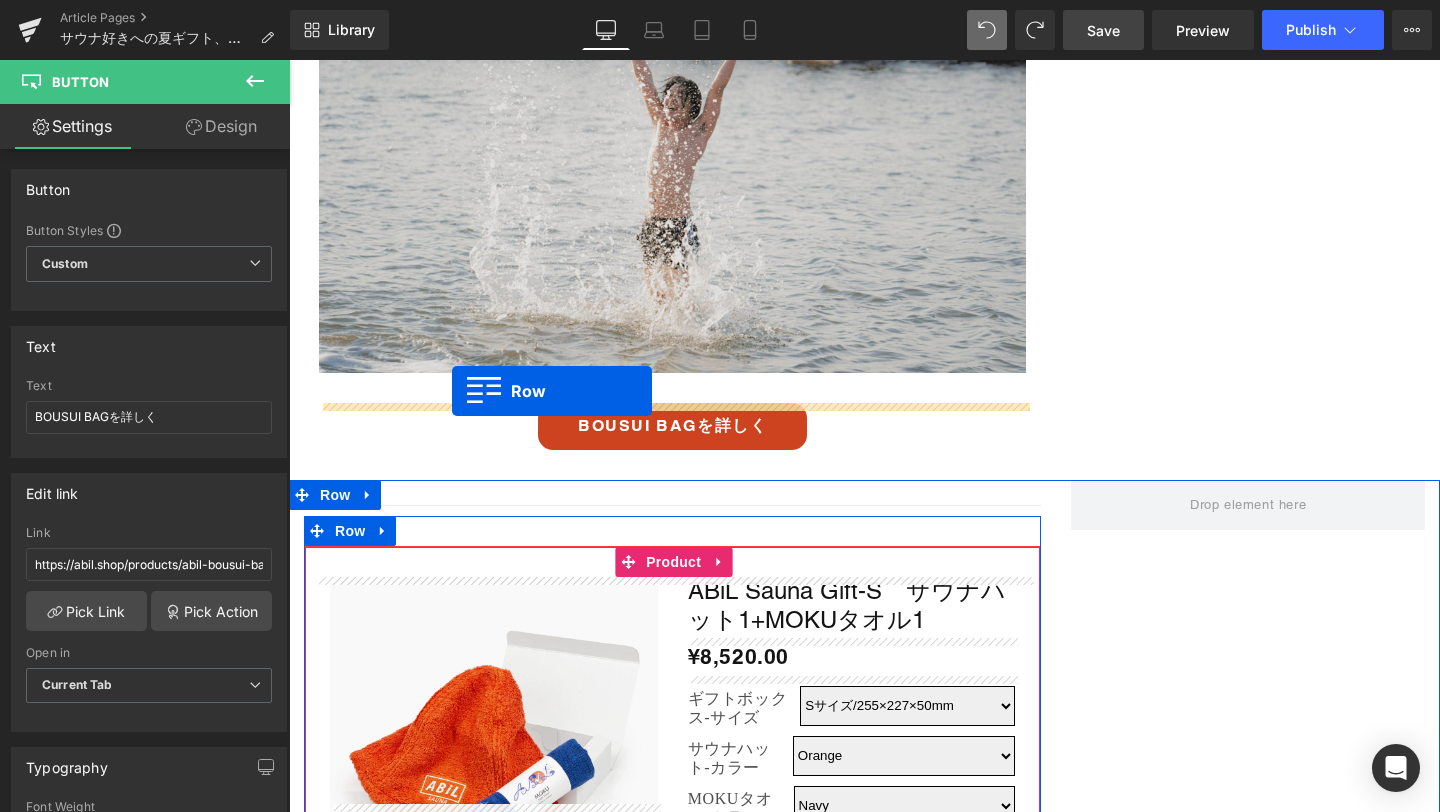 drag, startPoint x: 334, startPoint y: 252, endPoint x: 452, endPoint y: 391, distance: 182.3321 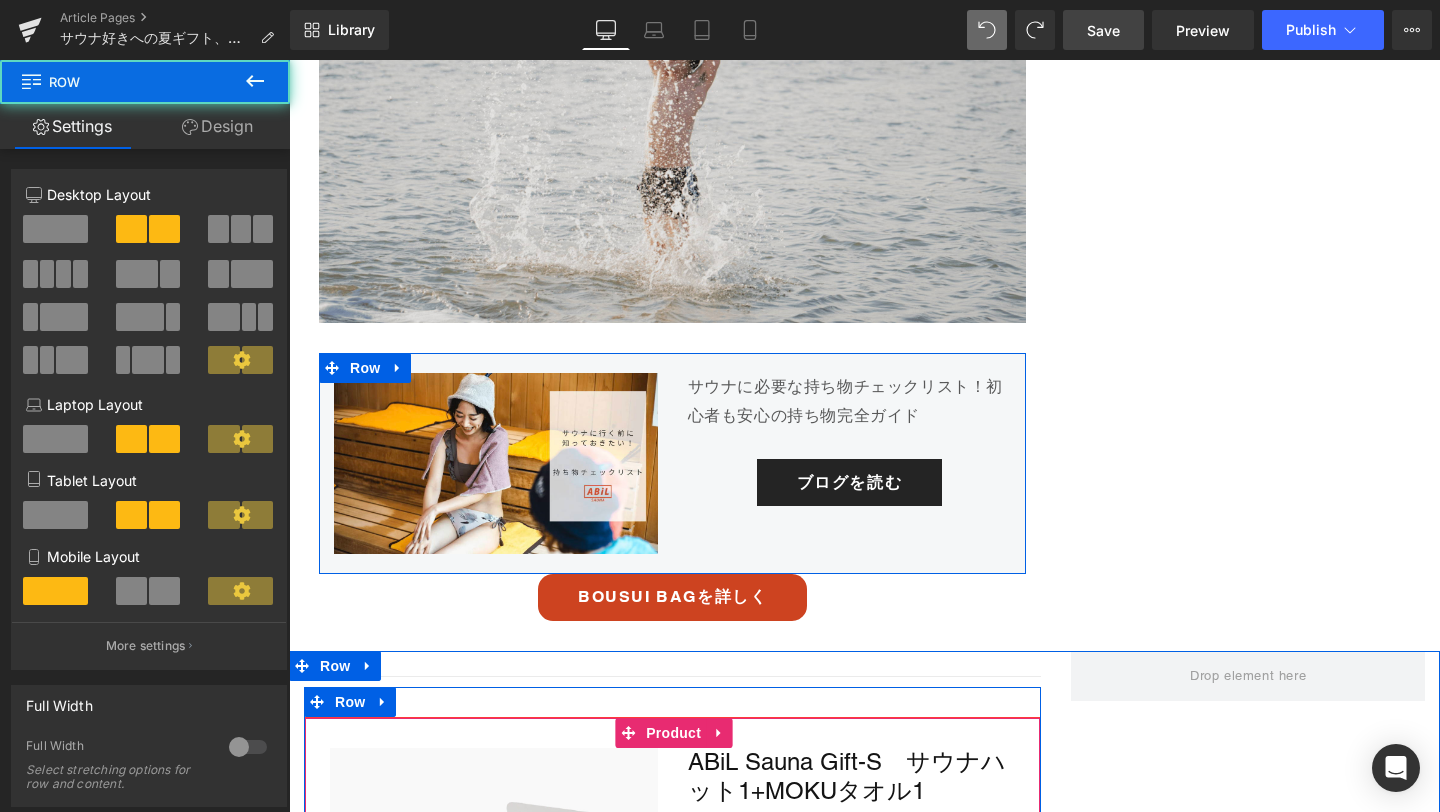 scroll, scrollTop: 6432, scrollLeft: 0, axis: vertical 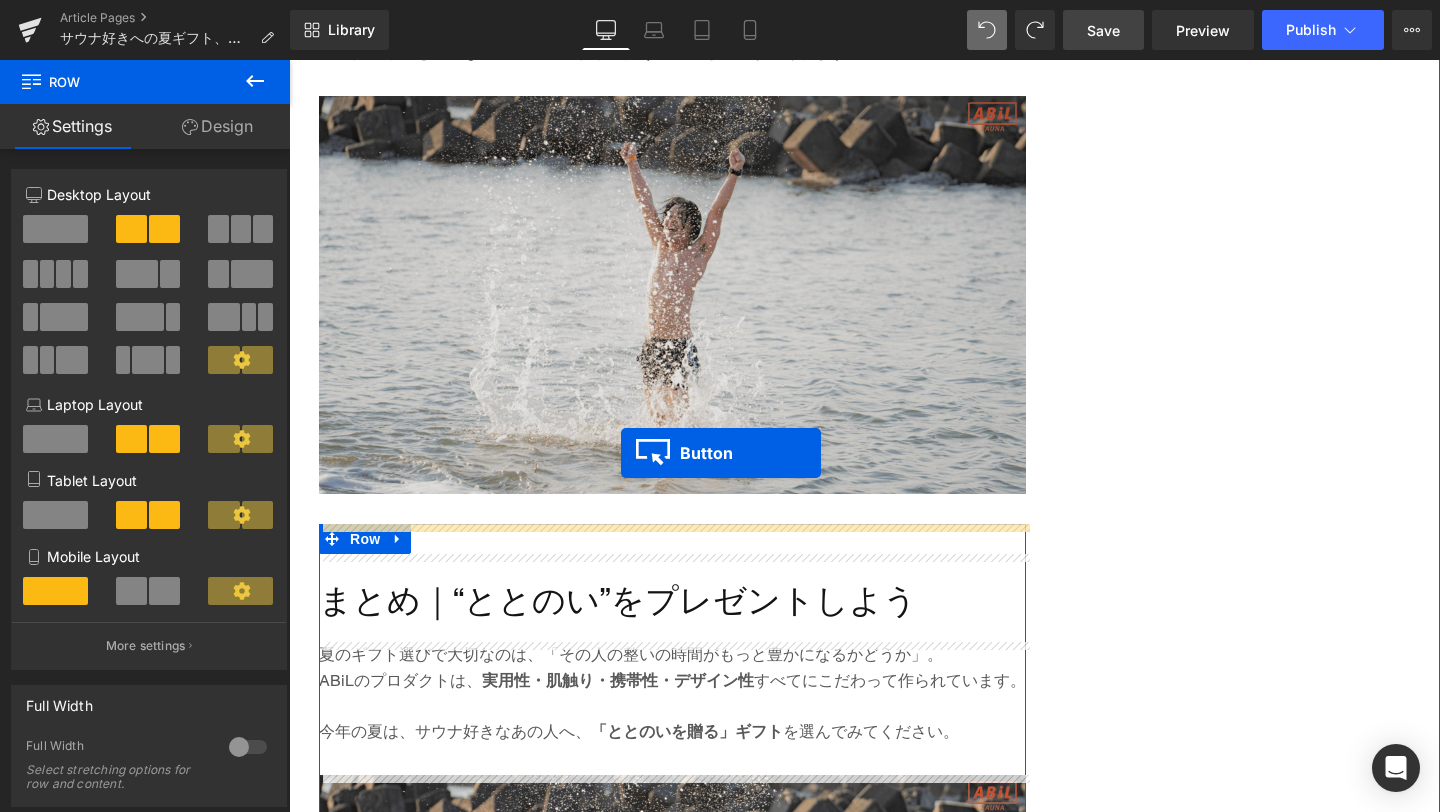 drag, startPoint x: 639, startPoint y: 655, endPoint x: 621, endPoint y: 453, distance: 202.8004 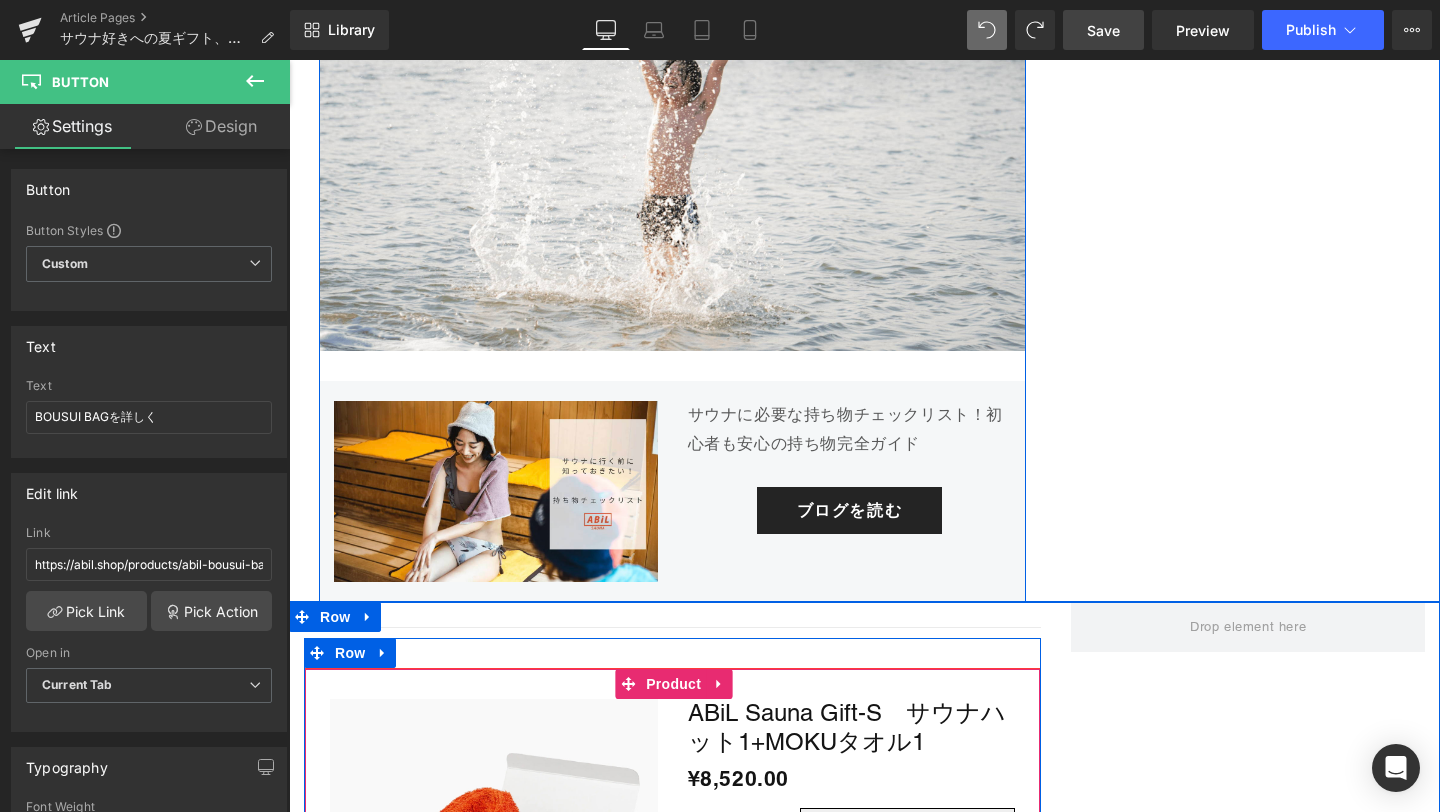 scroll, scrollTop: 6569, scrollLeft: 0, axis: vertical 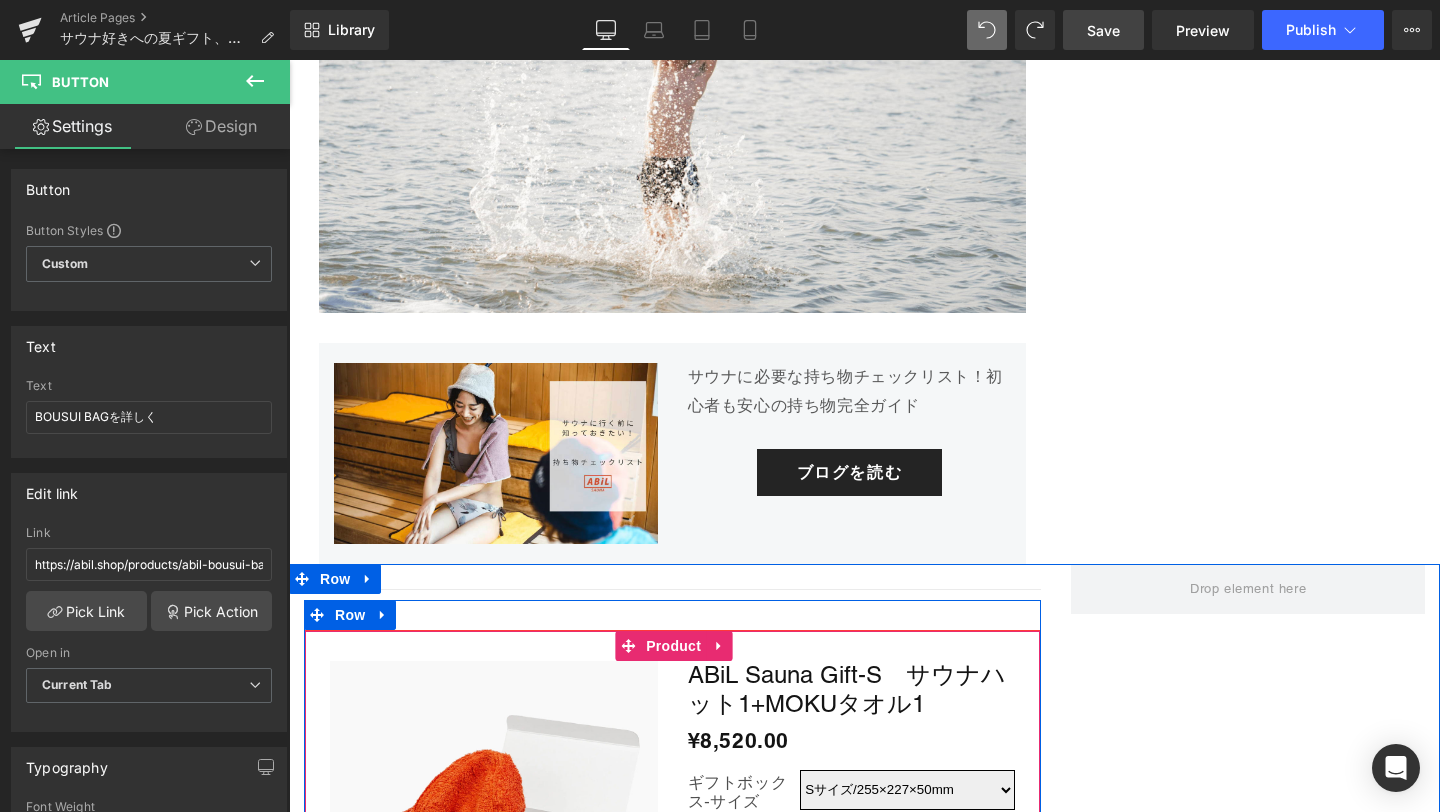click on "Save" at bounding box center [1103, 30] 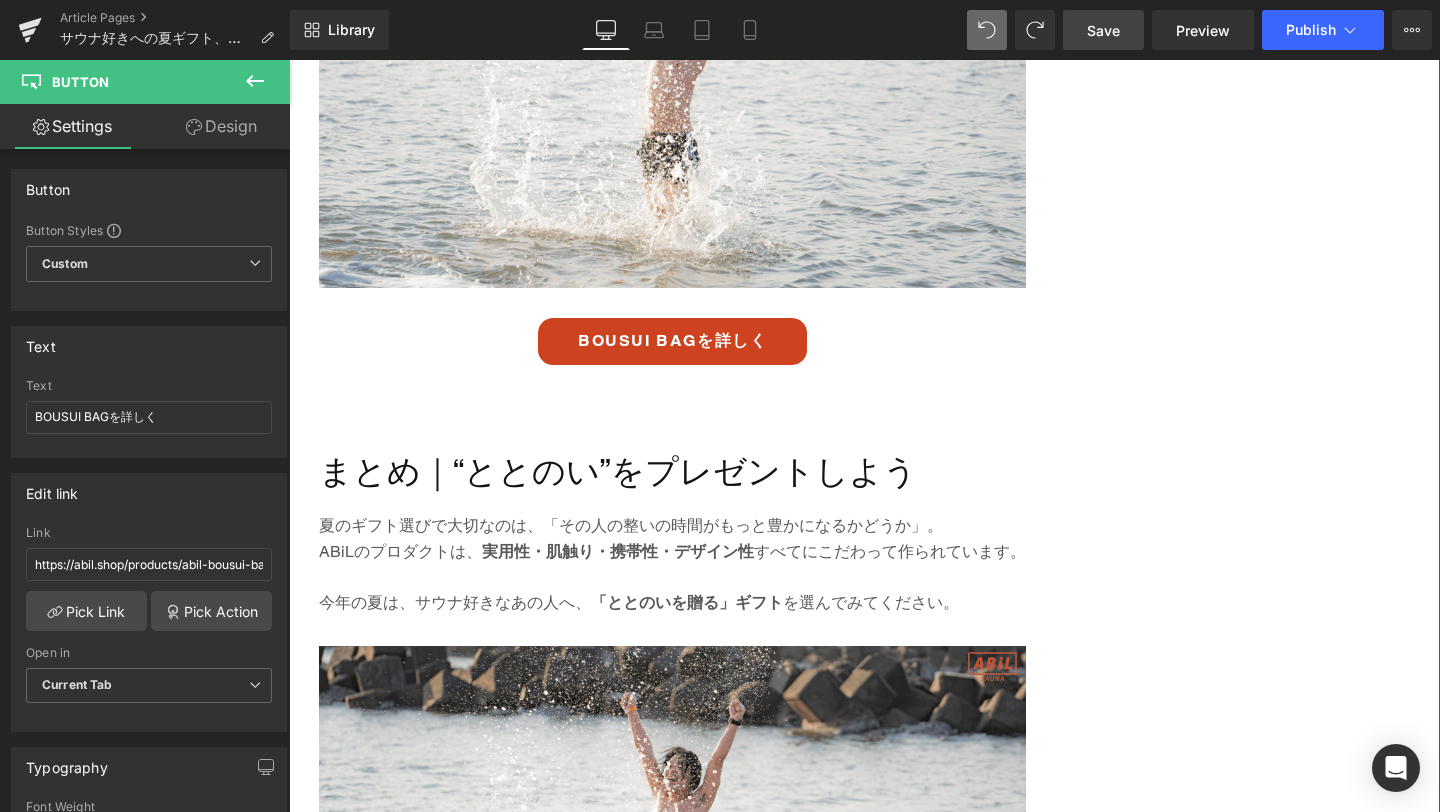 scroll, scrollTop: 5833, scrollLeft: 0, axis: vertical 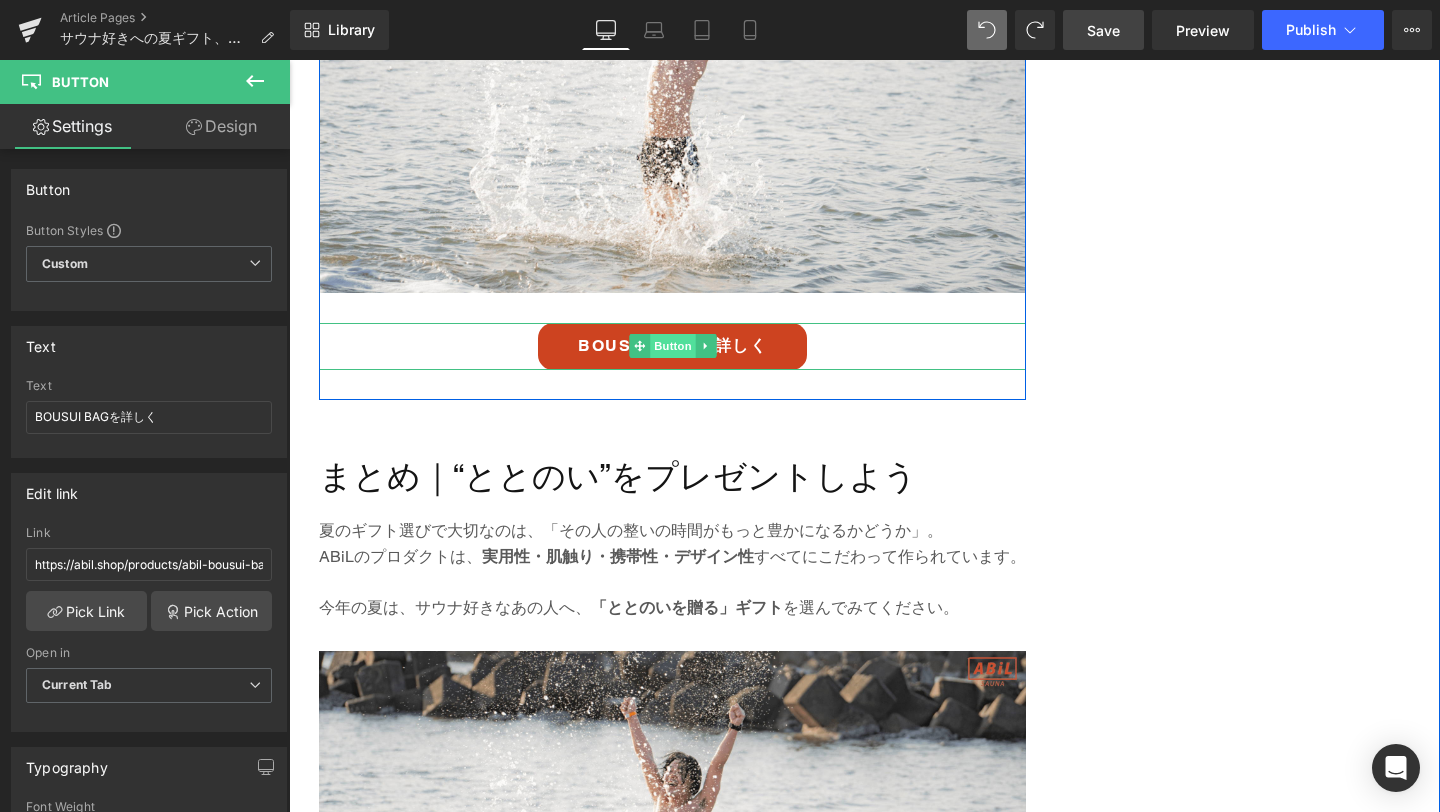 click on "Button" at bounding box center [673, 346] 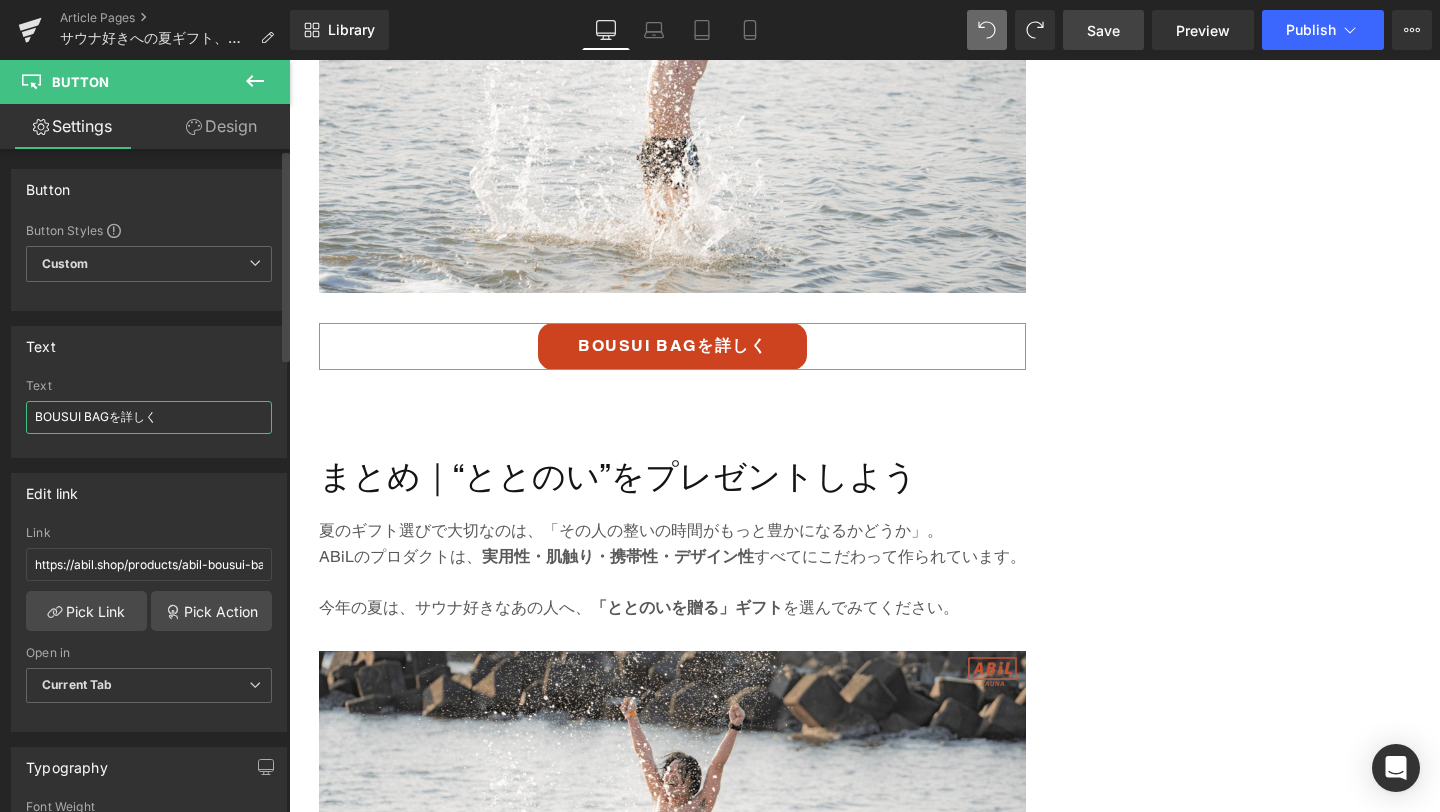 drag, startPoint x: 163, startPoint y: 413, endPoint x: 37, endPoint y: 413, distance: 126 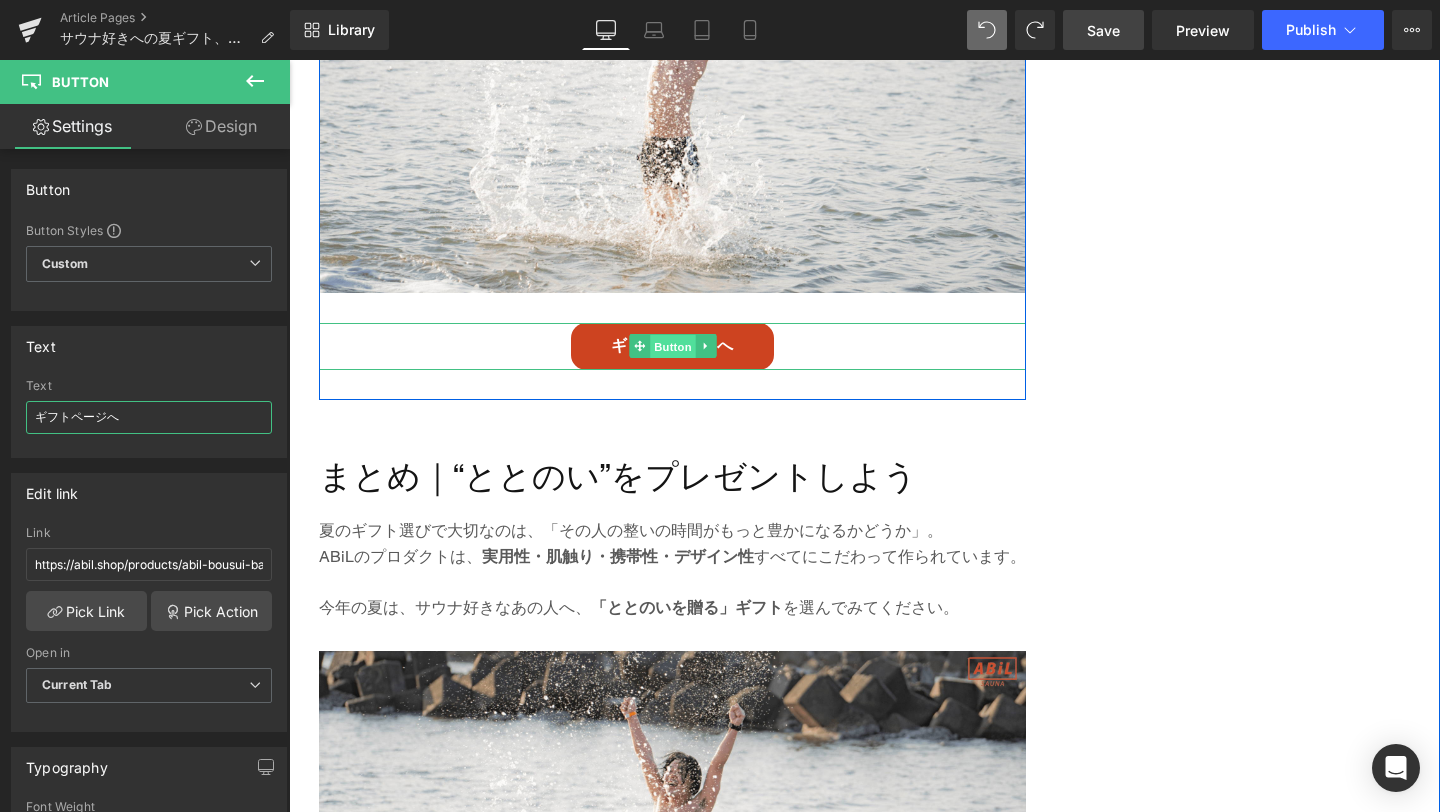 click on "Button" at bounding box center [673, 347] 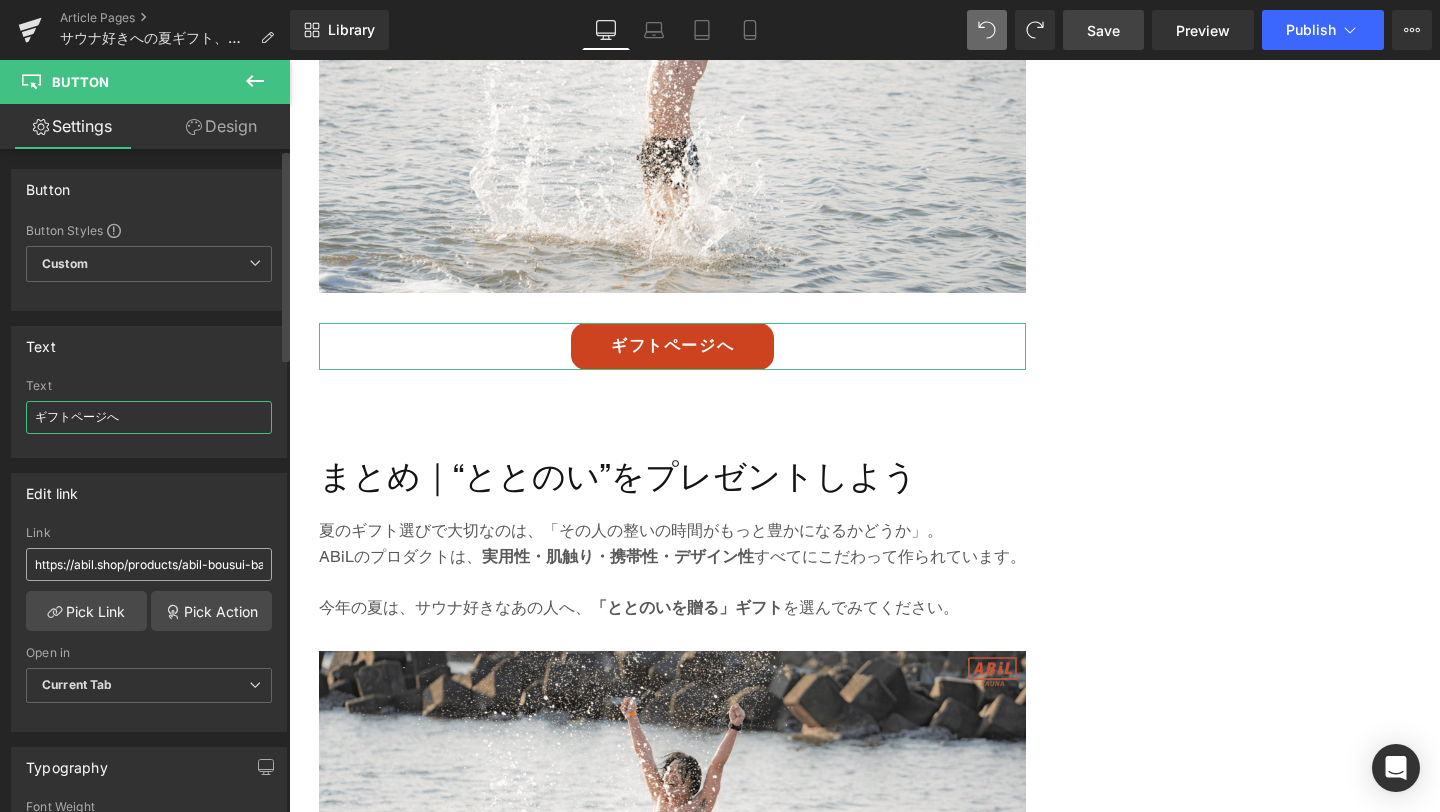 type on "ギフトページへ" 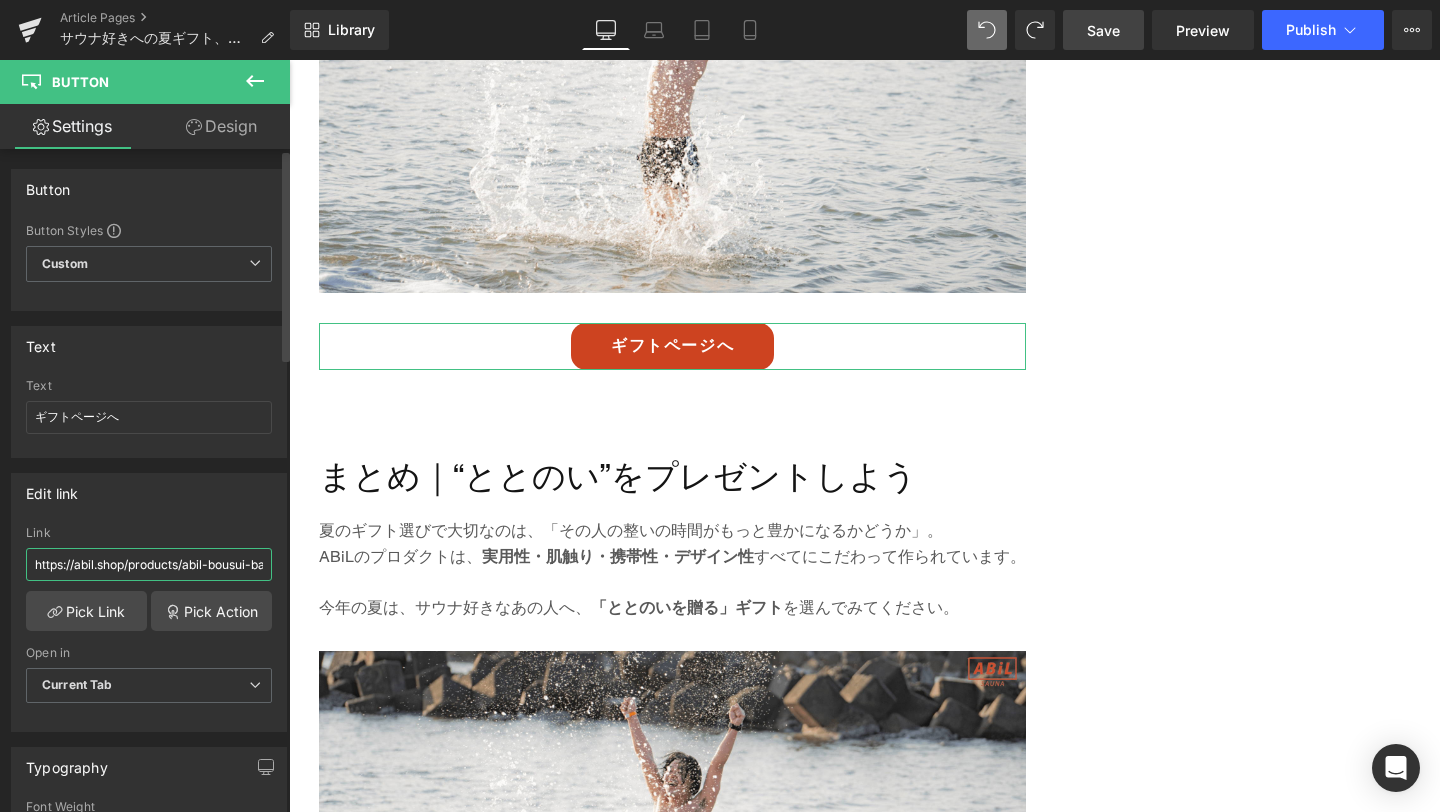 drag, startPoint x: 38, startPoint y: 565, endPoint x: 211, endPoint y: 567, distance: 173.01157 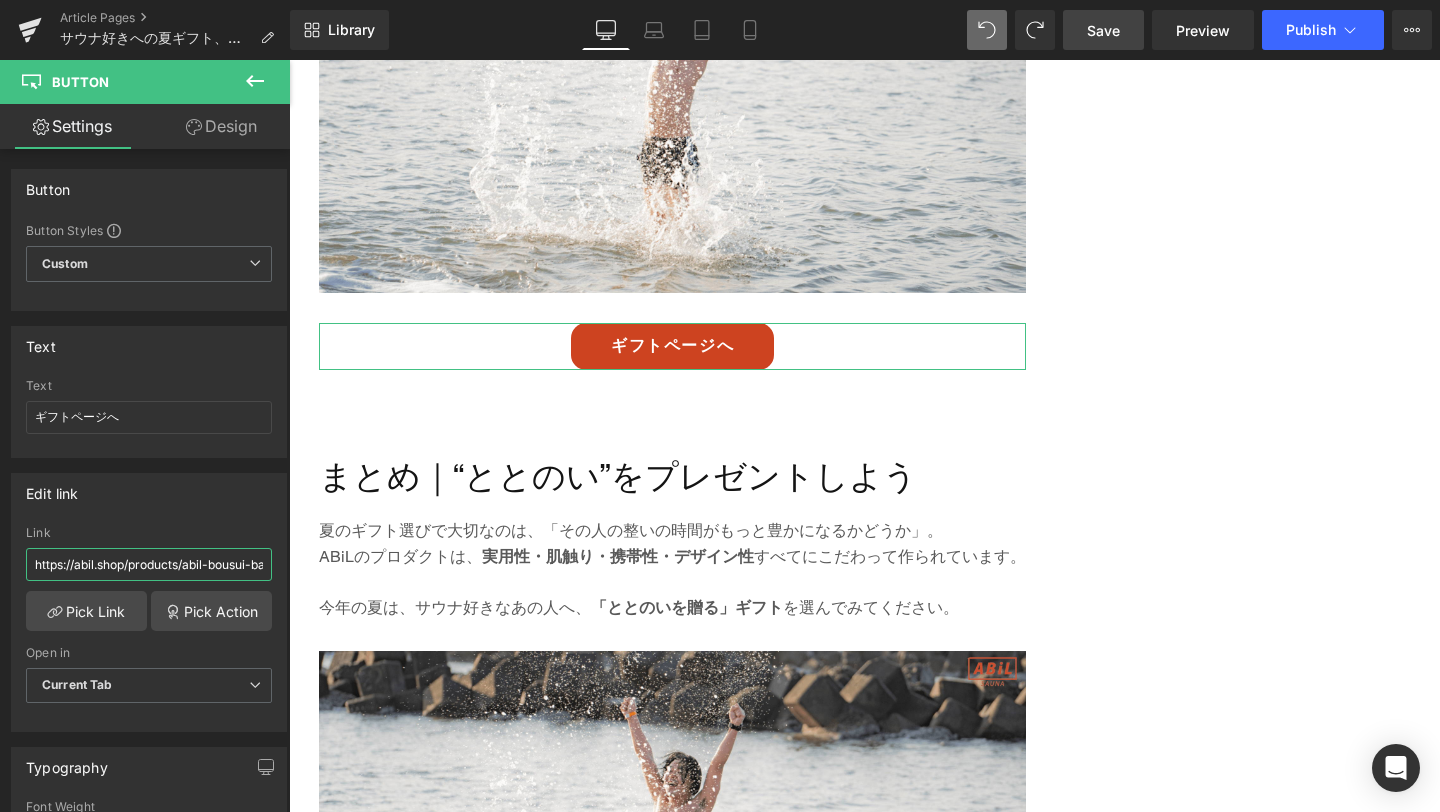 scroll, scrollTop: 0, scrollLeft: 21, axis: horizontal 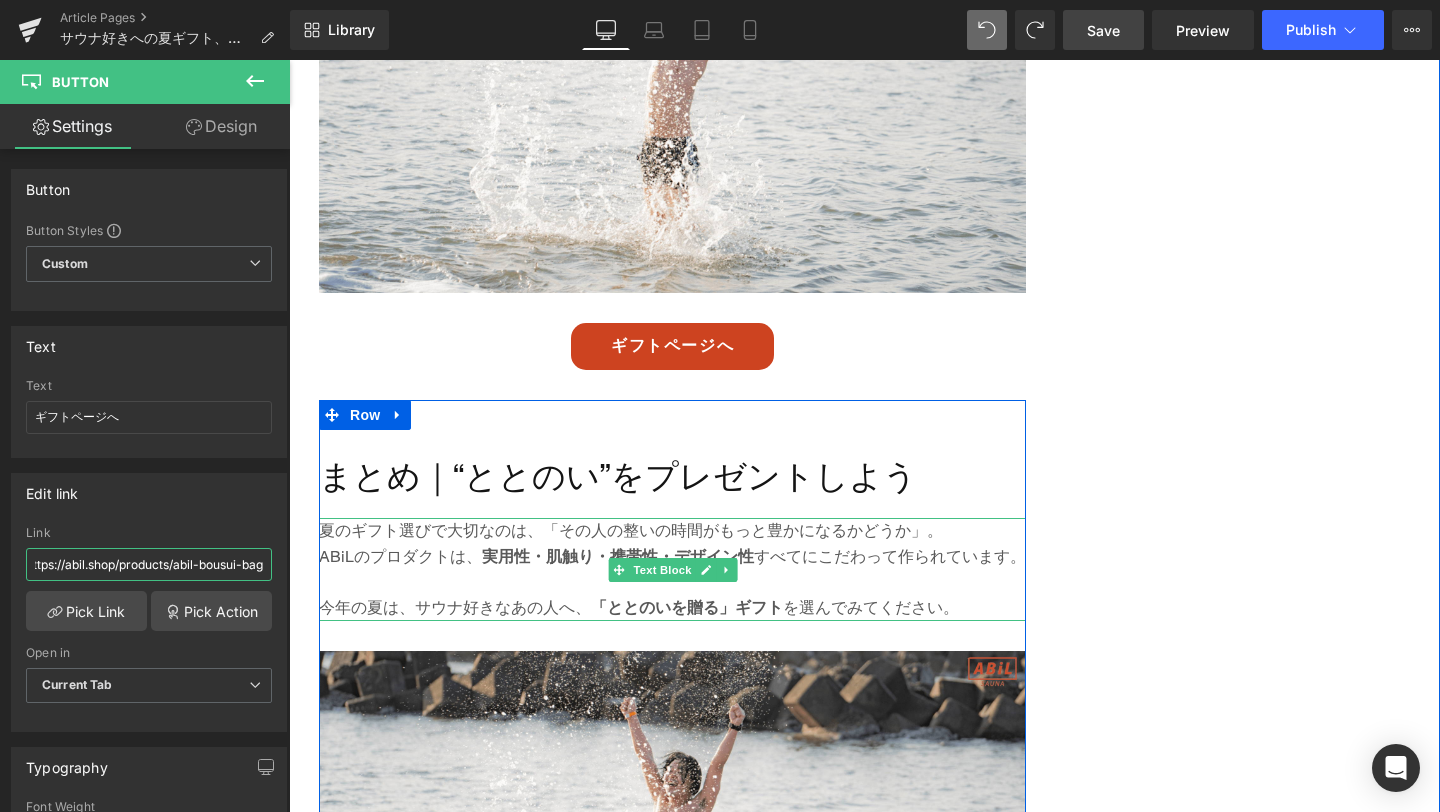 drag, startPoint x: 320, startPoint y: 621, endPoint x: 341, endPoint y: 565, distance: 59.808025 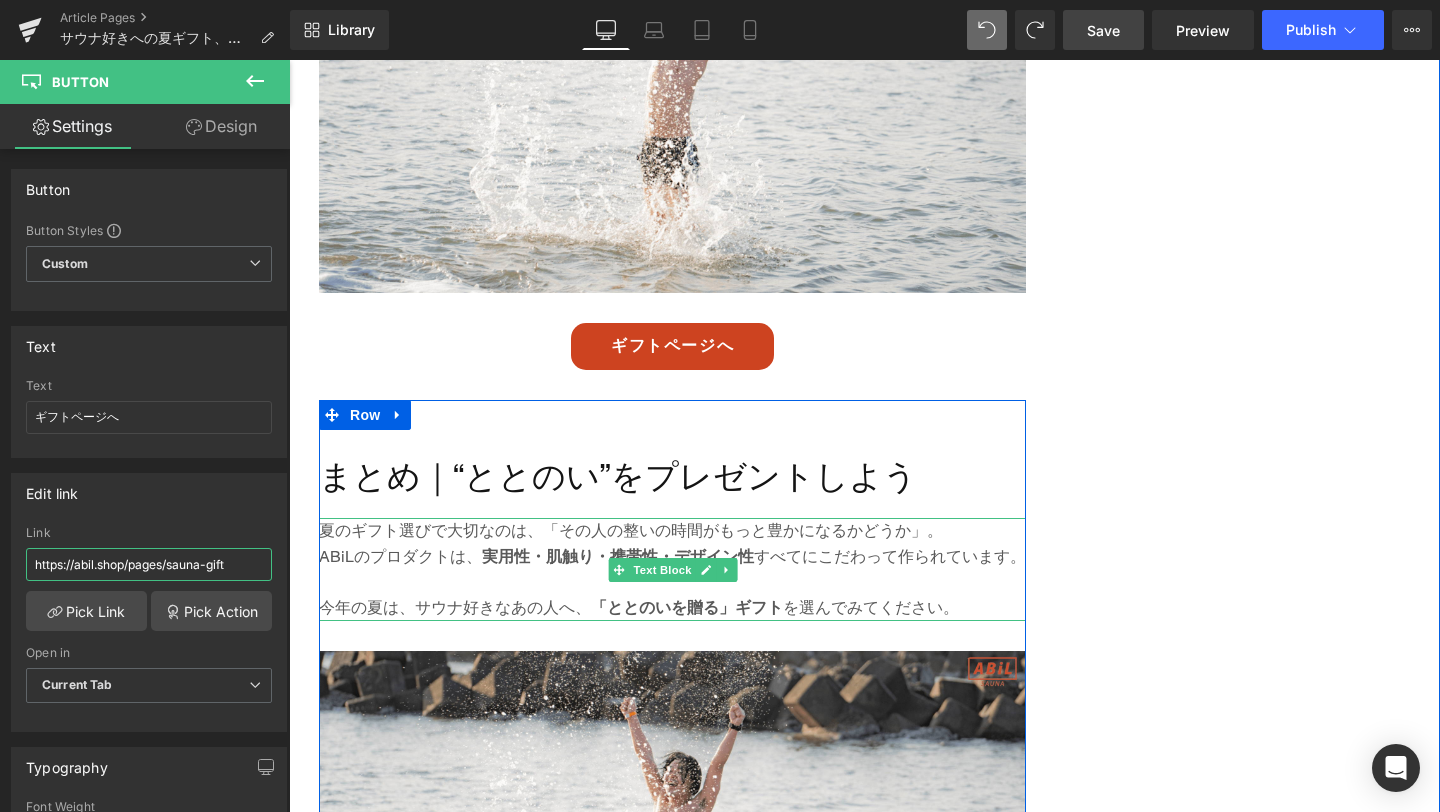 scroll, scrollTop: 0, scrollLeft: 0, axis: both 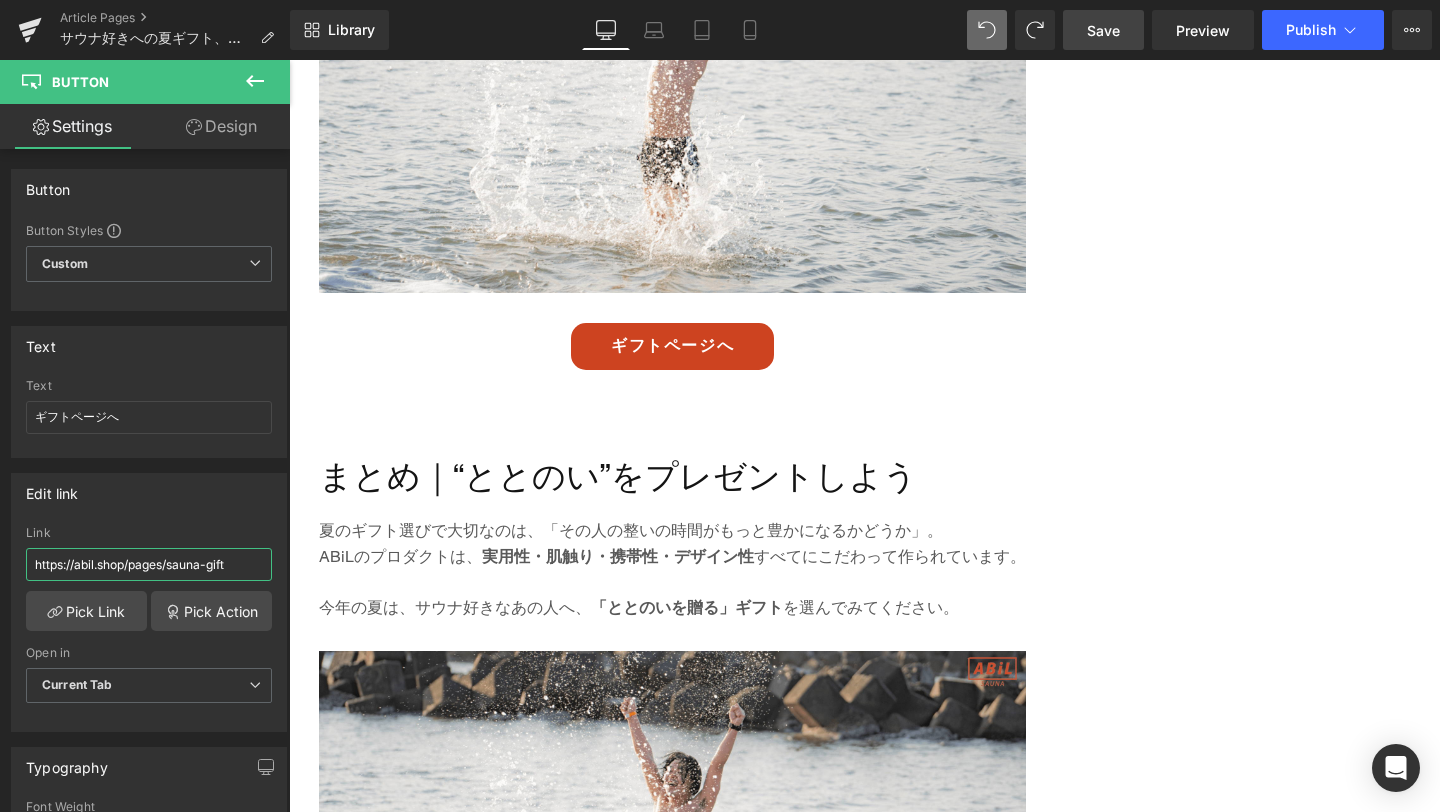 type on "https://abil.shop/pages/sauna-gift" 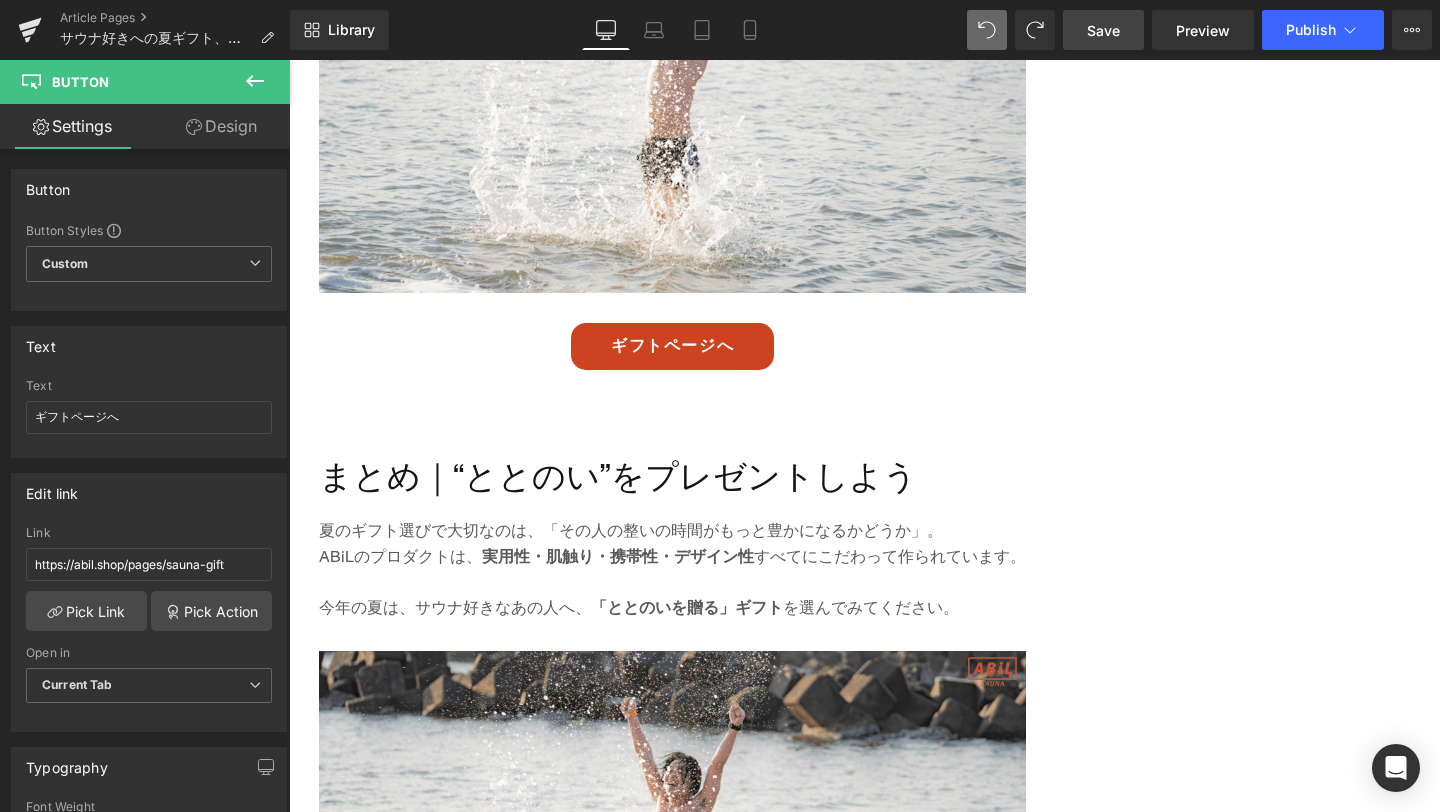 click on "Save" at bounding box center (1103, 30) 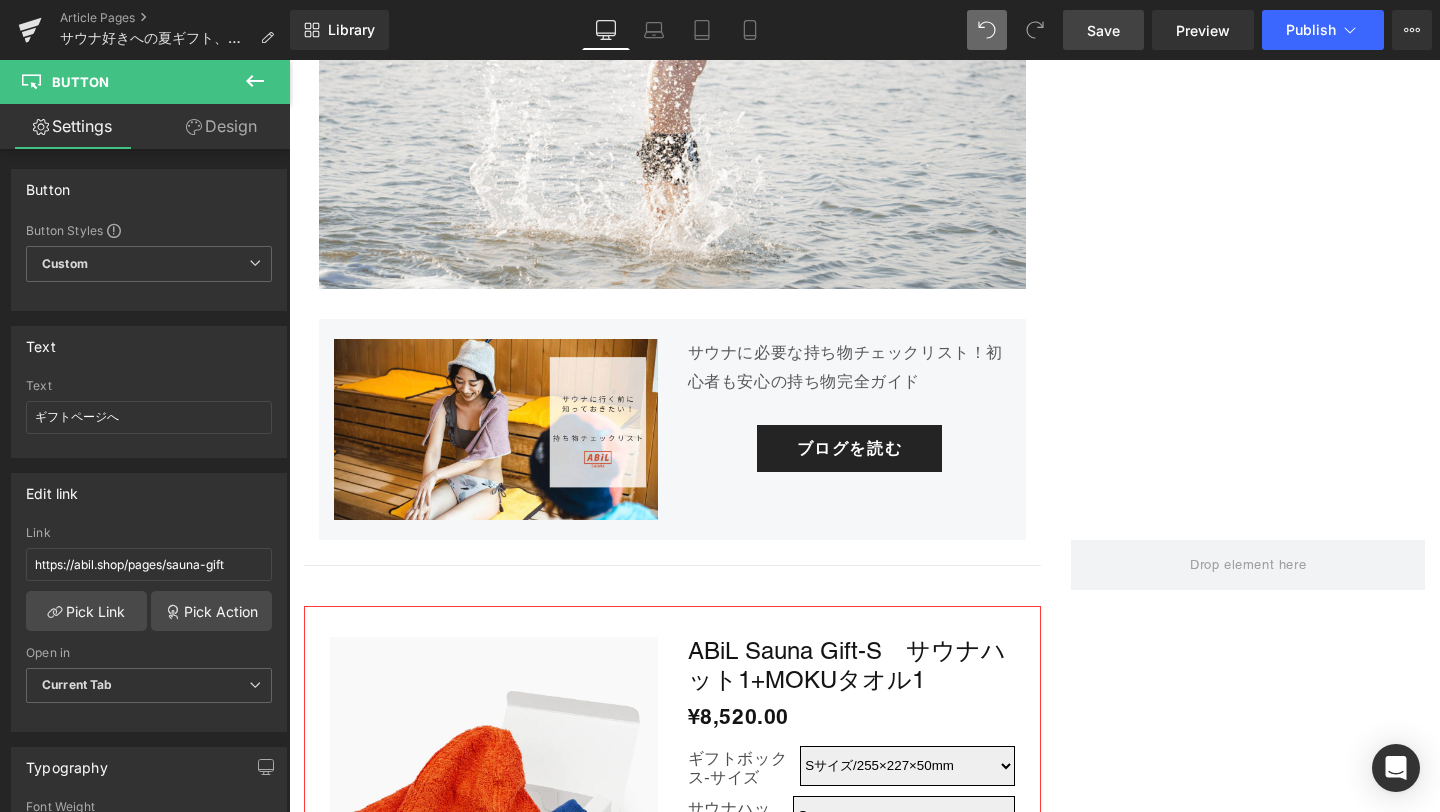 scroll, scrollTop: 6596, scrollLeft: 0, axis: vertical 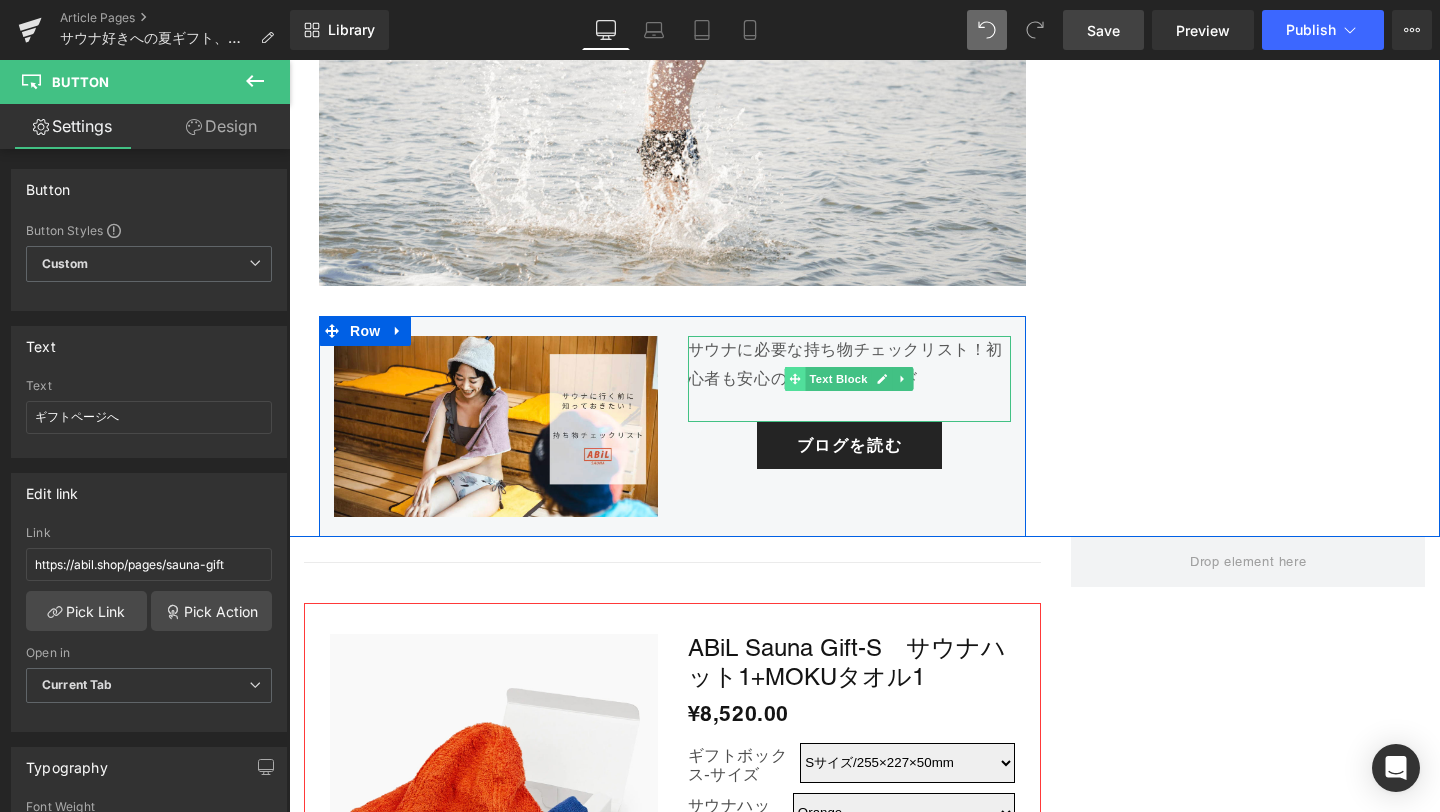 click 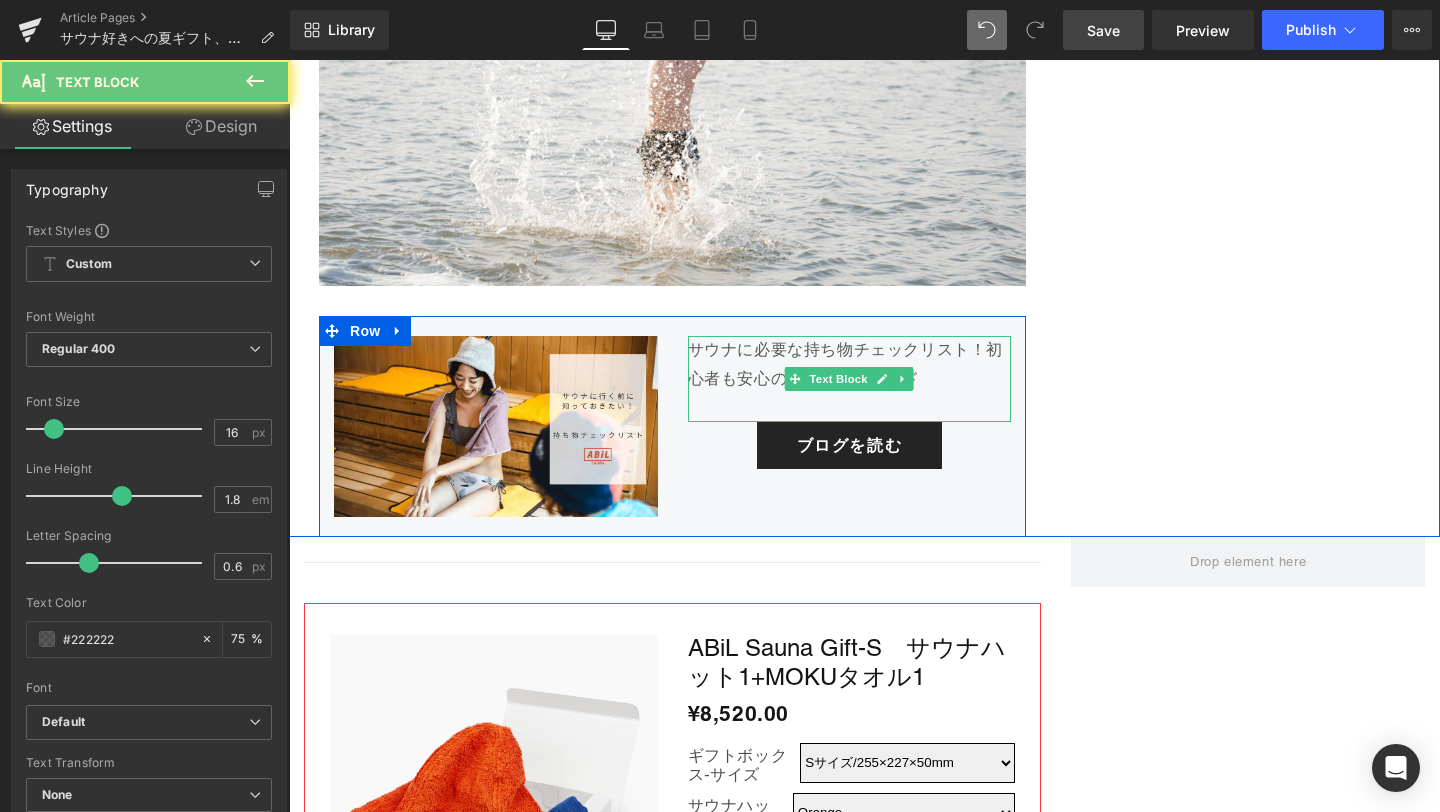 click on "サウナに必要な持ち物チェックリスト！初心者も安心の持ち物完全ガイド" at bounding box center [850, 365] 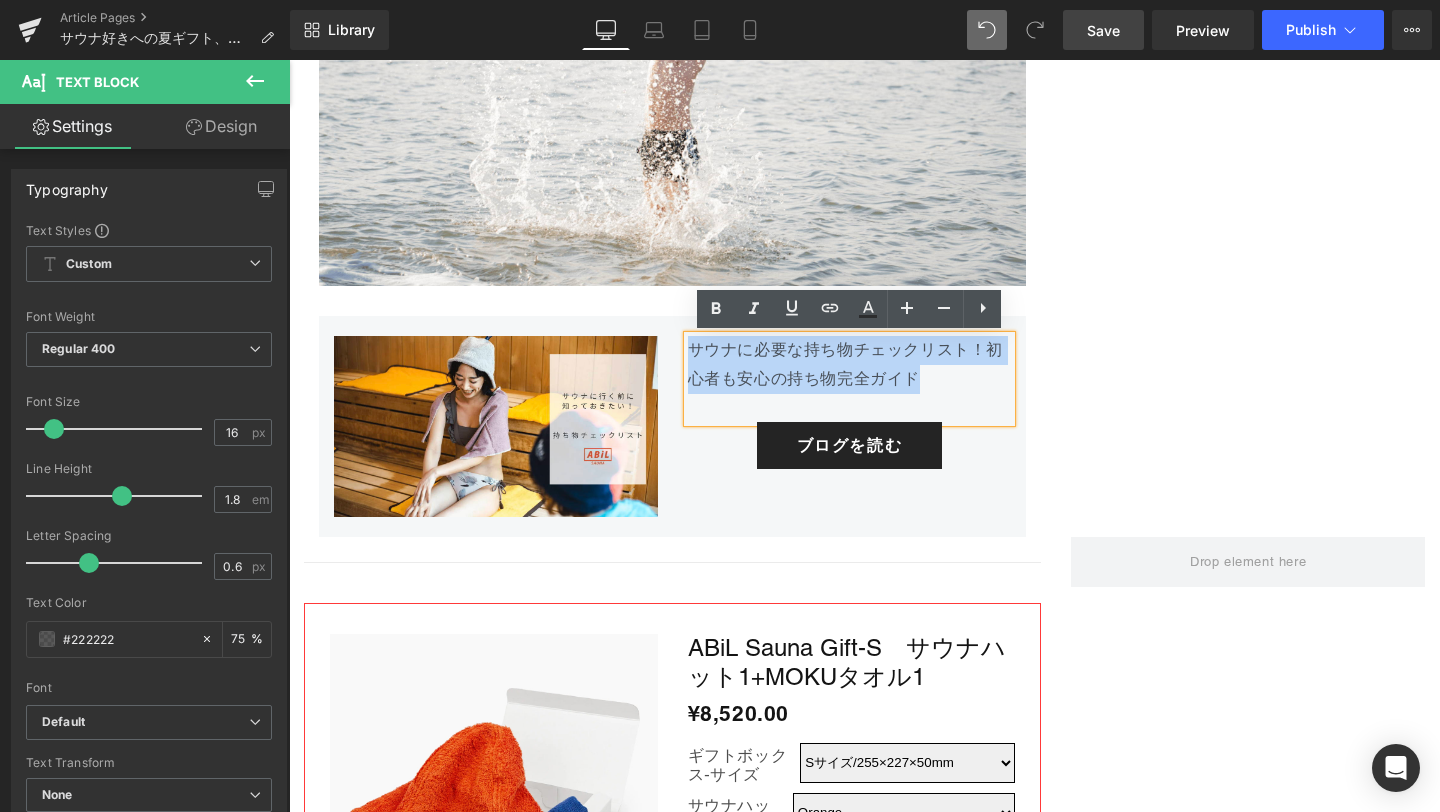 drag, startPoint x: 920, startPoint y: 377, endPoint x: 663, endPoint y: 336, distance: 260.24988 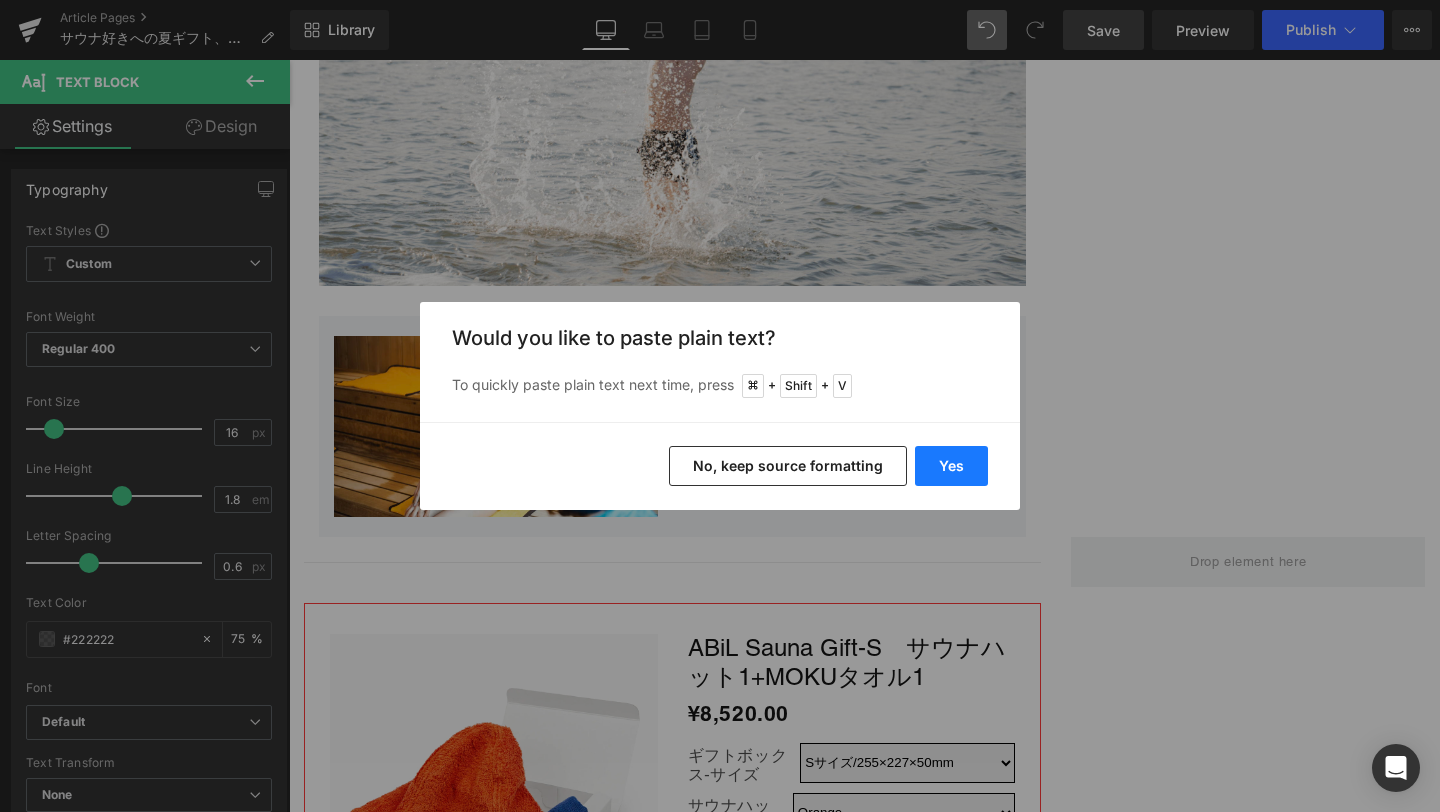 click on "Yes" at bounding box center (951, 466) 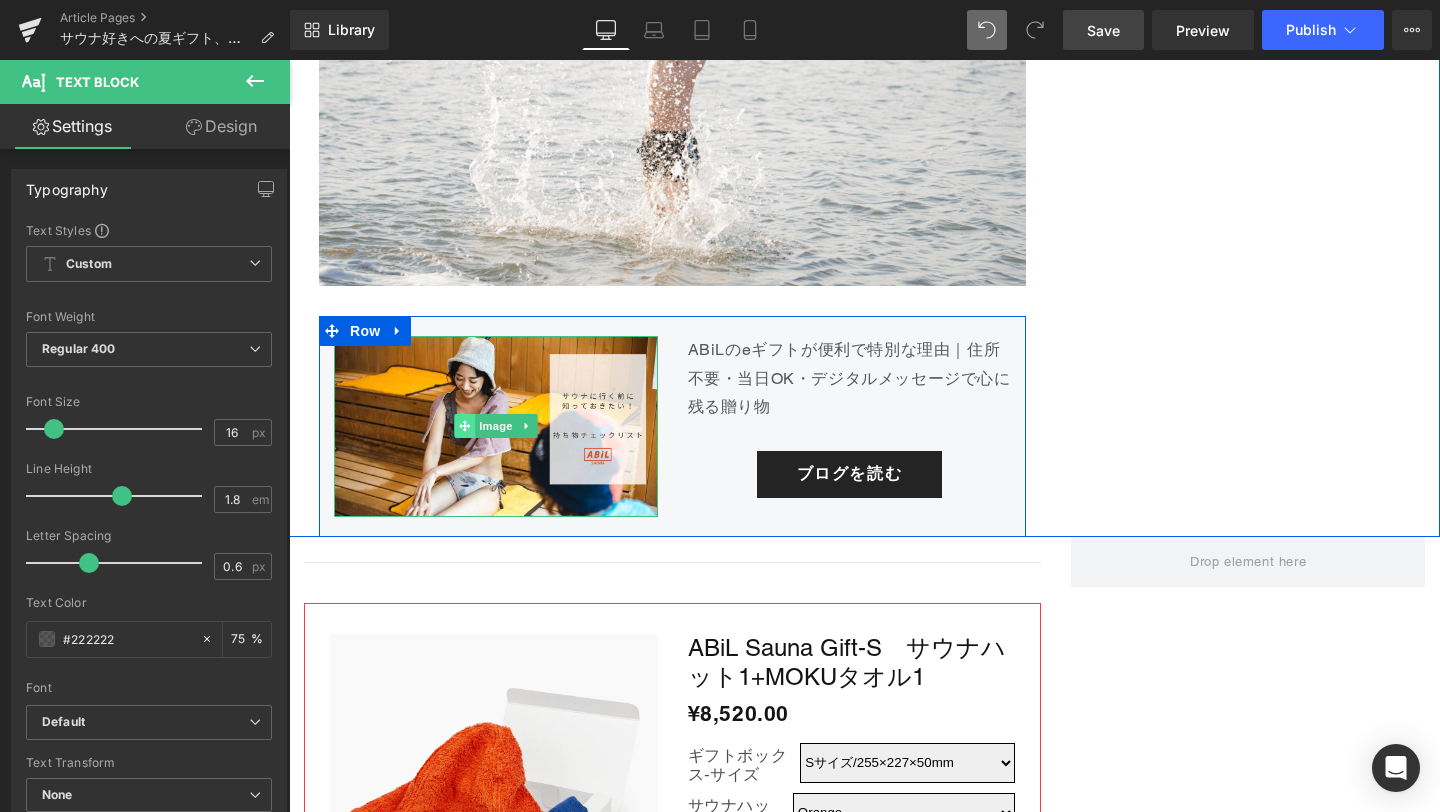 click at bounding box center [464, 426] 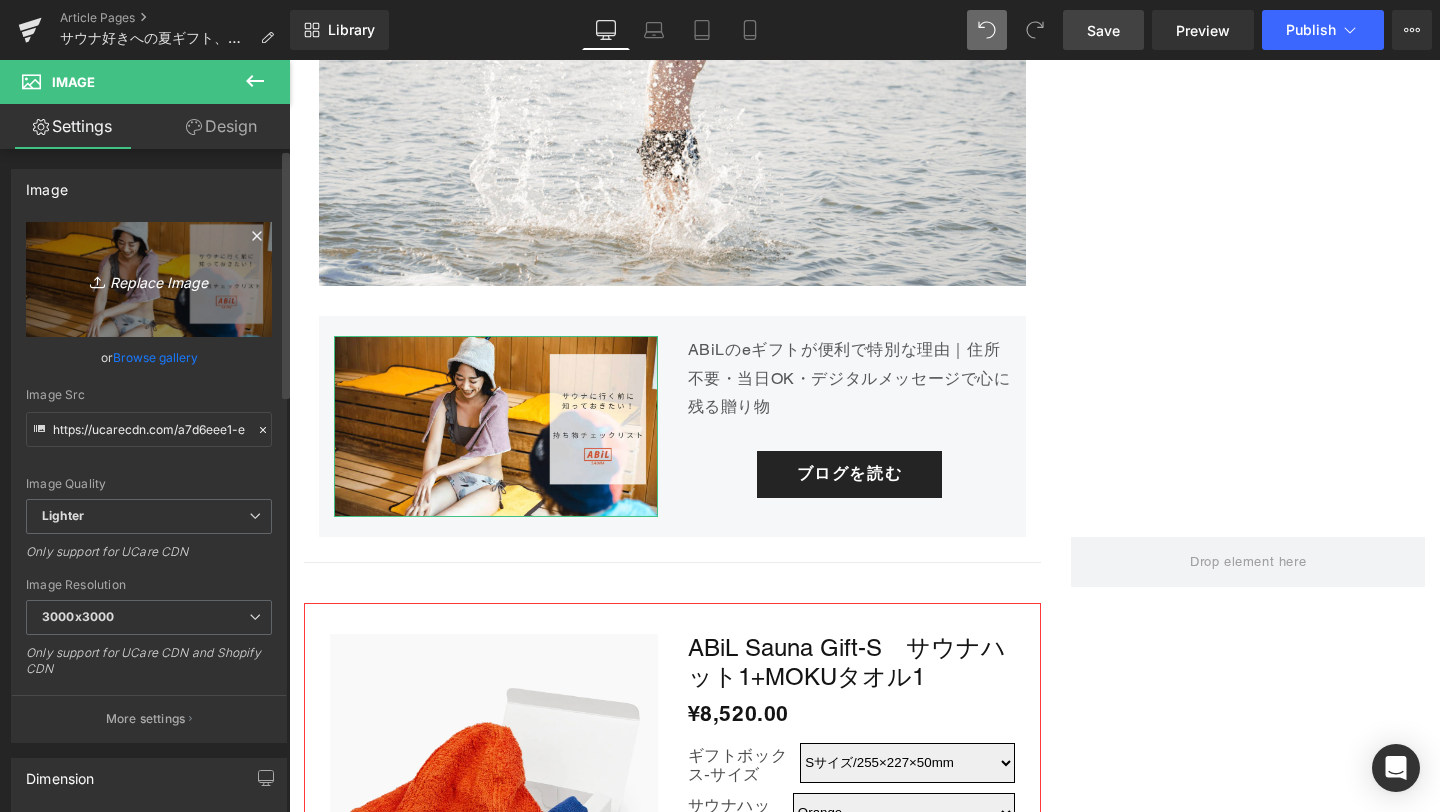 click on "Replace Image" at bounding box center (149, 279) 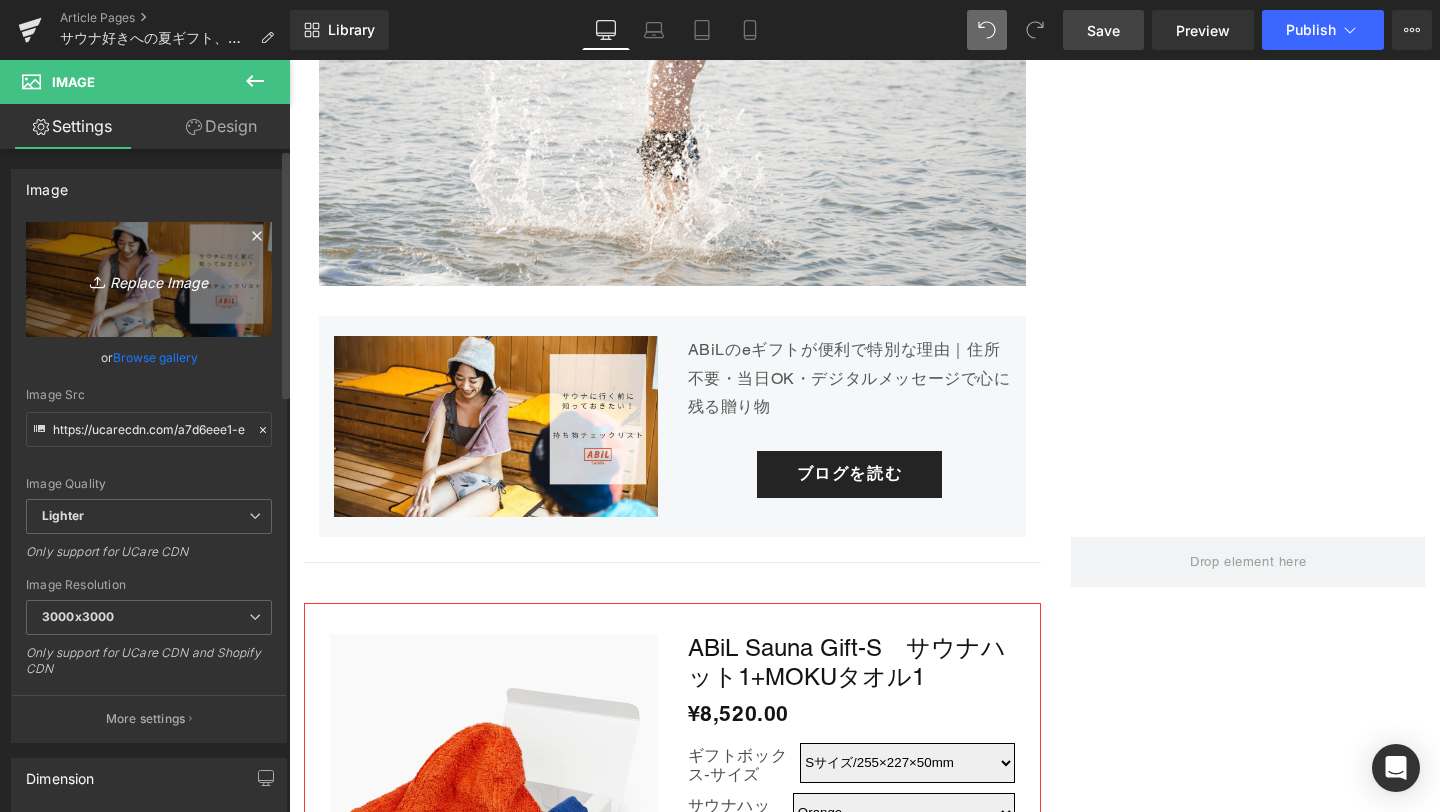 type on "C:\fakepath\1-min (2).png" 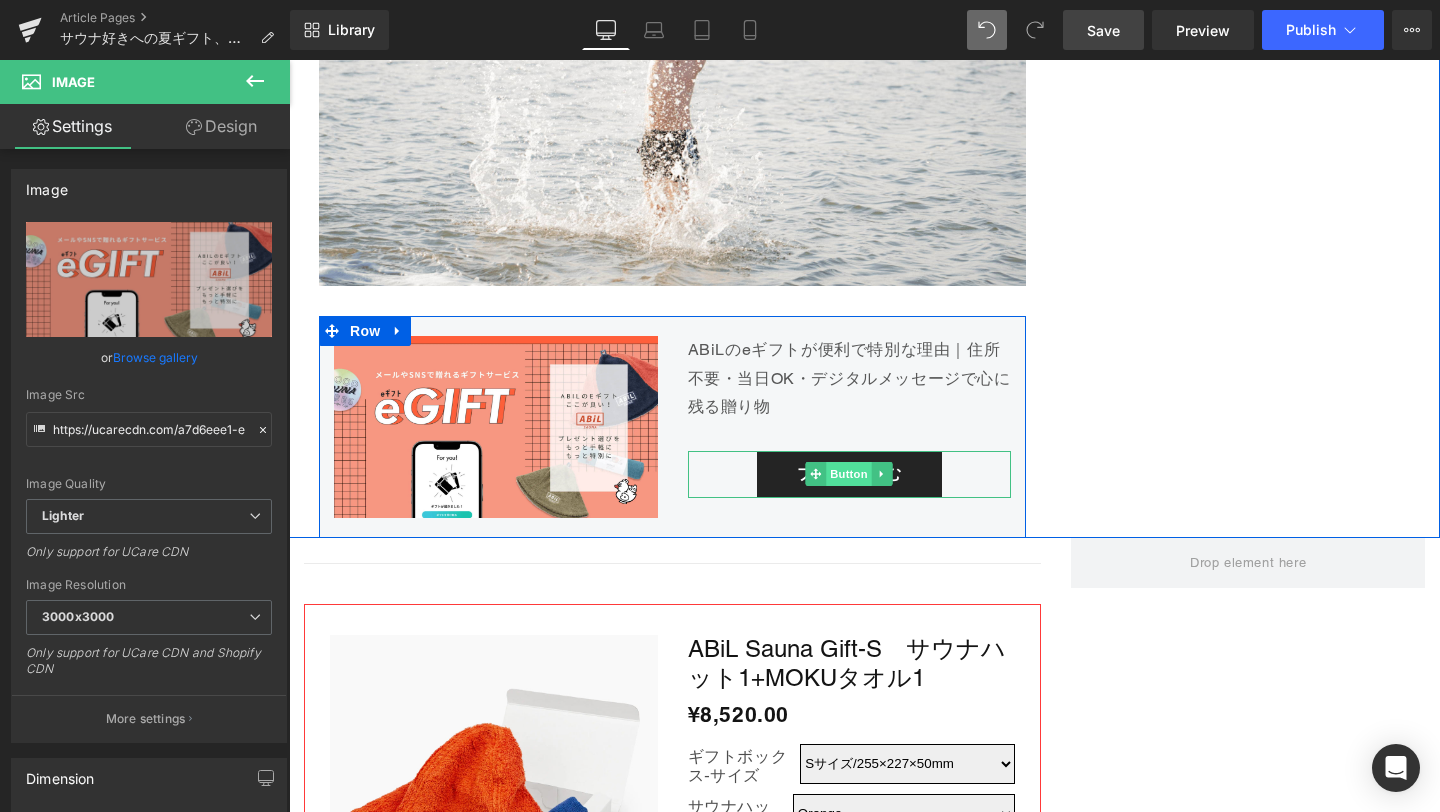 click on "Button" at bounding box center [850, 474] 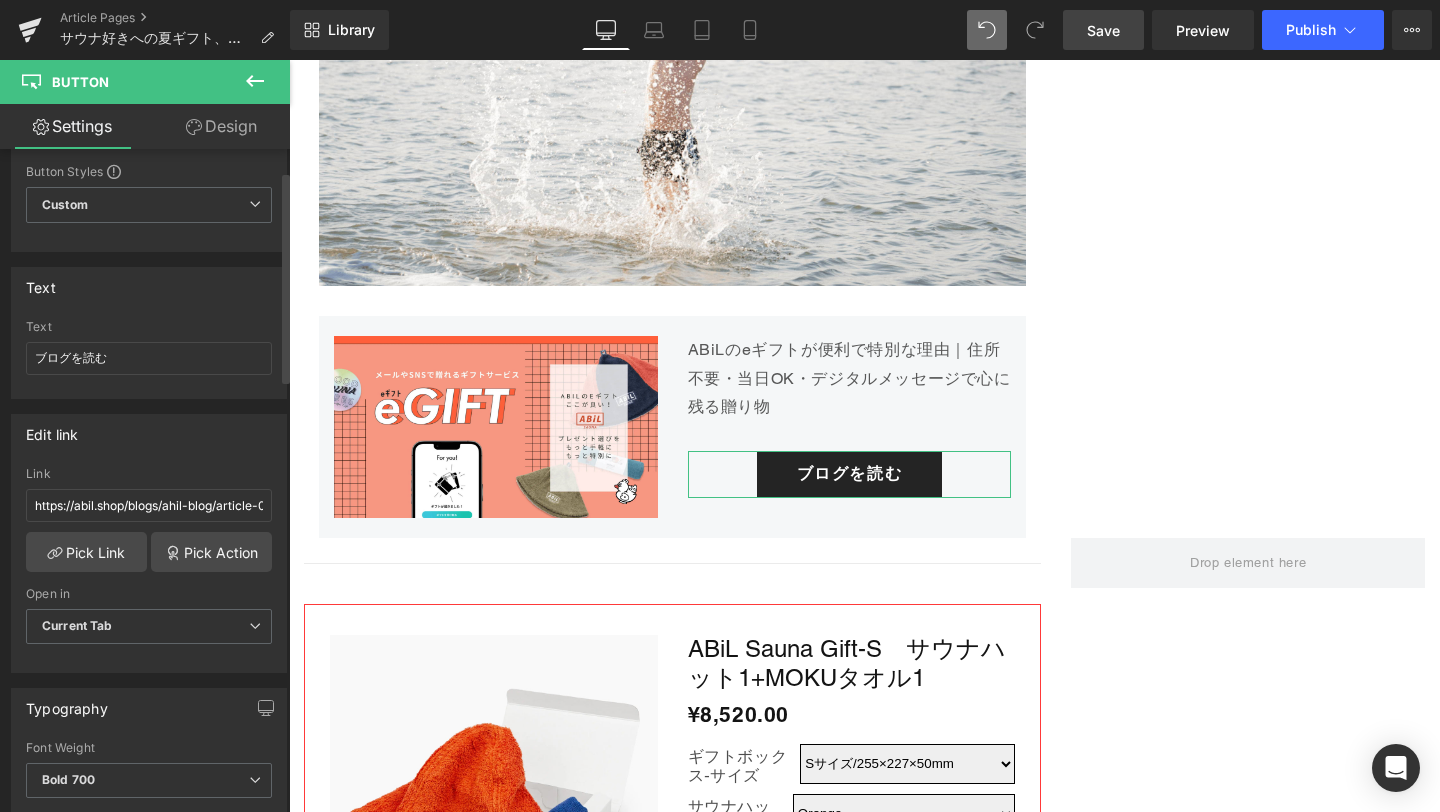 scroll, scrollTop: 69, scrollLeft: 0, axis: vertical 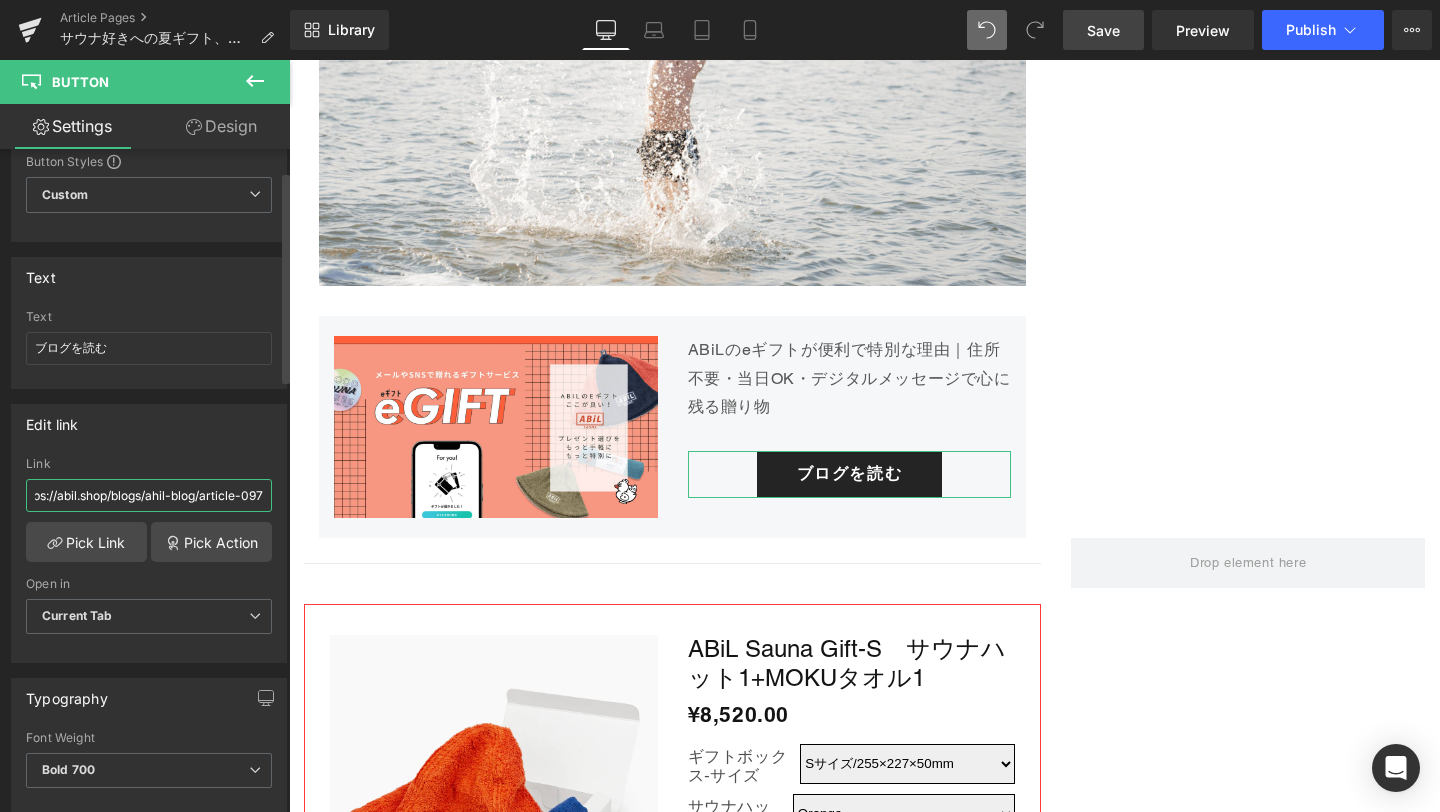 drag, startPoint x: 32, startPoint y: 495, endPoint x: 278, endPoint y: 506, distance: 246.24582 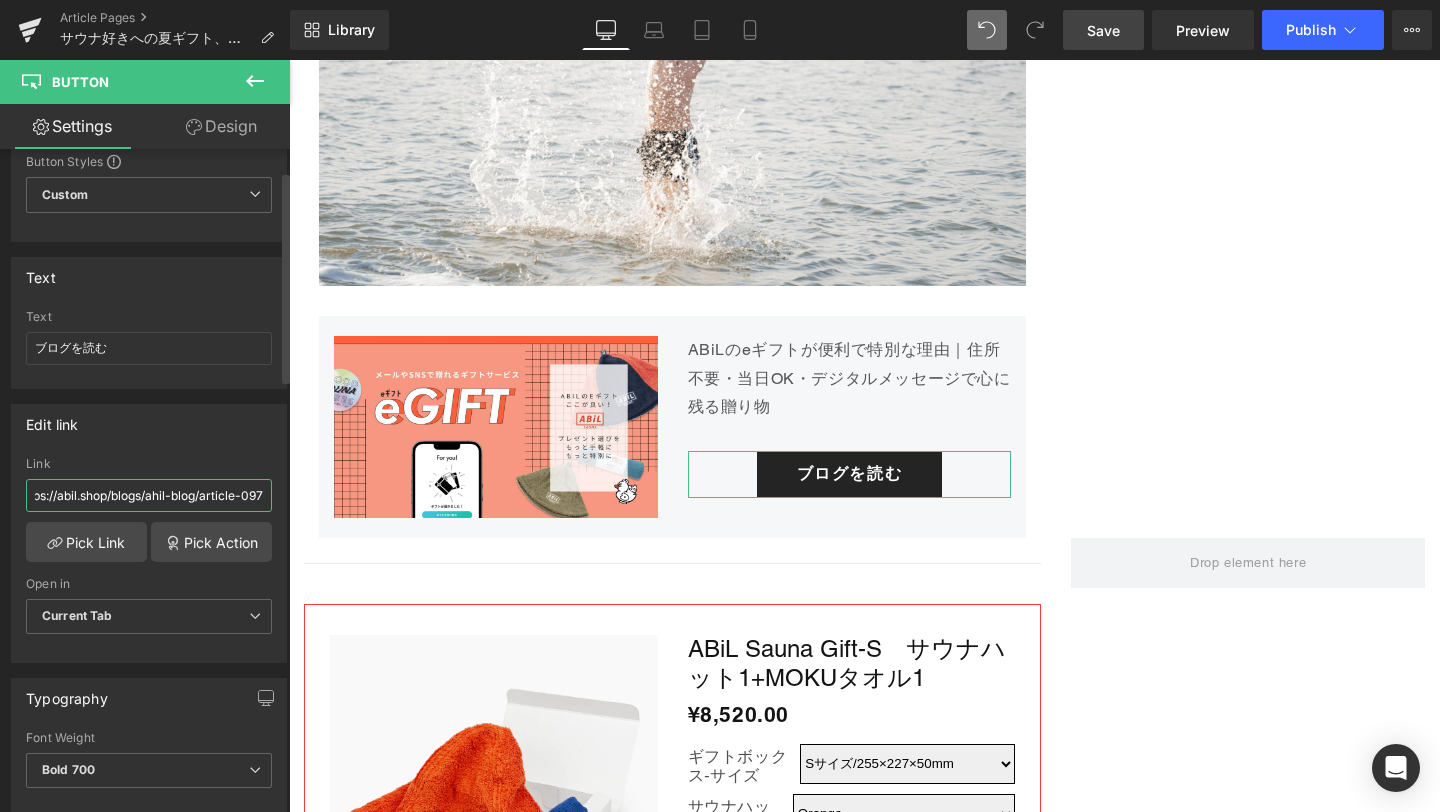 click on "Edit link https://abil.shop/blogs/ahil-blog/article-097 Link https://abil.shop/blogs/ahil-blog/article-097  Pick Link  Pick Action Current Tab New Tab Open in
Current Tab
Current Tab New Tab" at bounding box center [149, 533] 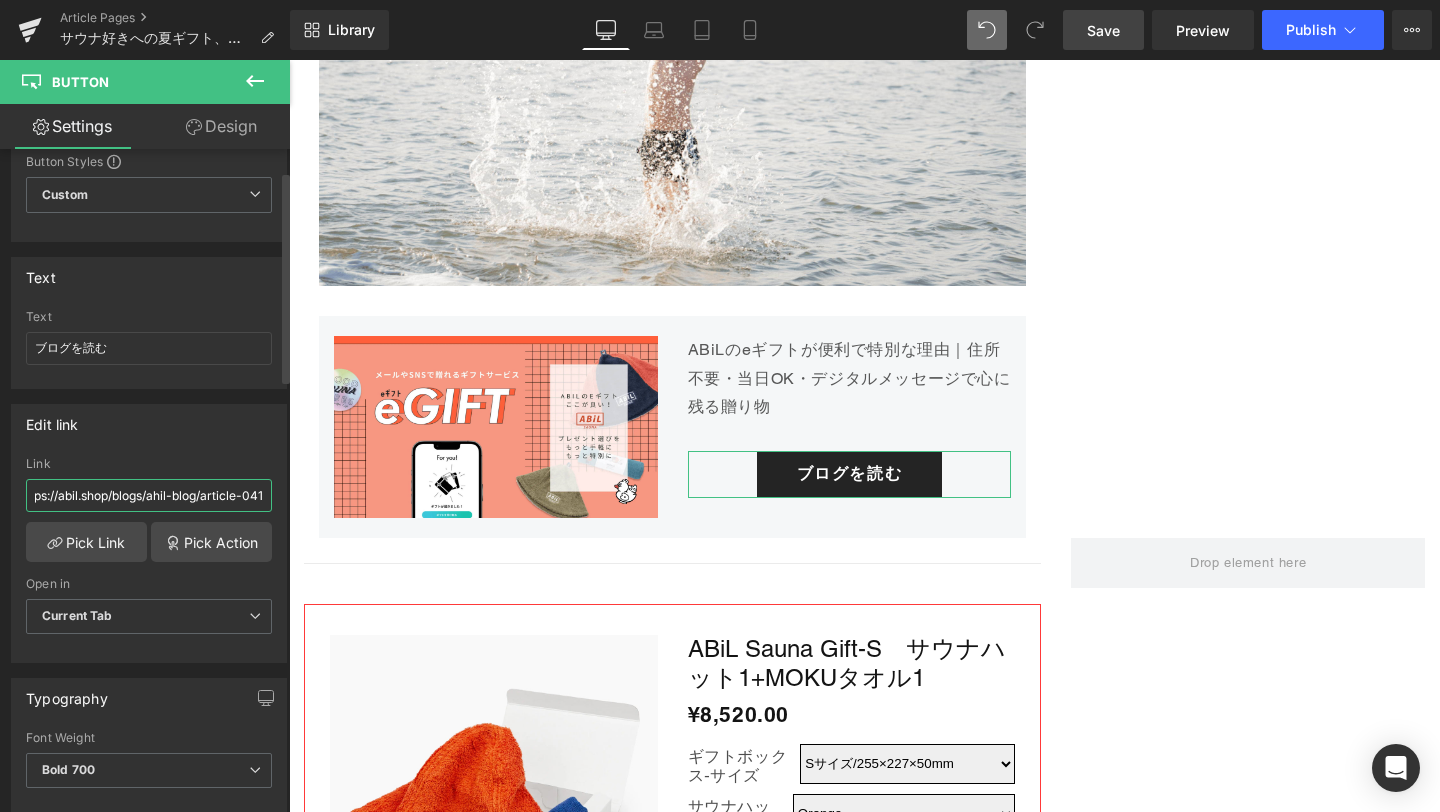 scroll, scrollTop: 0, scrollLeft: 26, axis: horizontal 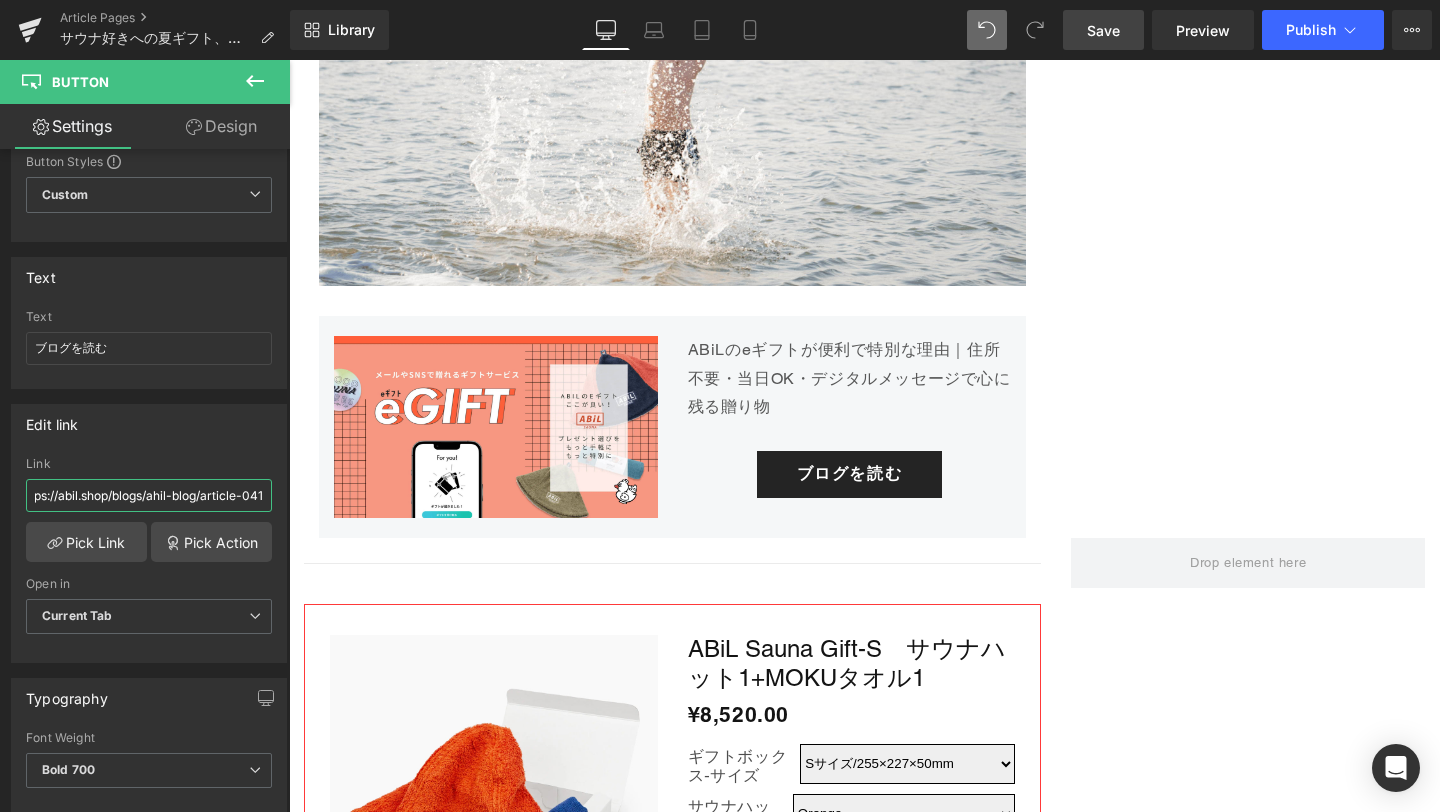 type on "https://abil.shop/blogs/ahil-blog/article-041" 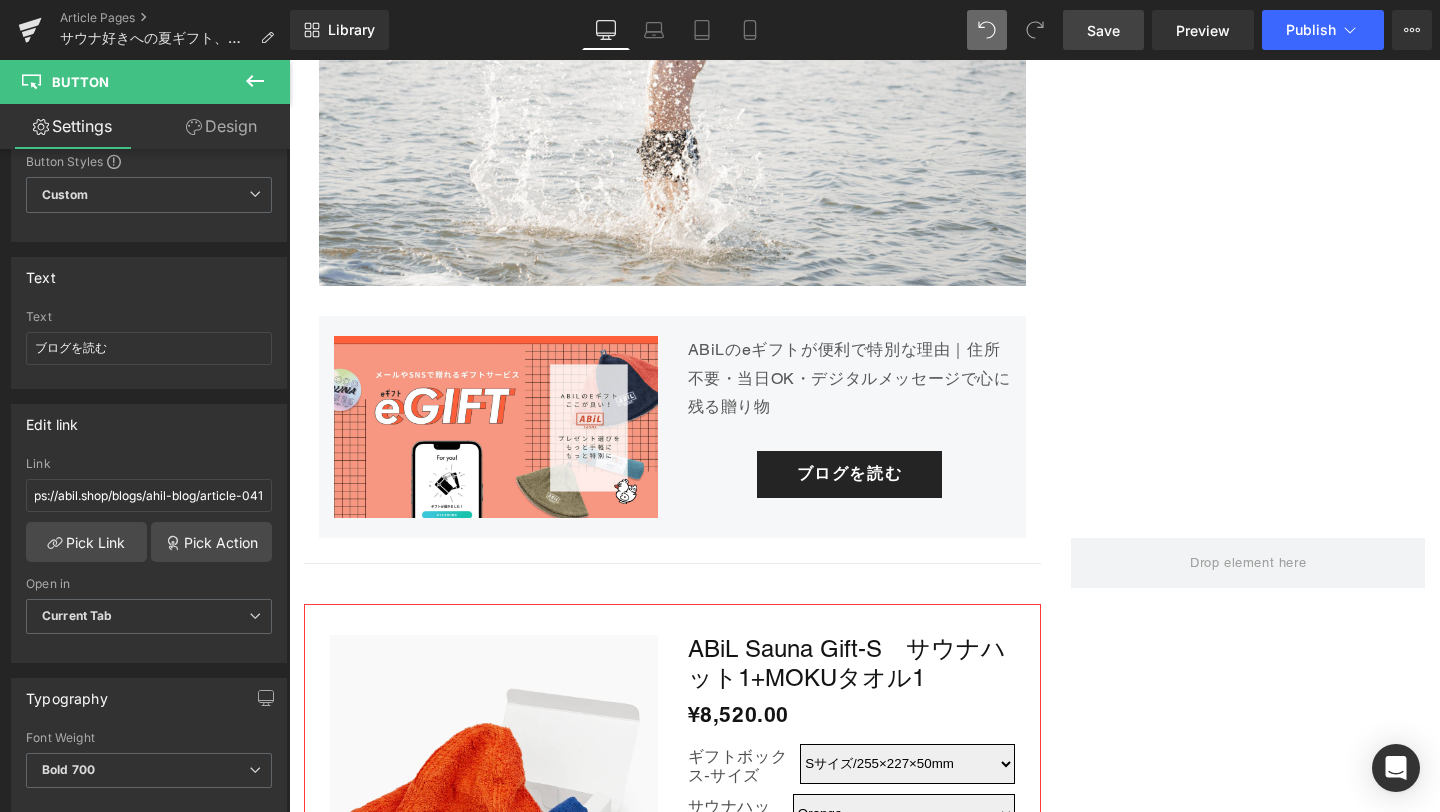 click on "Save" at bounding box center (1103, 30) 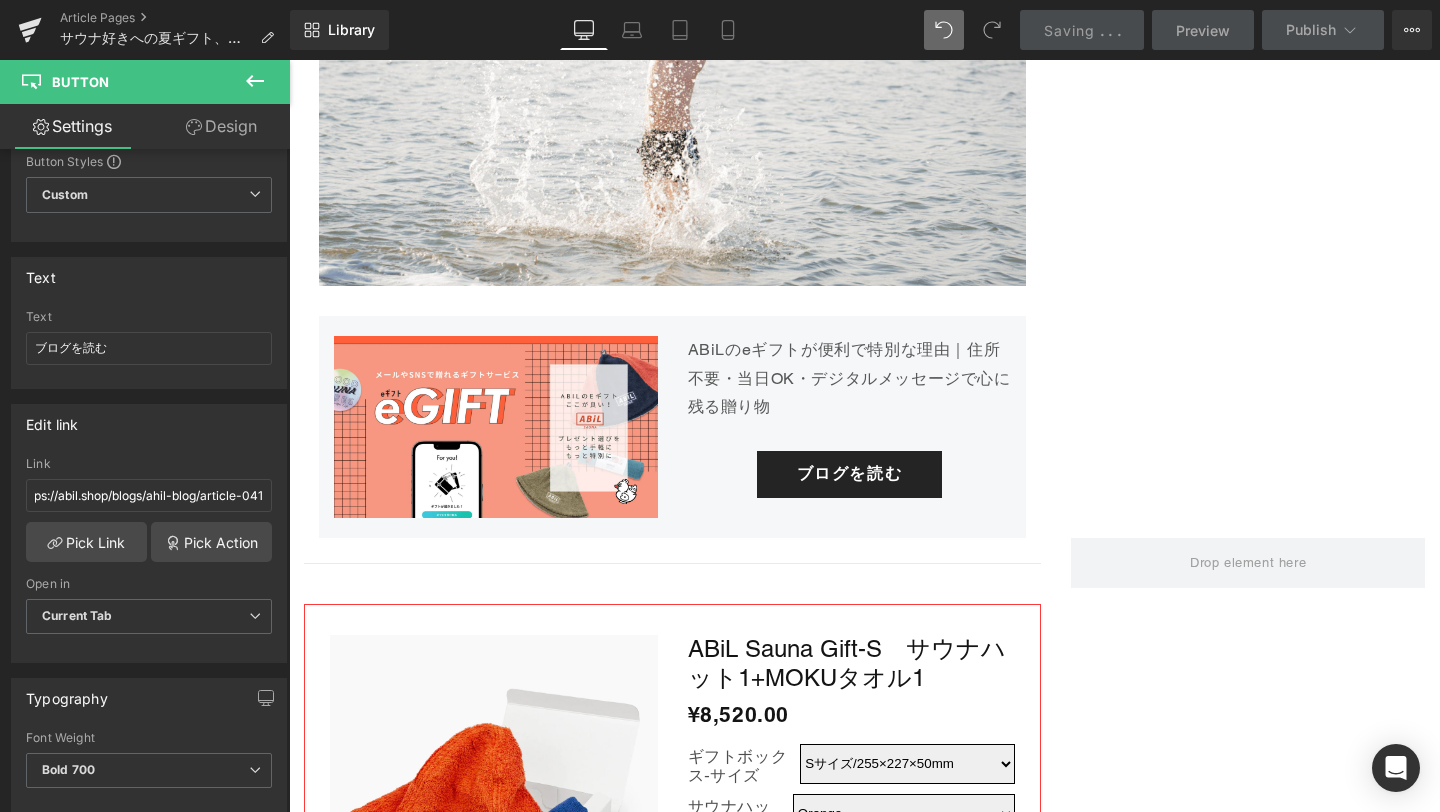 scroll, scrollTop: 0, scrollLeft: 0, axis: both 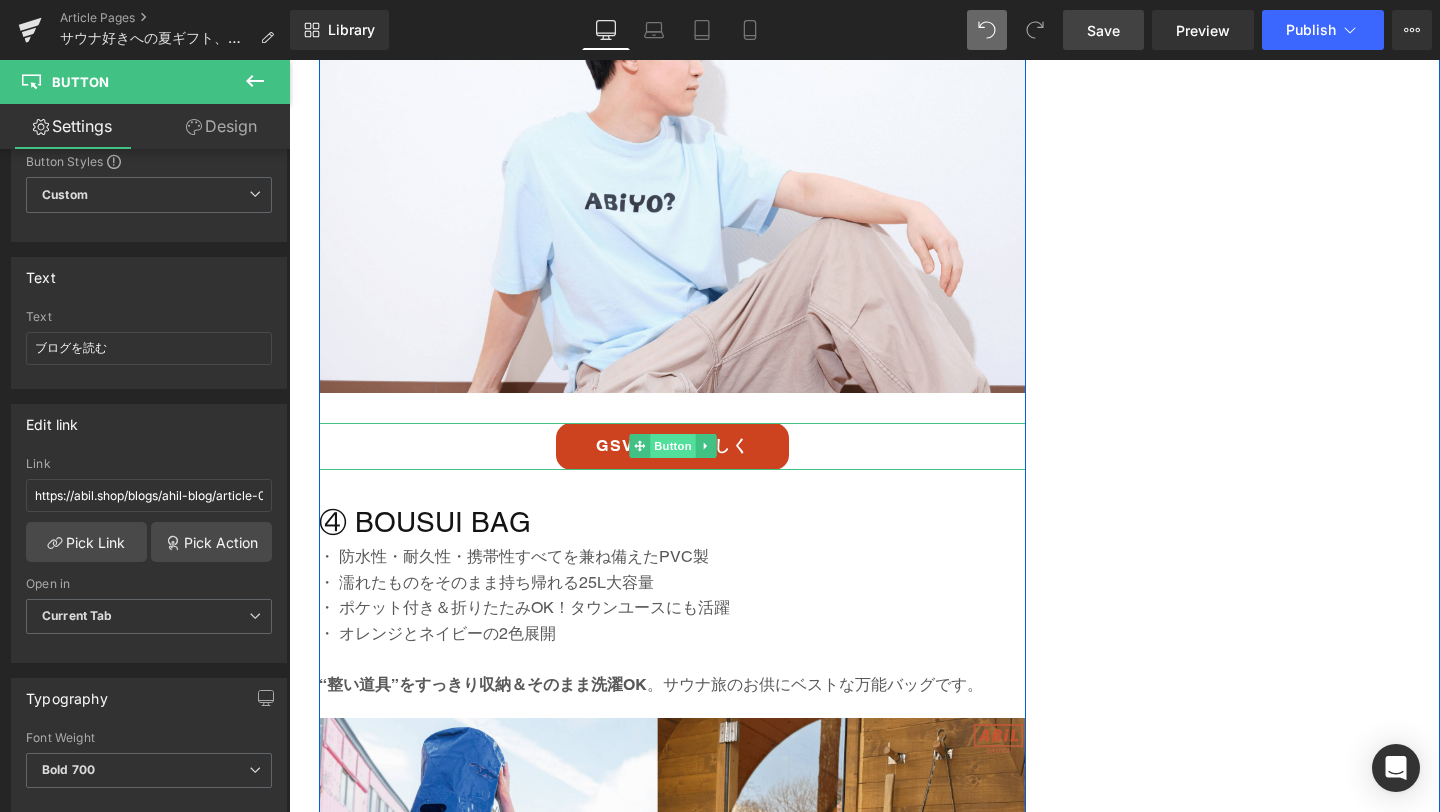 click on "Button" at bounding box center (673, 446) 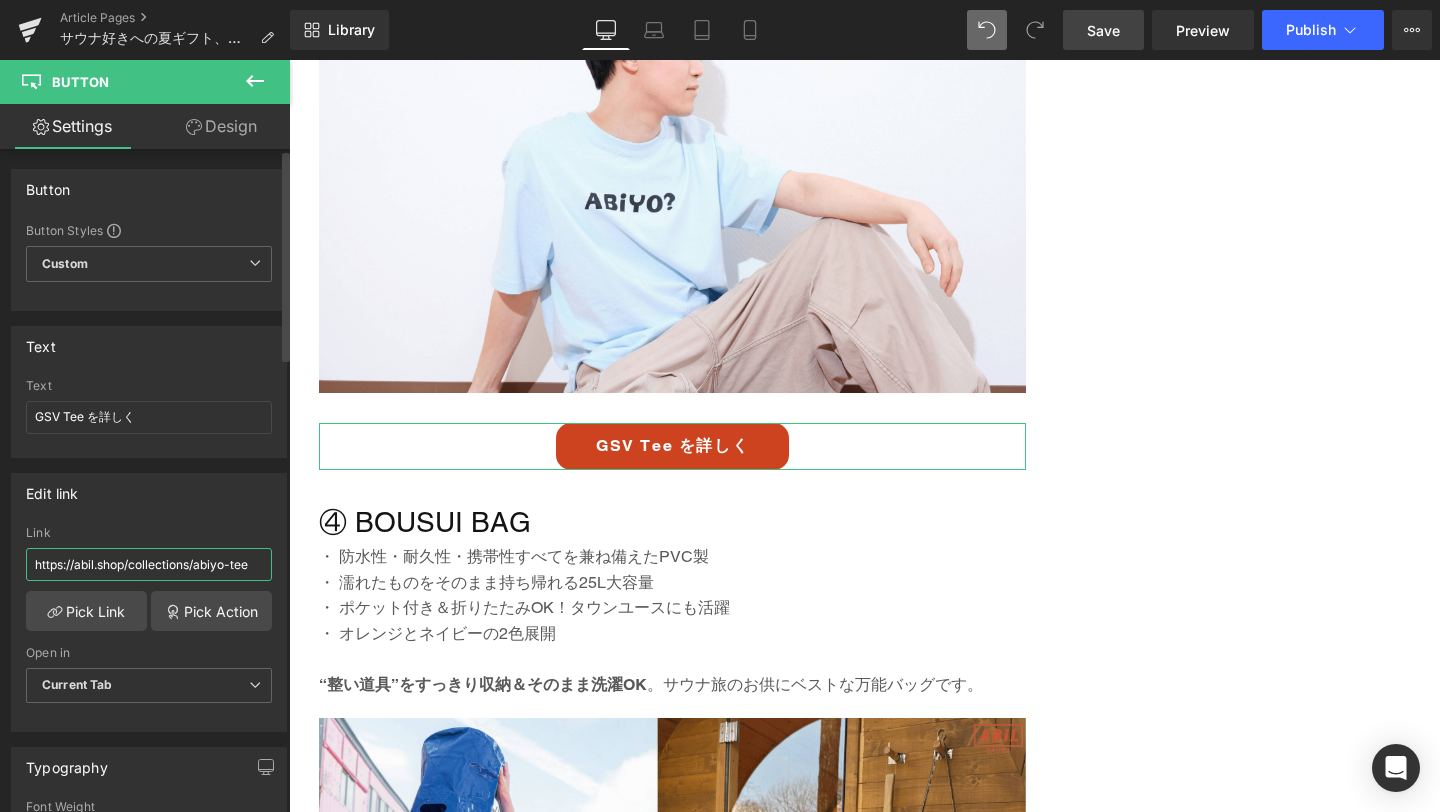 drag, startPoint x: 32, startPoint y: 566, endPoint x: 261, endPoint y: 584, distance: 229.70633 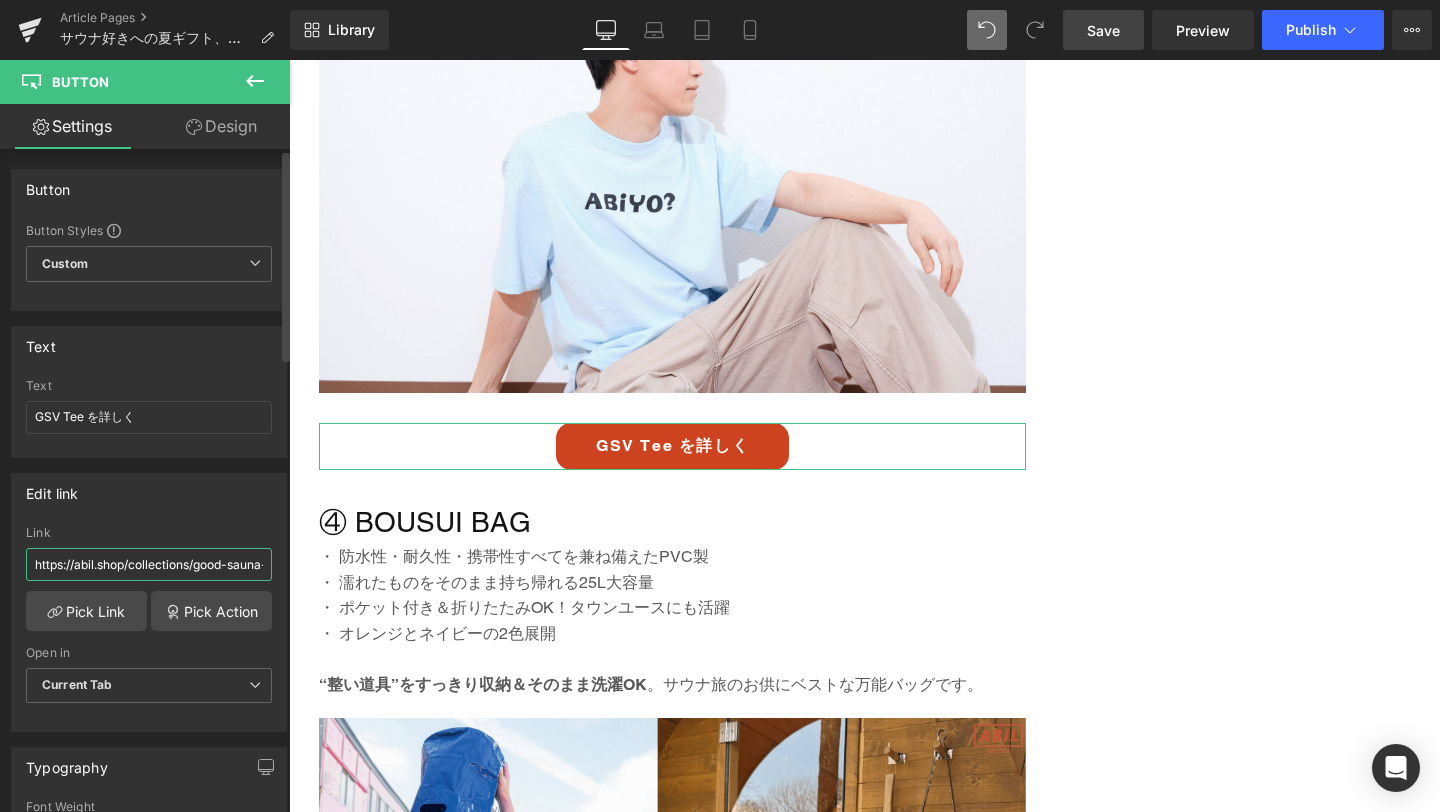scroll, scrollTop: 0, scrollLeft: 69, axis: horizontal 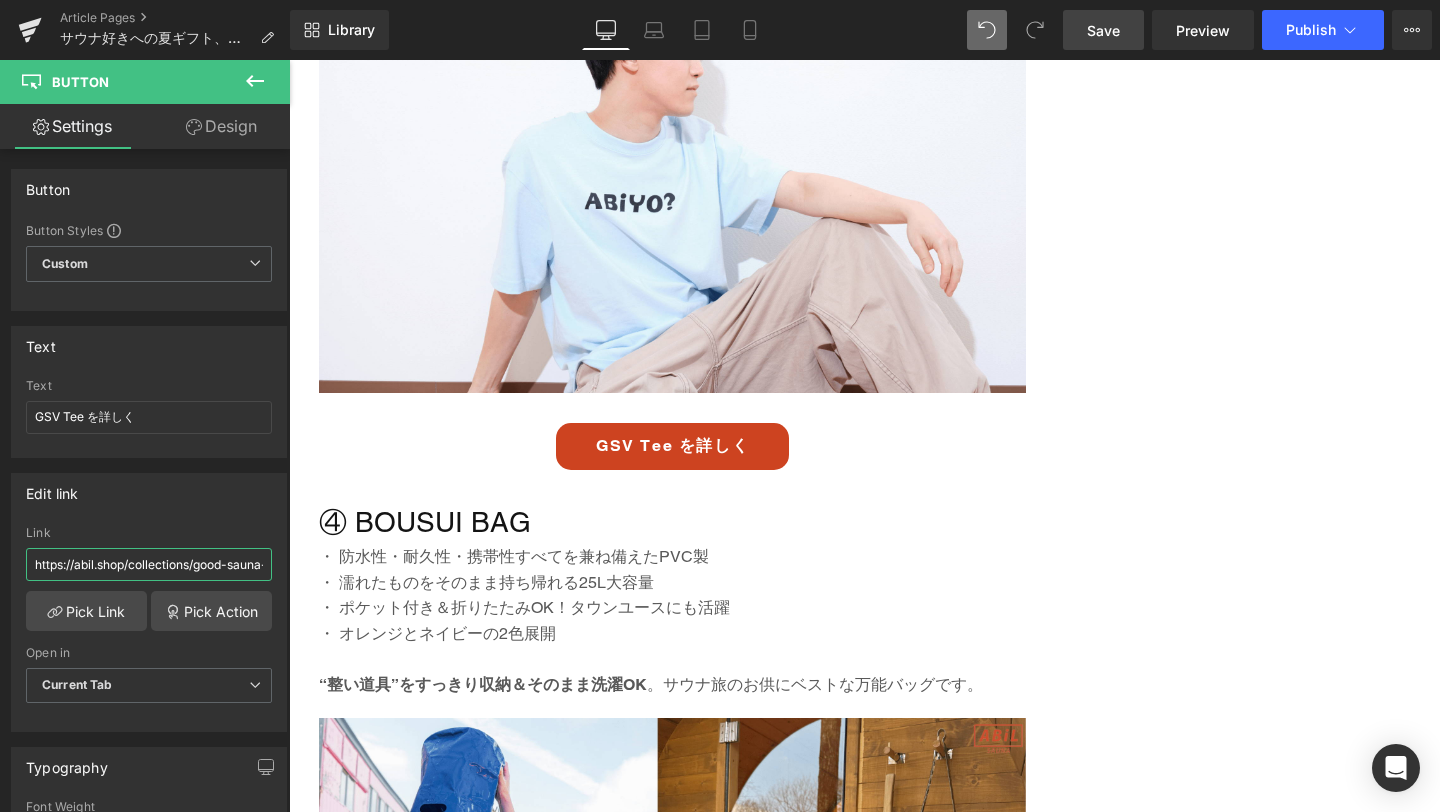 type on "https://abil.shop/collections/good-sauna-vibes-tee" 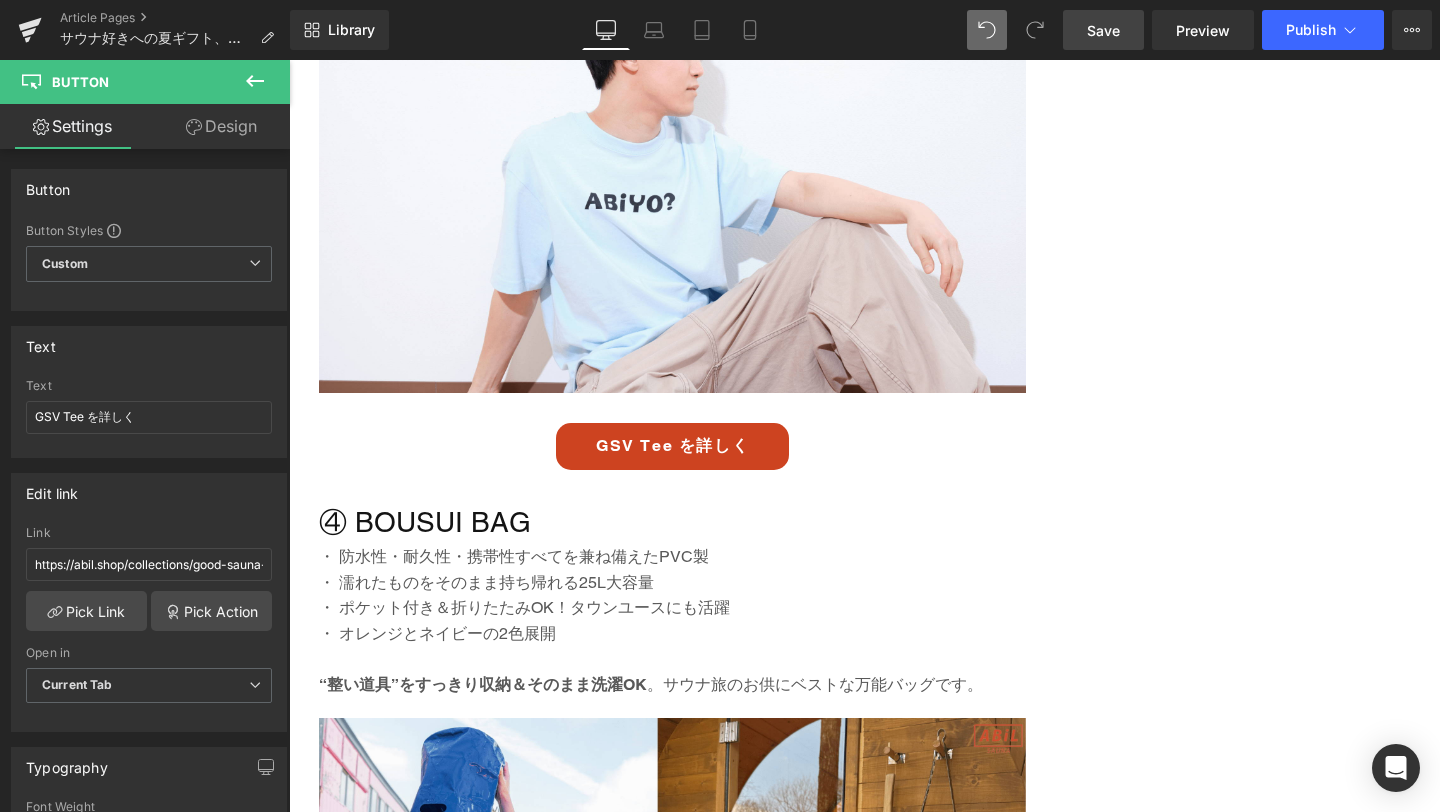click on "Save" at bounding box center [1103, 30] 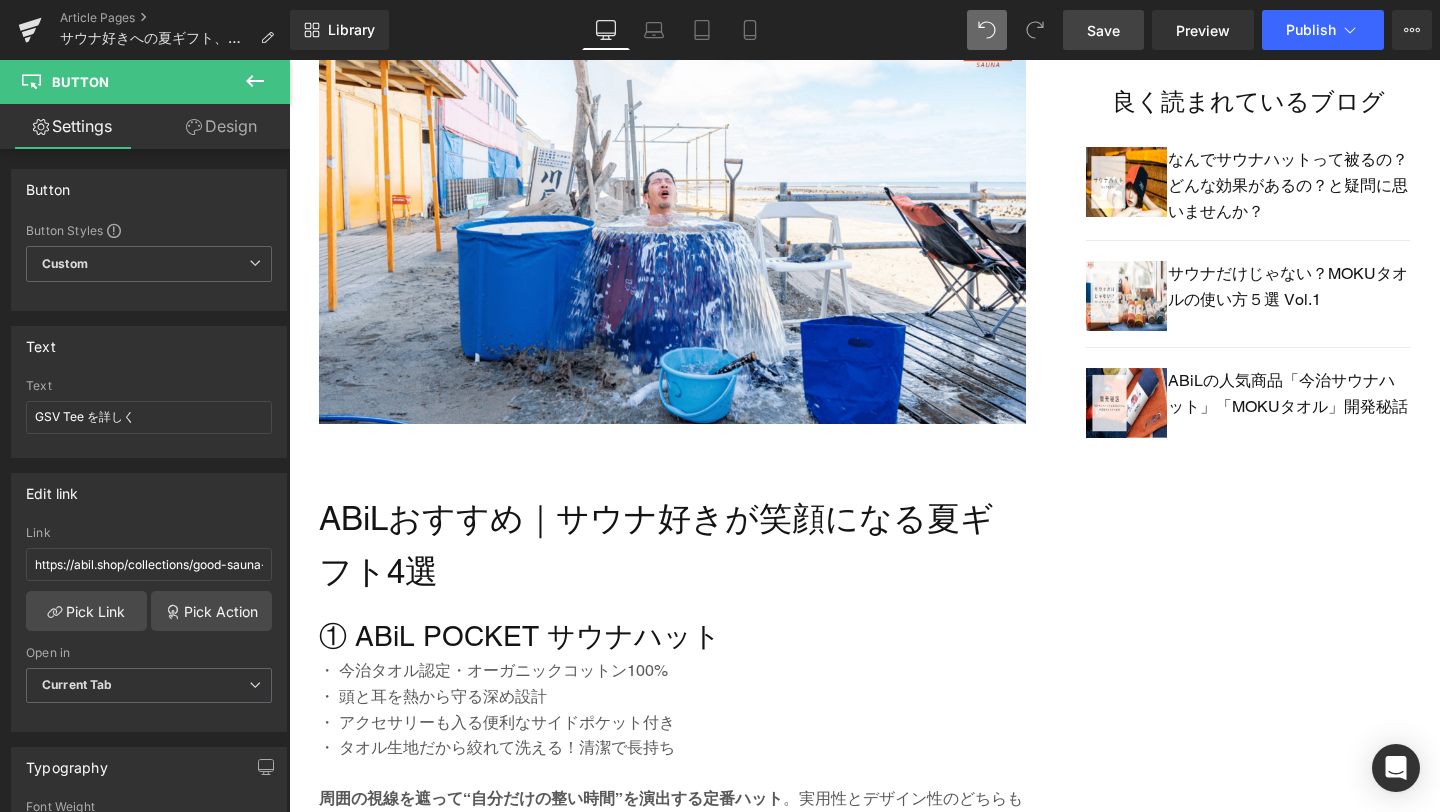scroll, scrollTop: 1682, scrollLeft: 0, axis: vertical 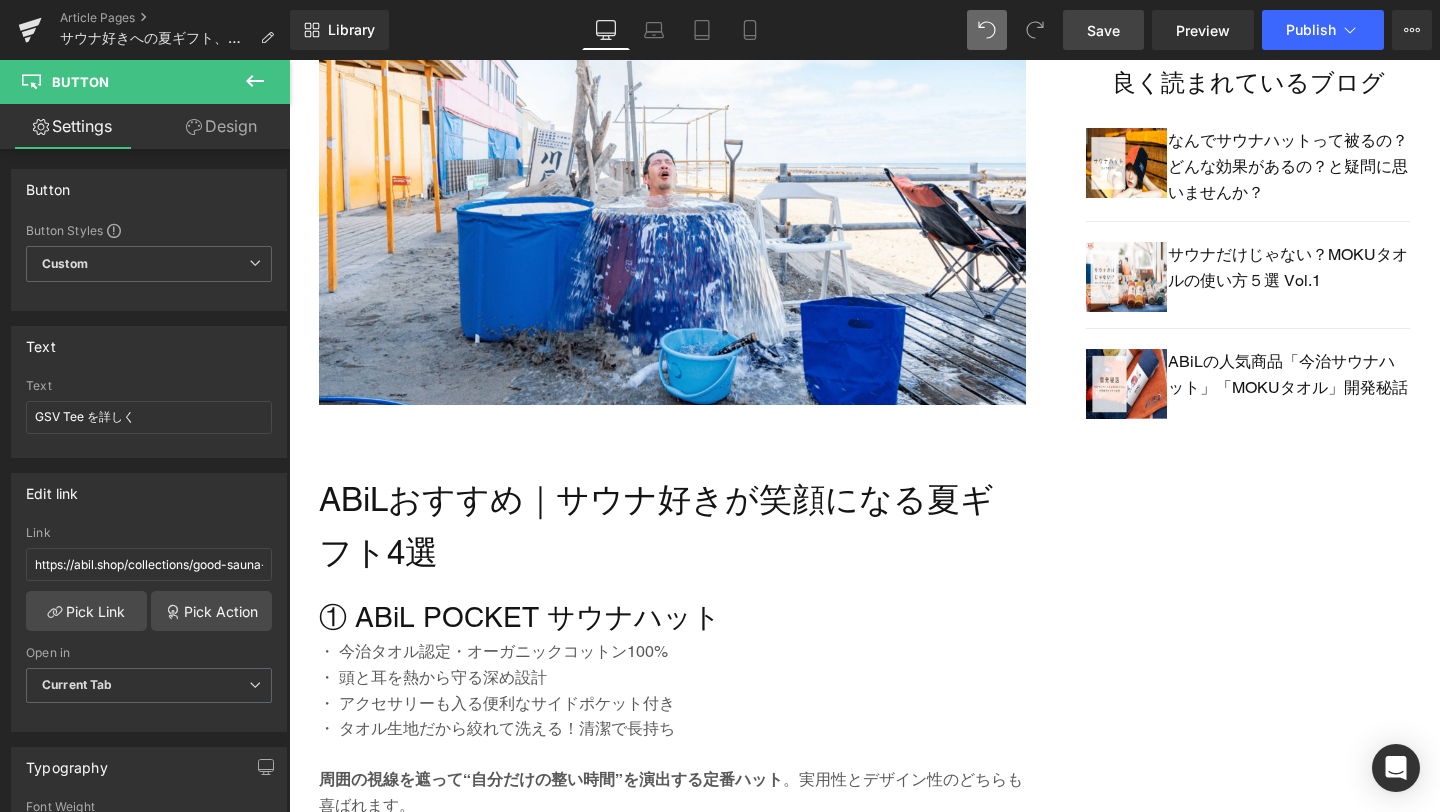 click on "Save" at bounding box center [1103, 30] 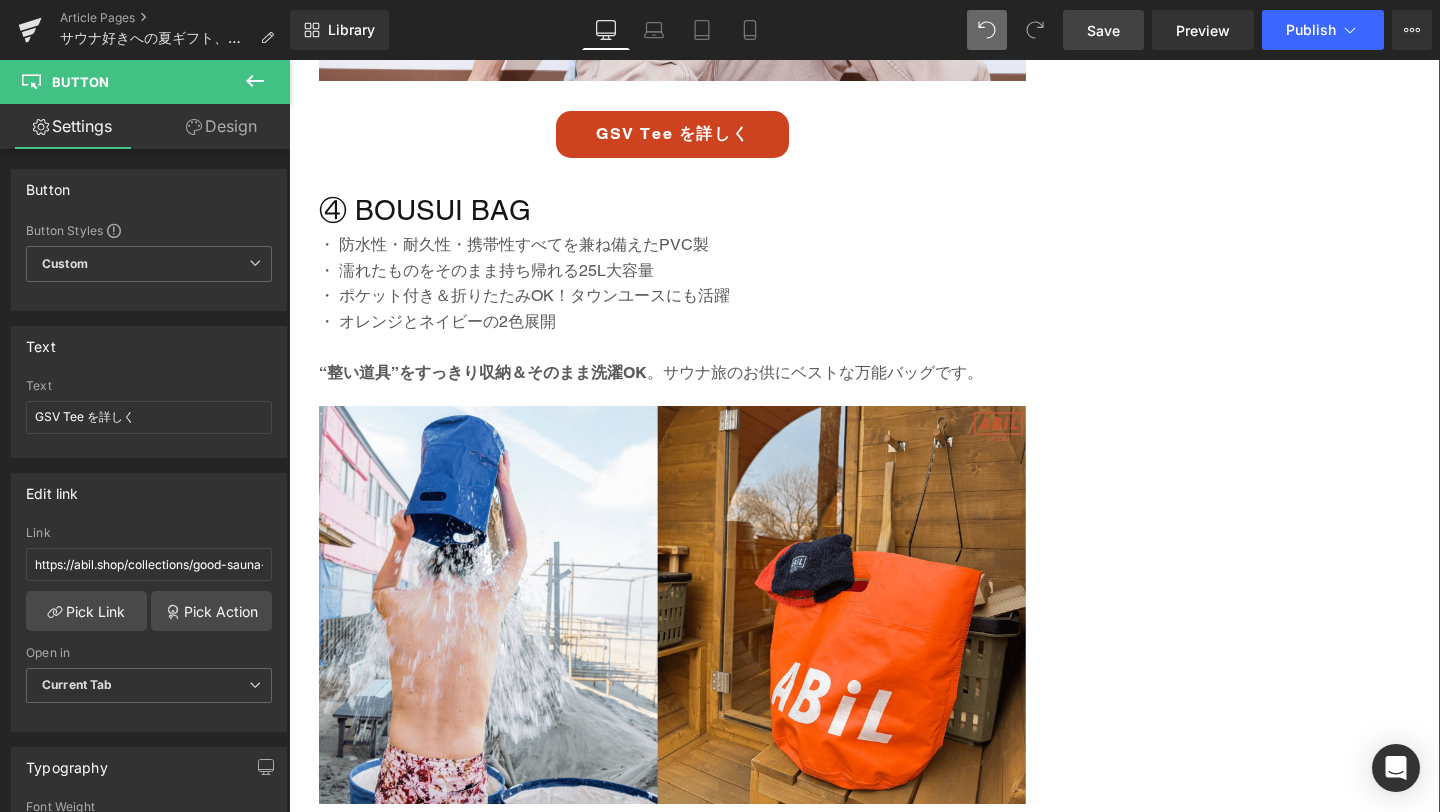 scroll, scrollTop: 4499, scrollLeft: 0, axis: vertical 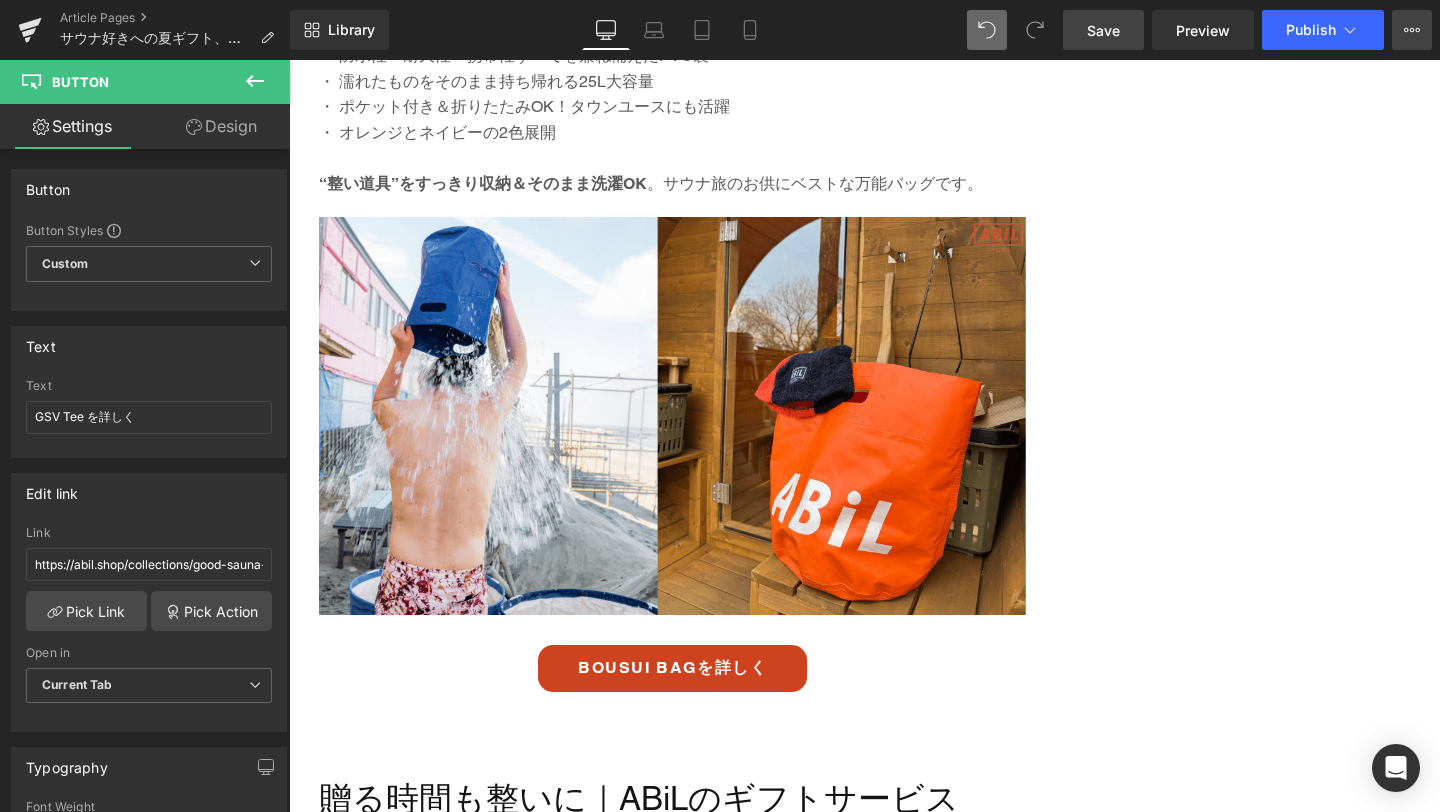 click on "View Live Page View with current Template Save Template to Library Schedule Publish  Optimize  Publish Settings Shortcuts" at bounding box center [1412, 30] 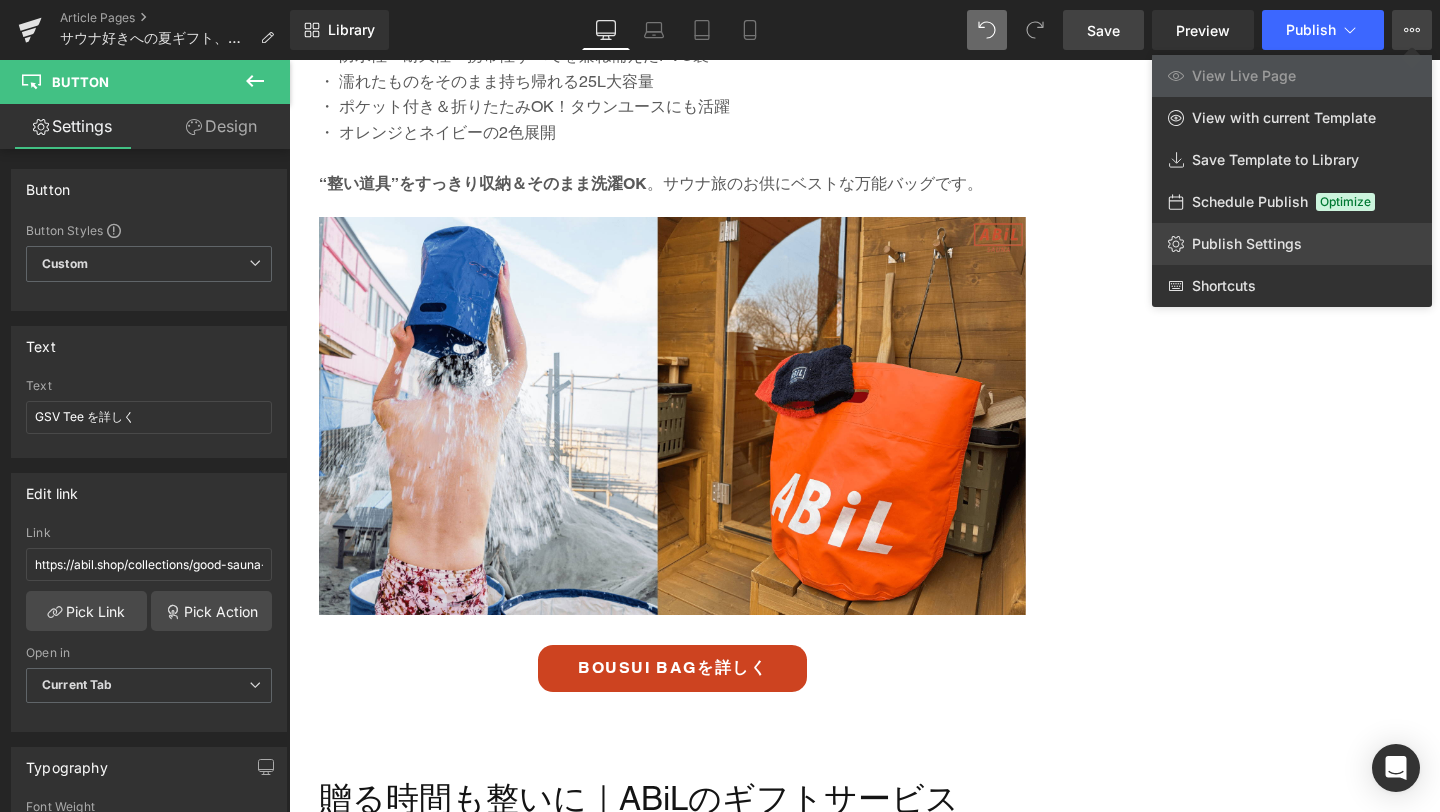 click on "Publish Settings" at bounding box center (1247, 244) 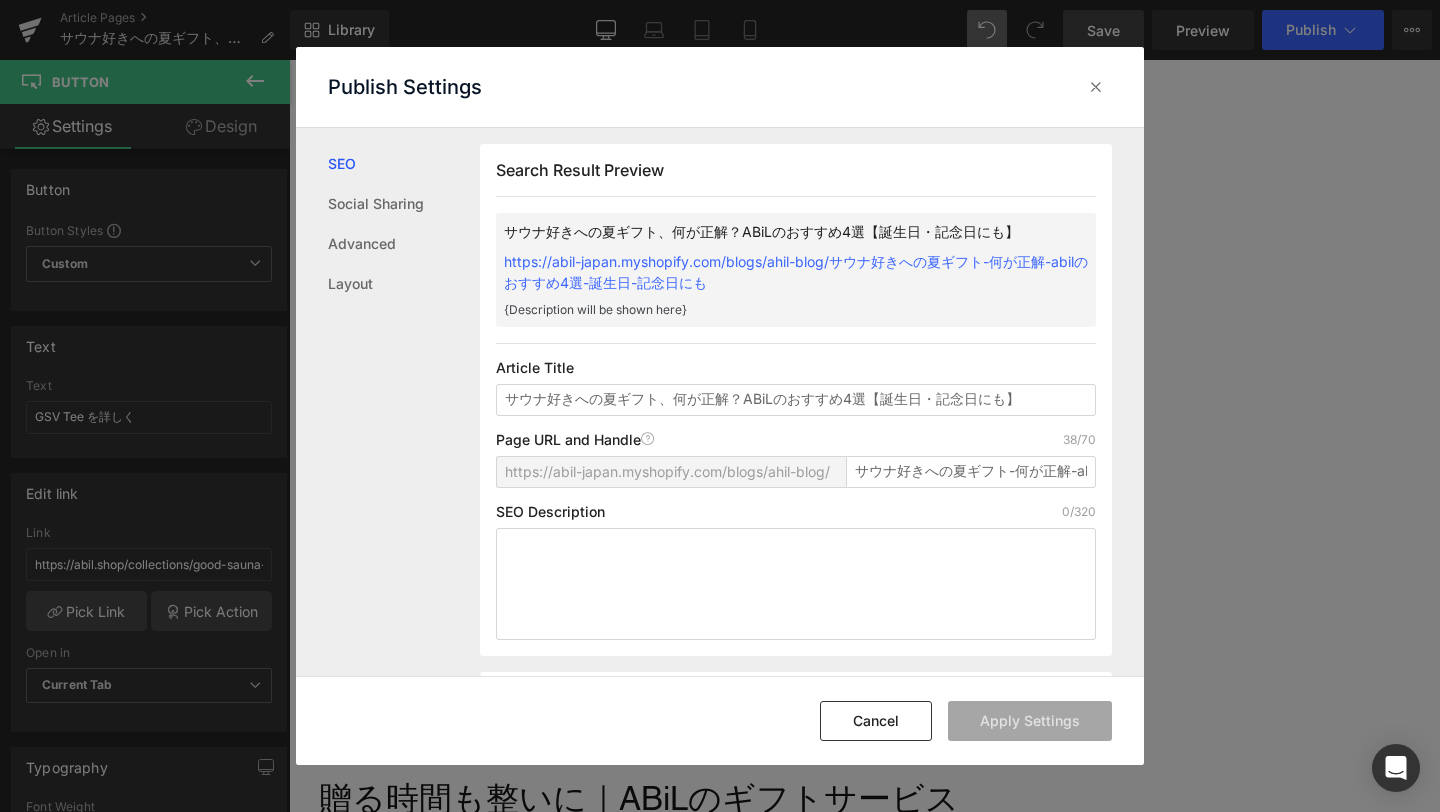 scroll, scrollTop: 1, scrollLeft: 0, axis: vertical 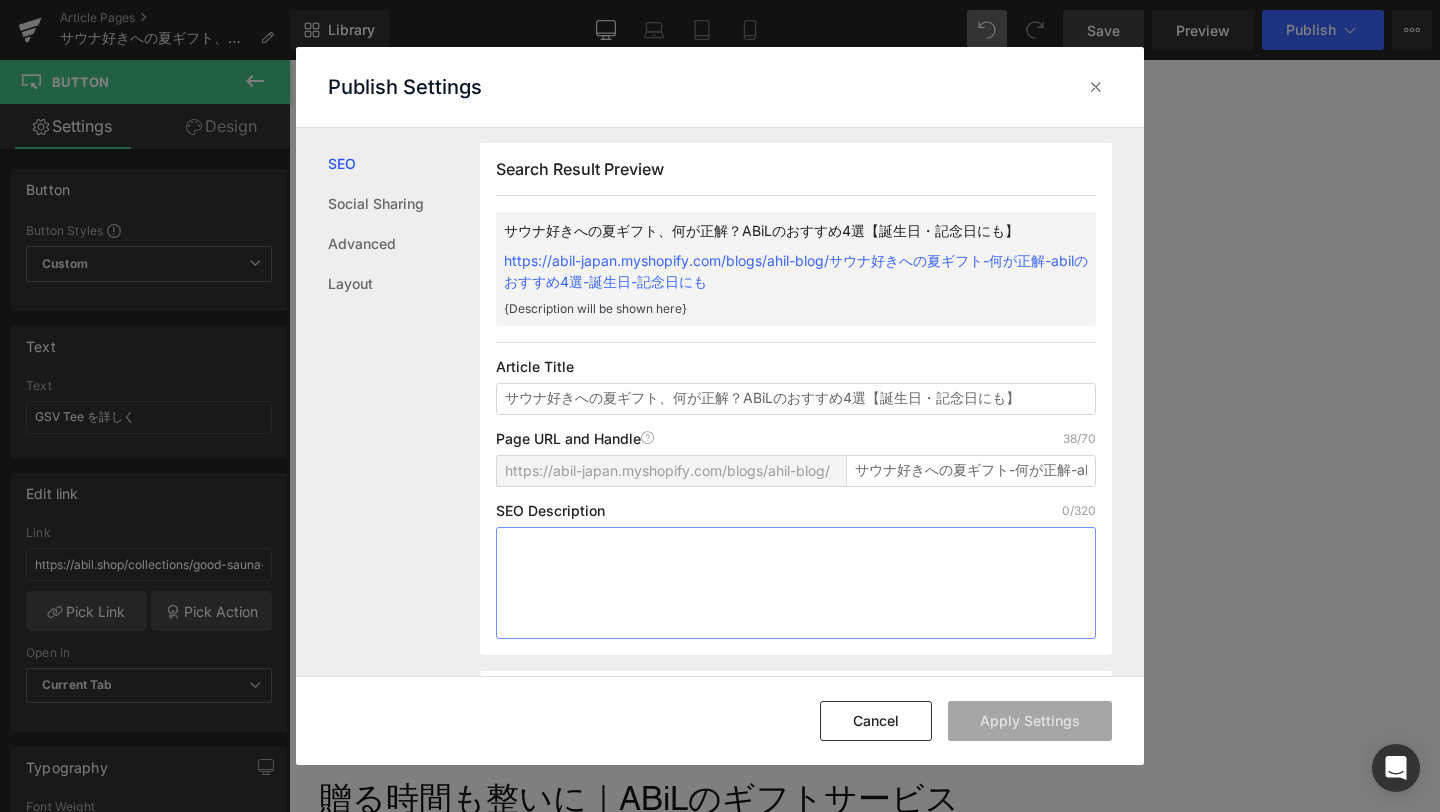 click at bounding box center [796, 583] 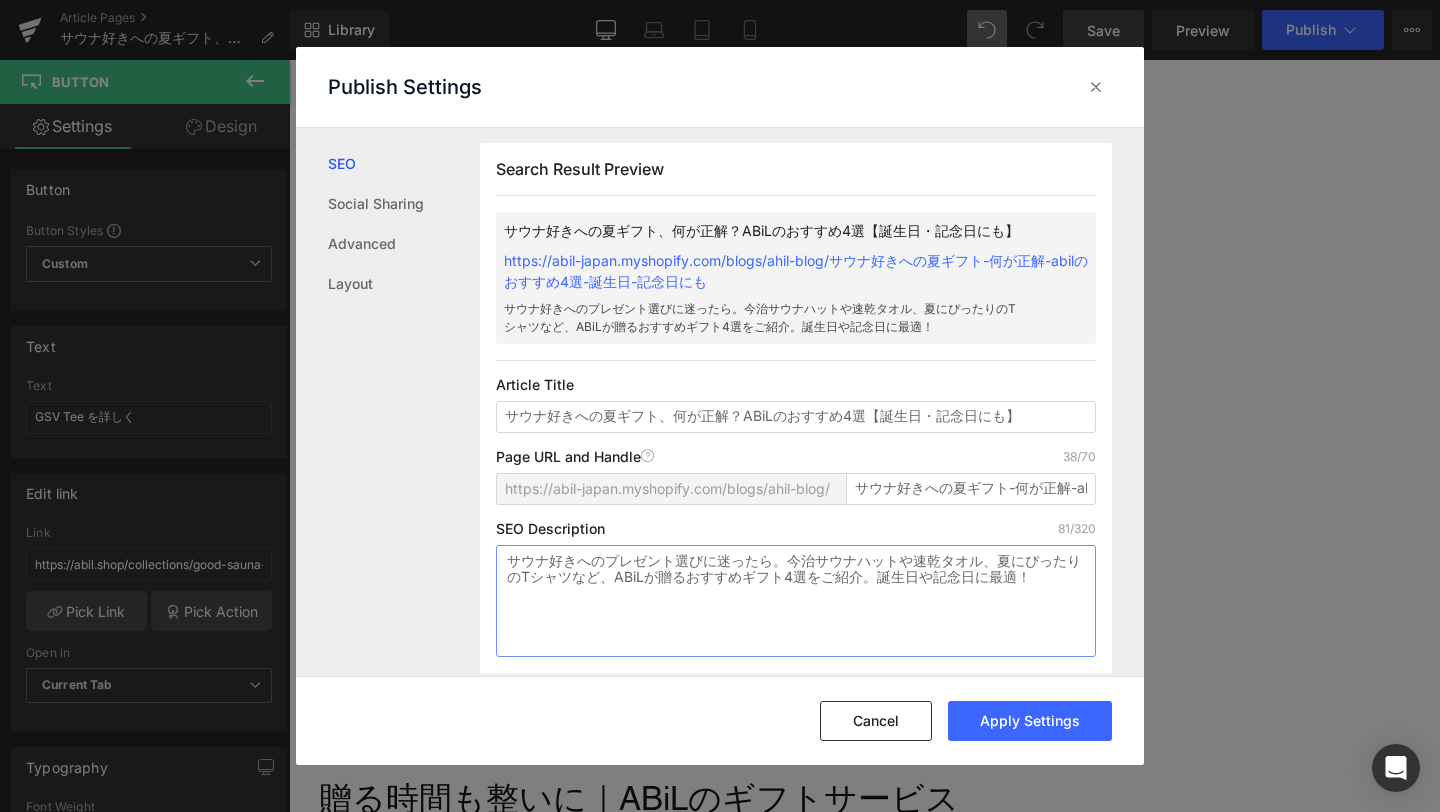 type on "サウナ好きへのプレゼント選びに迷ったら。今治サウナハットや速乾タオル、夏にぴったりのTシャツなど、ABiLが贈るおすすめギフト4選をご紹介。誕生日や記念日に最適！" 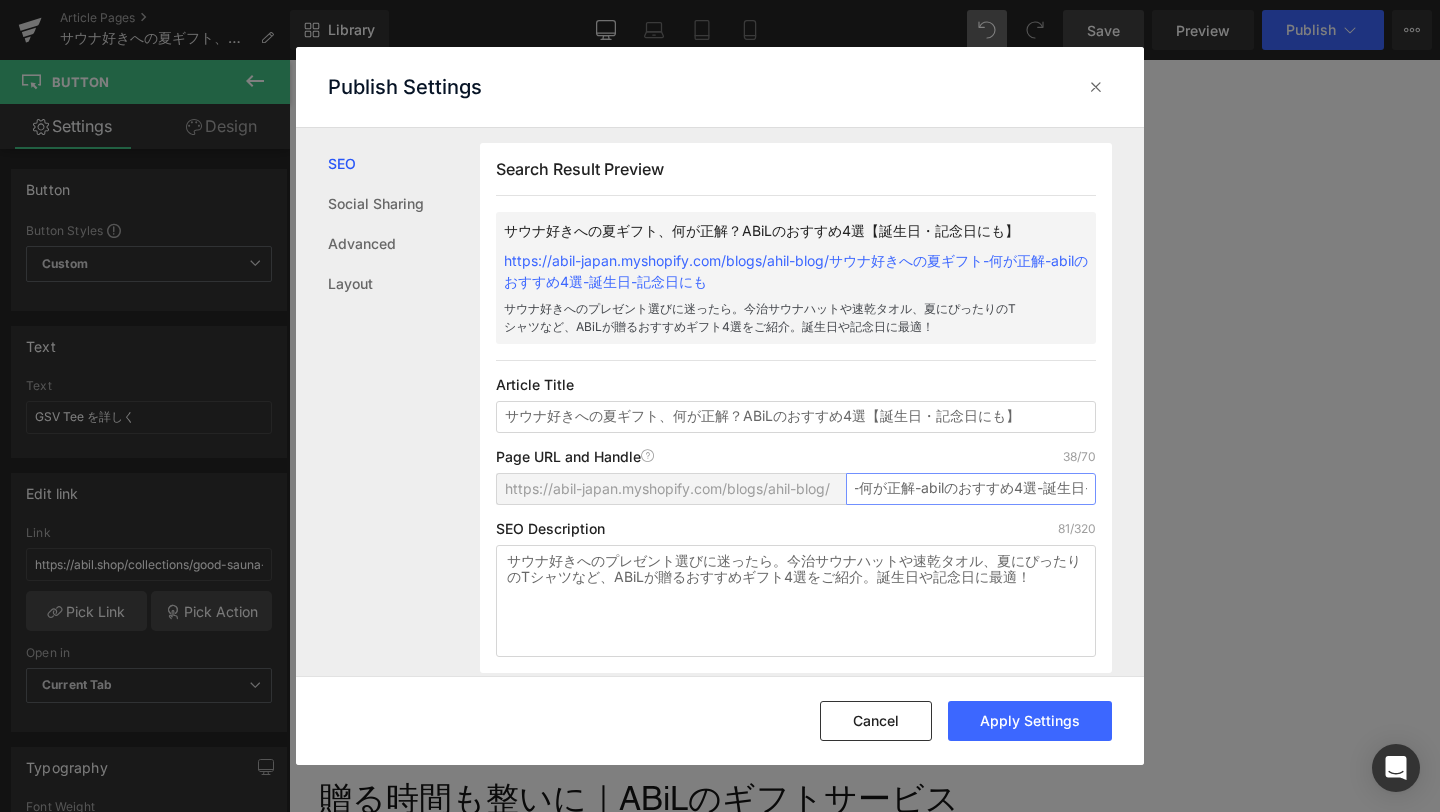 scroll, scrollTop: 0, scrollLeft: 235, axis: horizontal 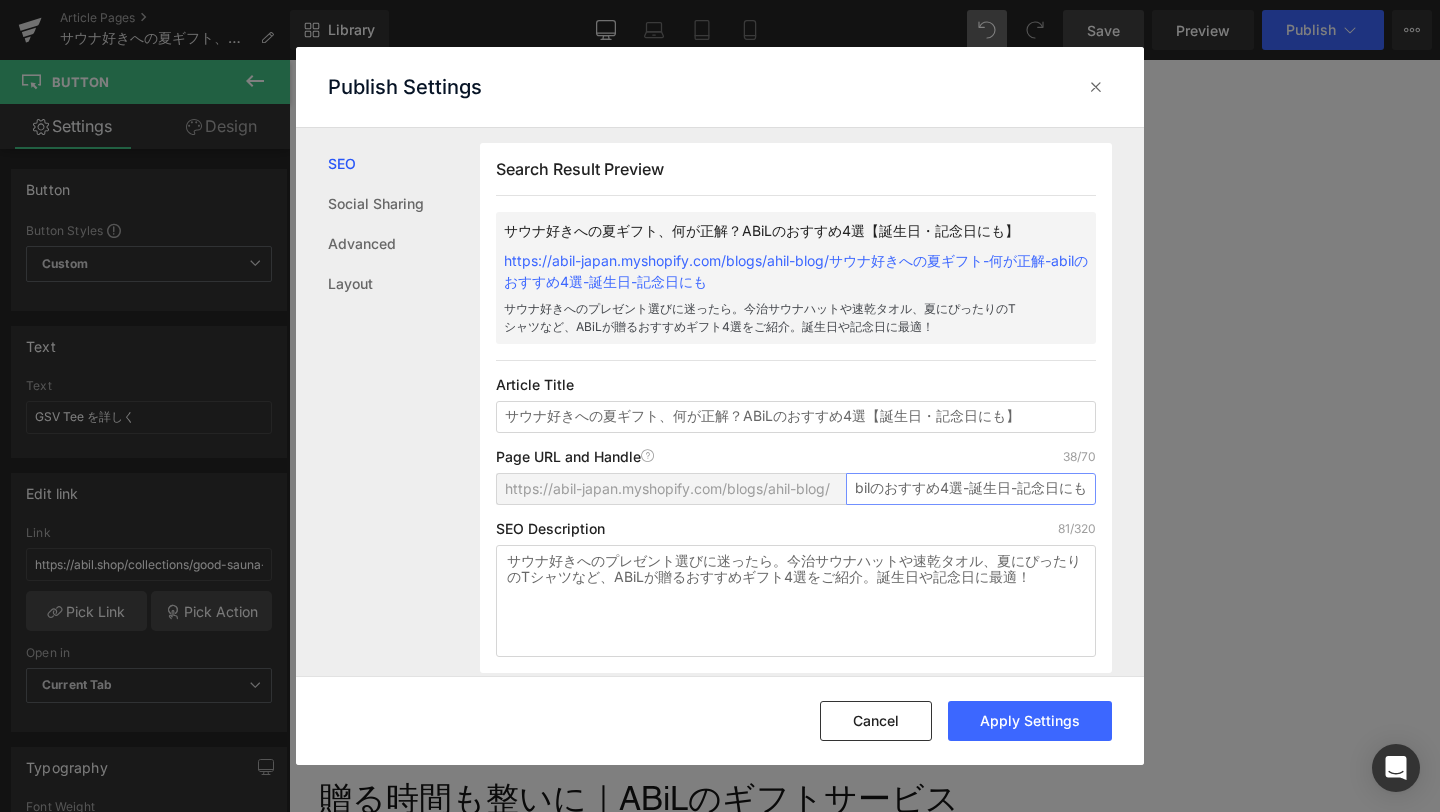 drag, startPoint x: 853, startPoint y: 486, endPoint x: 1087, endPoint y: 491, distance: 234.0534 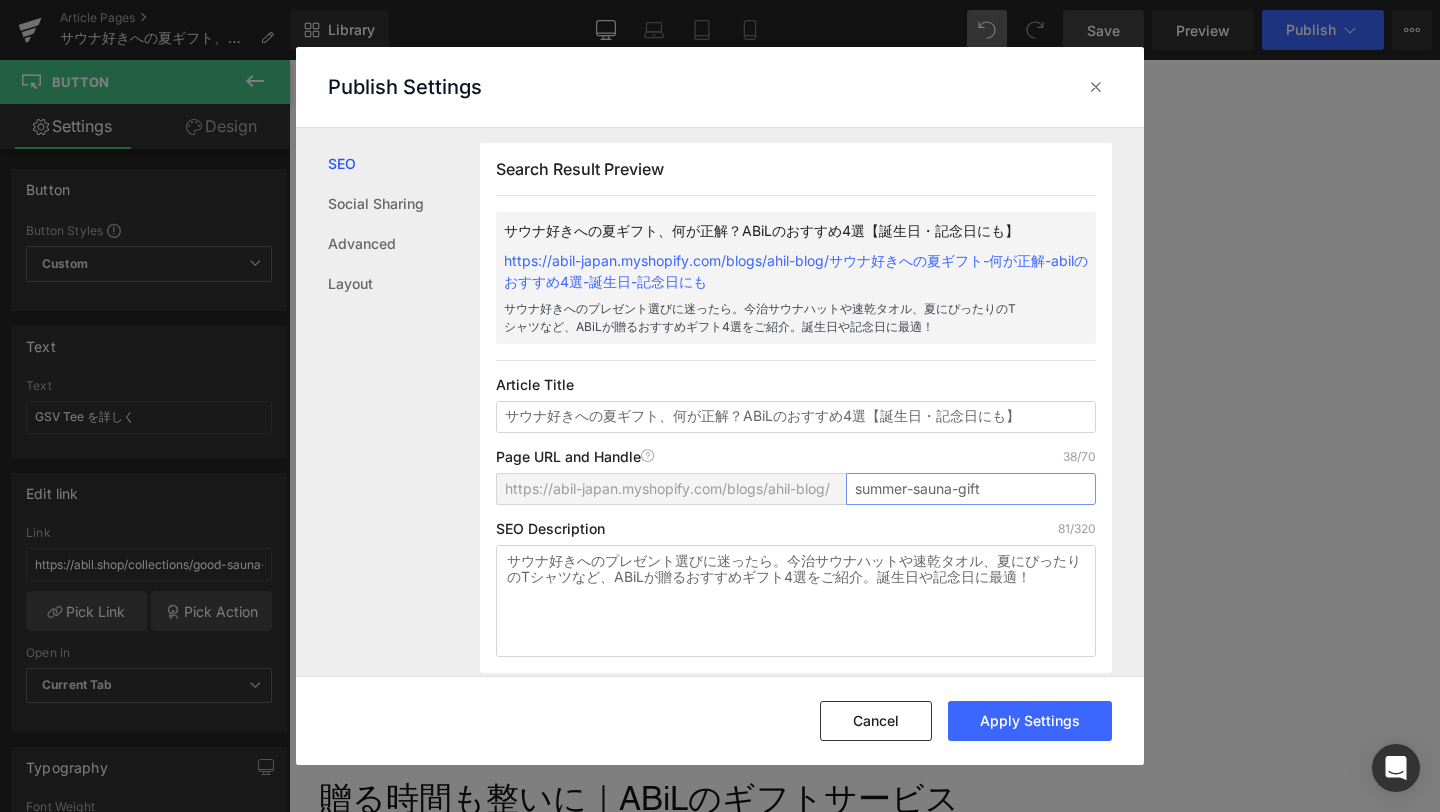 scroll, scrollTop: 0, scrollLeft: 0, axis: both 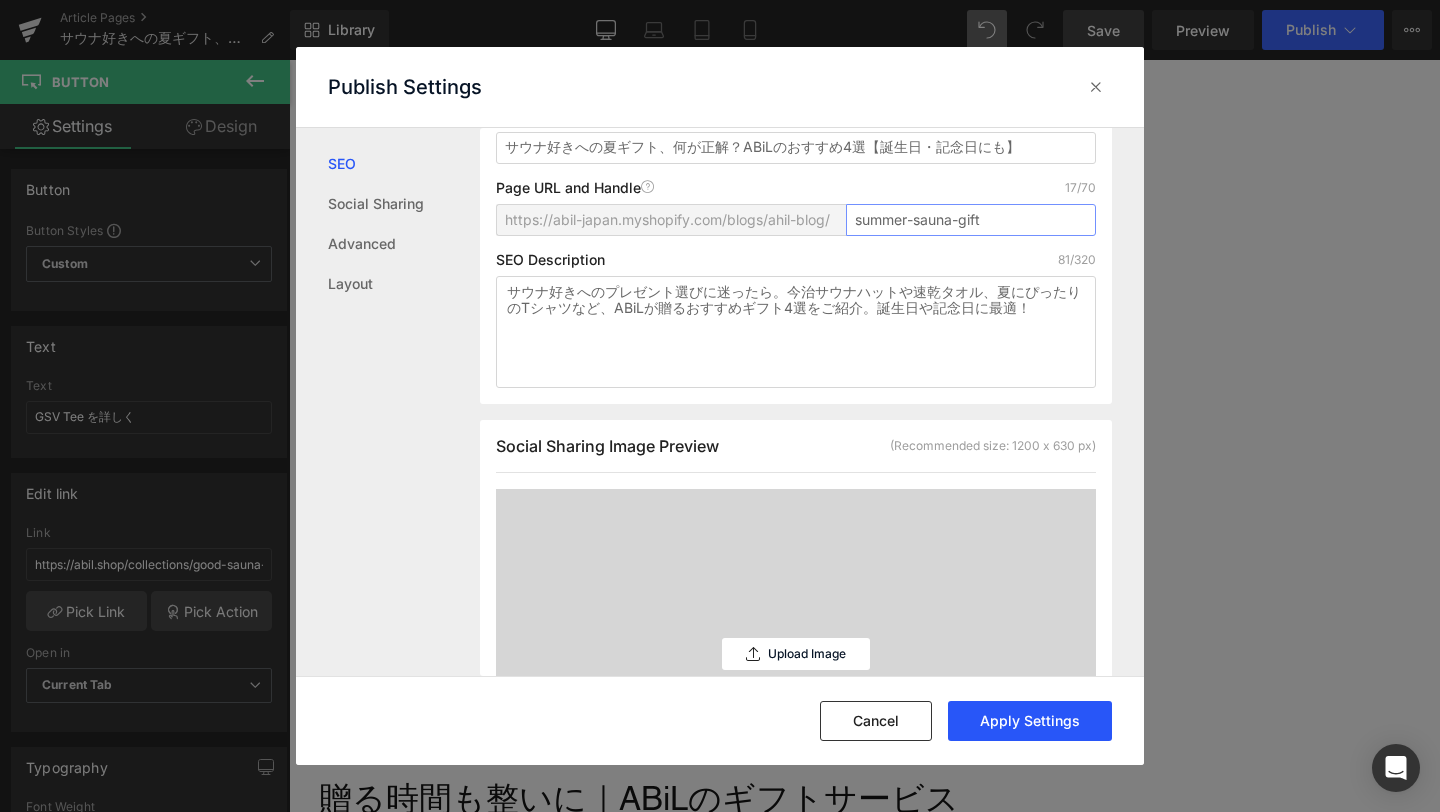 type on "summer-sauna-gift" 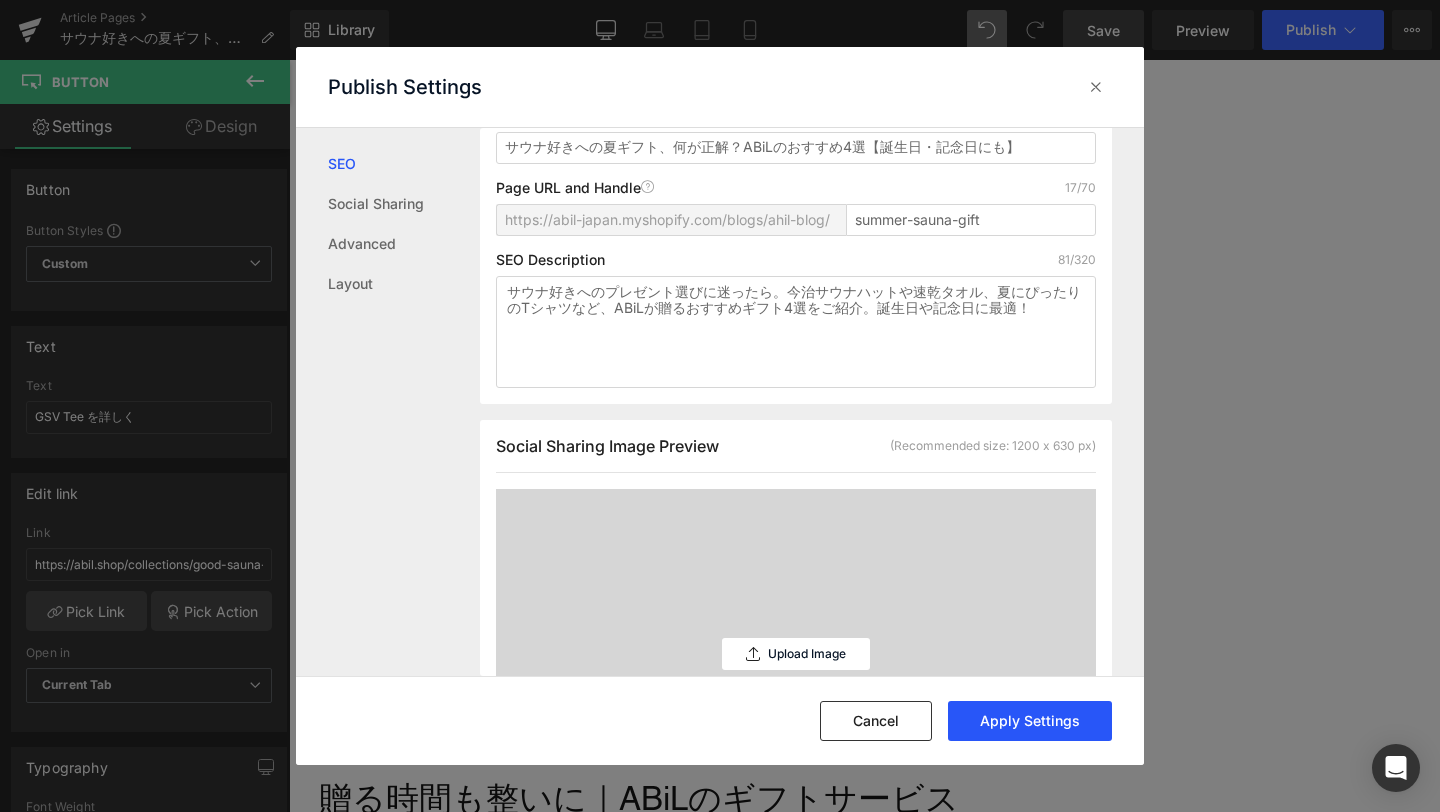 click on "Apply Settings" at bounding box center [1030, 721] 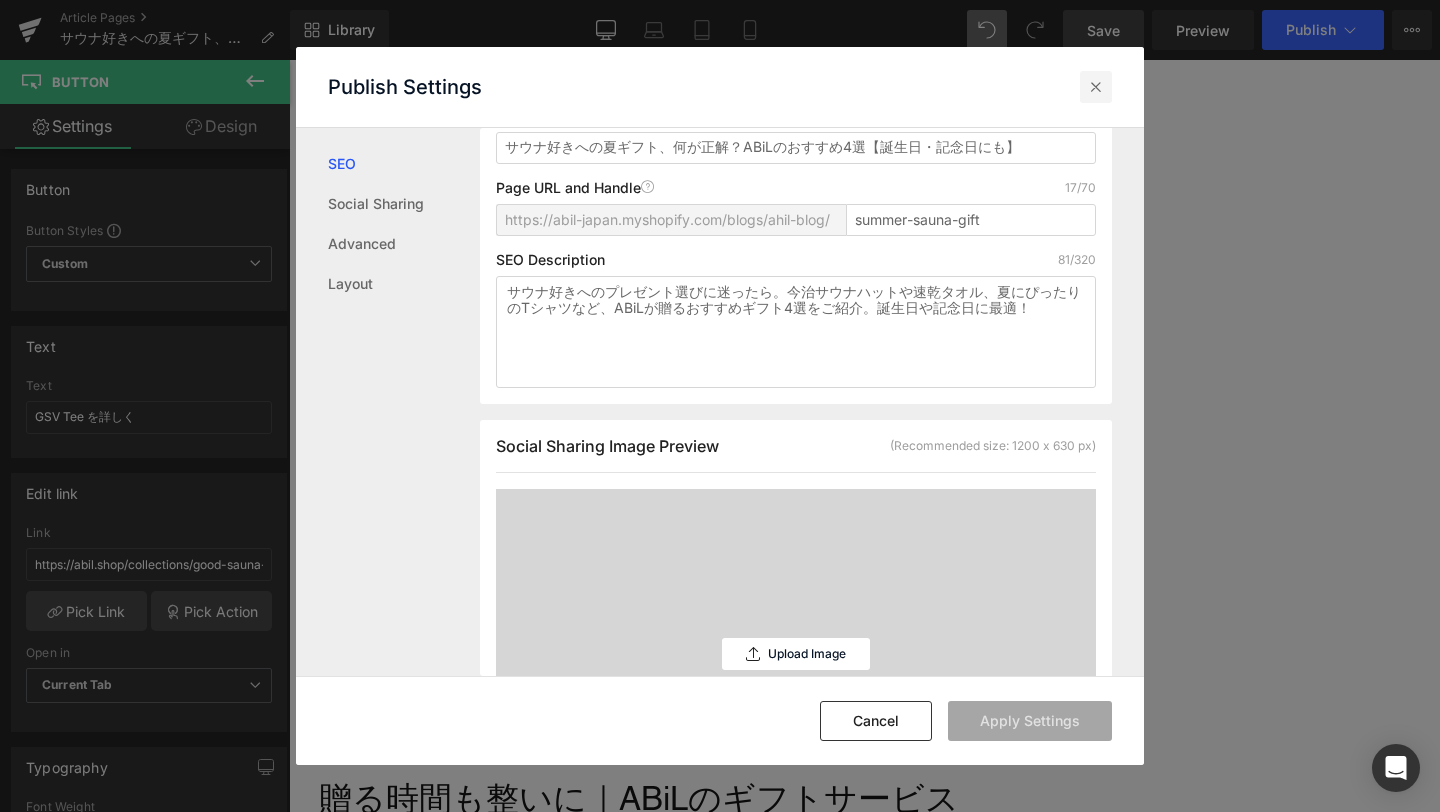 click at bounding box center (1096, 87) 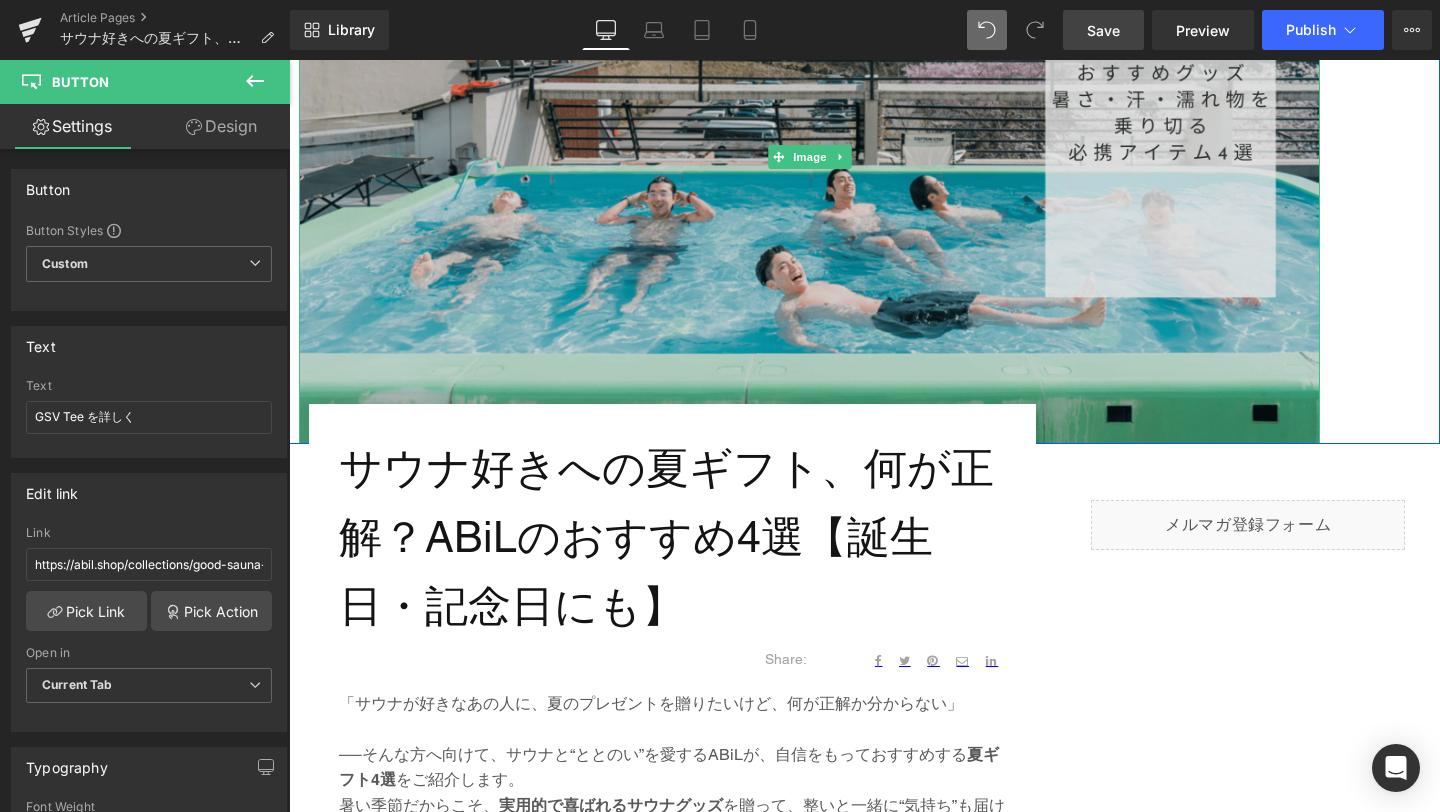 scroll, scrollTop: 523, scrollLeft: 0, axis: vertical 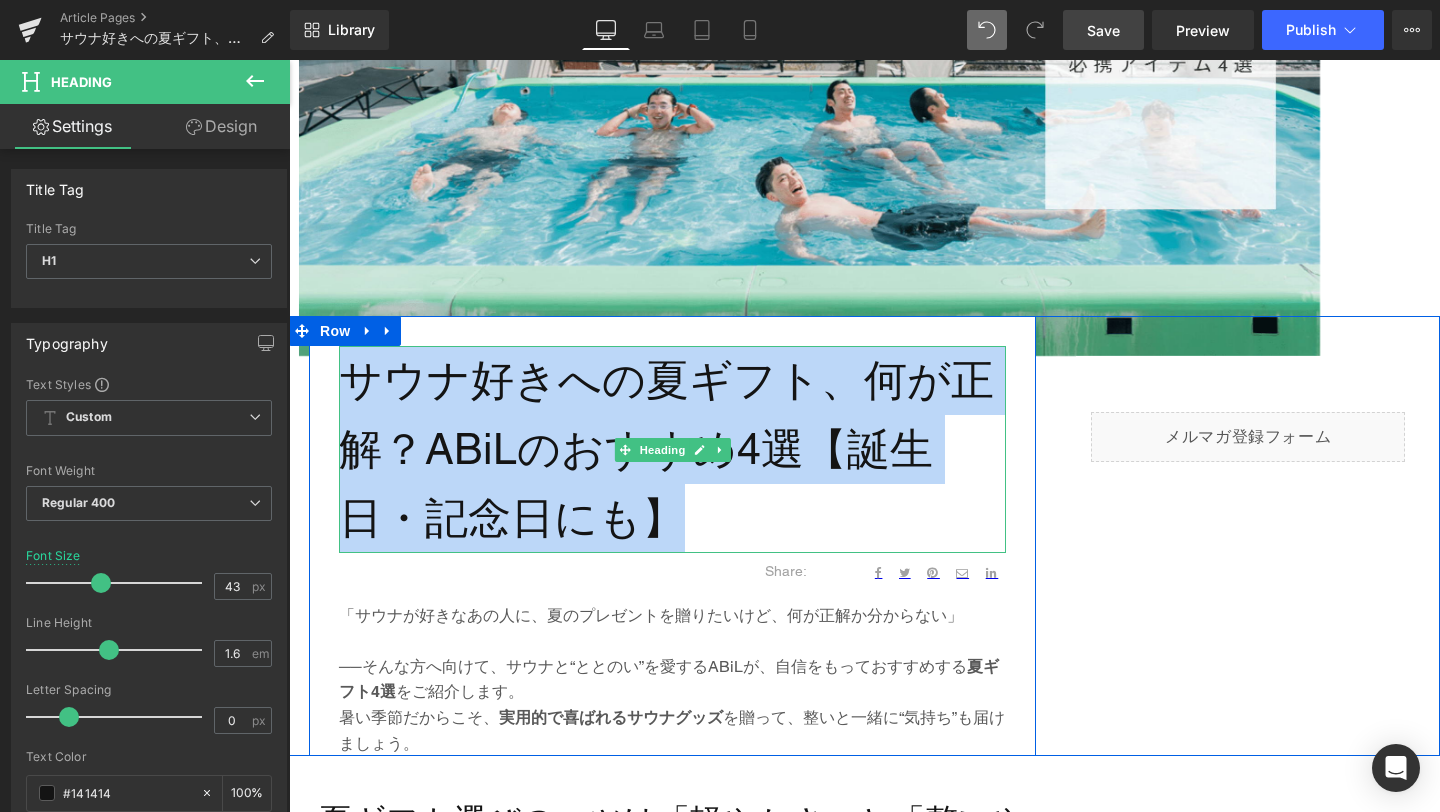 drag, startPoint x: 352, startPoint y: 370, endPoint x: 730, endPoint y: 507, distance: 402.06094 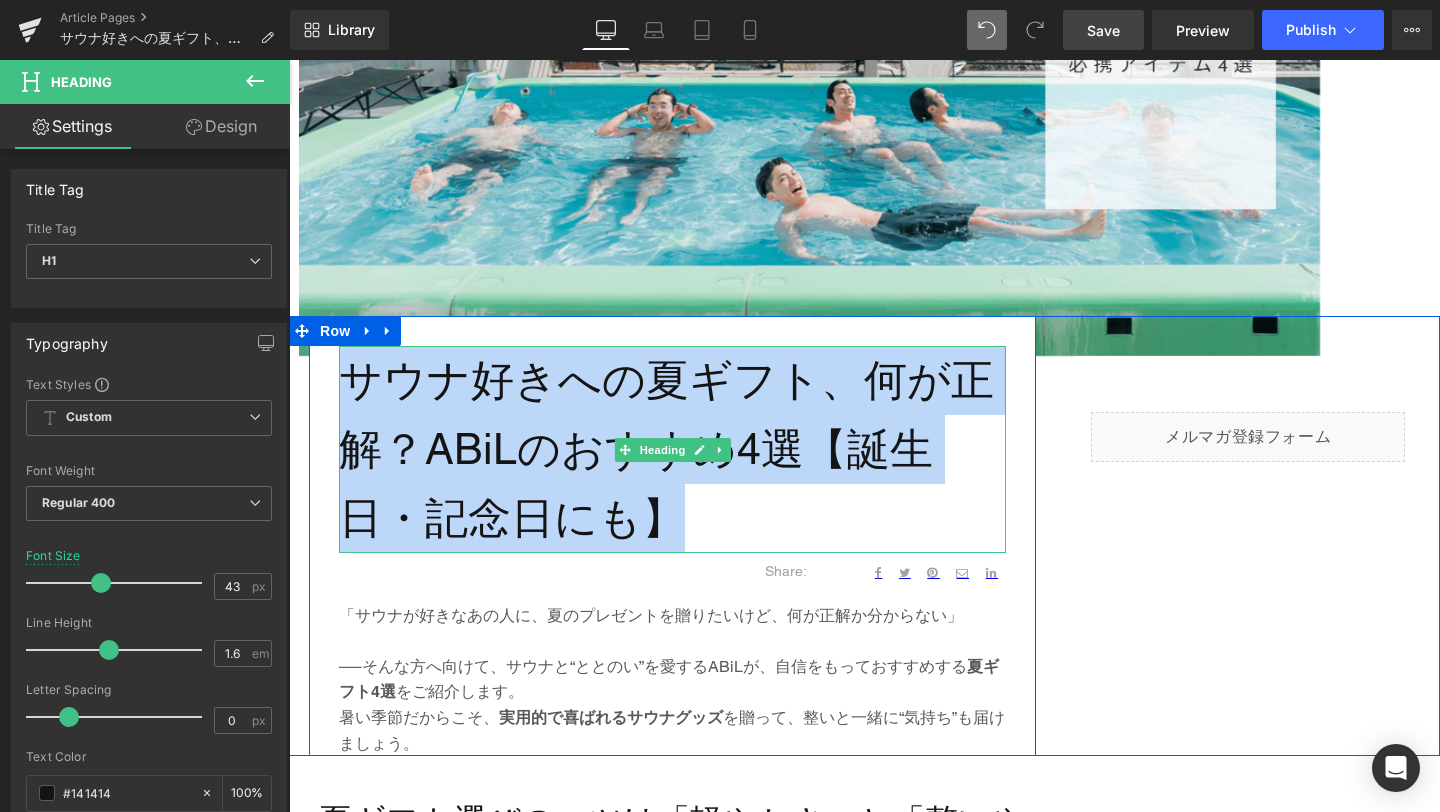 click on "サウナ好きへの夏ギフト、何が正解？ABiLのおすすめ4選【誕生日・記念日にも】" at bounding box center [672, 449] 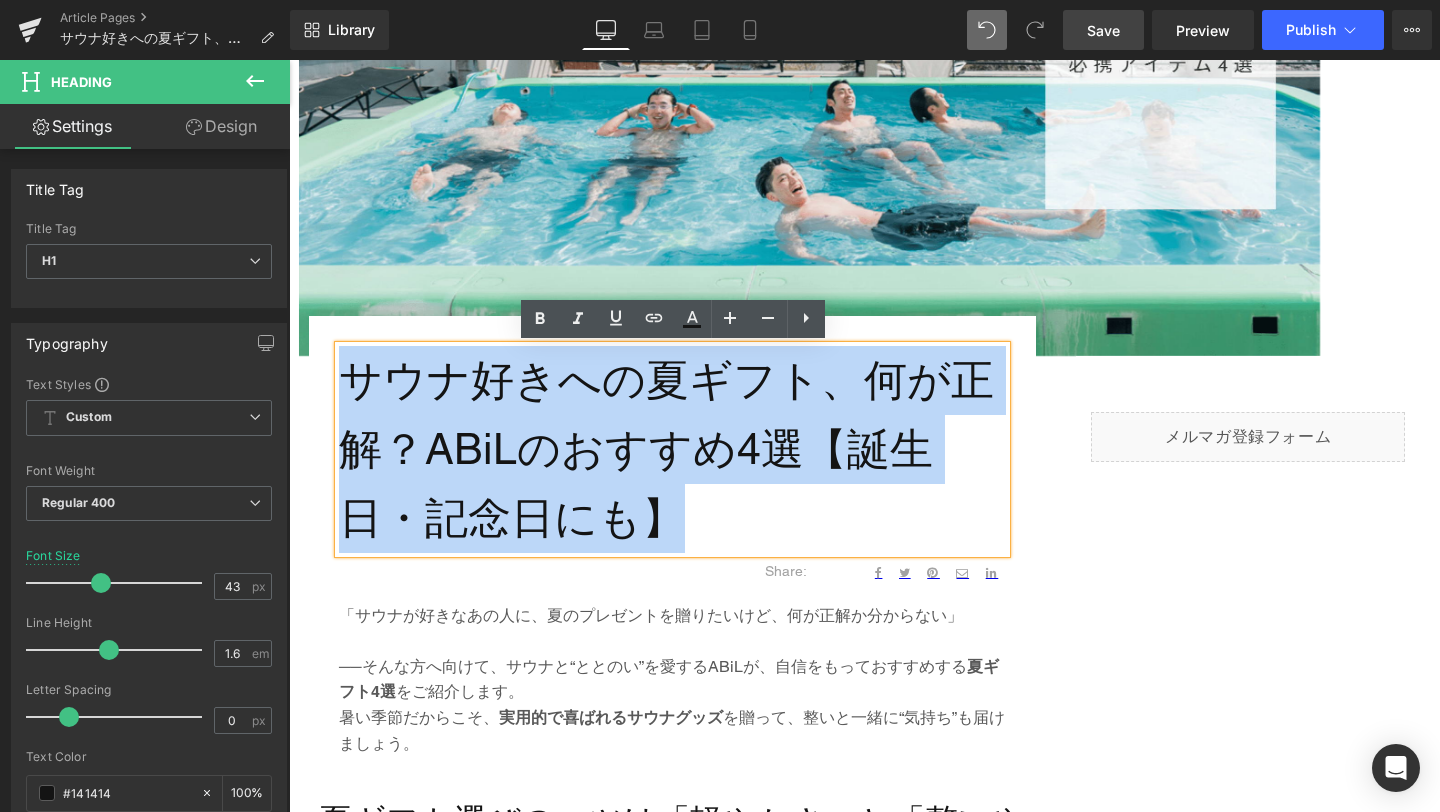 copy on "サウナ好きへの夏ギフト、何が正解？ABiLのおすすめ4選【誕生日・記念日にも】" 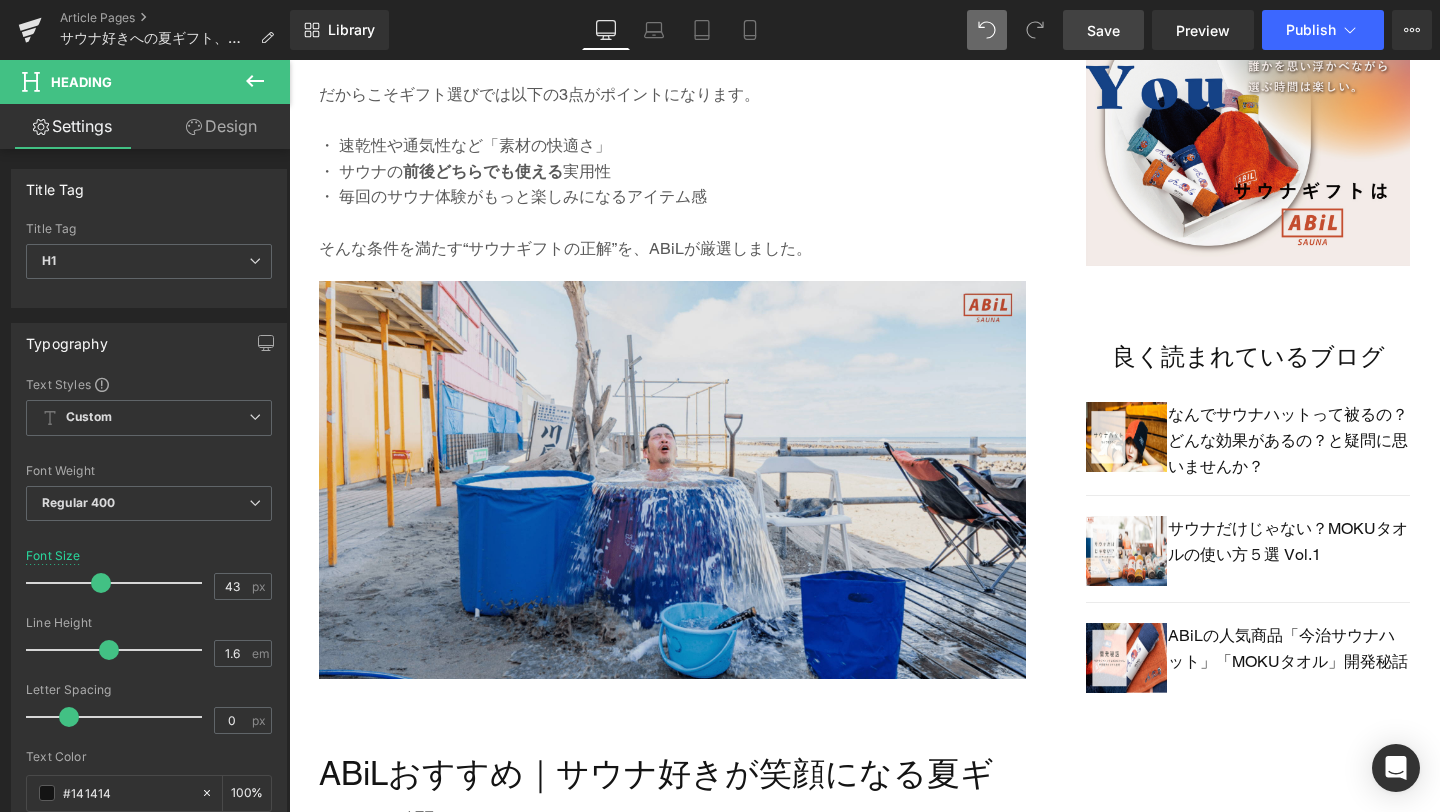 scroll, scrollTop: 1424, scrollLeft: 0, axis: vertical 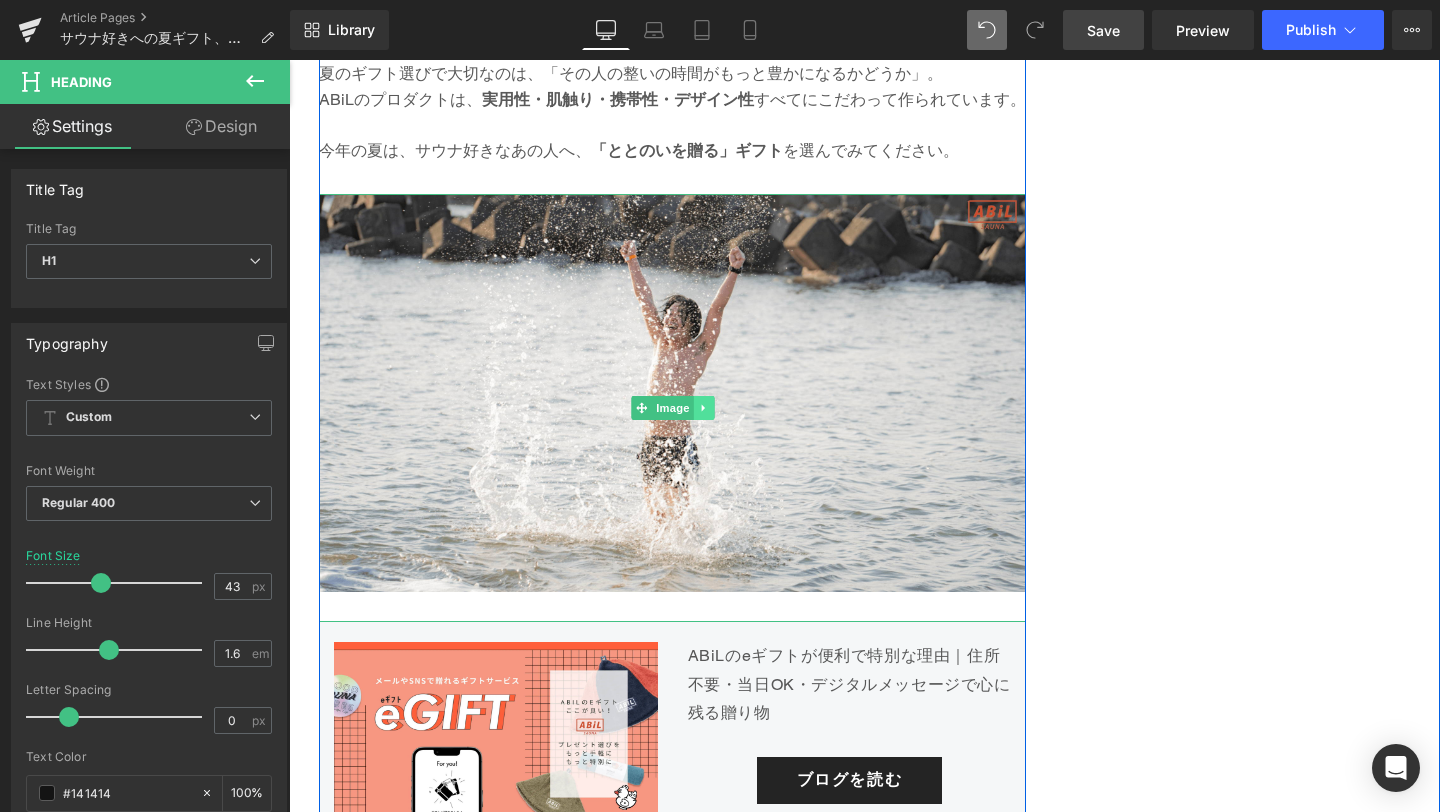 click 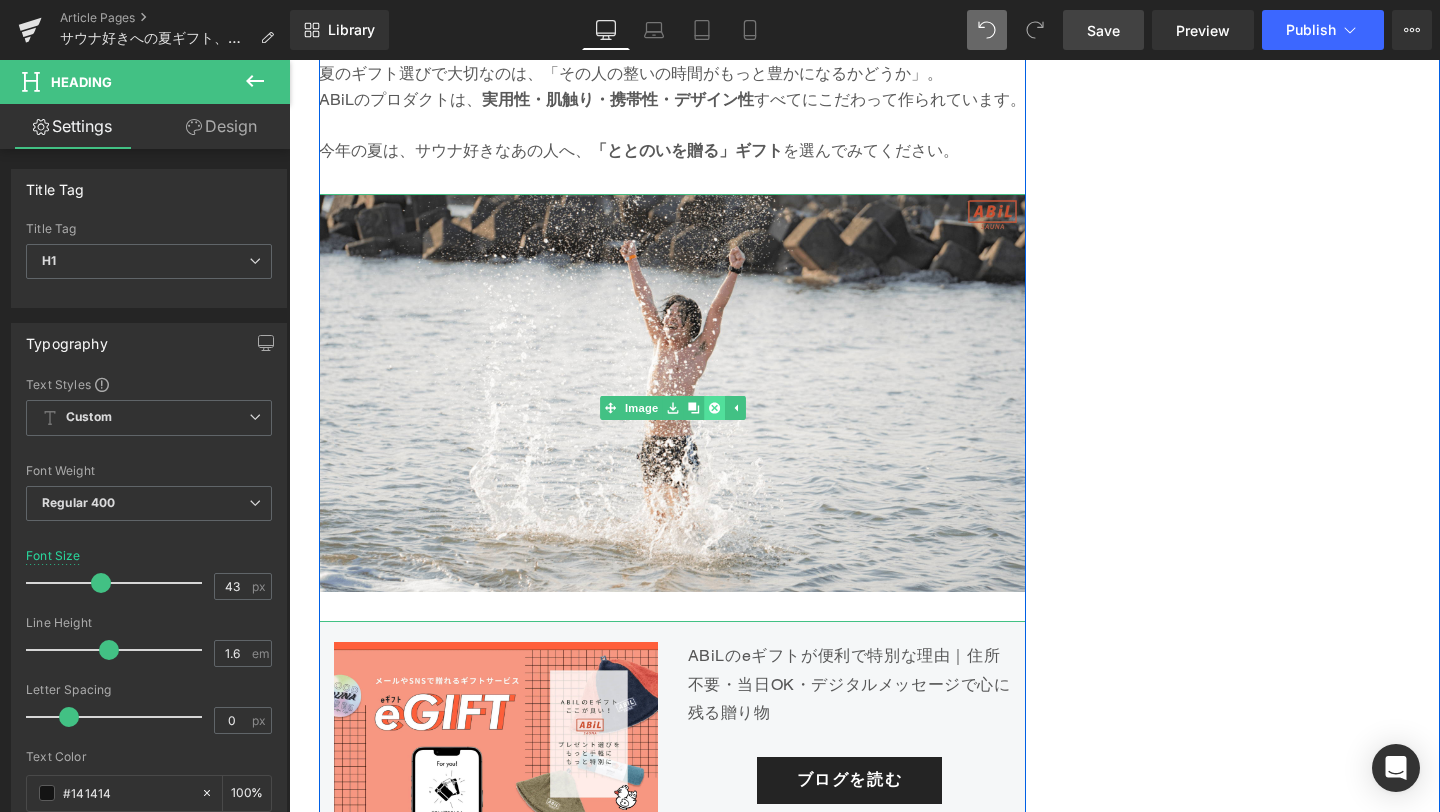 click 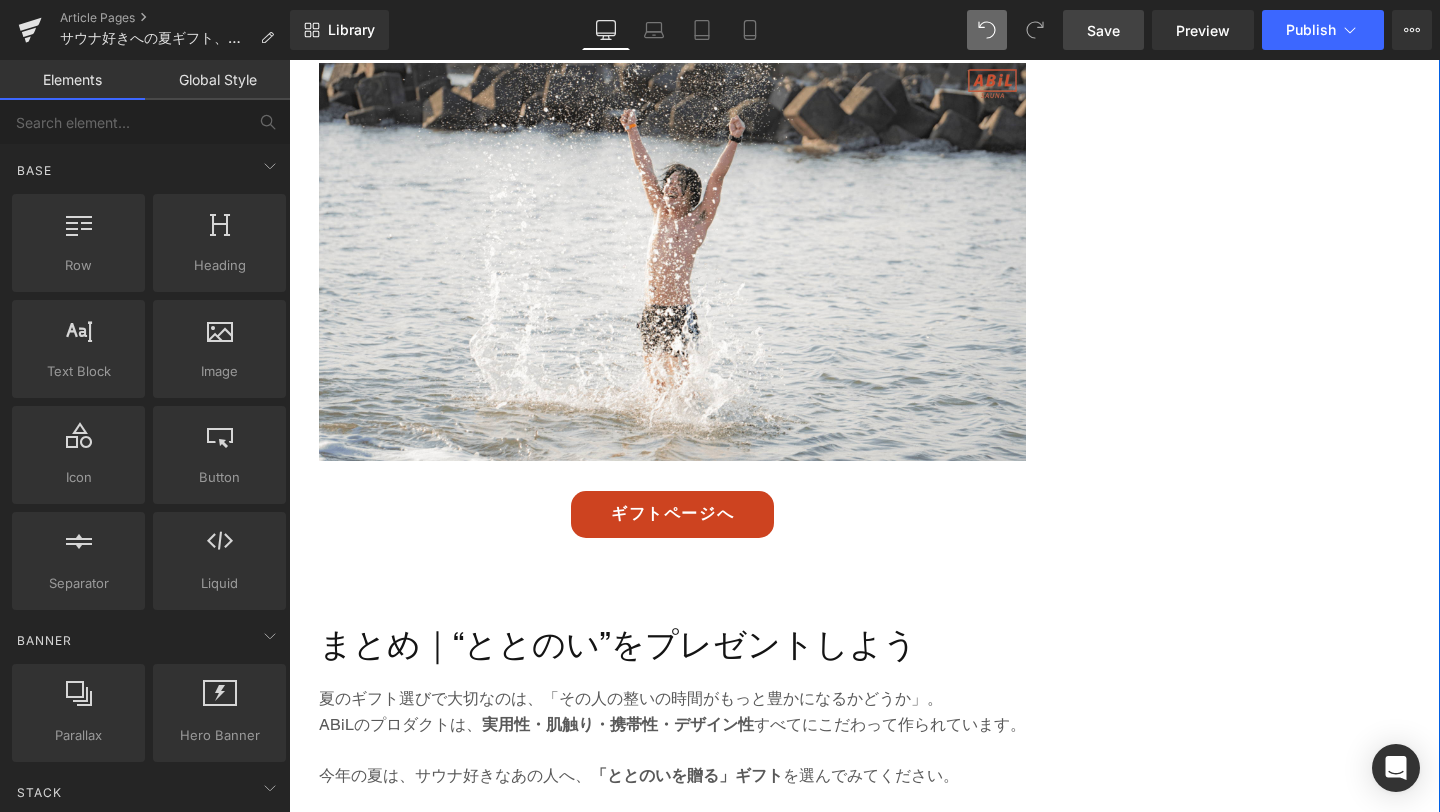 scroll, scrollTop: 5701, scrollLeft: 0, axis: vertical 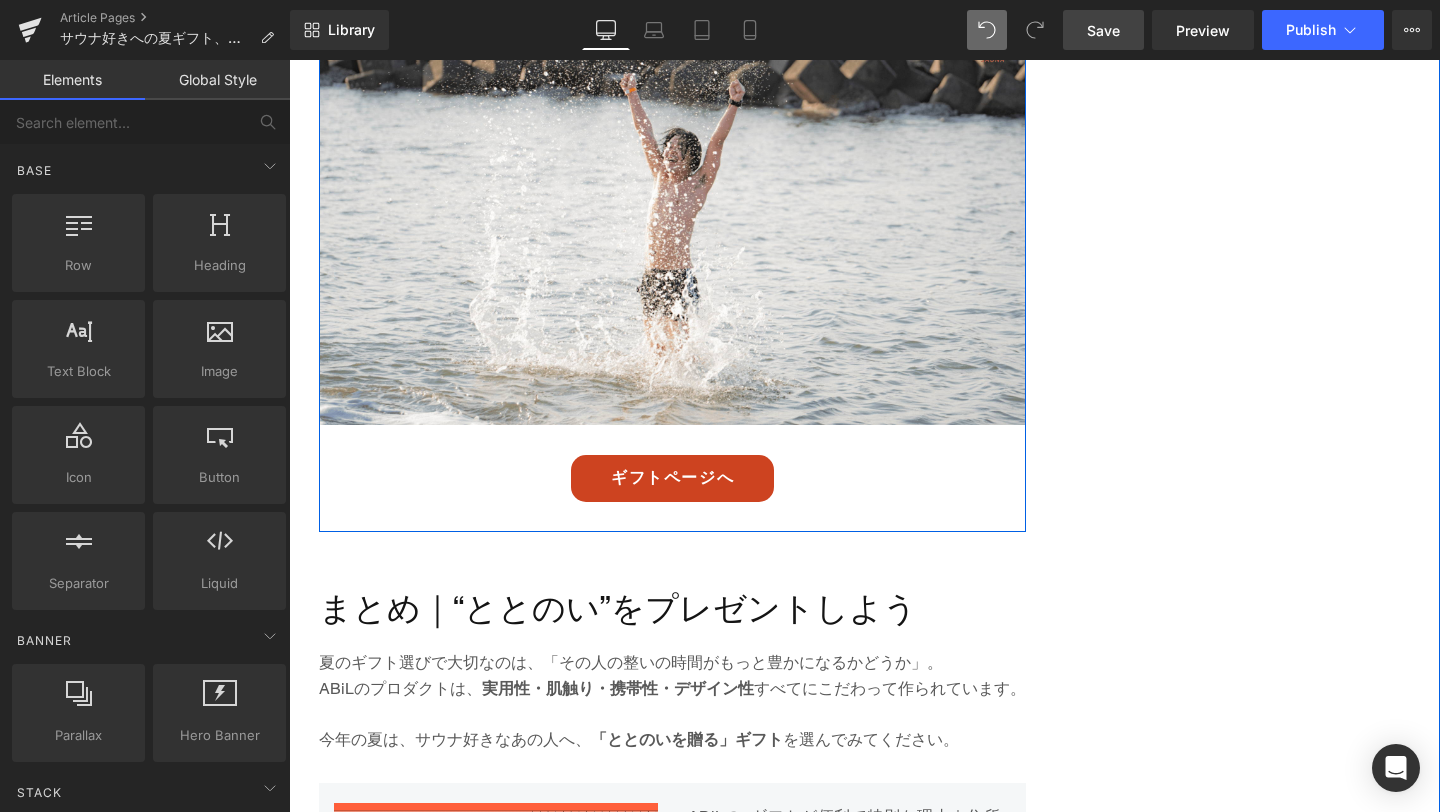 click on "贈る時間も整いに｜ABiLのギフトサービス Heading         ABiLでは、「誰かを思い浮かべながら選ぶ時間も整いになる」と考え、ギフトサービスにもこだわっています。 ・  ABiLオリジナルギフトボックス （白地＋メッセージラベル付き）は、 未開封のワクワク感 まで表現。 ・ サイズは商品の大きさに合わせた S〜LLの4展開 で、美しく収まります。 ・  無料メッセージカードサービス あり。ご注文後30分以内に公式LINEで送れば、あなたの想いも一緒に届けられます。 ・  全国一律送料500円／5,000円以上で送料無料 も嬉しいポイント。 また、人気のサウナアイテムを組み合わせた お得なギフトセット （MOKU6枚セット／サウナハット＋MOKUなど）も充実。 カスタマイズも可能なので、 世界にひとつだけの整いギフト がつくれます。 Text Block         Image         Button" at bounding box center (672, 41) 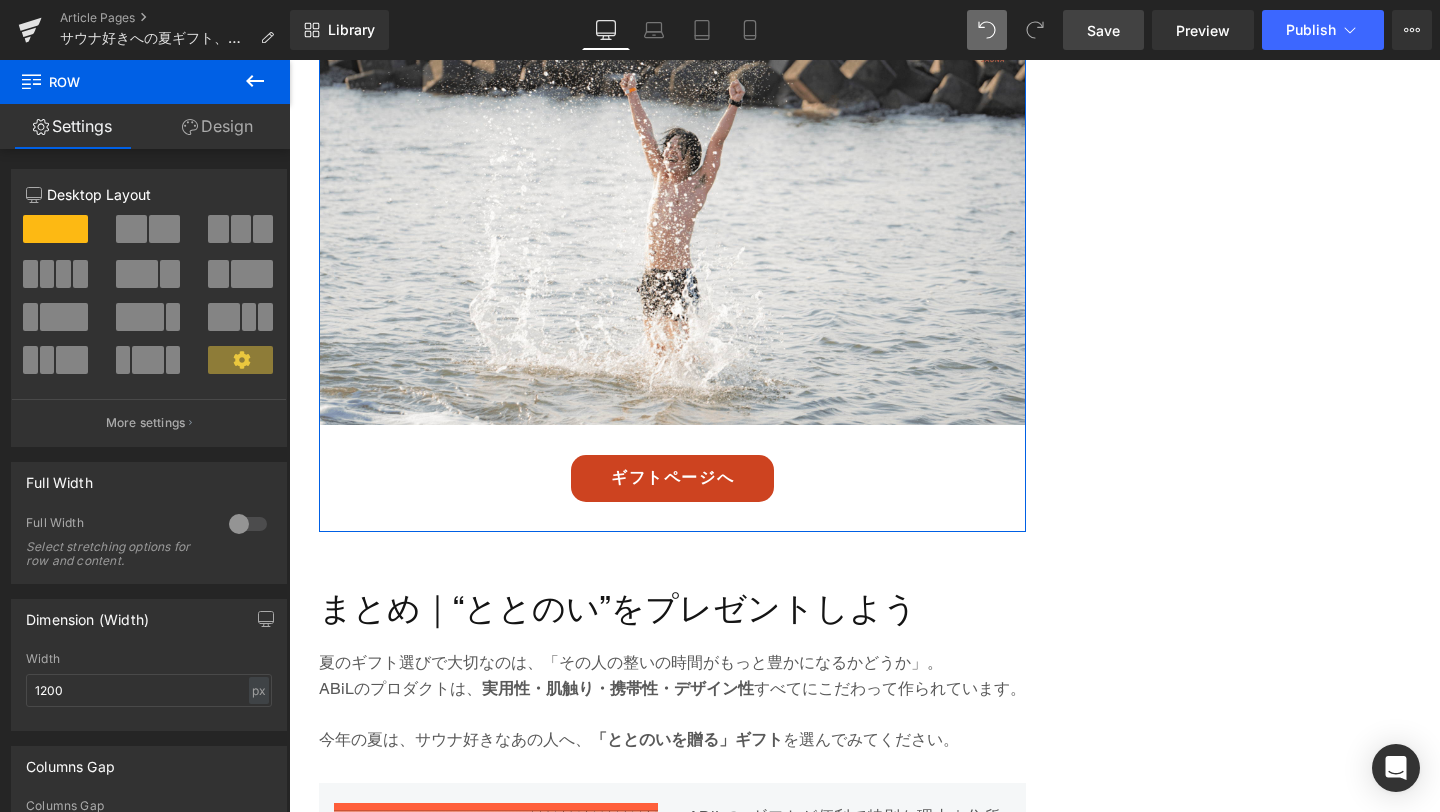 click on "Design" at bounding box center (217, 126) 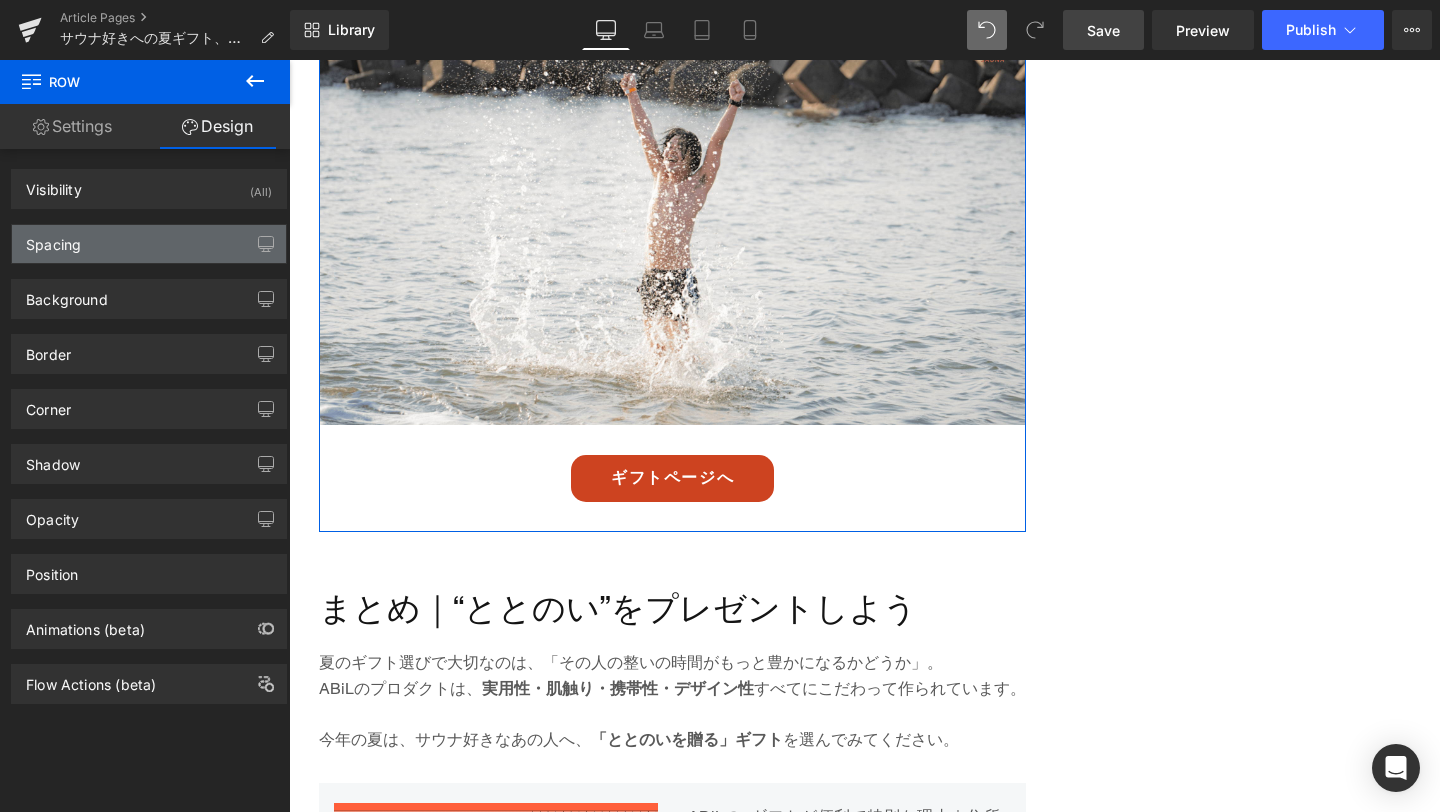 click on "Spacing" at bounding box center [149, 244] 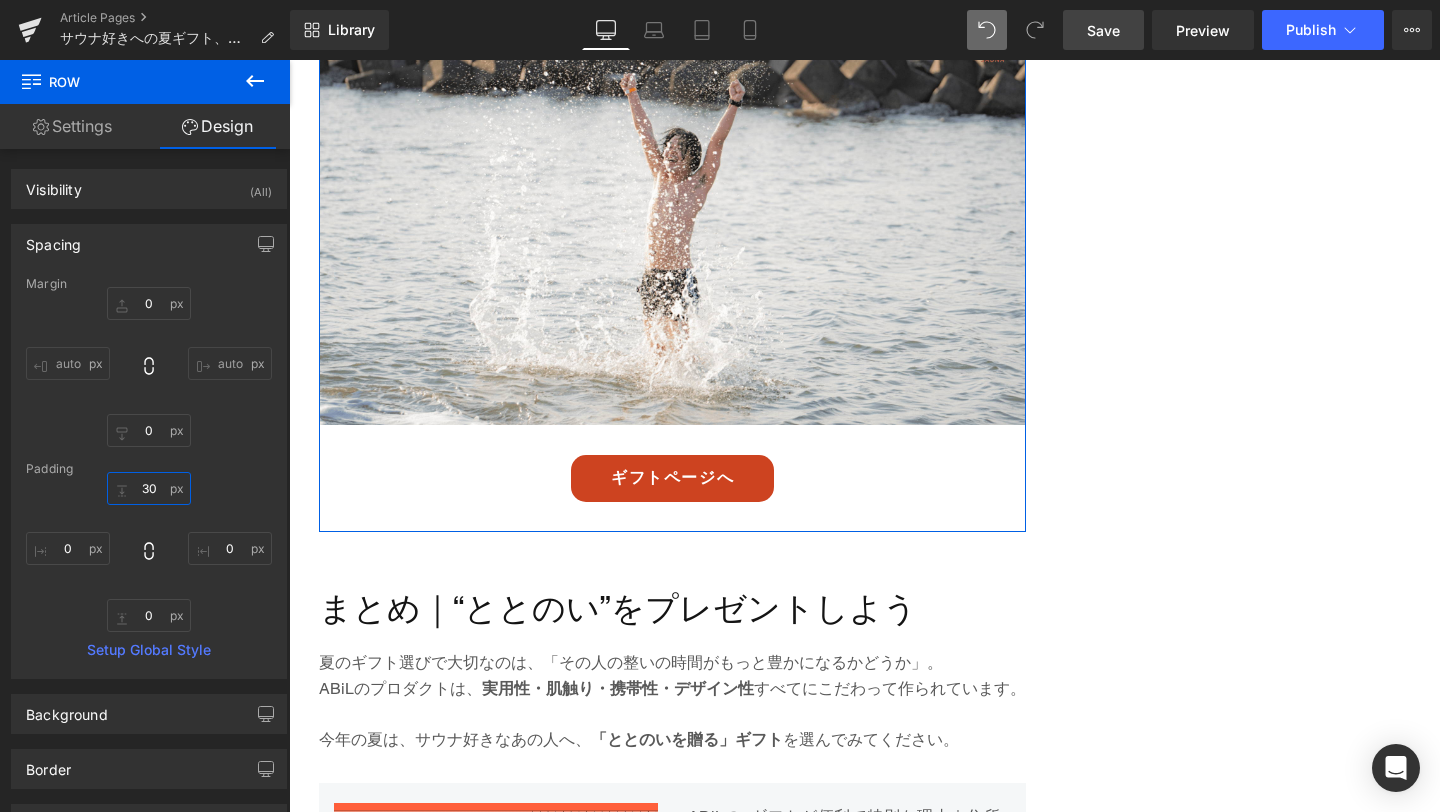 click on "30" at bounding box center (149, 488) 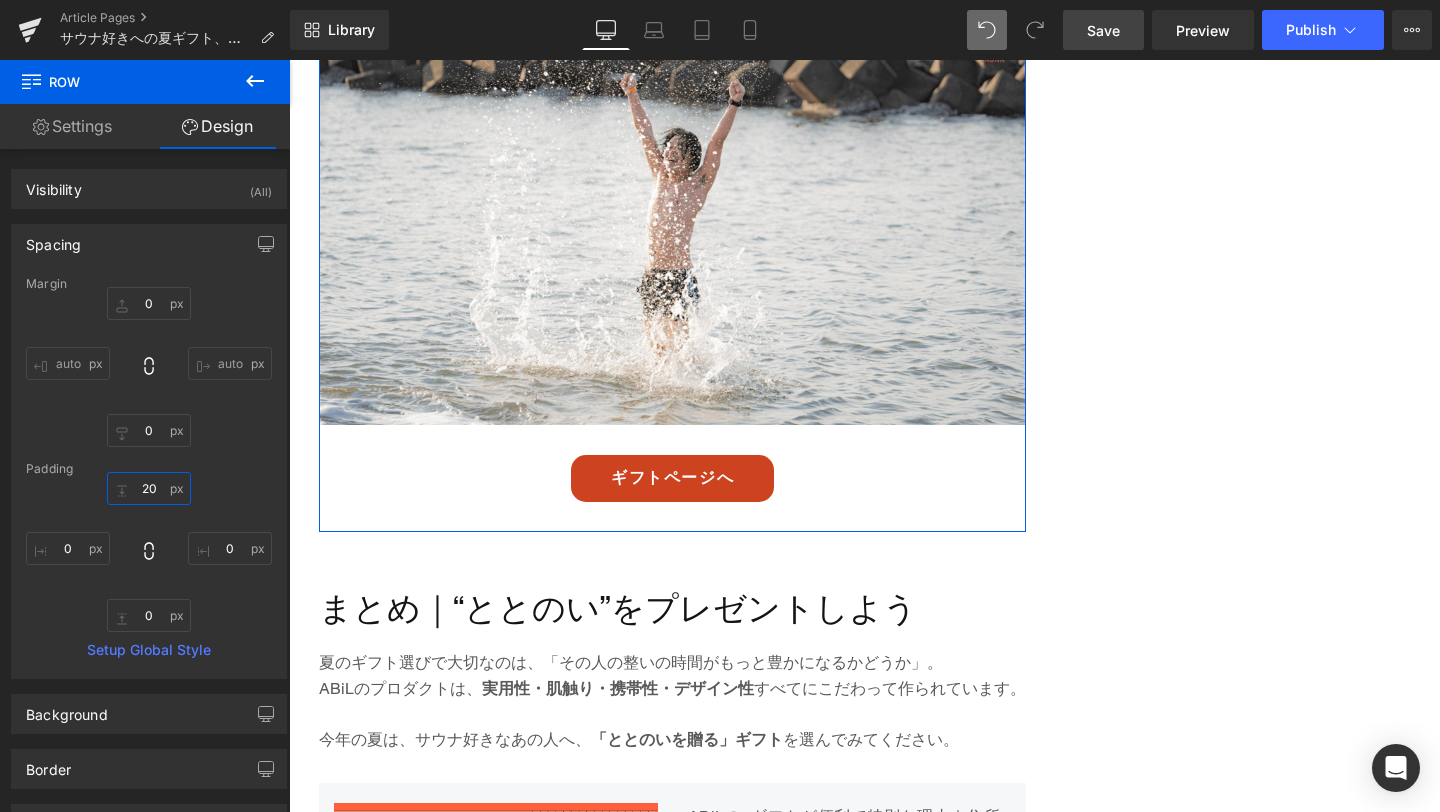 type on "20" 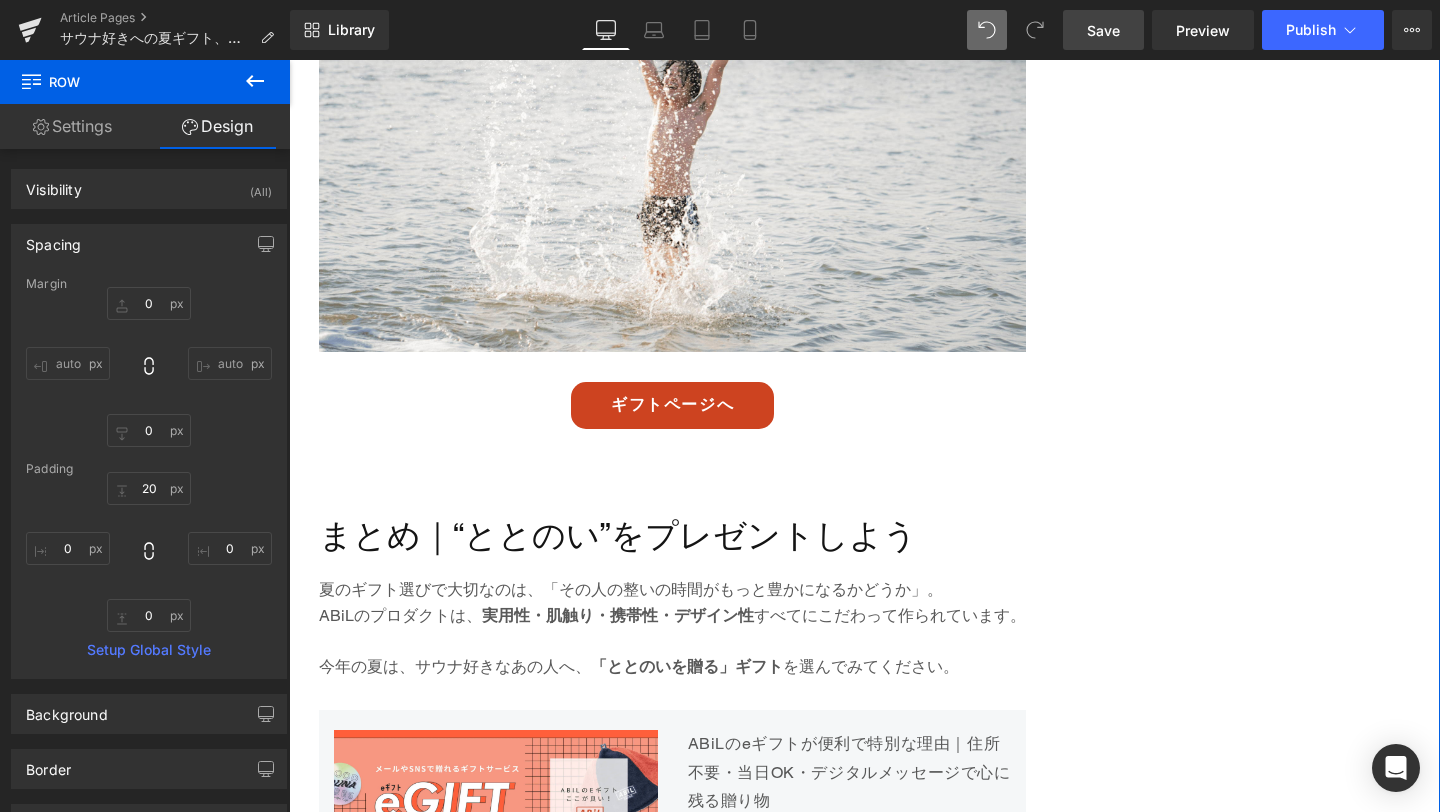 scroll, scrollTop: 6424, scrollLeft: 0, axis: vertical 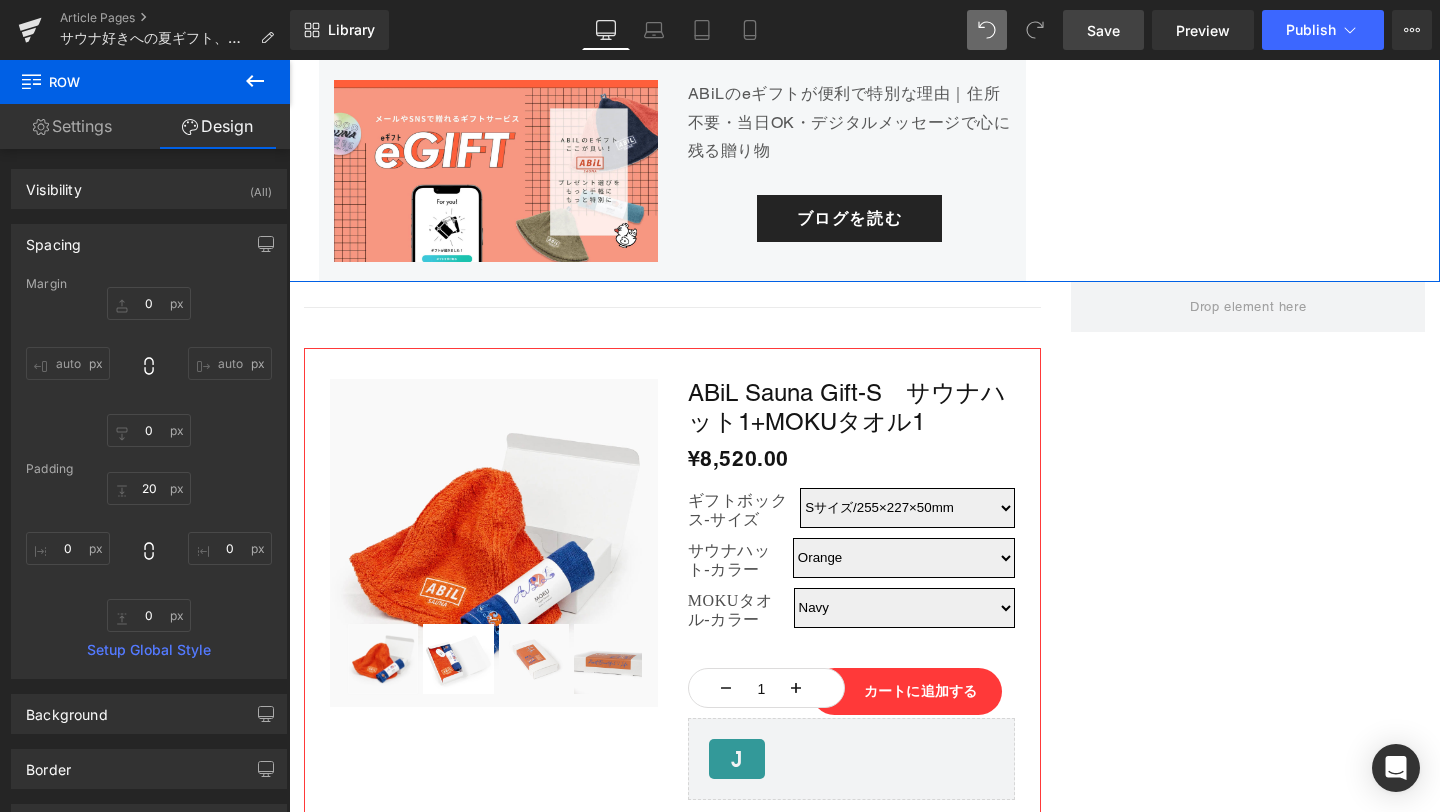 click on "Save" at bounding box center [1103, 30] 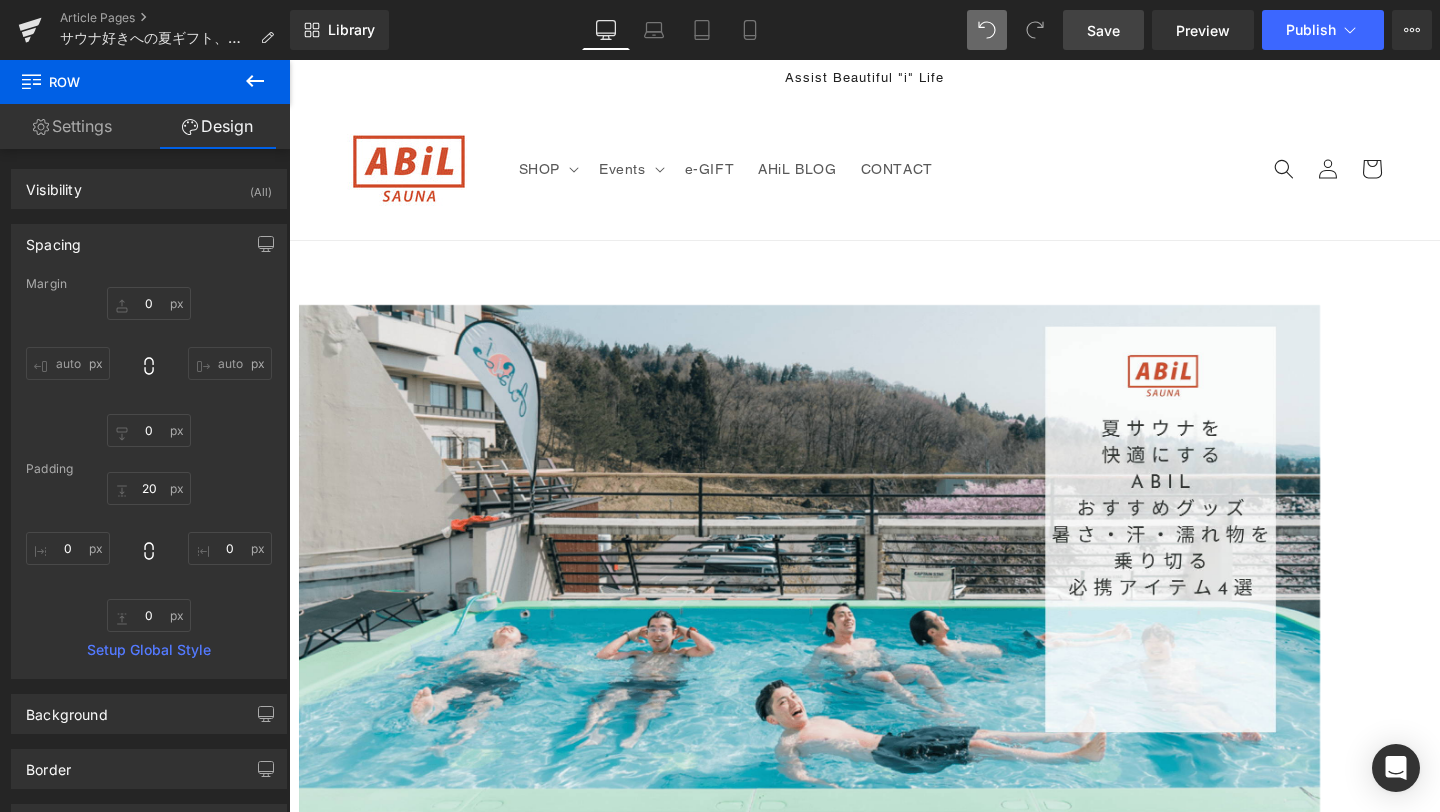 scroll, scrollTop: 100, scrollLeft: 0, axis: vertical 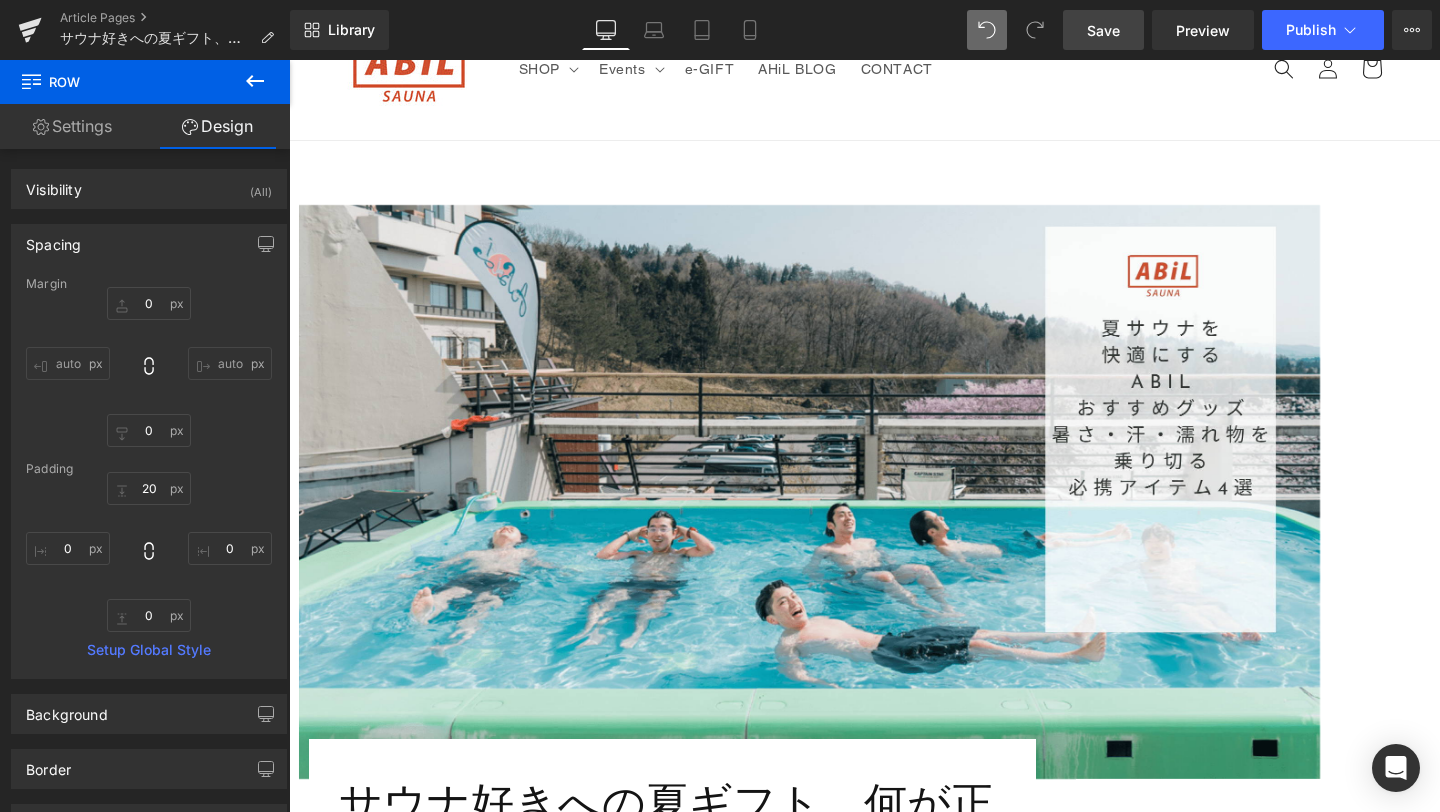 click at bounding box center [809, 492] 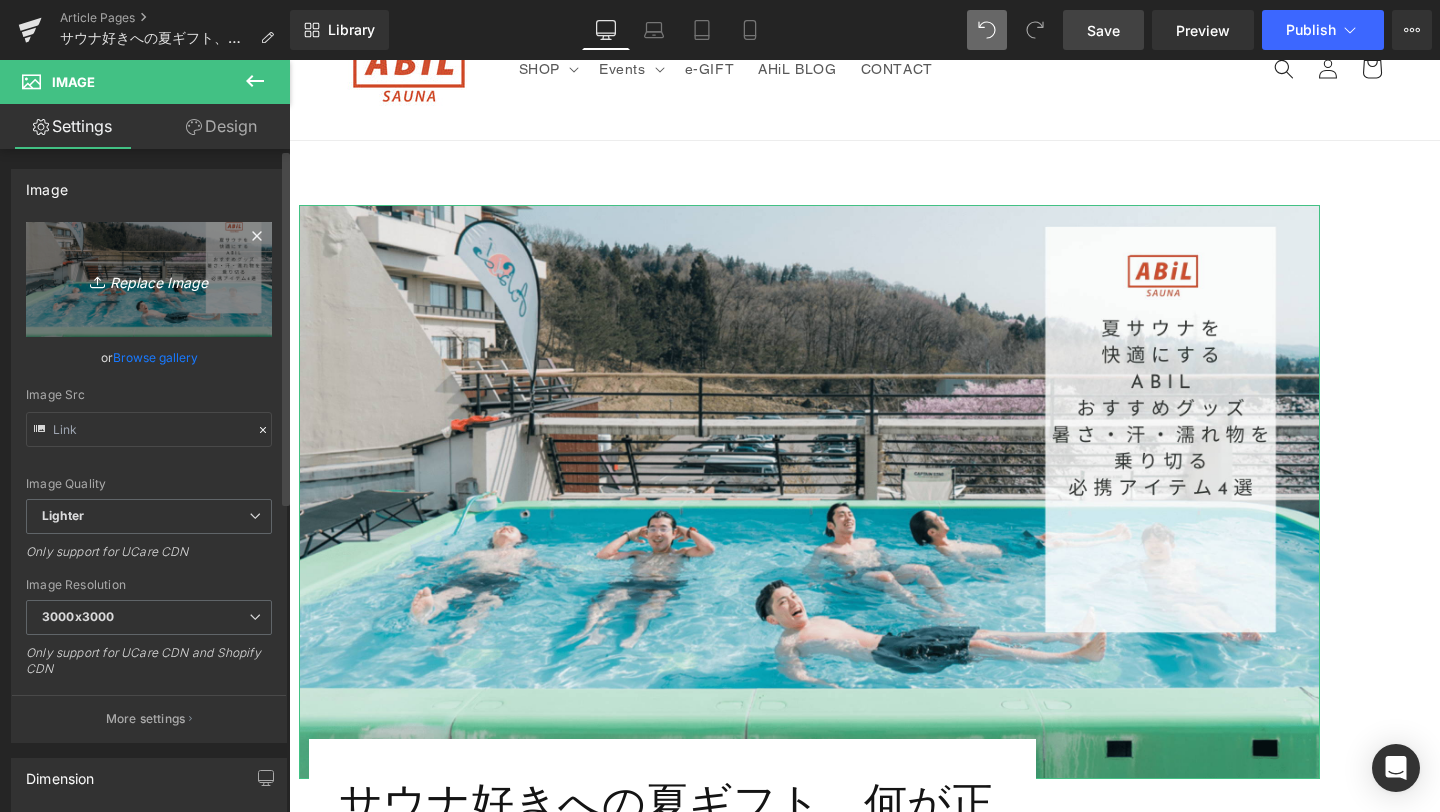 click on "Replace Image" at bounding box center [149, 279] 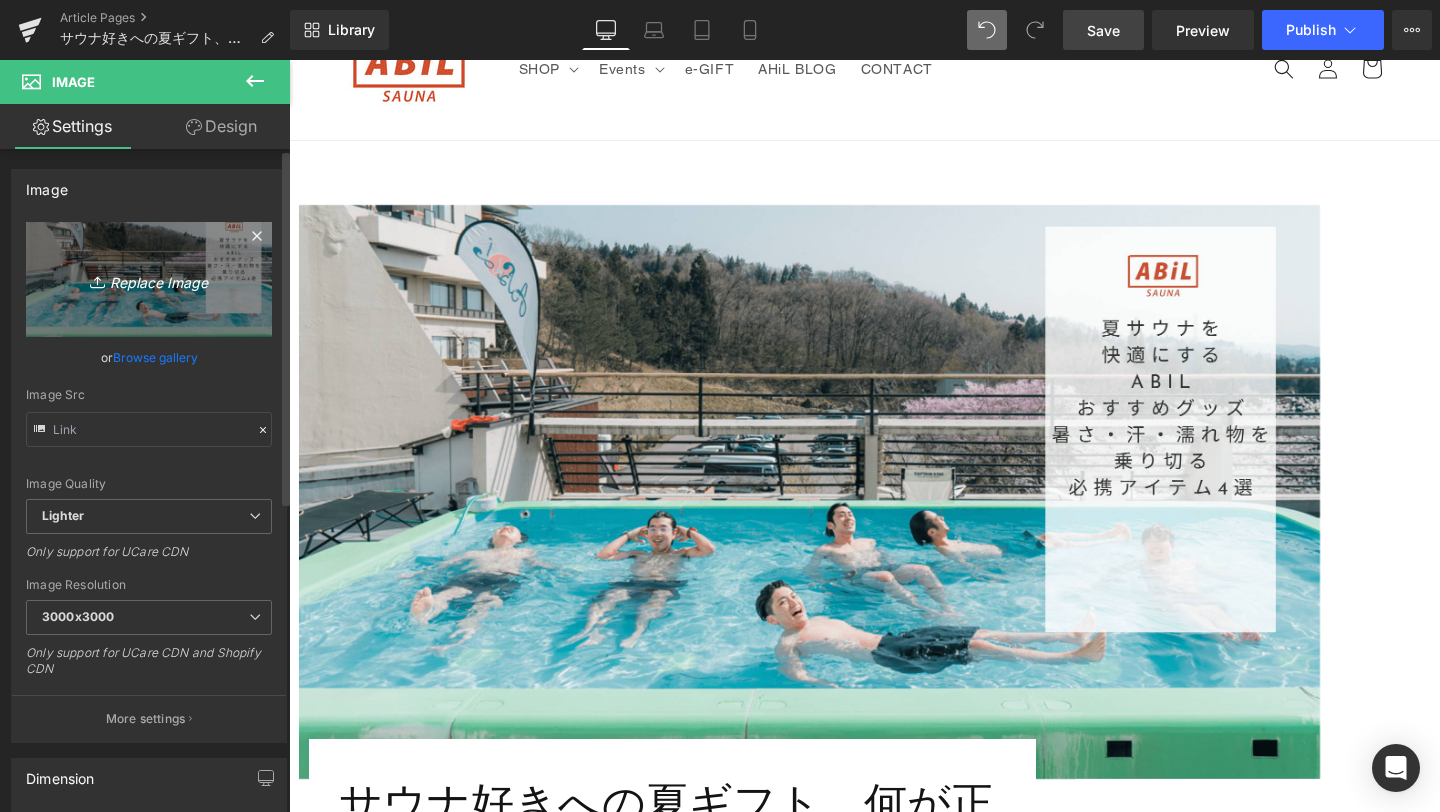 type on "C:\fakepath\1-min.png" 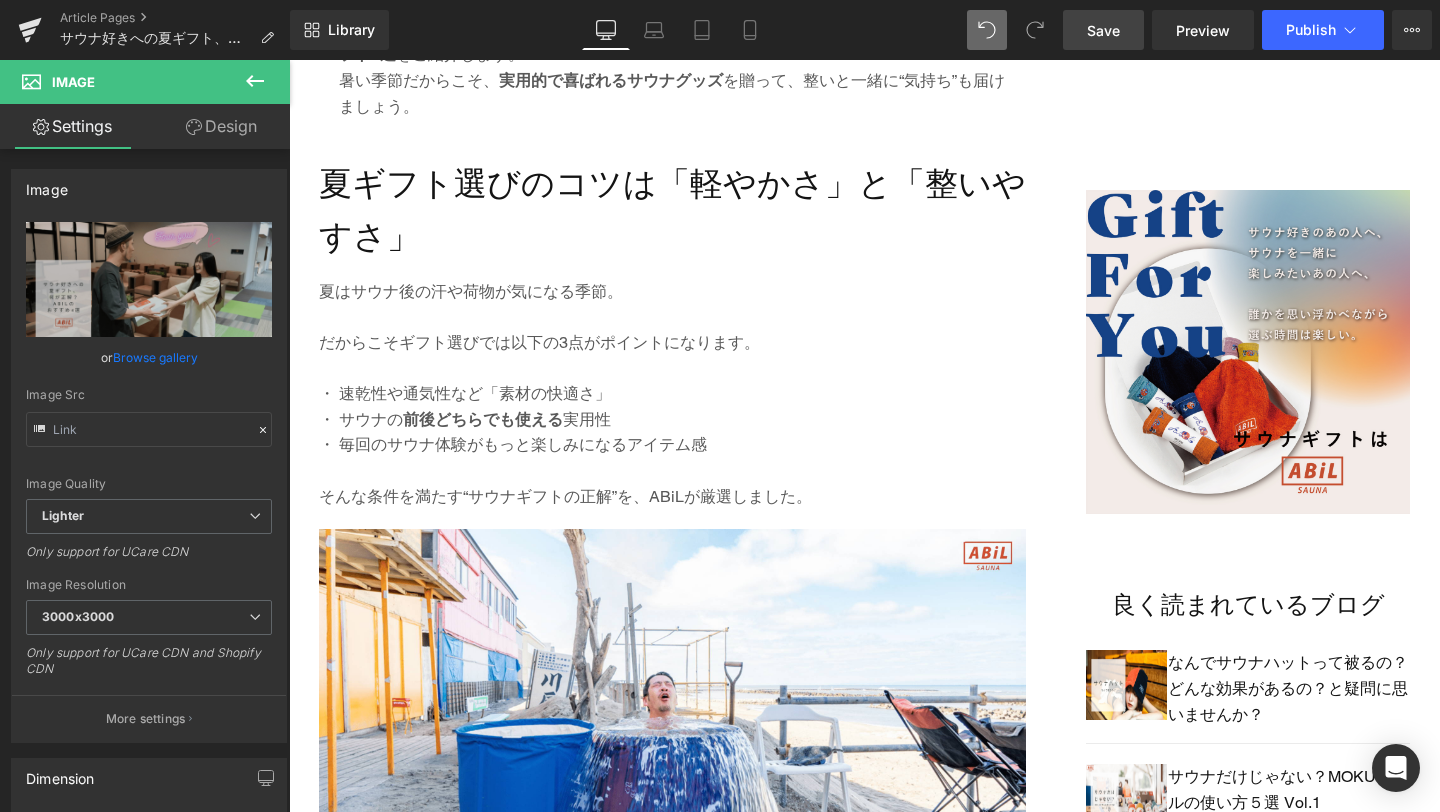 scroll, scrollTop: 1408, scrollLeft: 0, axis: vertical 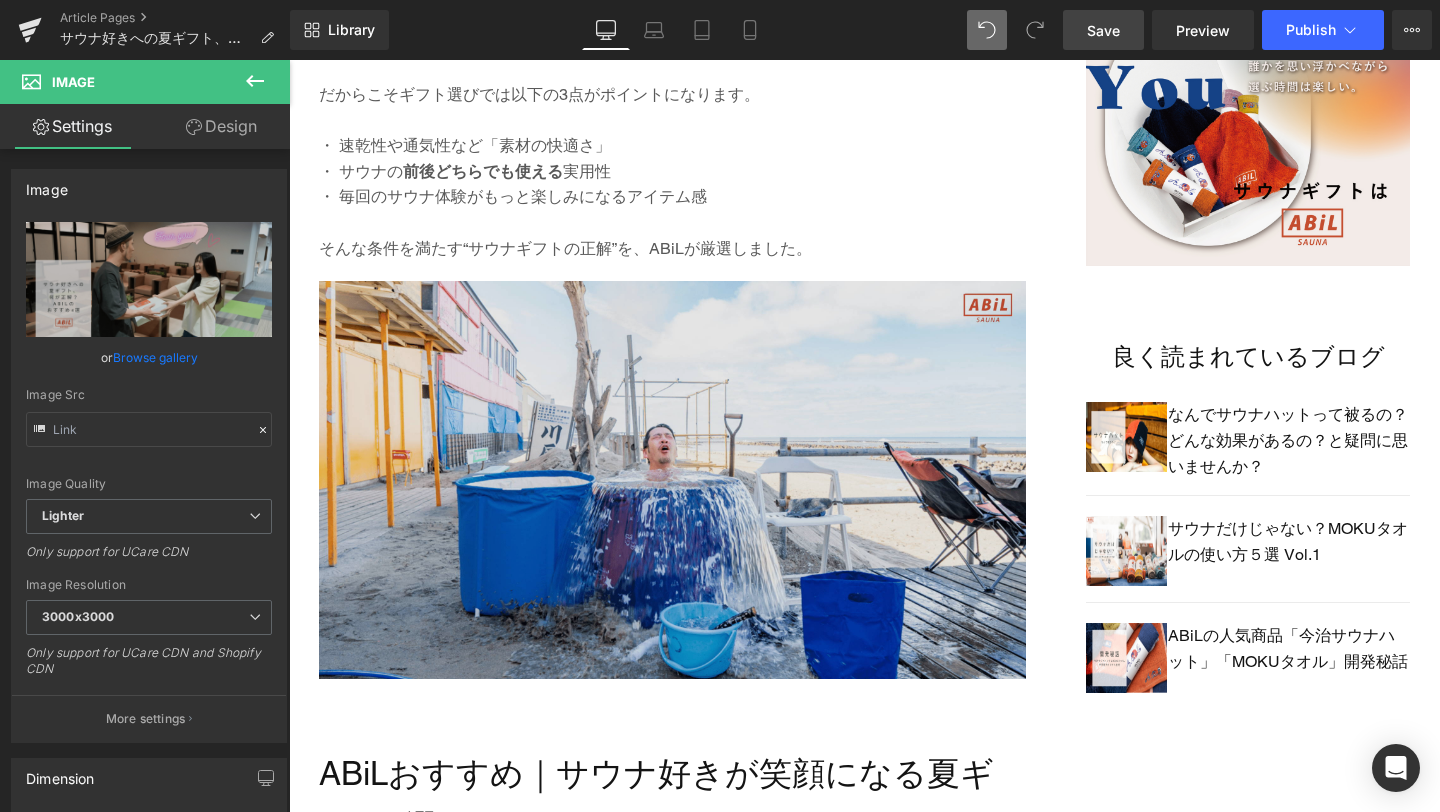click at bounding box center [672, 495] 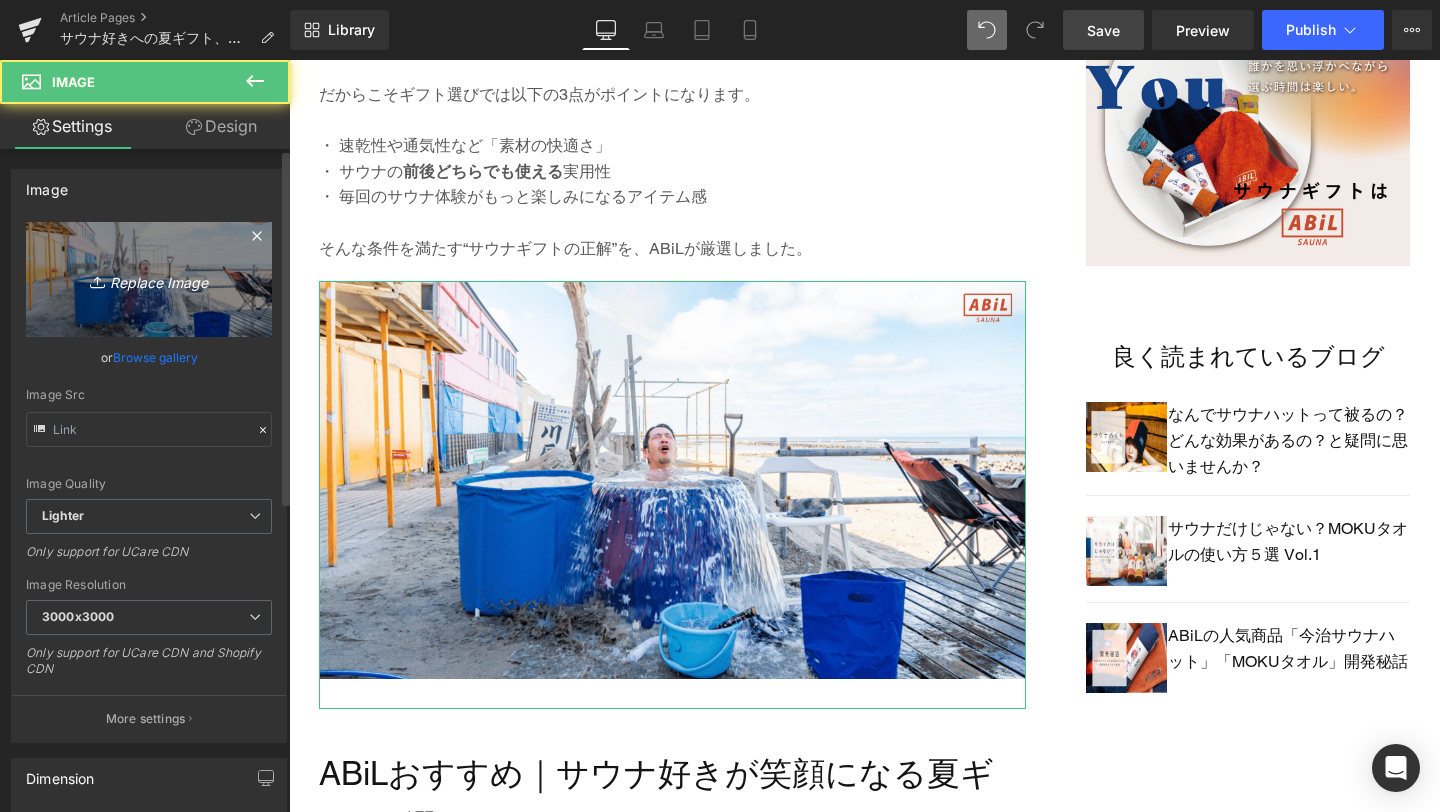 click on "Replace Image" at bounding box center (149, 279) 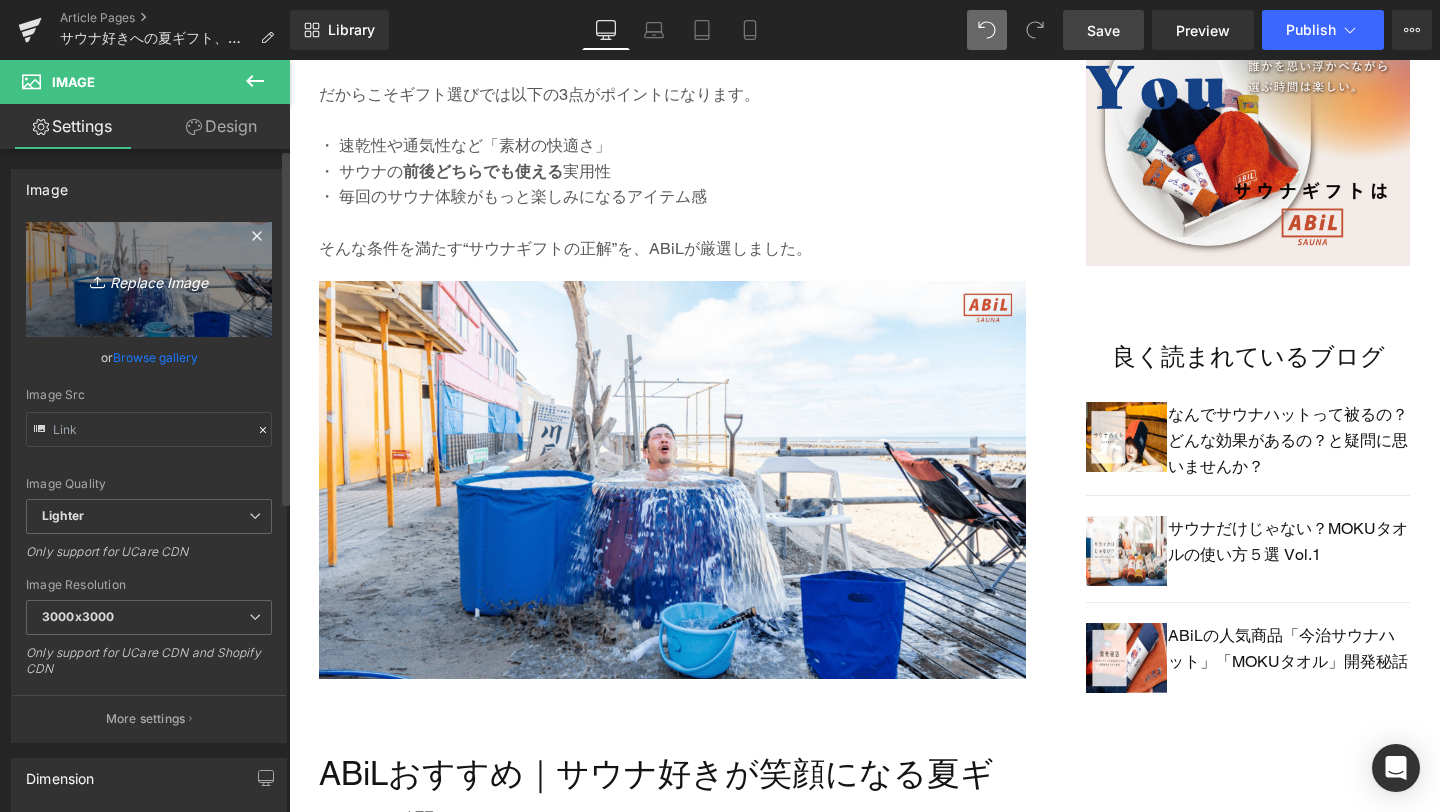 type on "C:\fakepath\2-min.png" 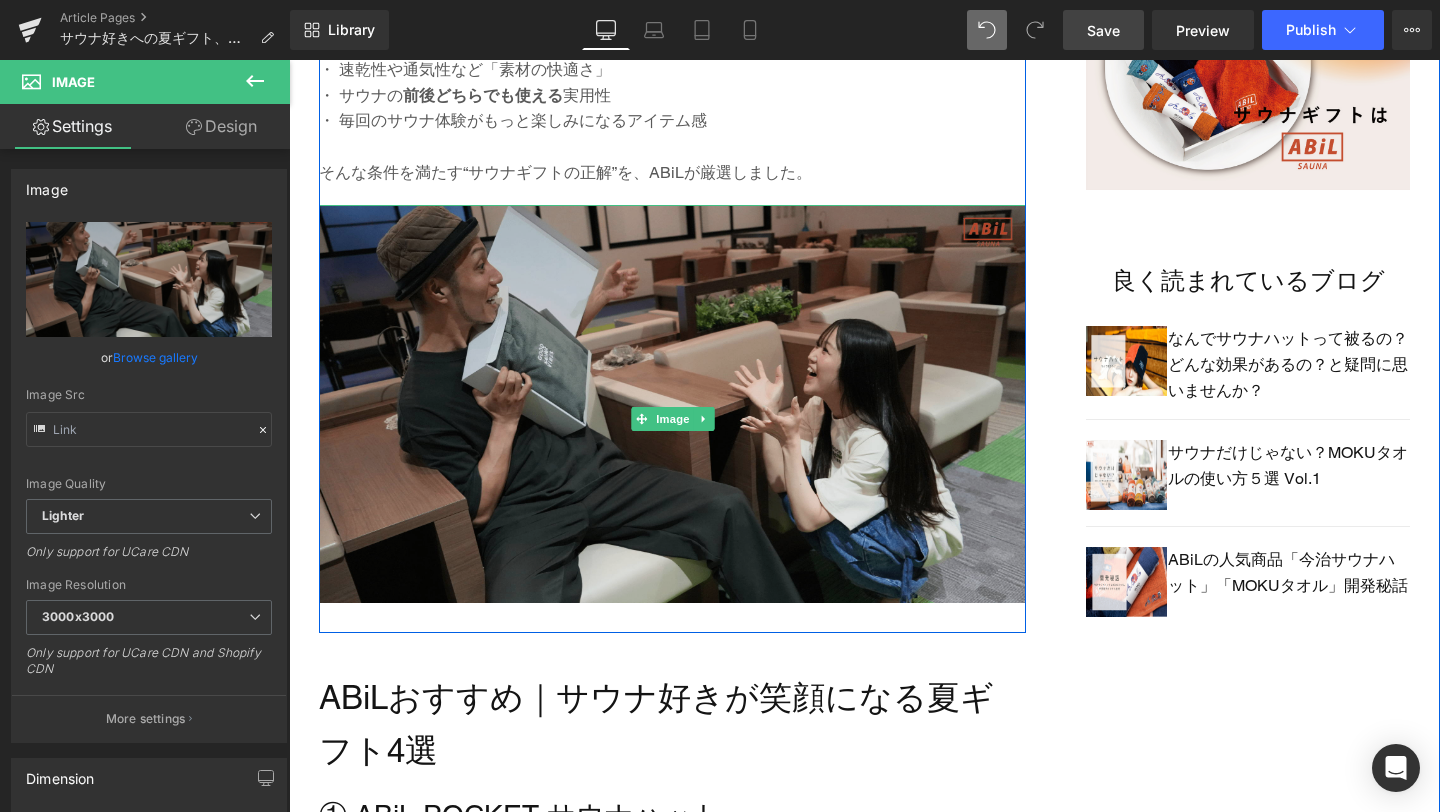 scroll, scrollTop: 1547, scrollLeft: 0, axis: vertical 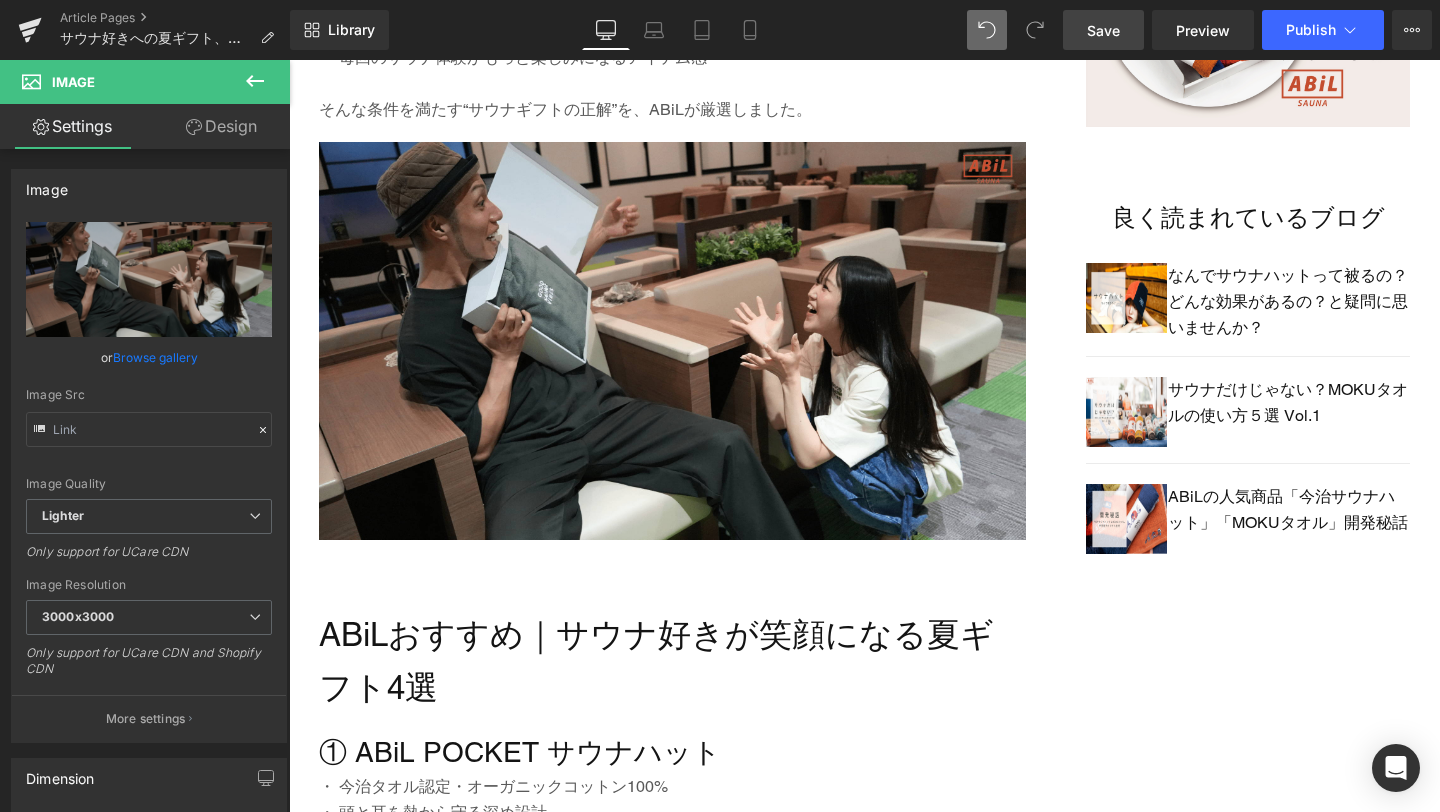 click on "Save" at bounding box center (1103, 30) 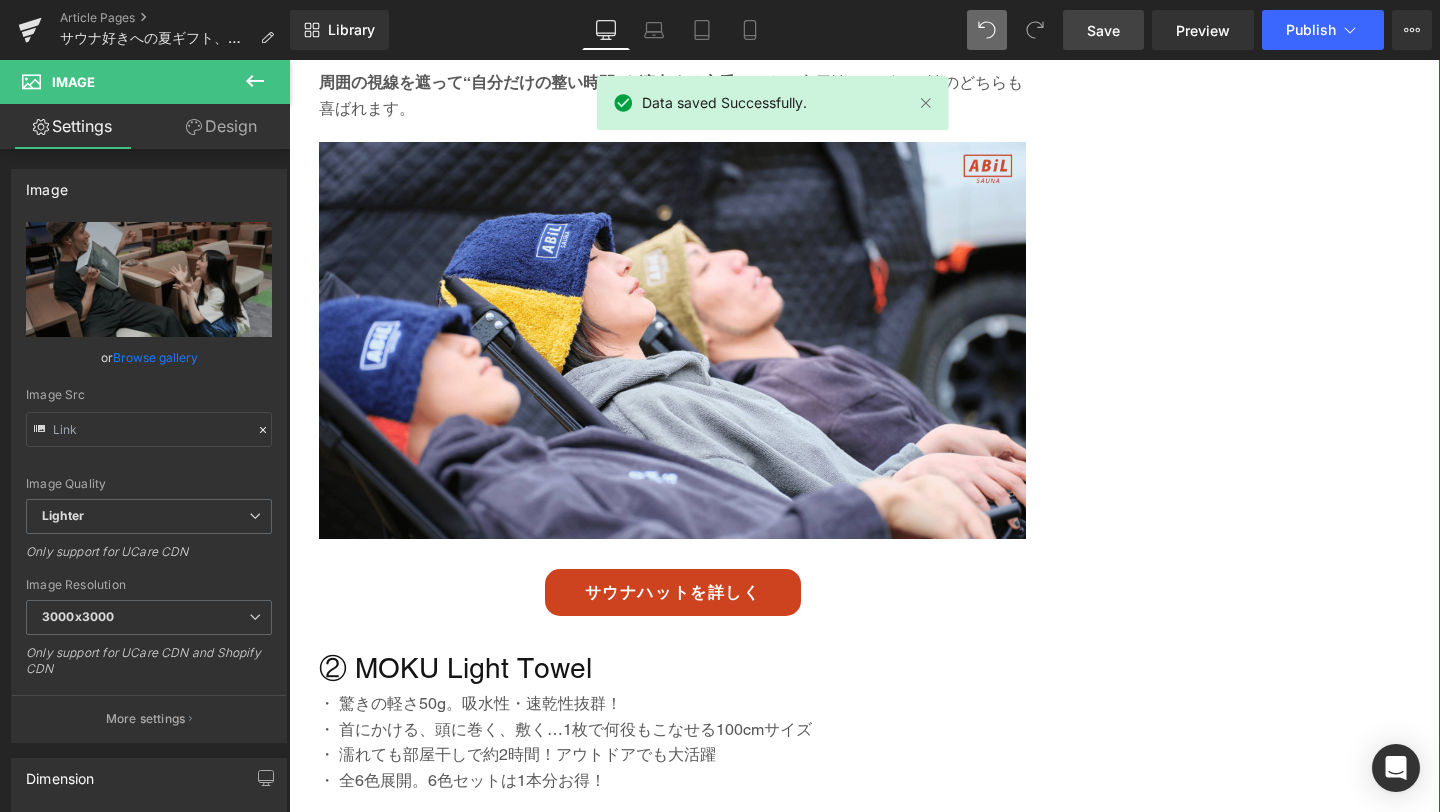 scroll, scrollTop: 2436, scrollLeft: 0, axis: vertical 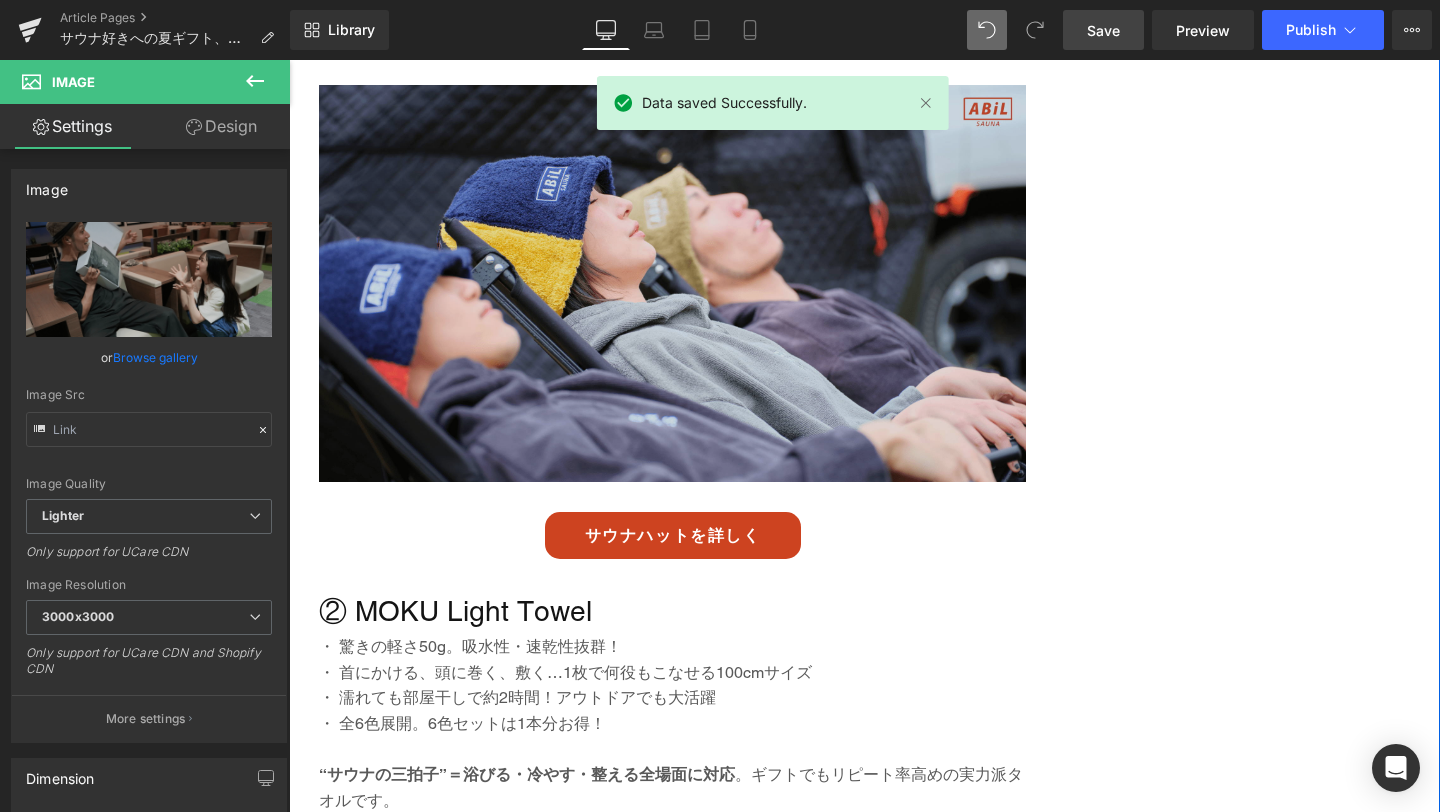 click at bounding box center [672, 284] 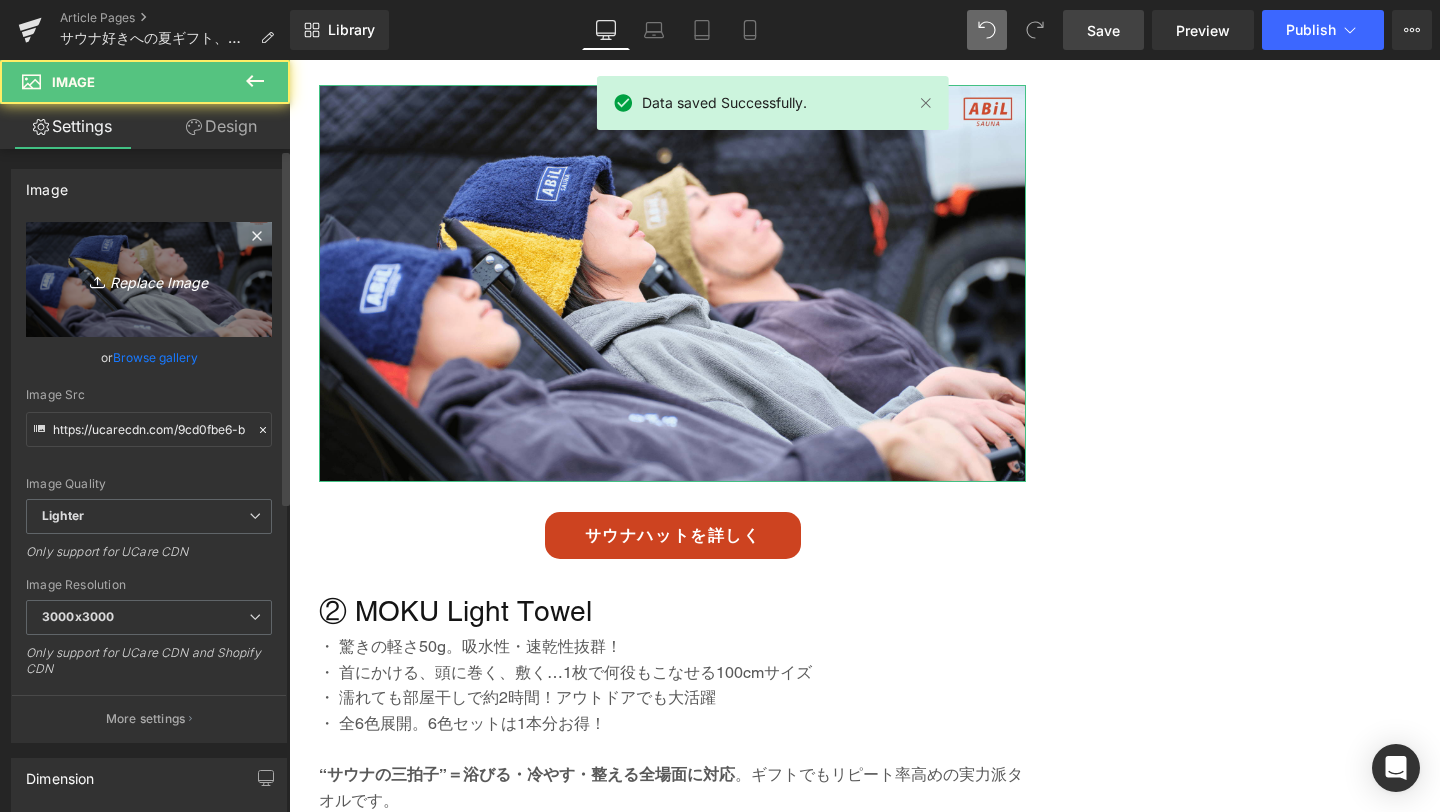 click on "Replace Image" at bounding box center (149, 279) 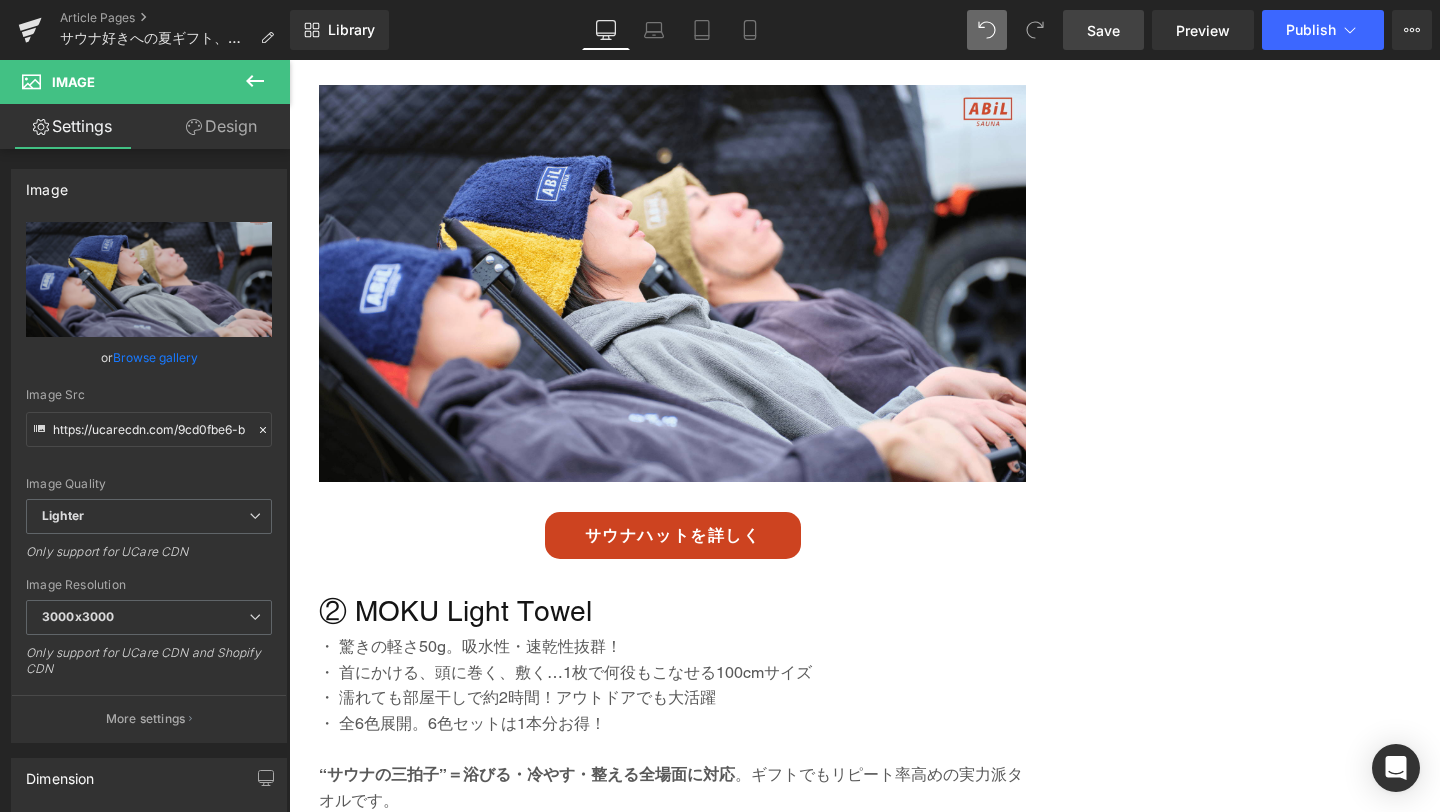 type on "C:\fakepath\3-min.png" 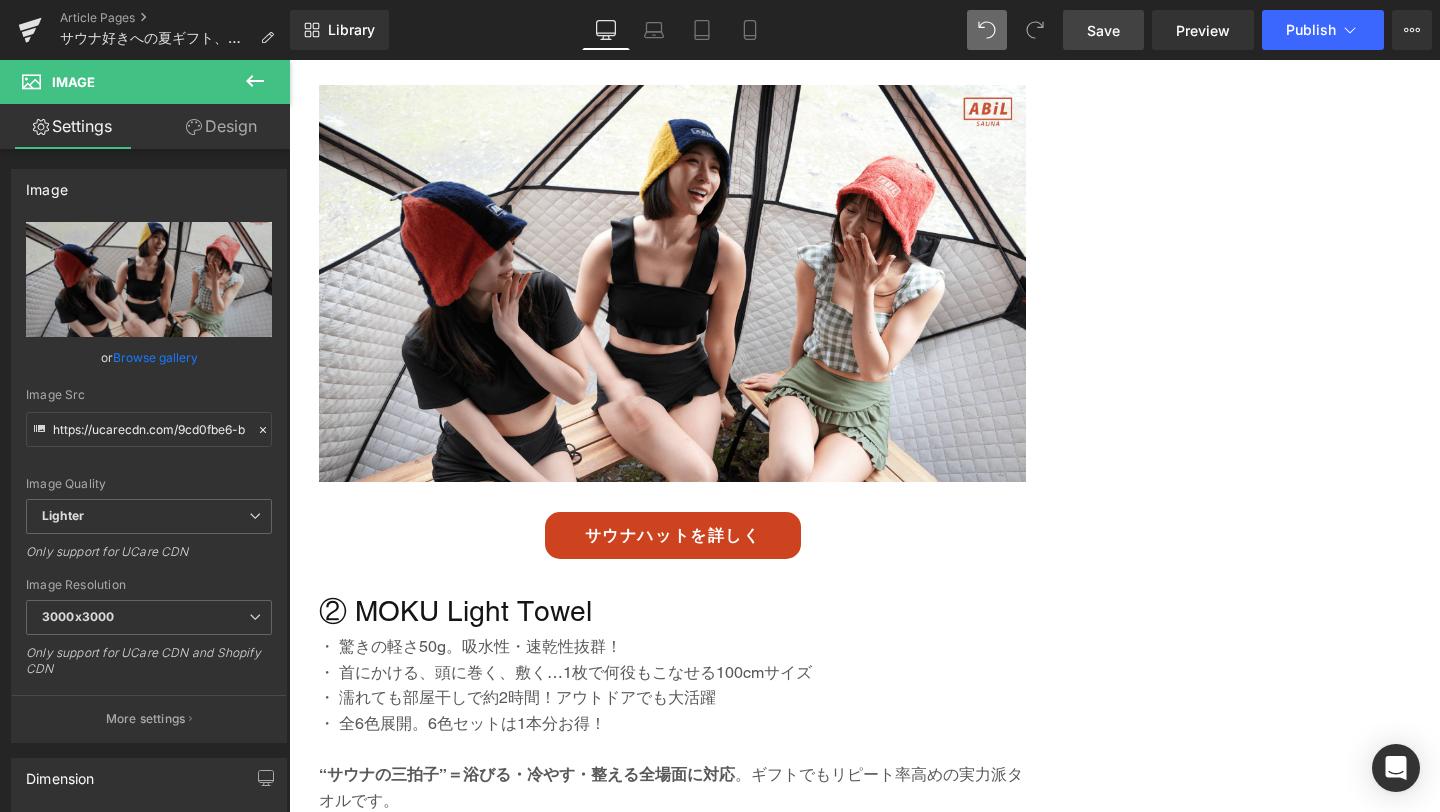 click on "Save" at bounding box center [1103, 30] 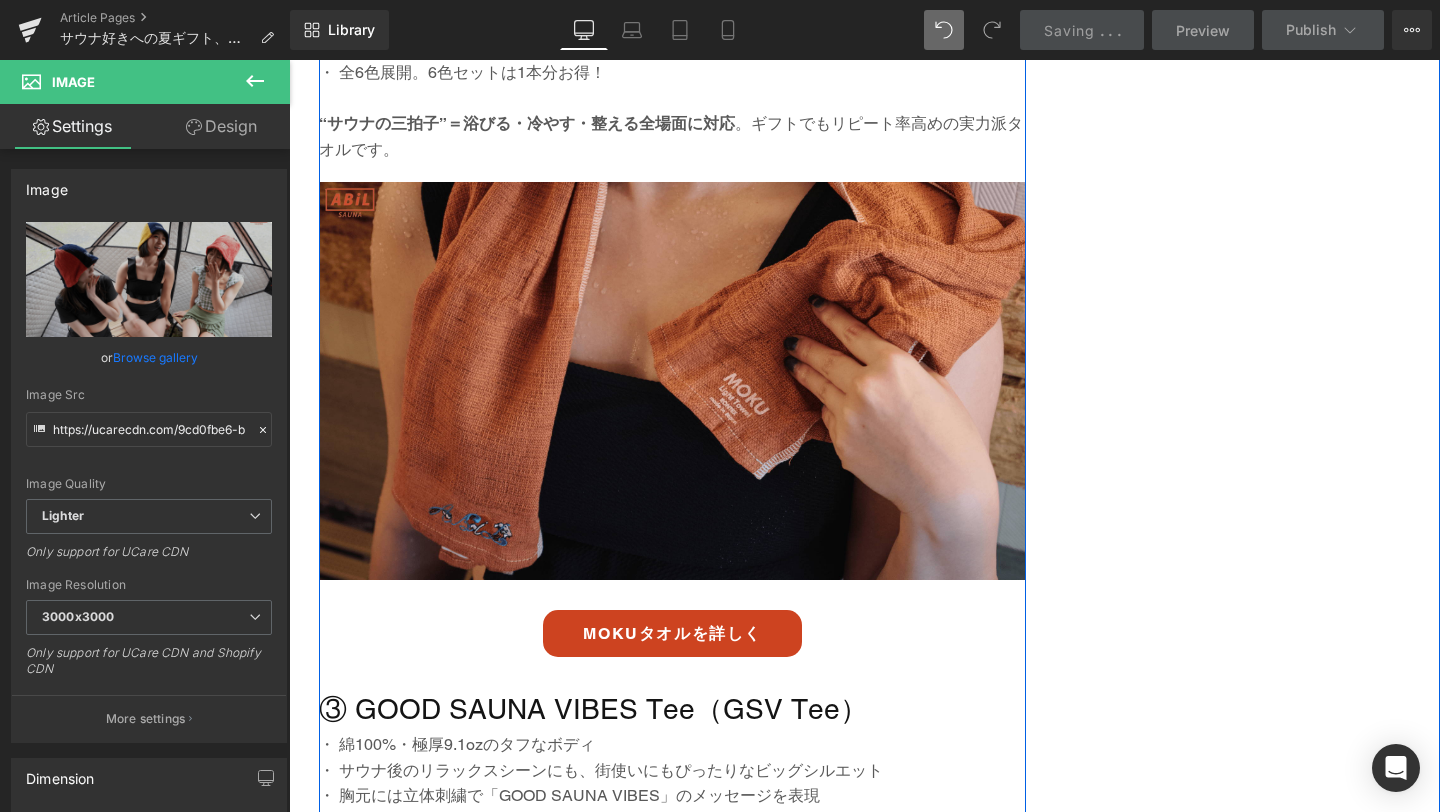 scroll, scrollTop: 3165, scrollLeft: 0, axis: vertical 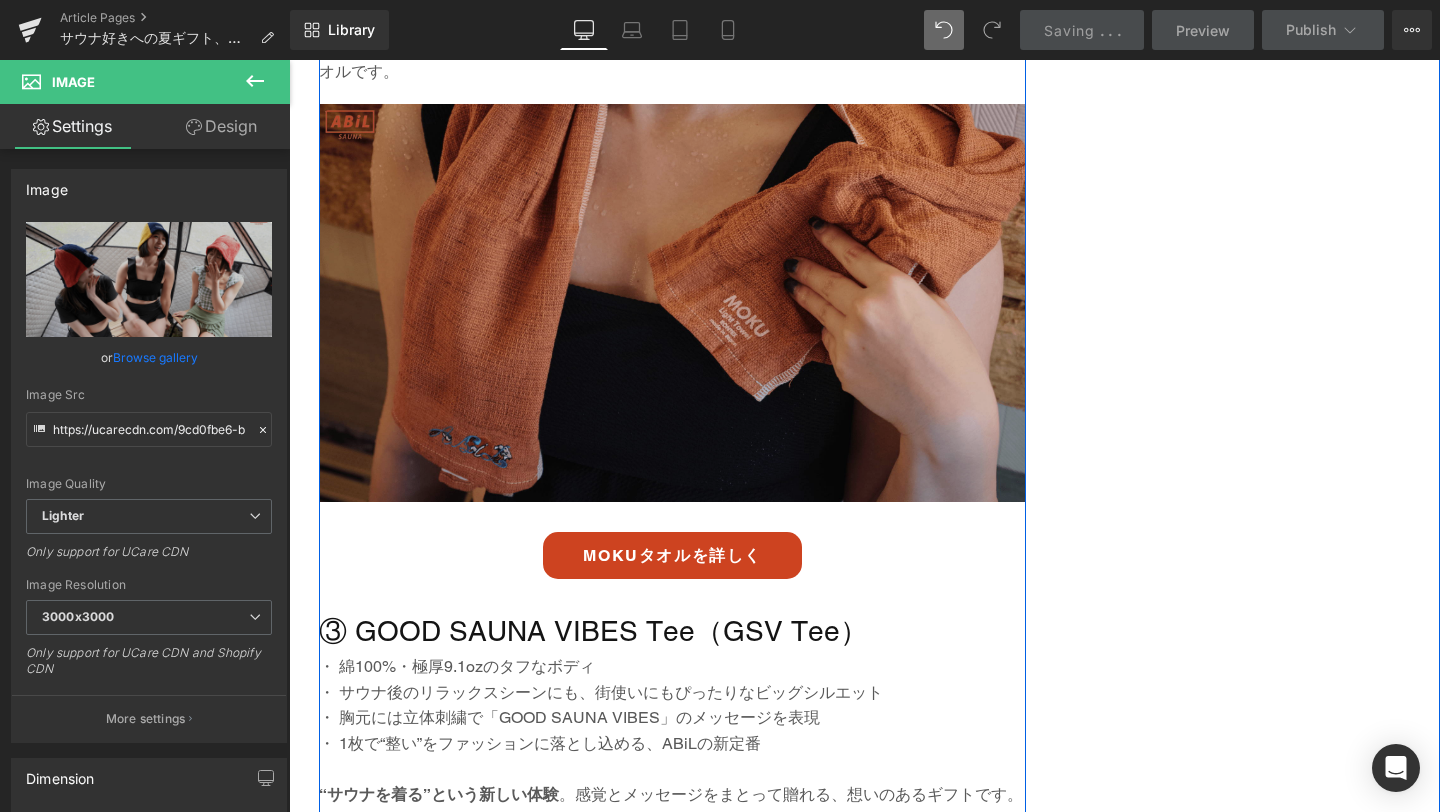 click at bounding box center [672, 303] 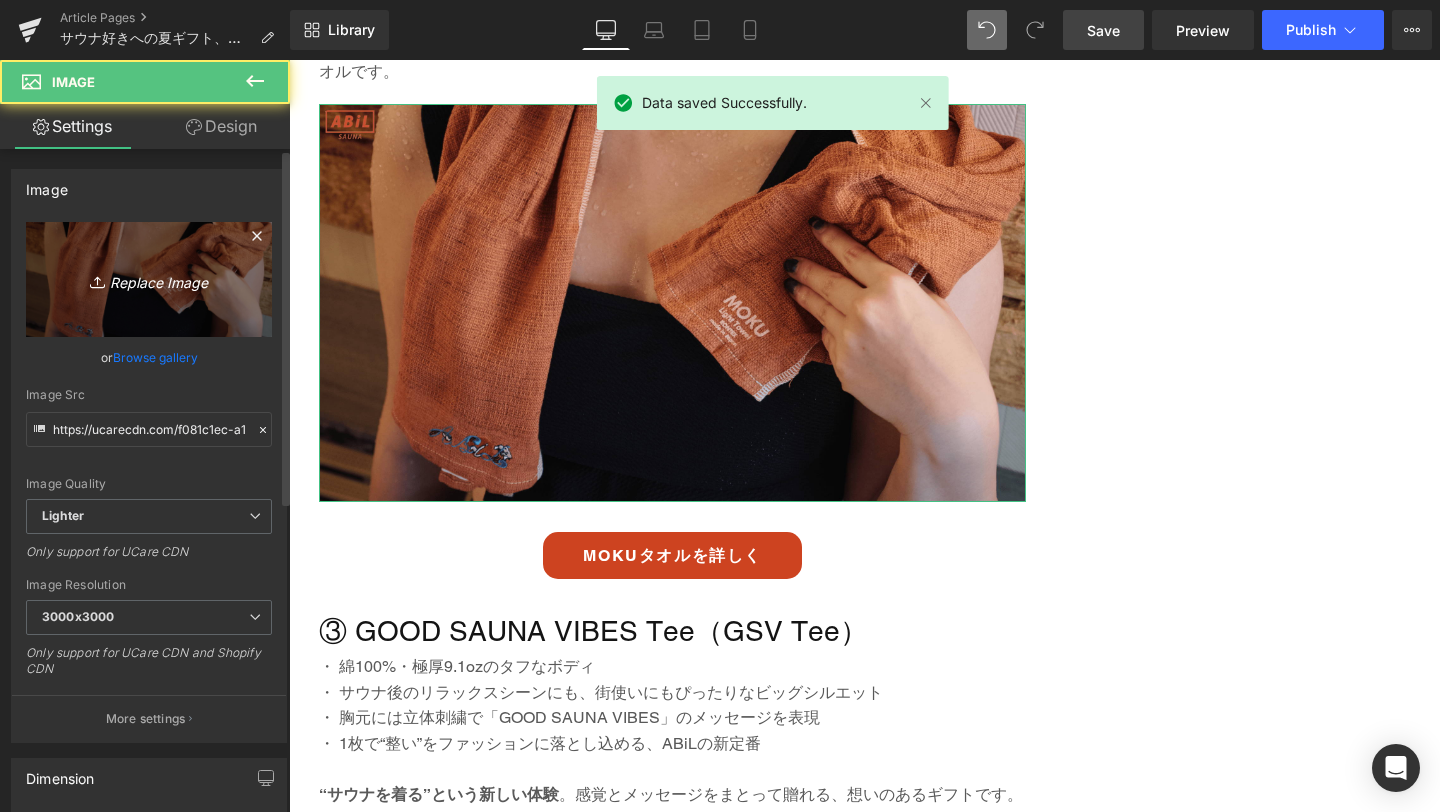 click on "Replace Image" at bounding box center (149, 279) 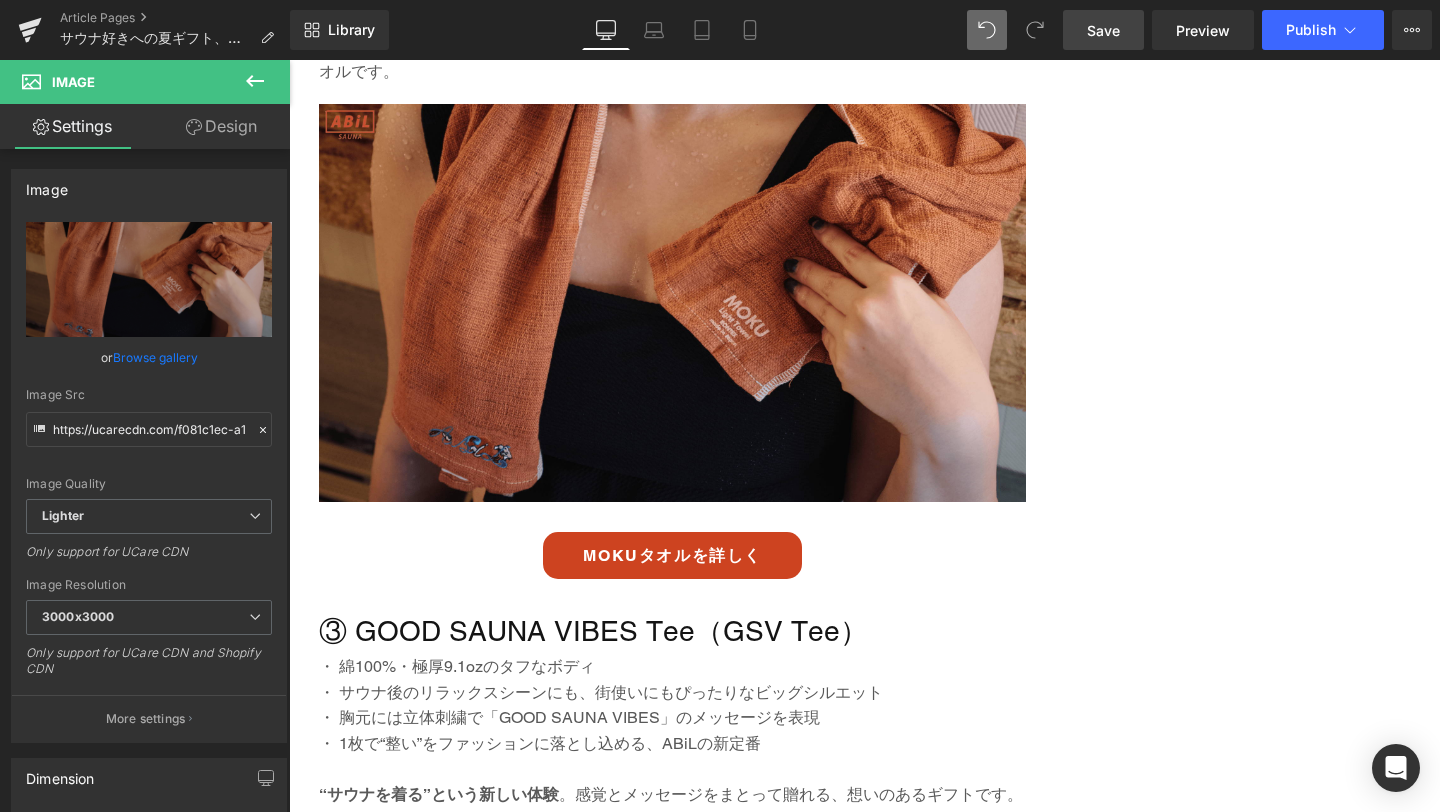 type on "C:\fakepath\4-min.png" 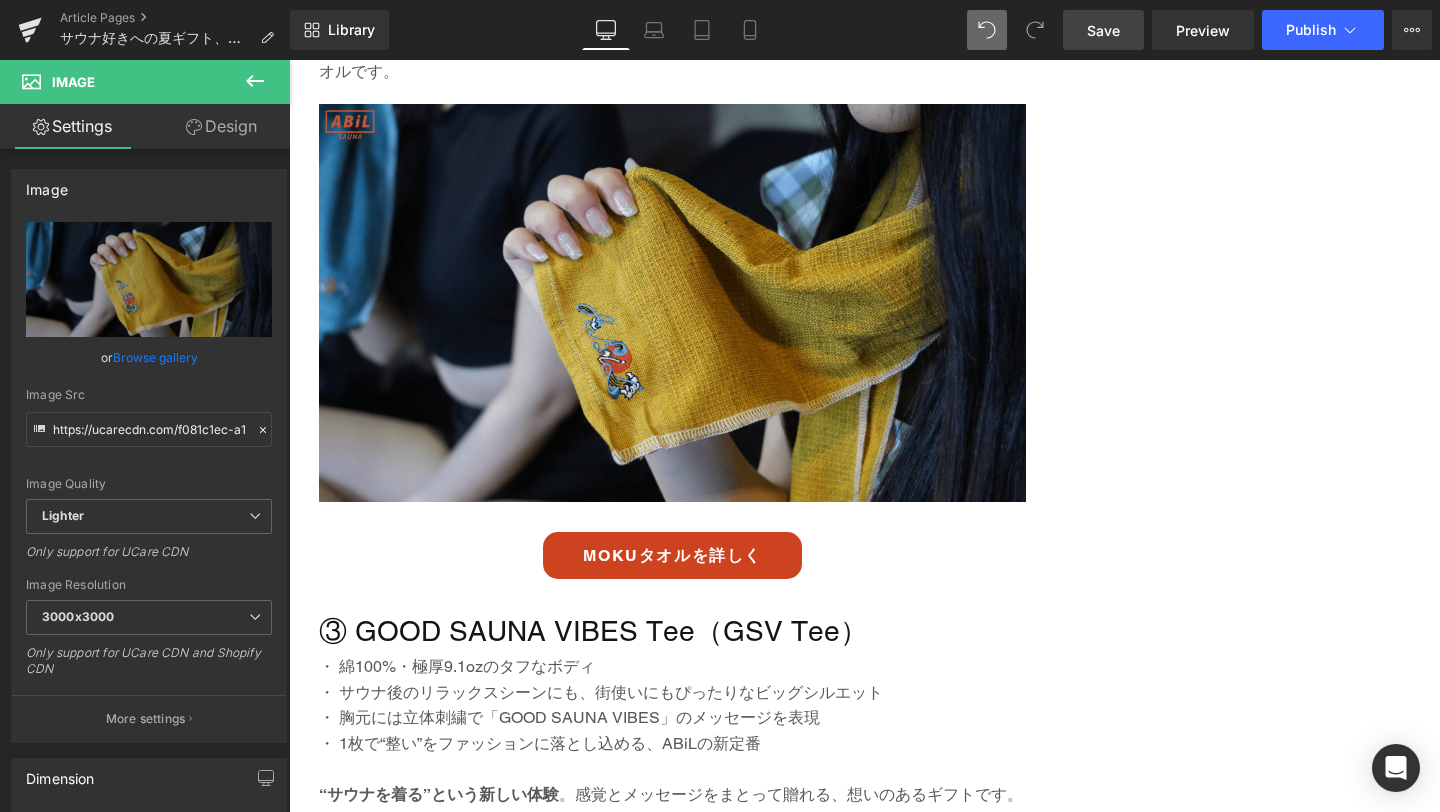 click on "Save" at bounding box center (1103, 30) 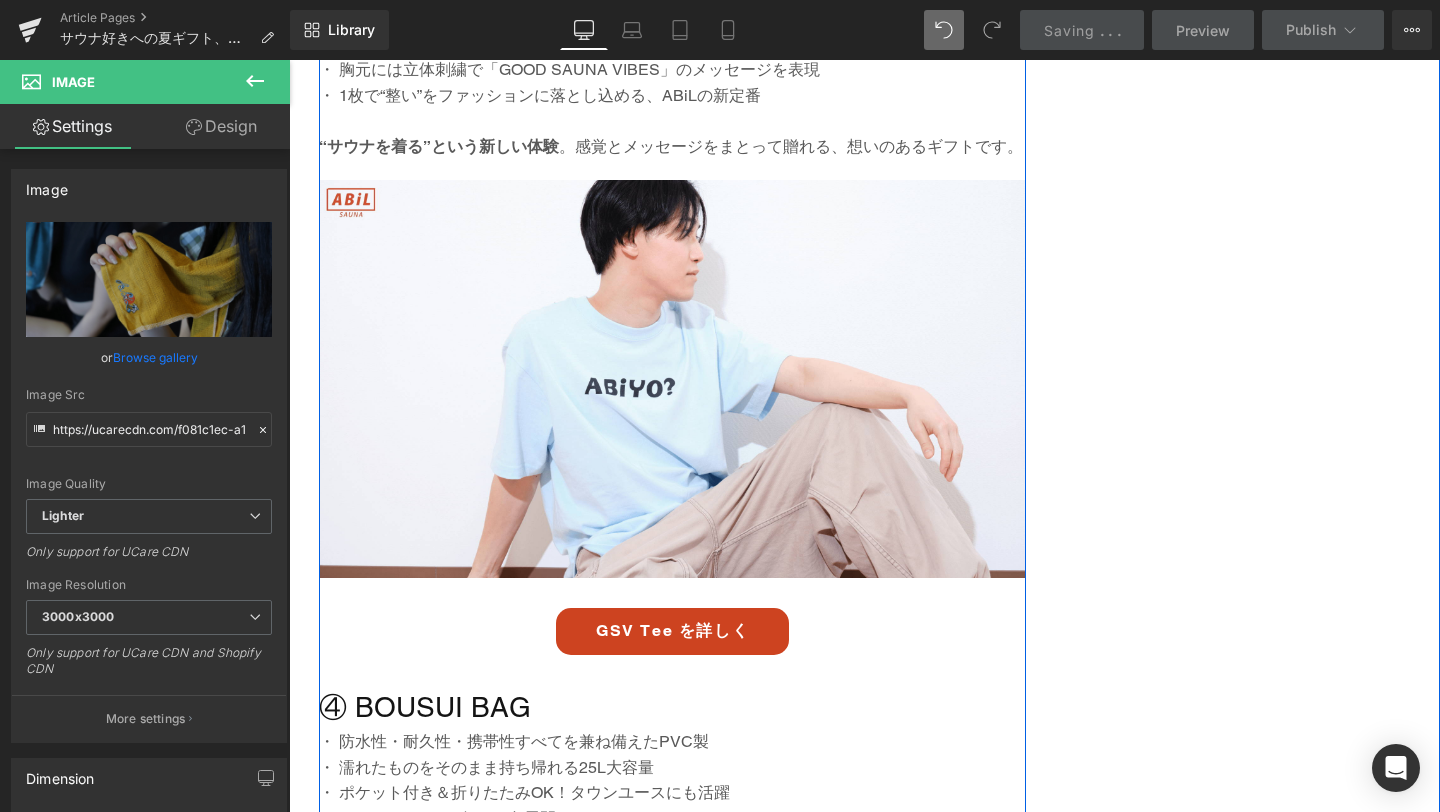 scroll, scrollTop: 3814, scrollLeft: 0, axis: vertical 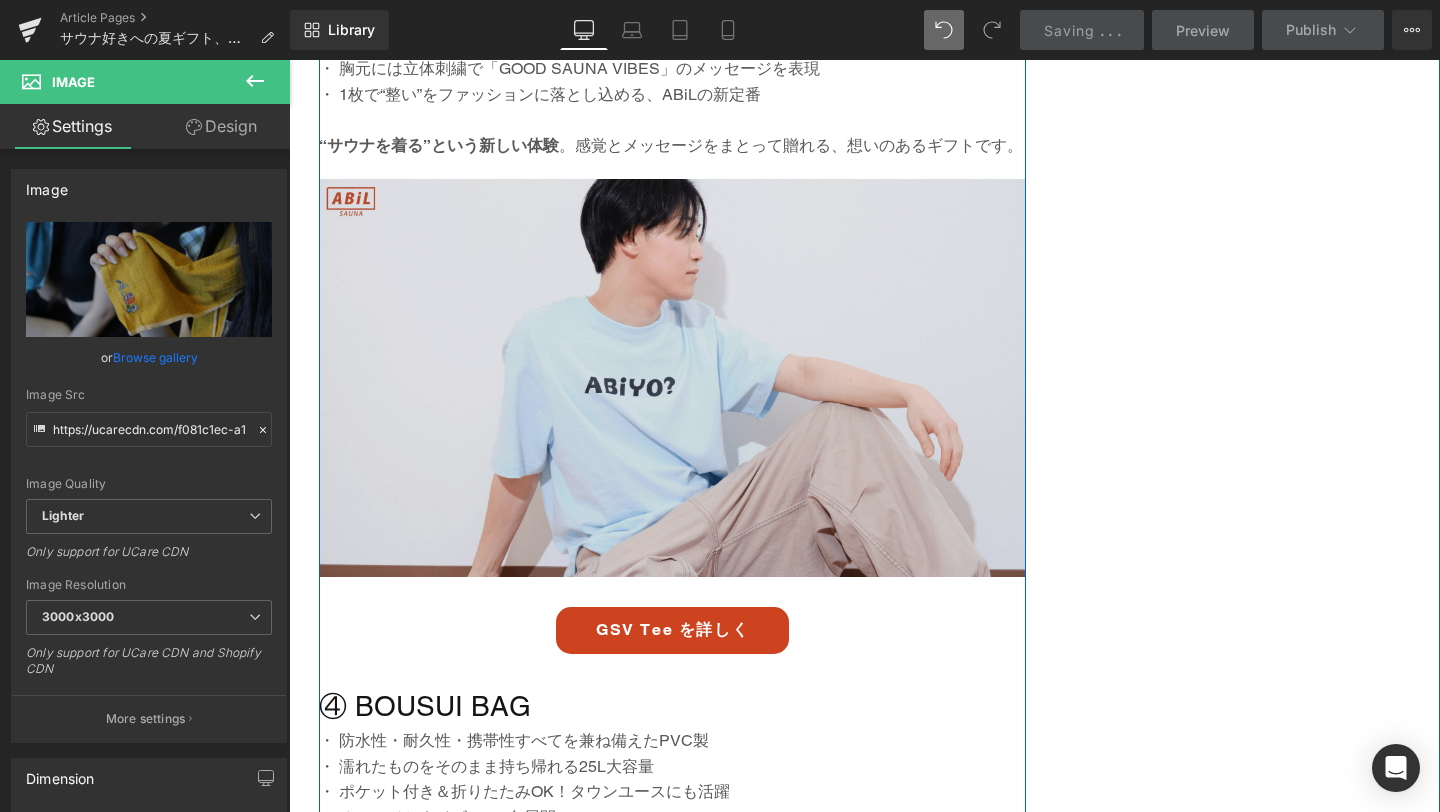 click at bounding box center [672, 378] 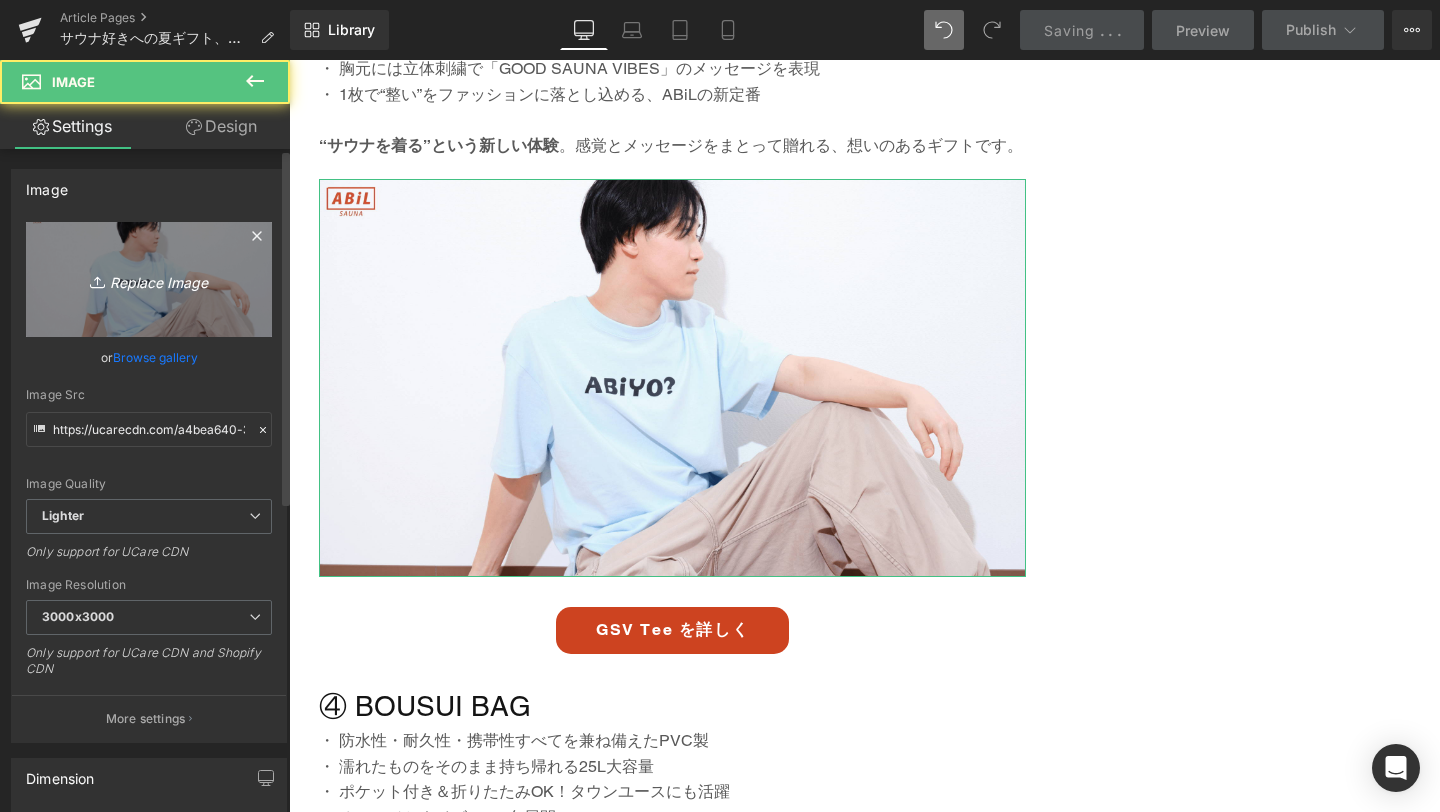 click on "Replace Image" at bounding box center (149, 279) 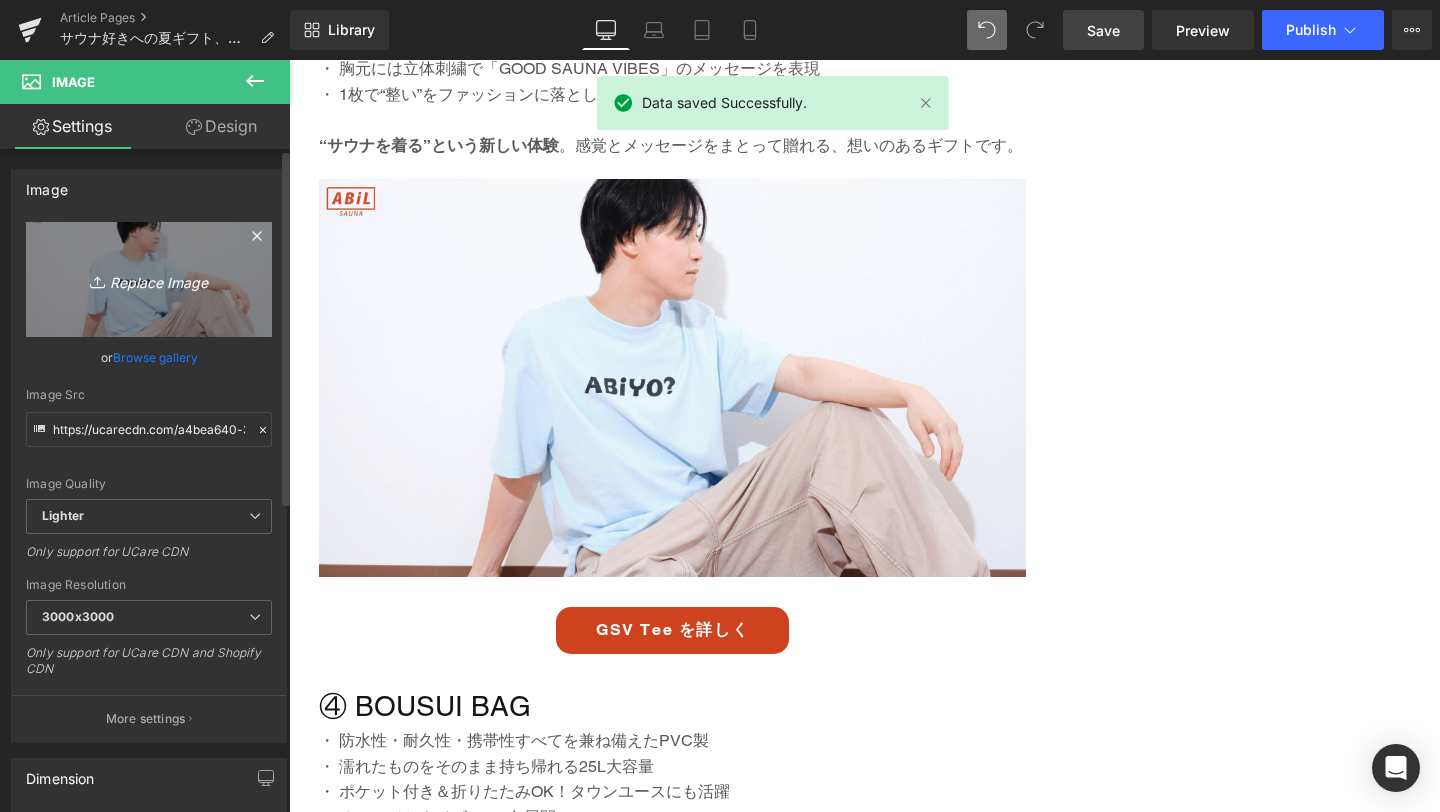 type on "C:\fakepath\5-min.png" 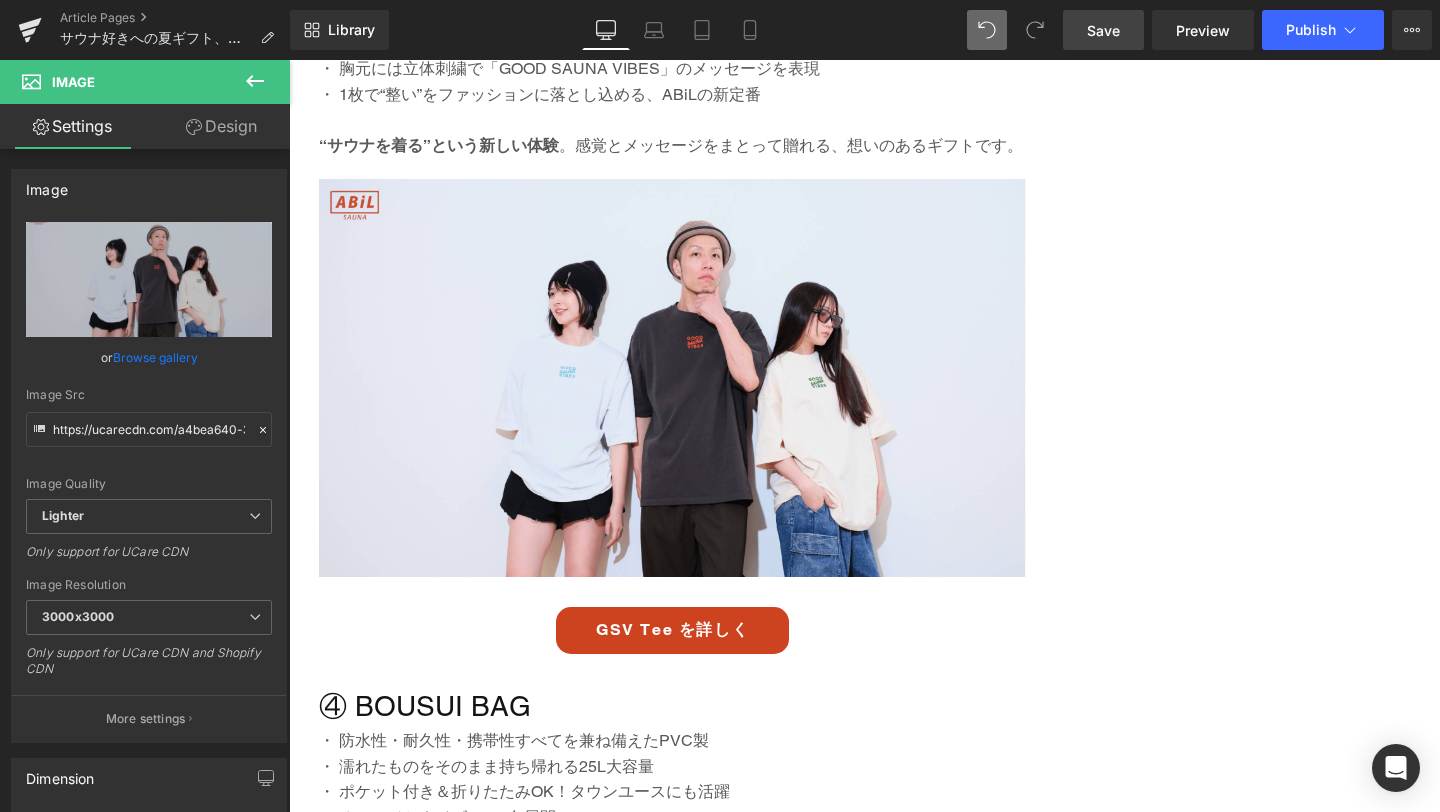 click on "Save" at bounding box center (1103, 30) 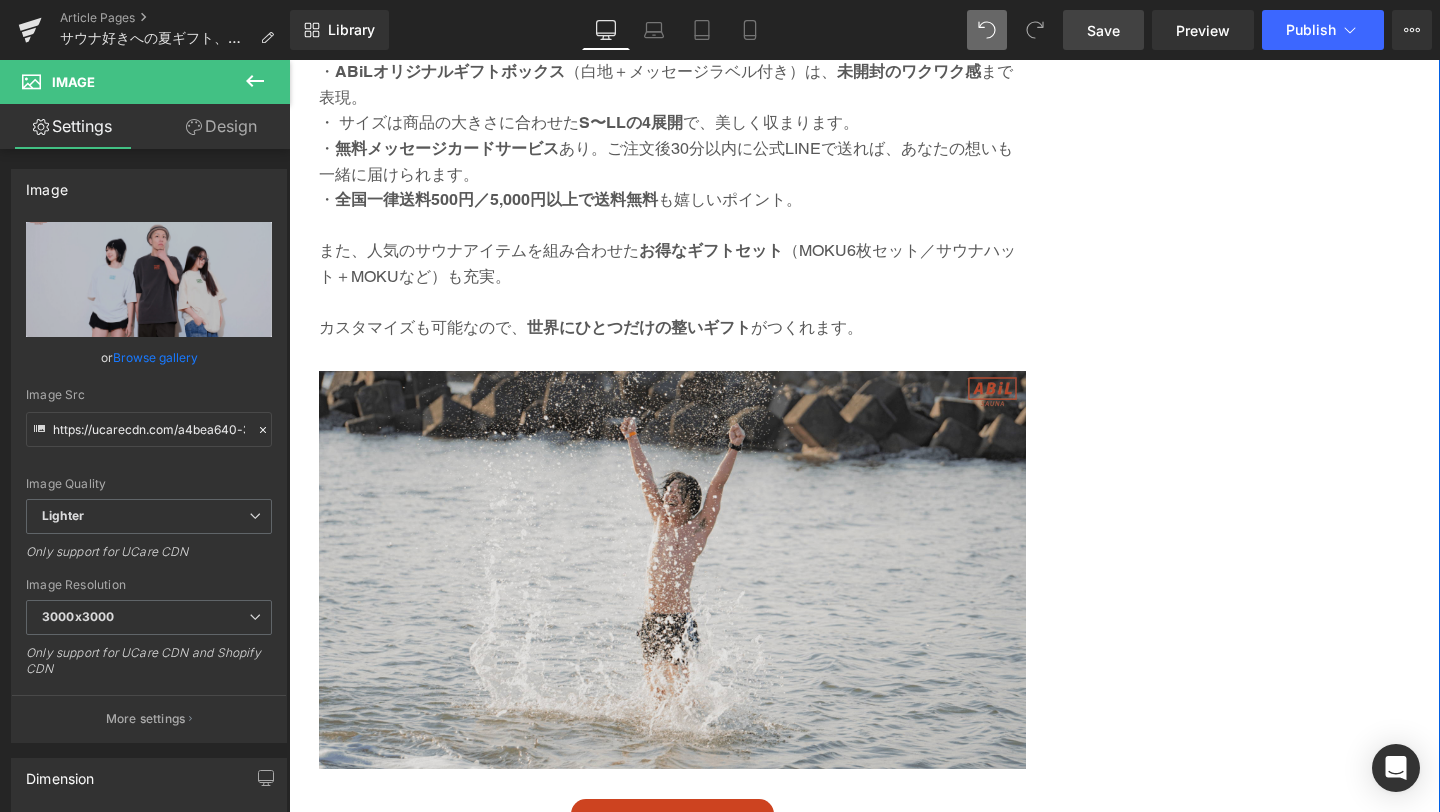scroll, scrollTop: 5442, scrollLeft: 0, axis: vertical 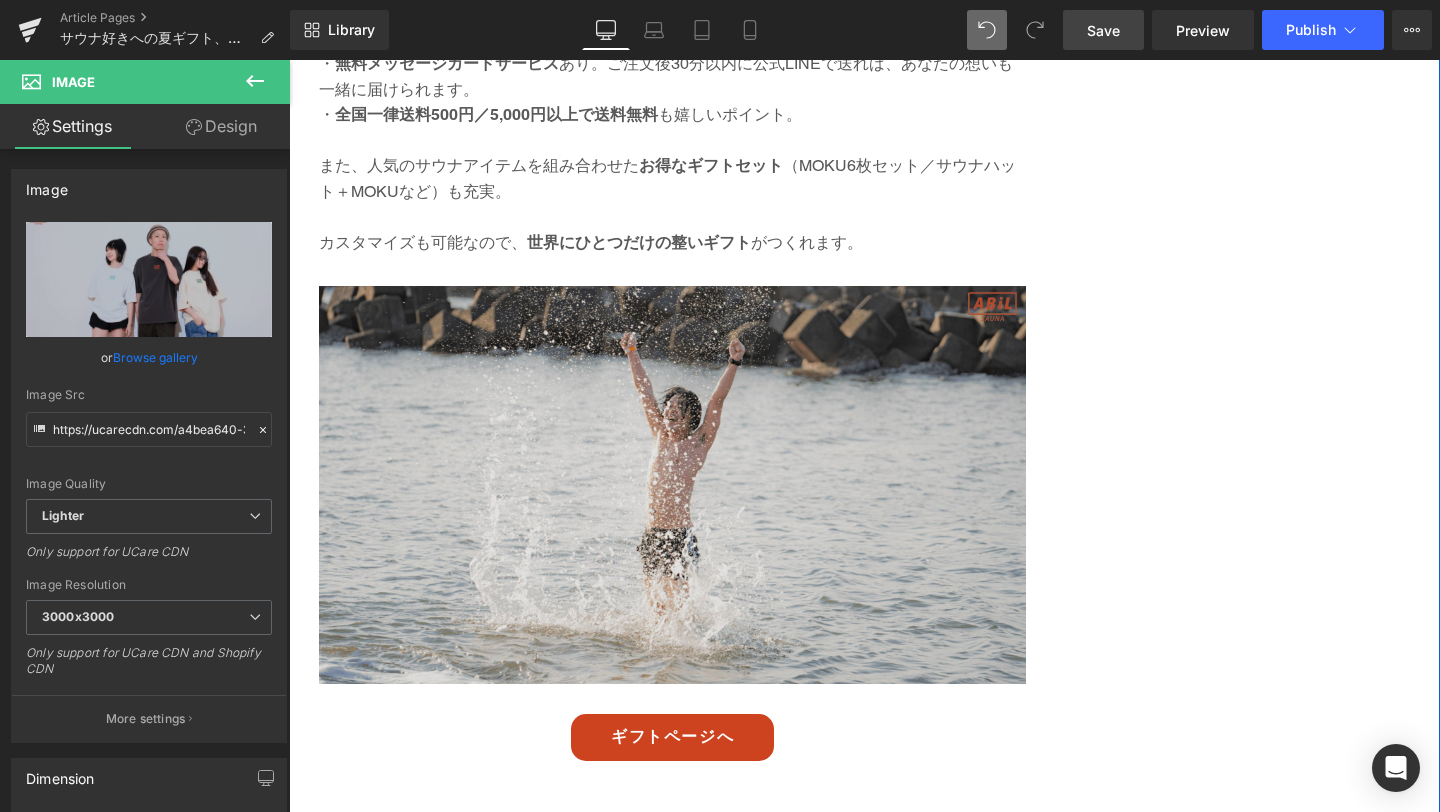 click at bounding box center (672, 500) 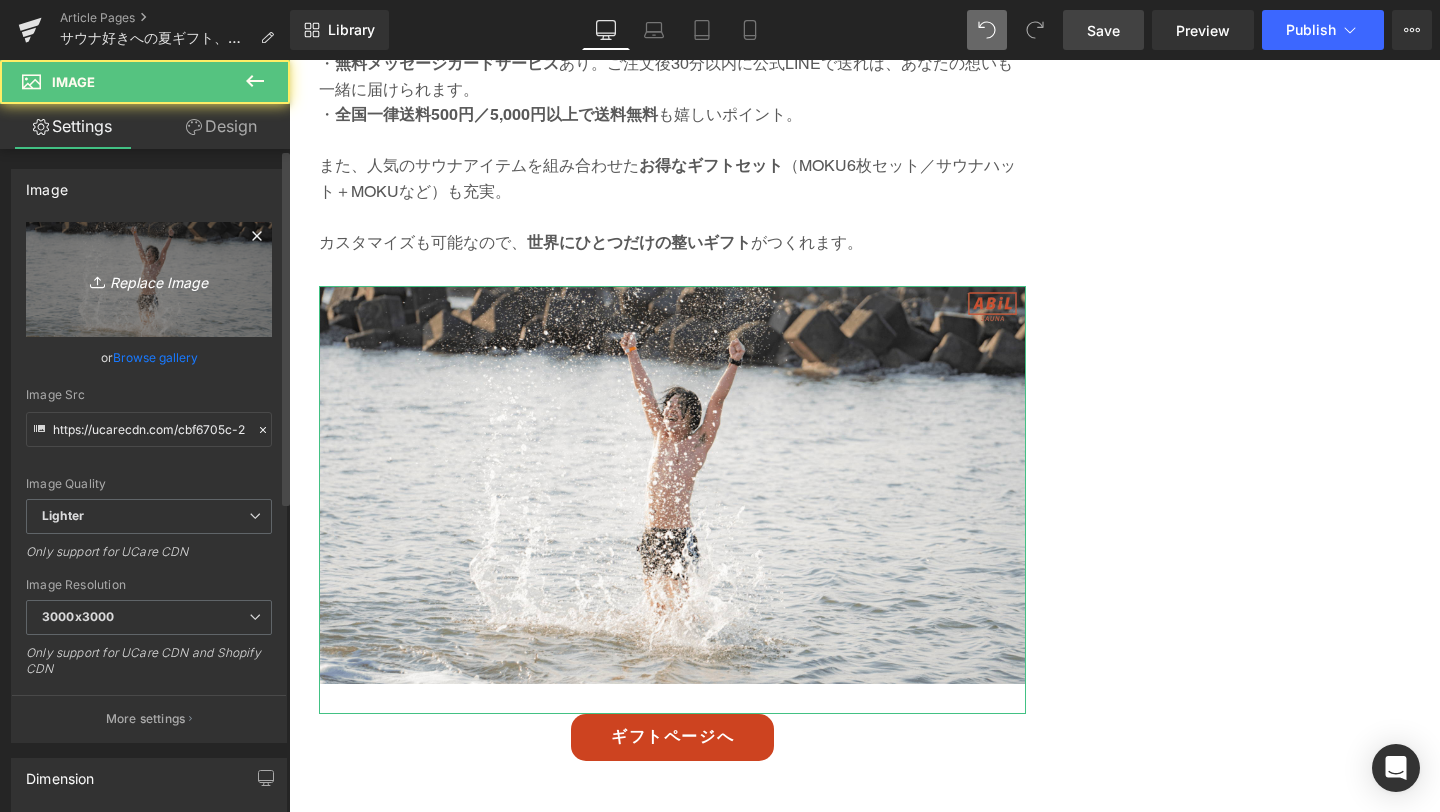 click on "Replace Image" at bounding box center [149, 279] 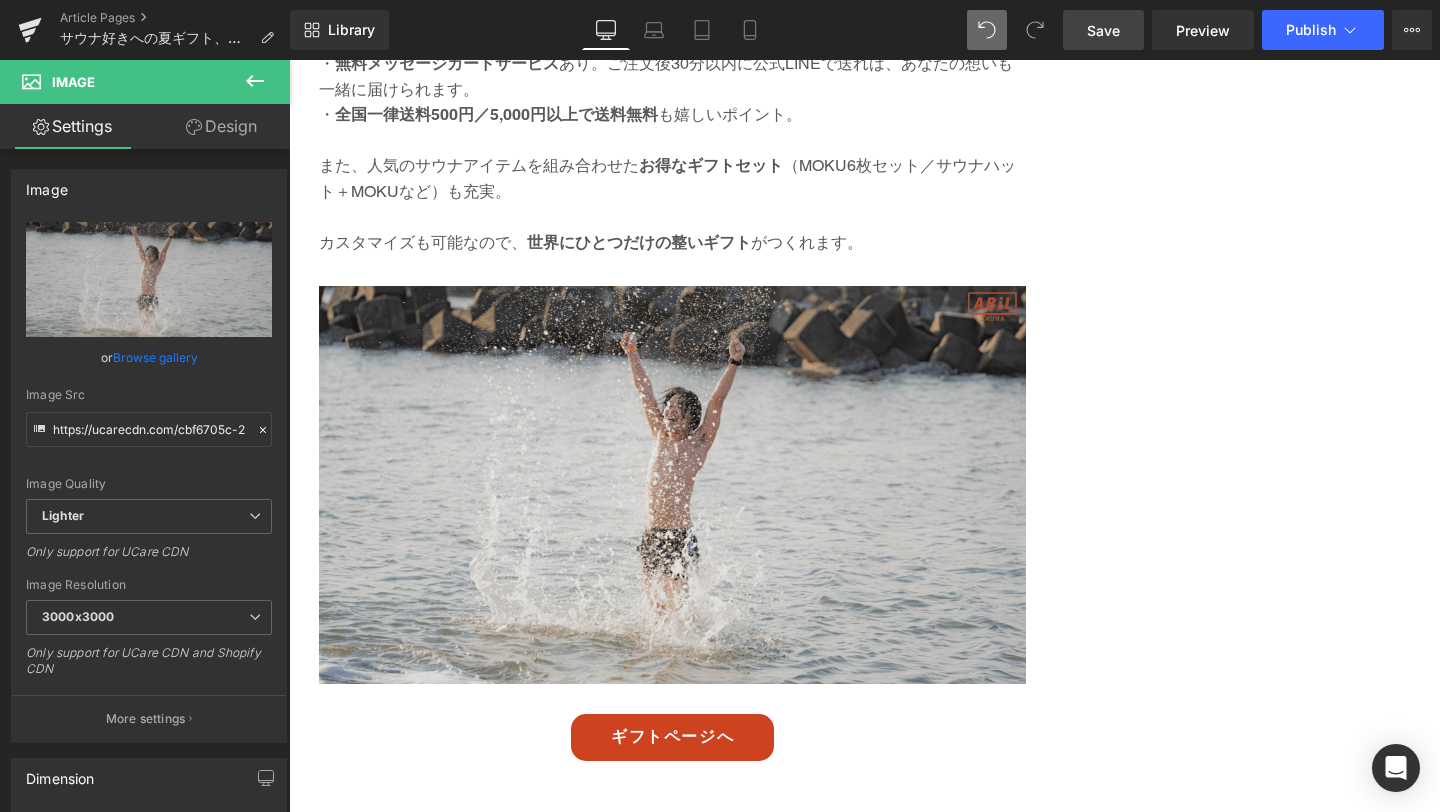 type on "C:\fakepath\6-min.png" 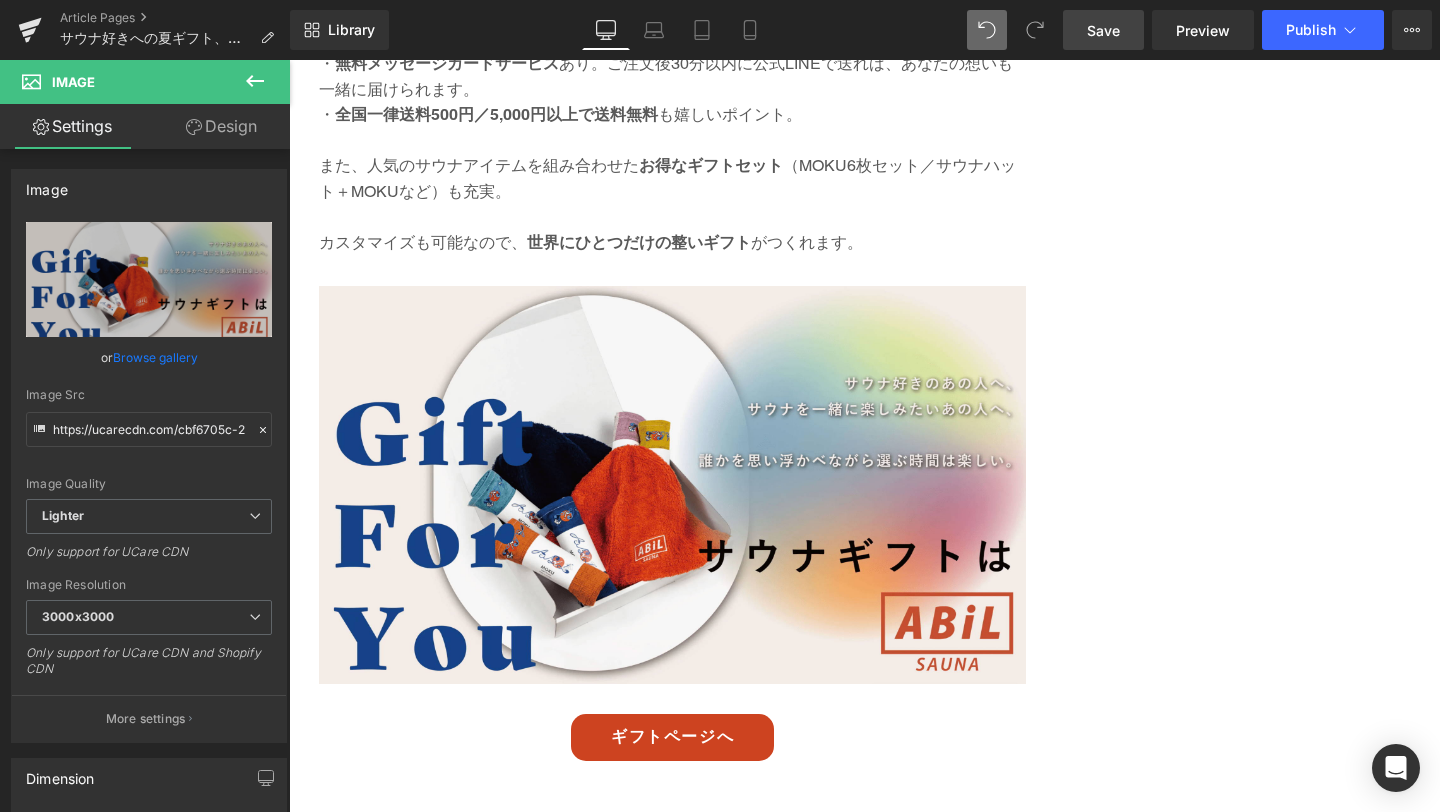 click on "Save" at bounding box center (1103, 30) 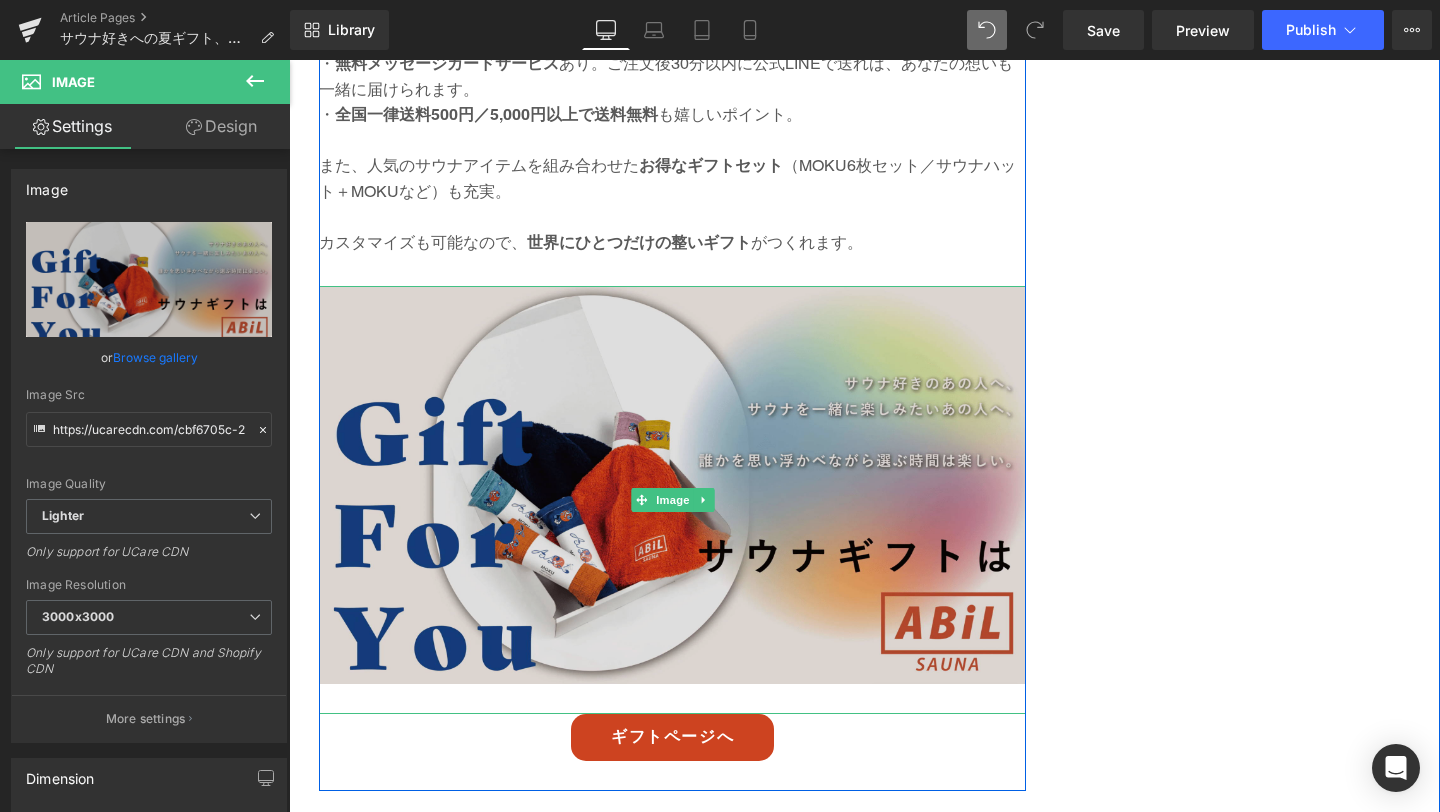 click at bounding box center [672, 500] 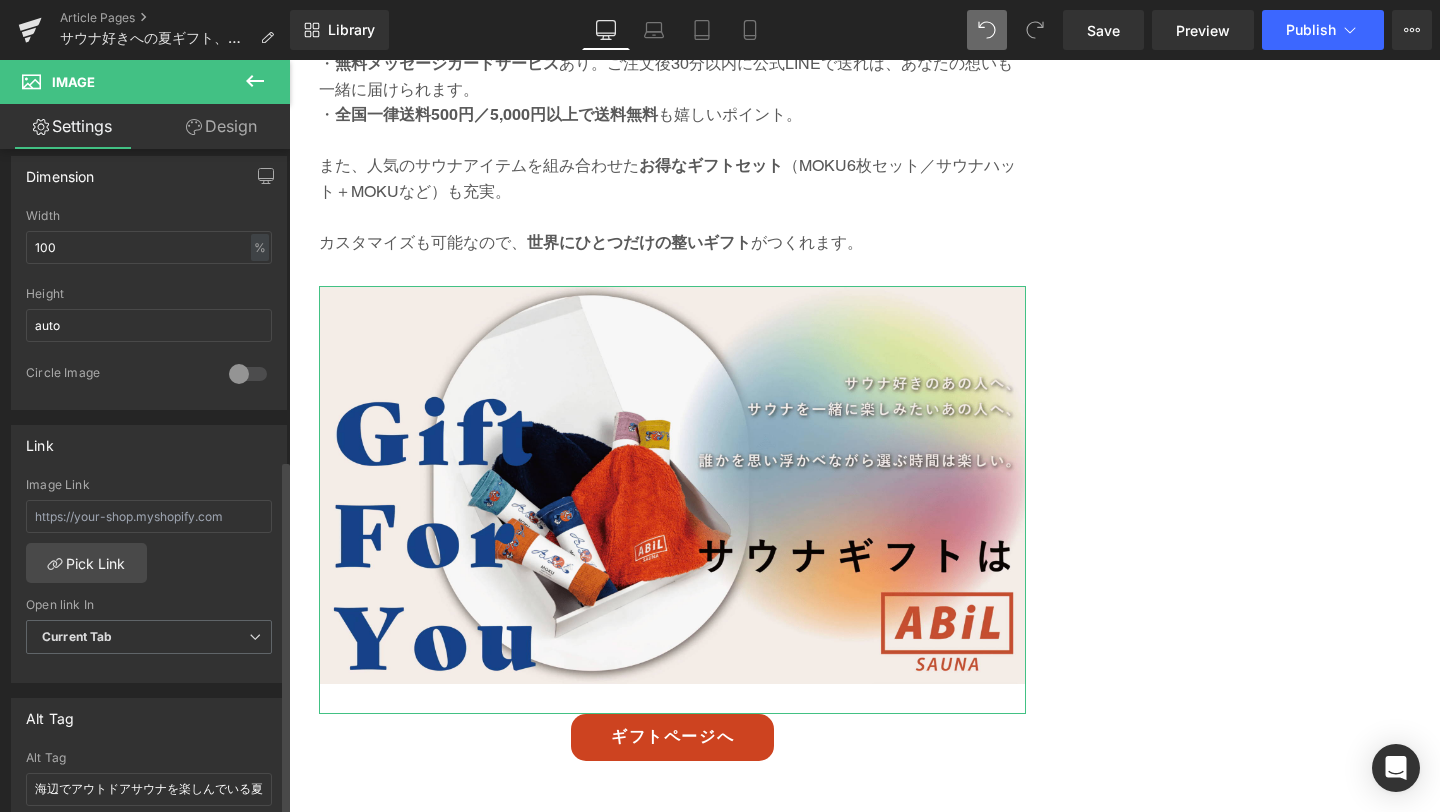 scroll, scrollTop: 621, scrollLeft: 0, axis: vertical 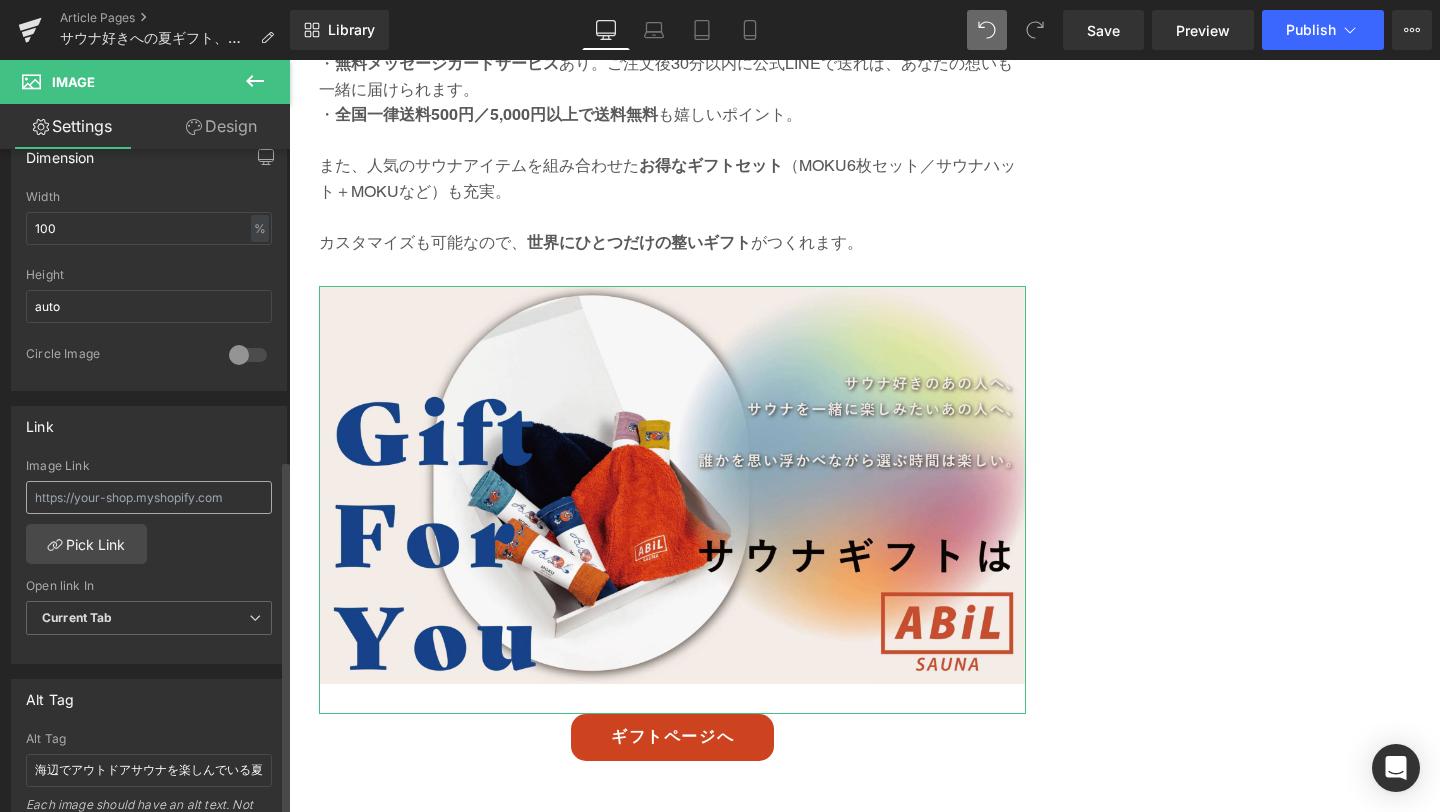 click at bounding box center [149, 497] 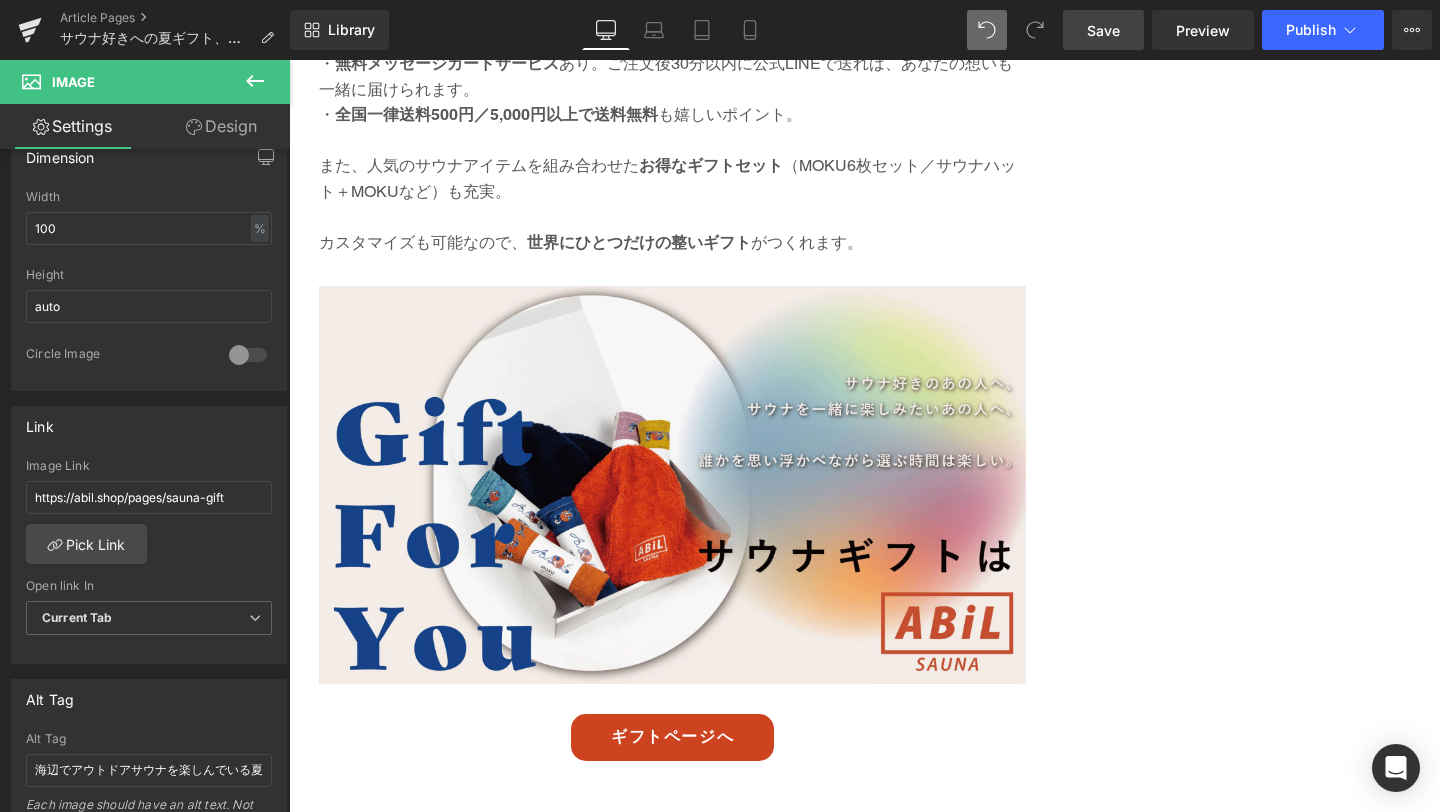 type on "https://abil.shop/pages/sauna-gift" 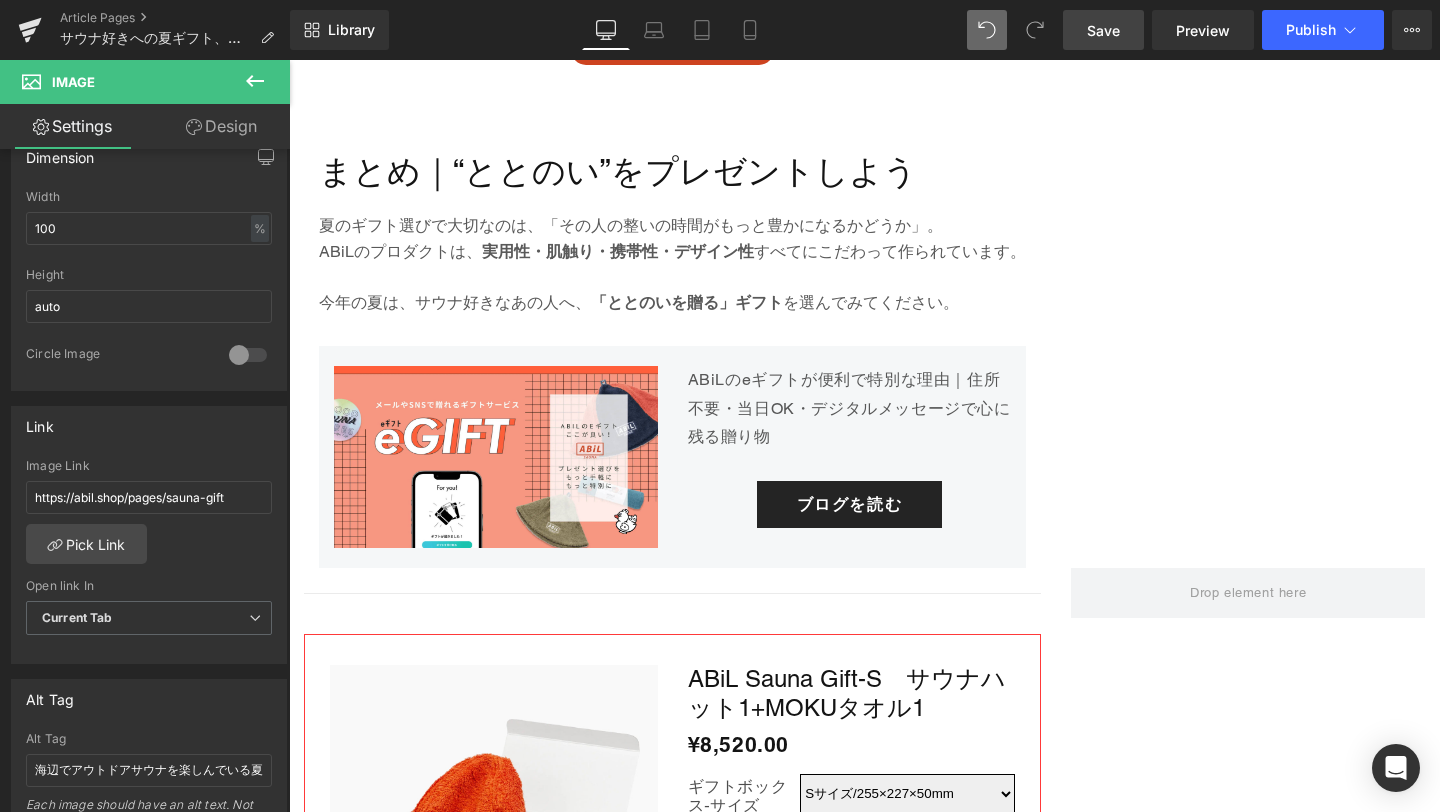 scroll, scrollTop: 6162, scrollLeft: 0, axis: vertical 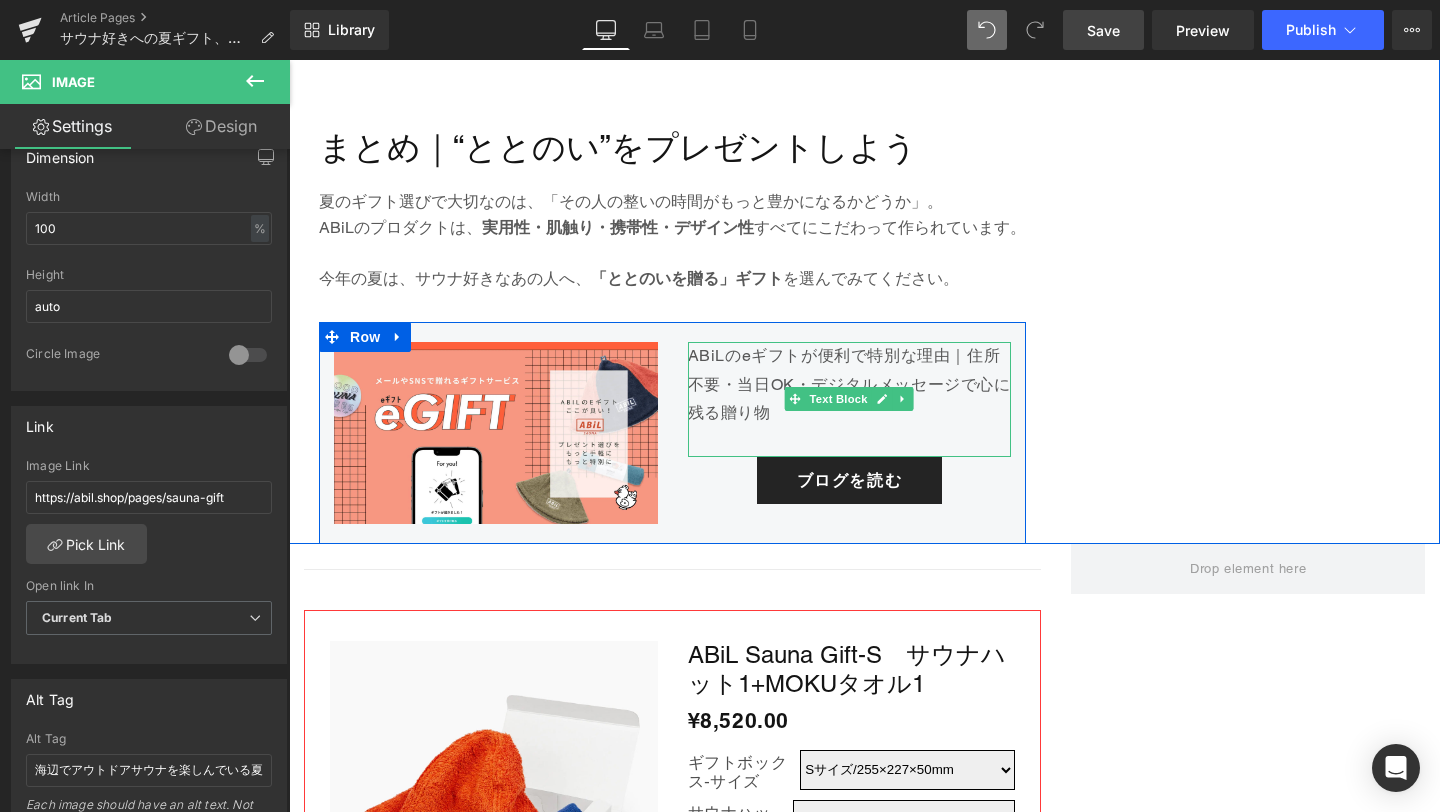 click on "ABiLのeギフトが便利で特別な理由｜住所不要・当日OK・デジタルメッセージで心に残る贈り物" at bounding box center [850, 385] 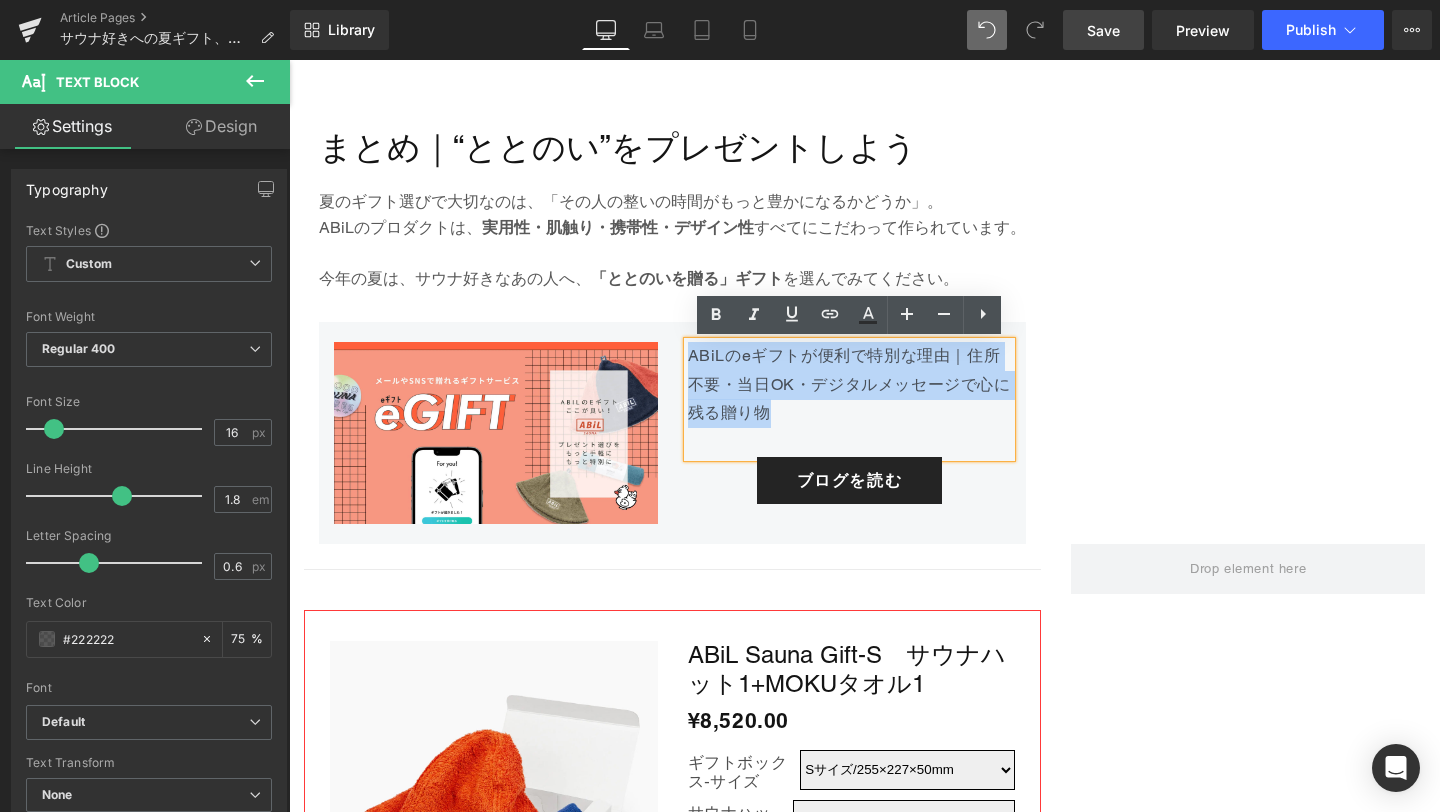drag, startPoint x: 774, startPoint y: 420, endPoint x: 690, endPoint y: 359, distance: 103.81233 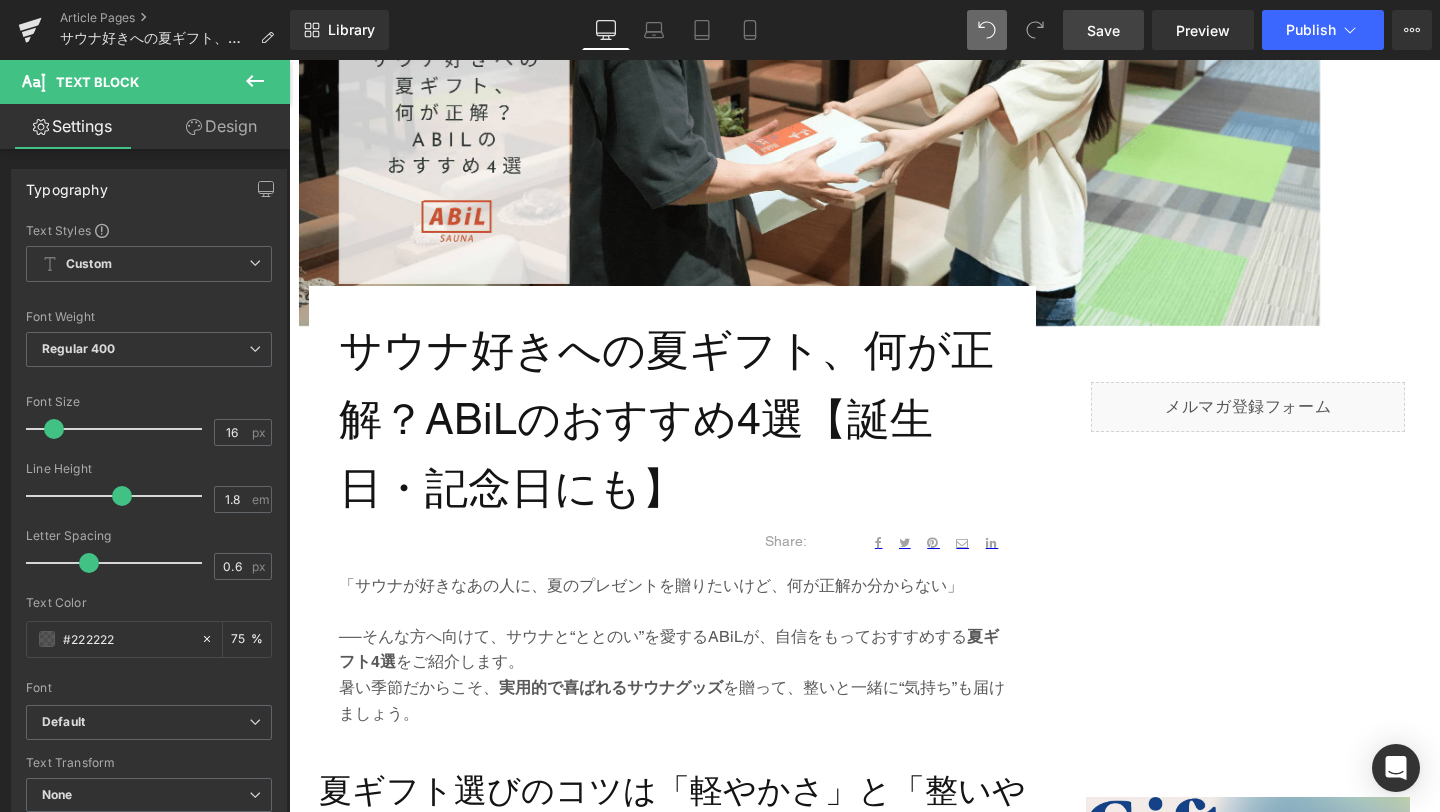 scroll, scrollTop: 502, scrollLeft: 0, axis: vertical 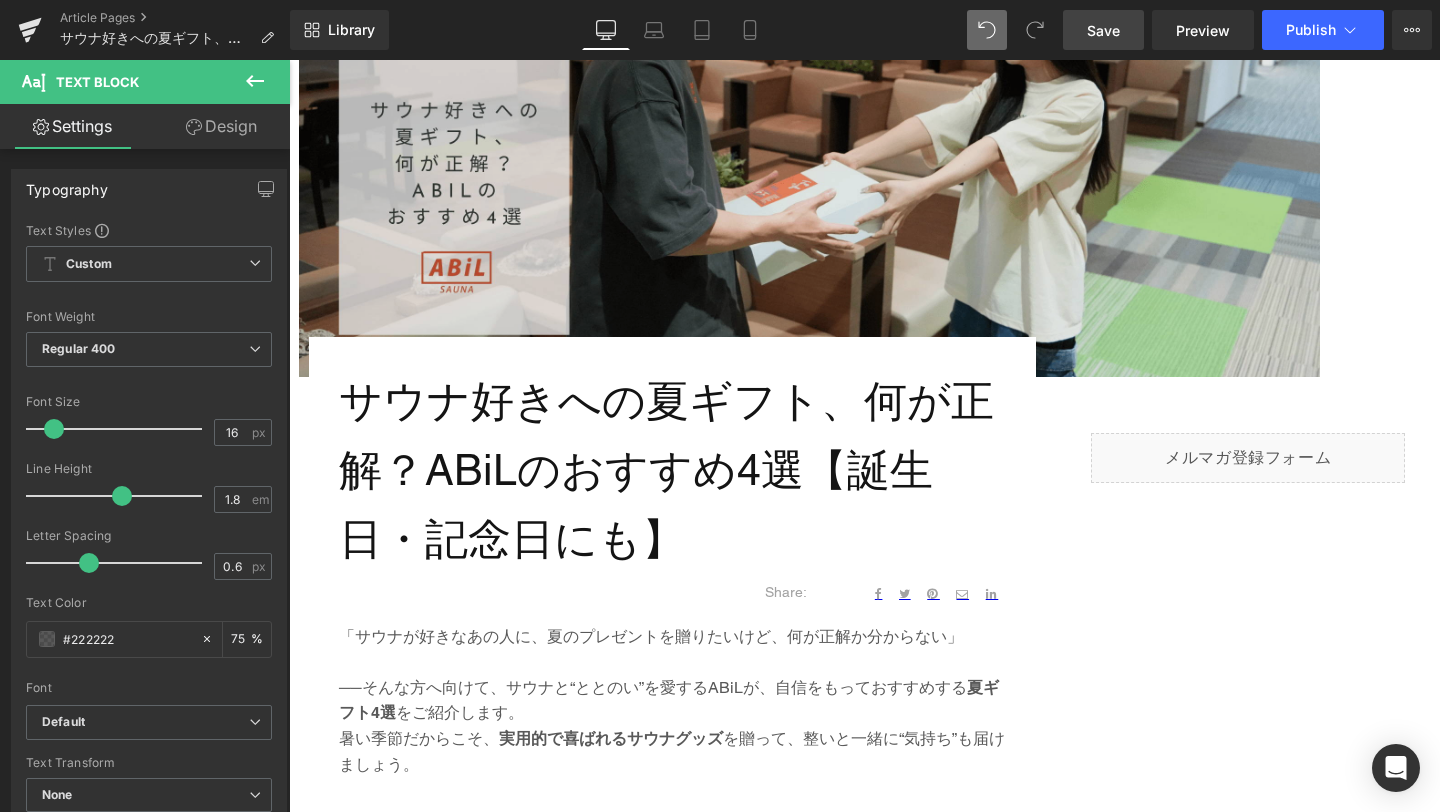 click at bounding box center [809, 90] 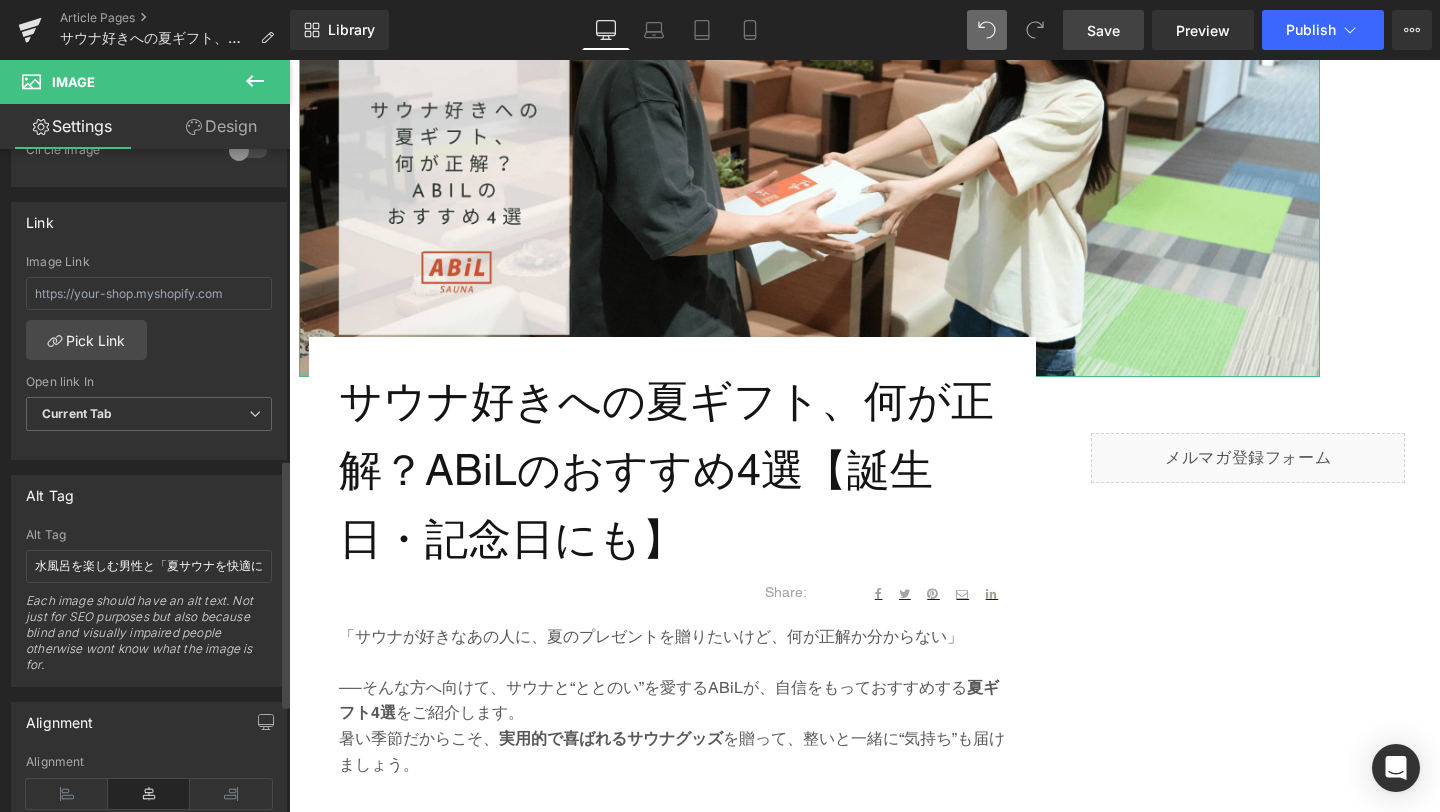 scroll, scrollTop: 830, scrollLeft: 0, axis: vertical 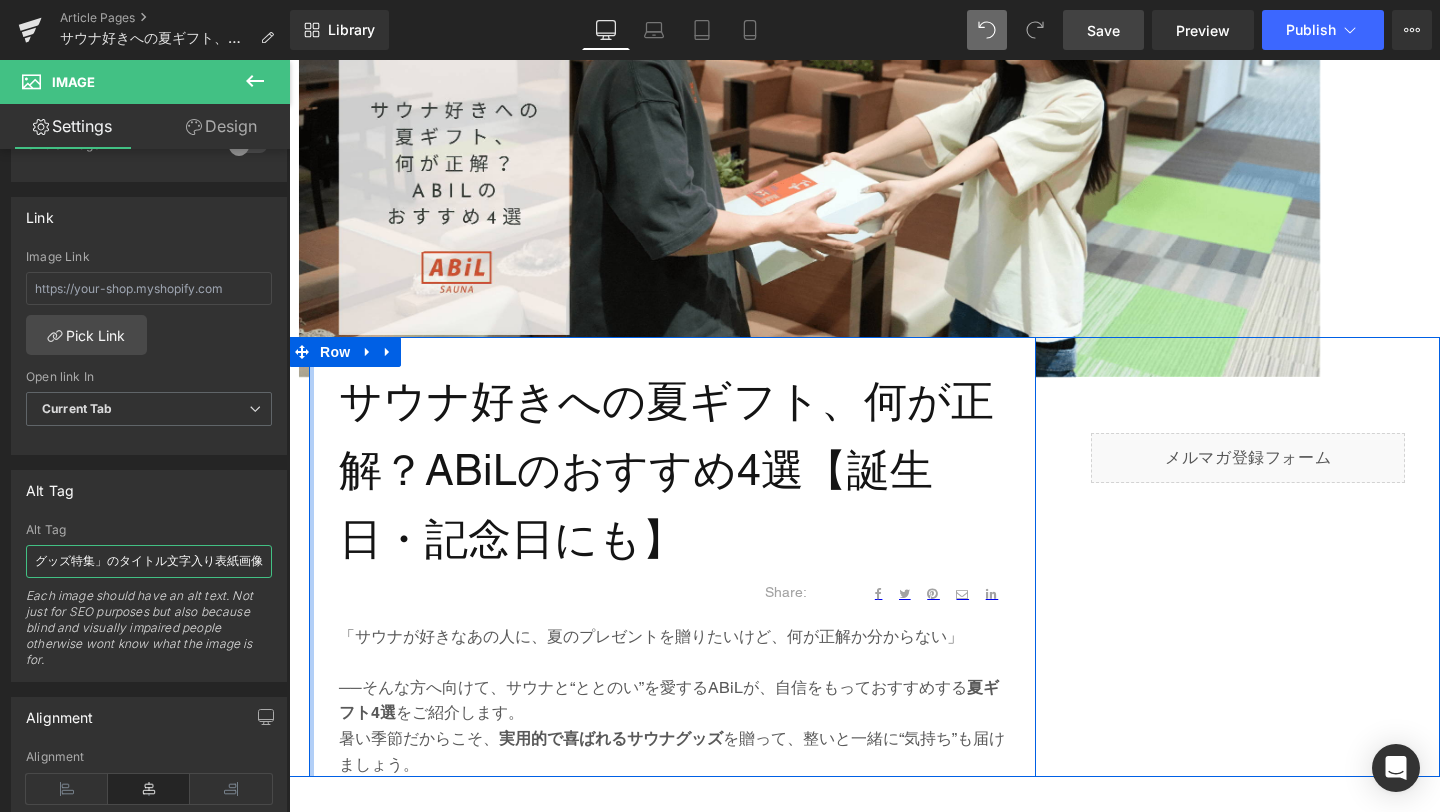 drag, startPoint x: 324, startPoint y: 624, endPoint x: 307, endPoint y: 565, distance: 61.400326 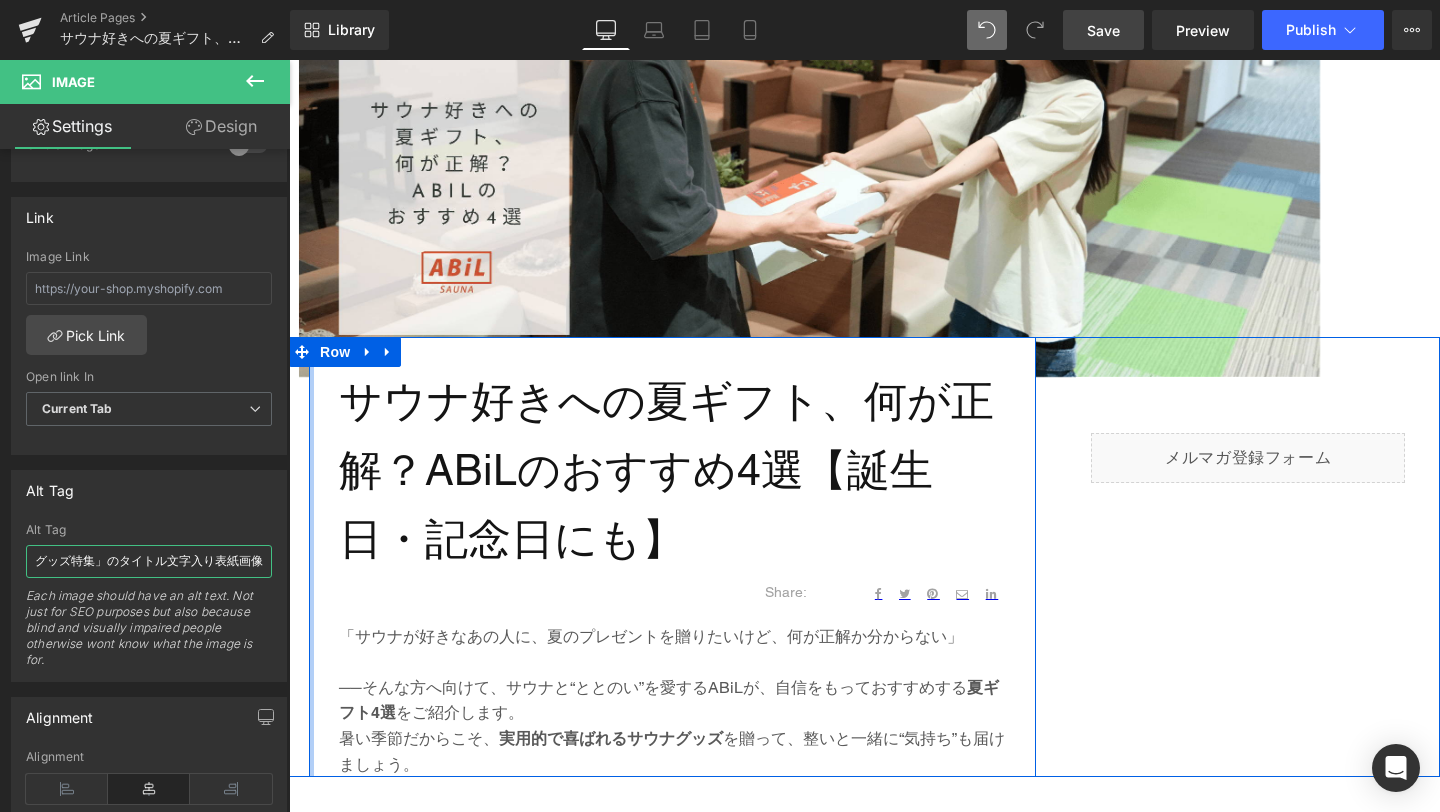 type on "ギフトを渡して想いを伝える様子と『サウナ好きへの夏ギフト、何が正解？』のタイトル文字" 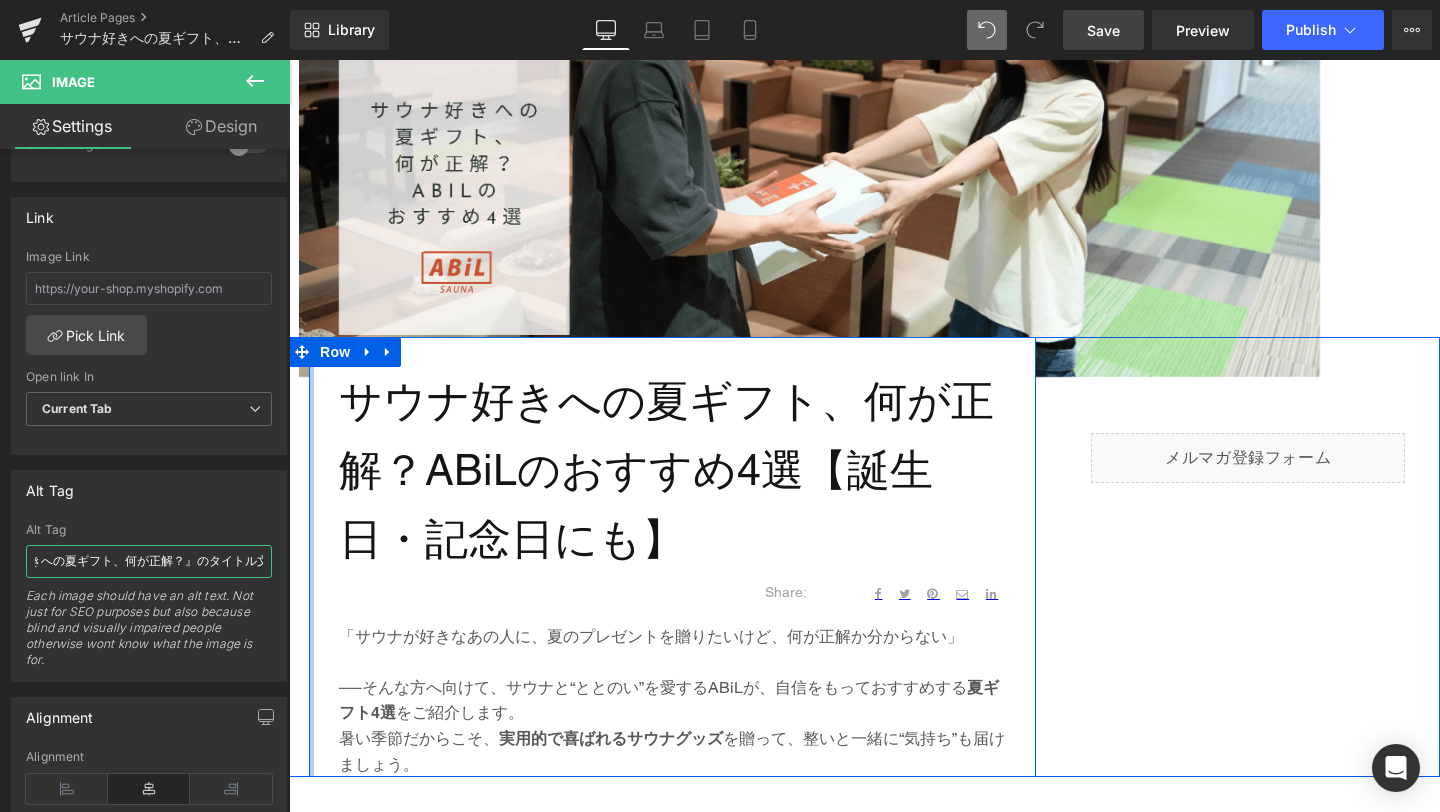 scroll, scrollTop: 0, scrollLeft: 282, axis: horizontal 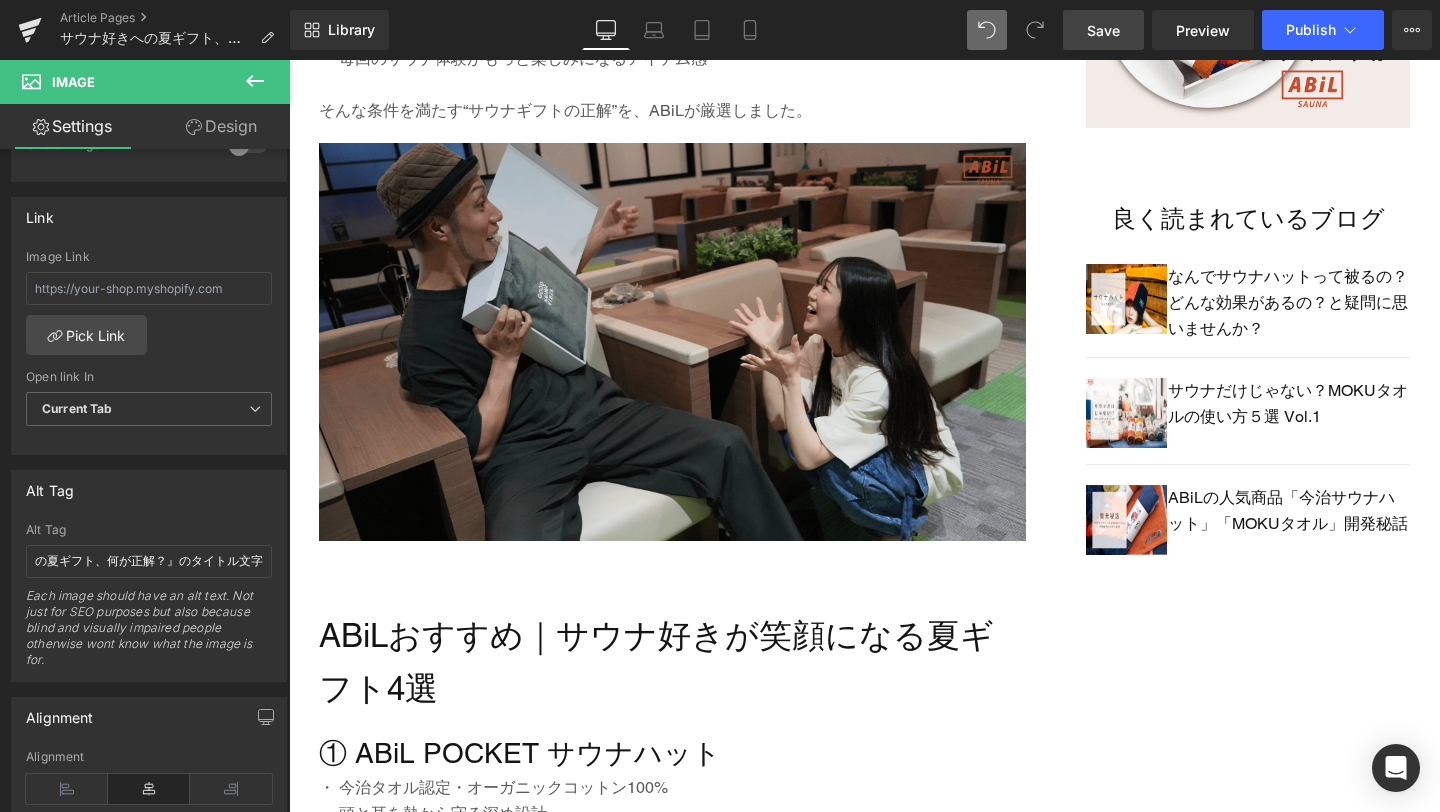 click at bounding box center (672, 357) 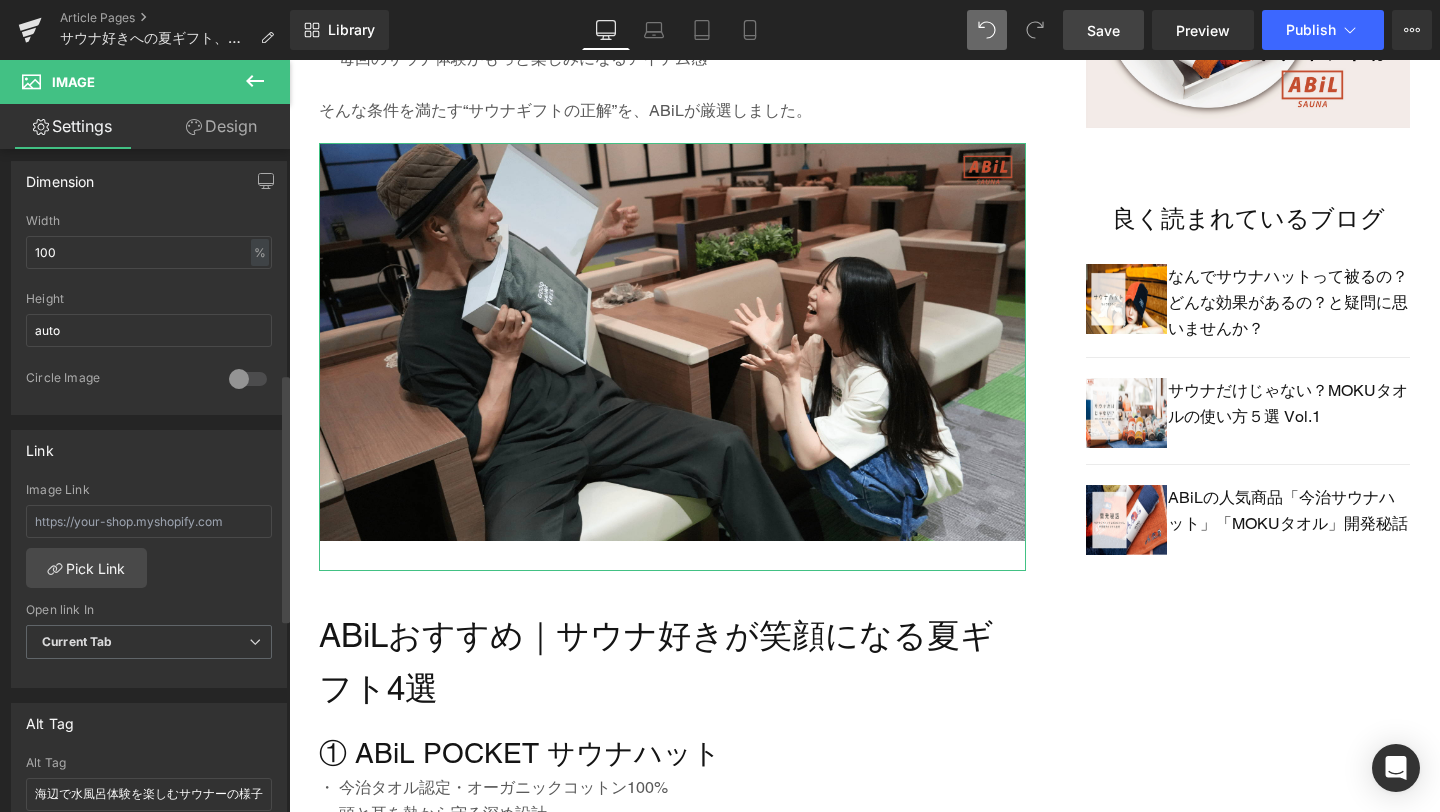 scroll, scrollTop: 604, scrollLeft: 0, axis: vertical 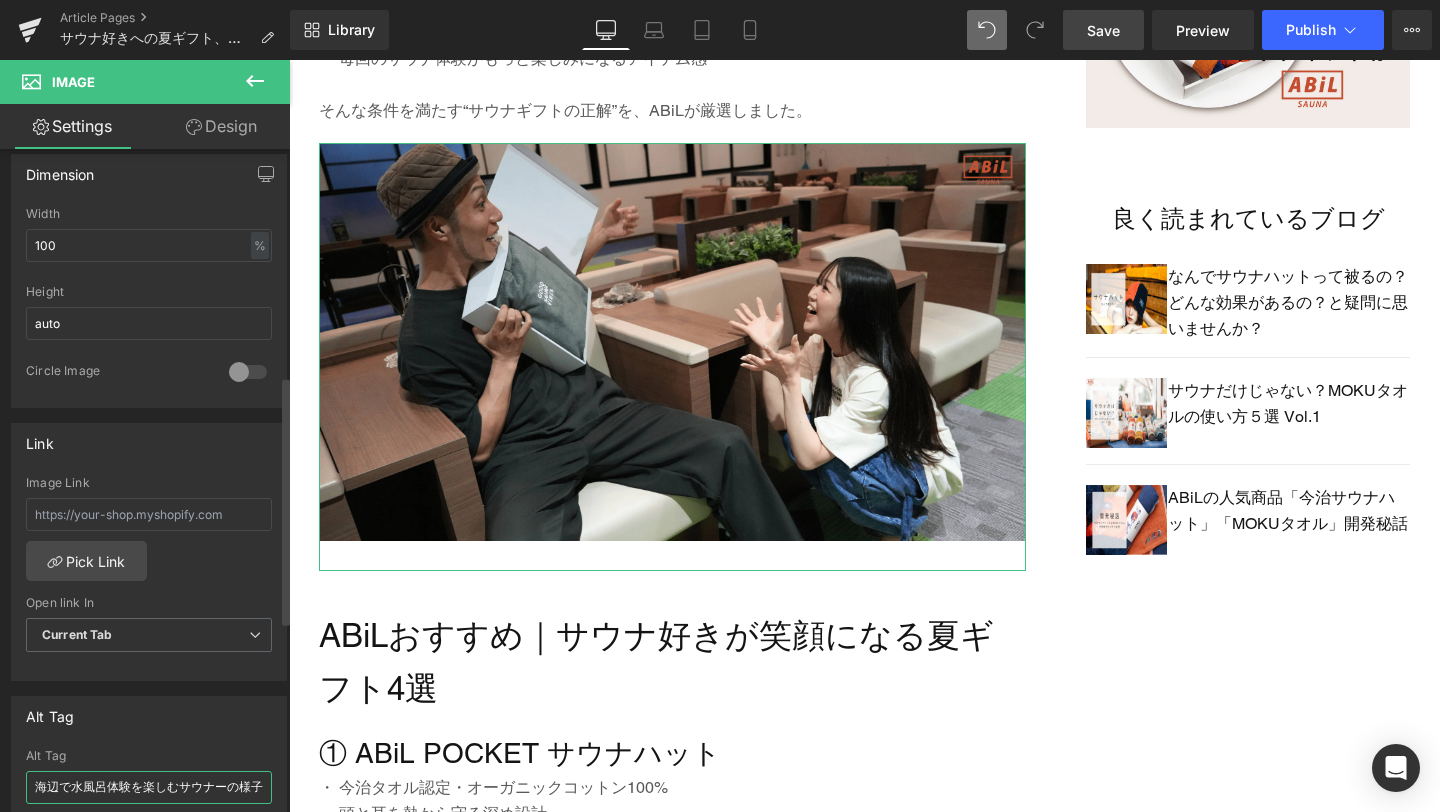 drag, startPoint x: 36, startPoint y: 784, endPoint x: 266, endPoint y: 788, distance: 230.03477 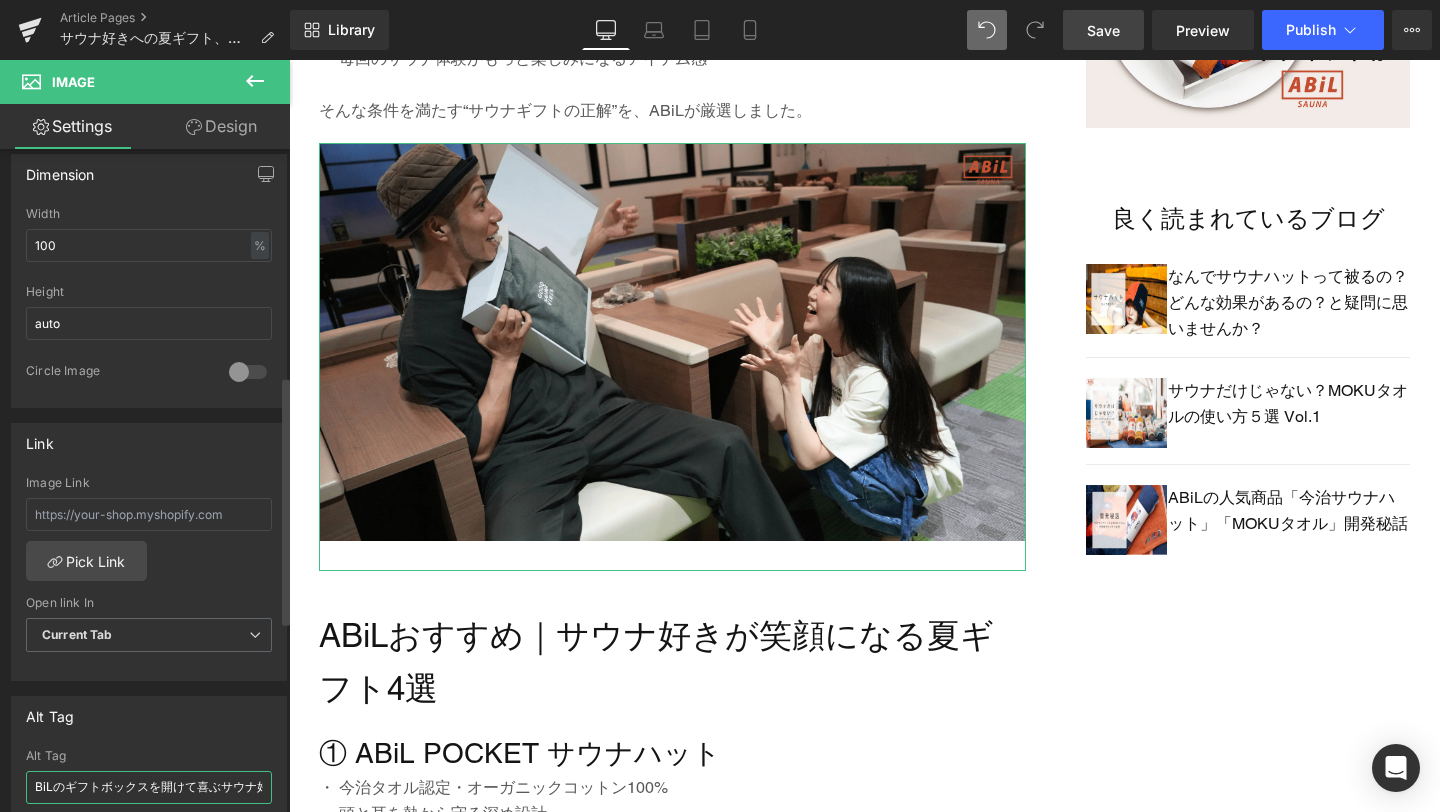 scroll, scrollTop: 0, scrollLeft: 69, axis: horizontal 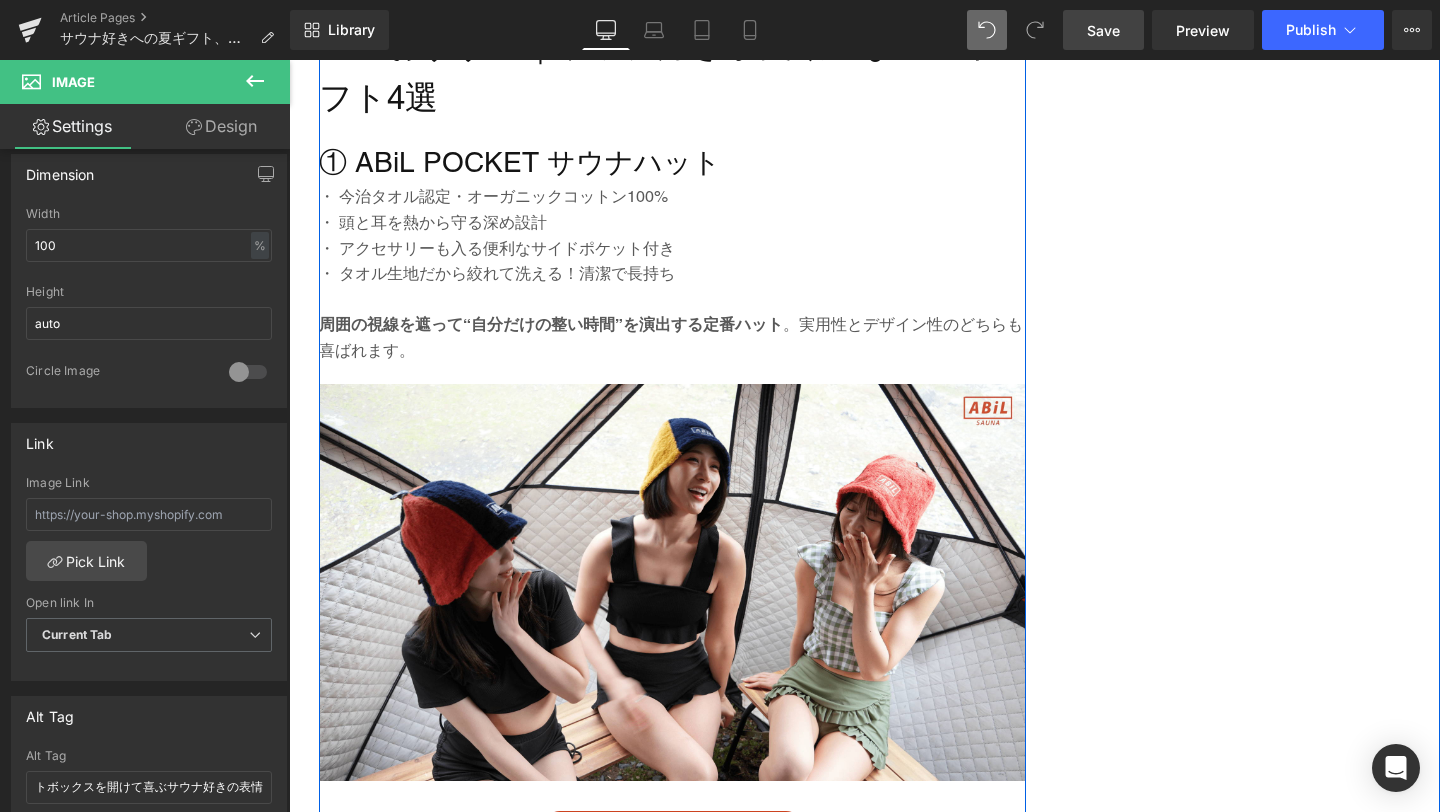 click on "Image" at bounding box center (672, 583) 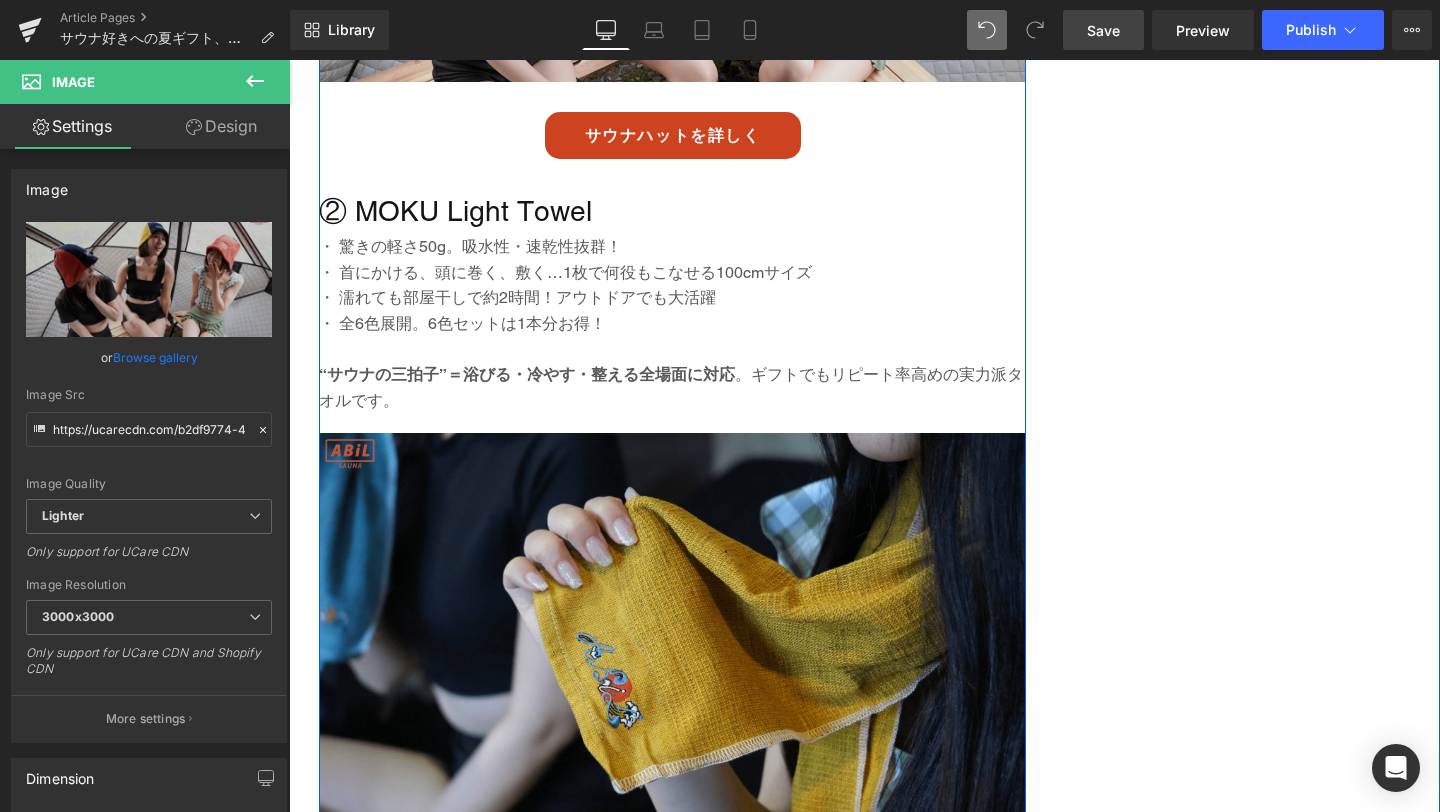 scroll, scrollTop: 2938, scrollLeft: 0, axis: vertical 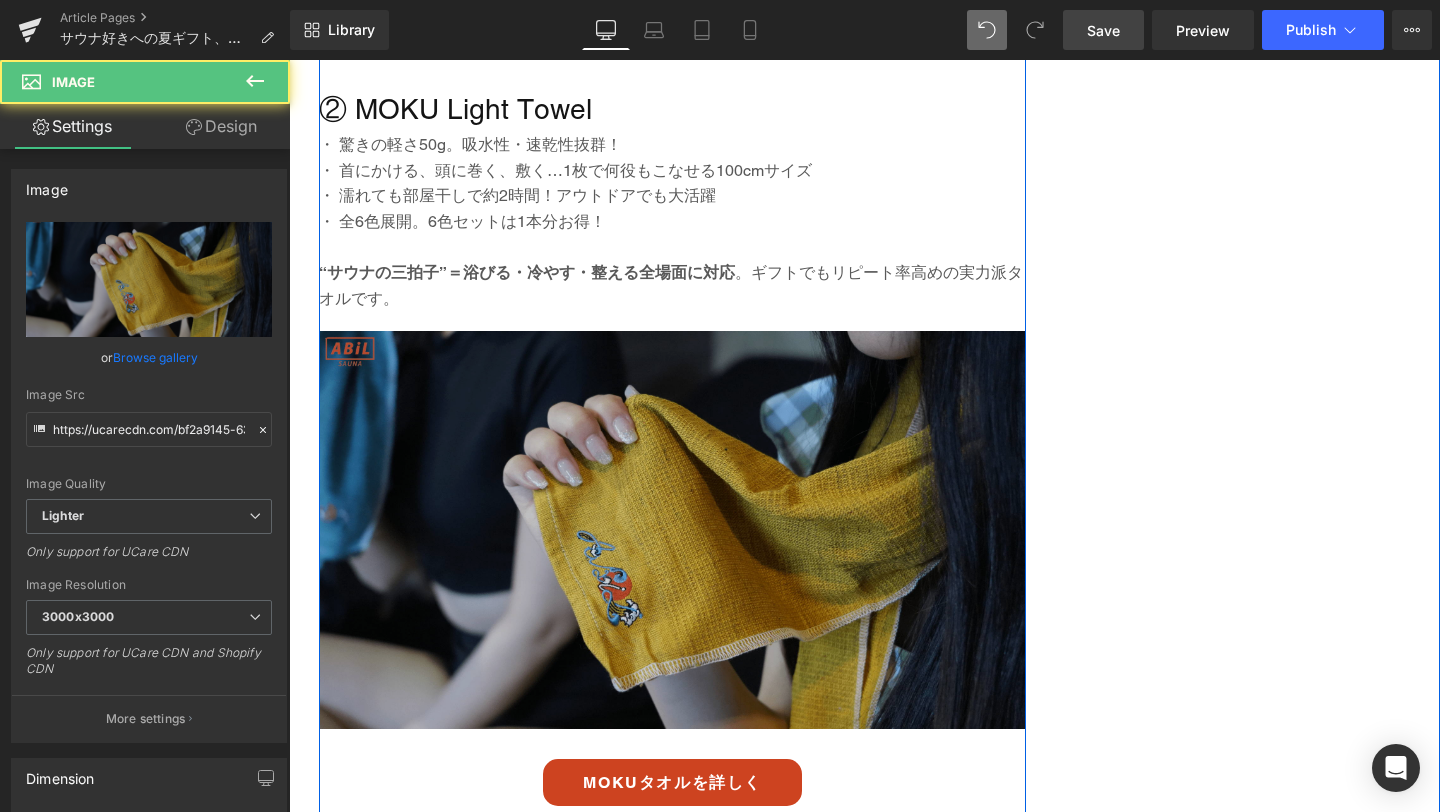 click at bounding box center (672, 530) 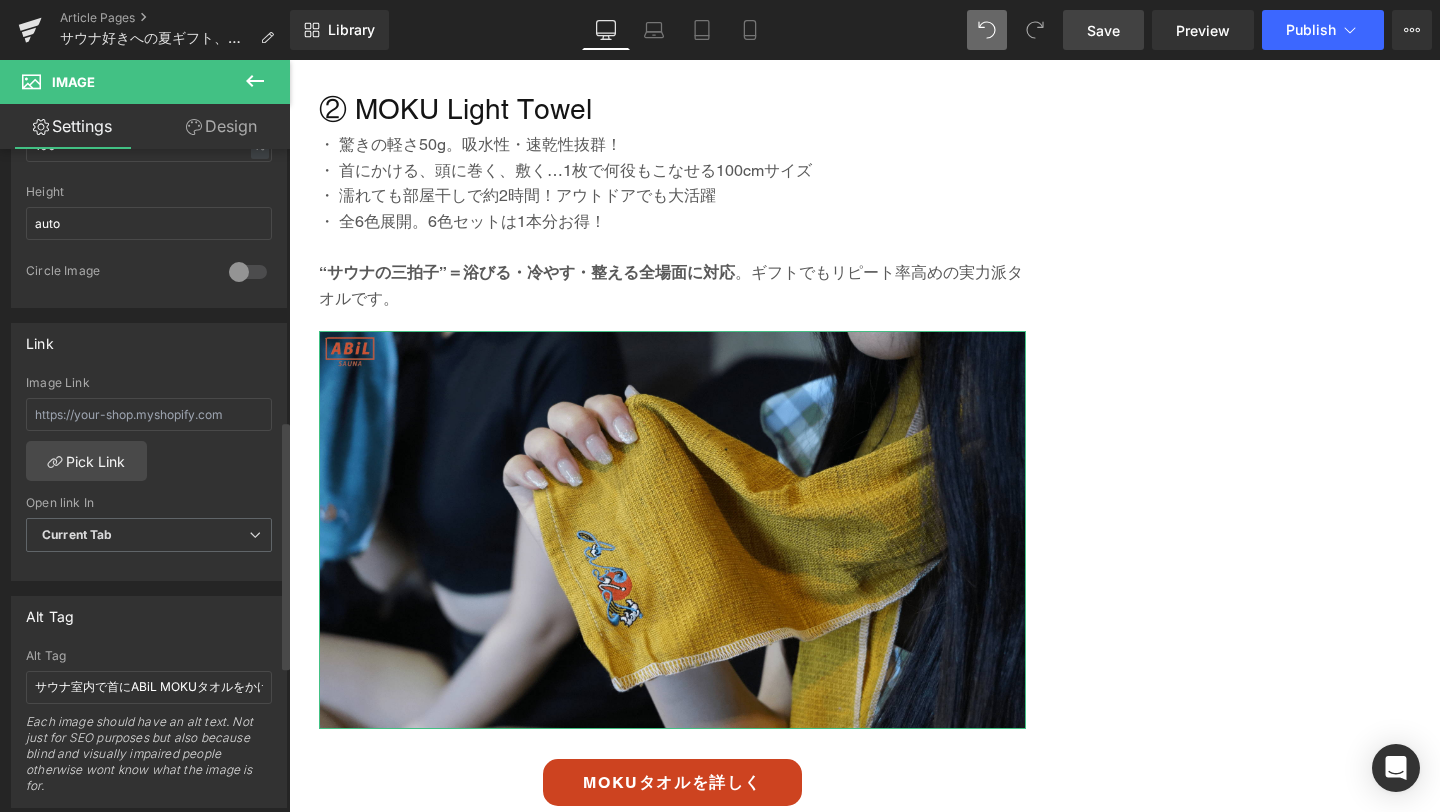 scroll, scrollTop: 722, scrollLeft: 0, axis: vertical 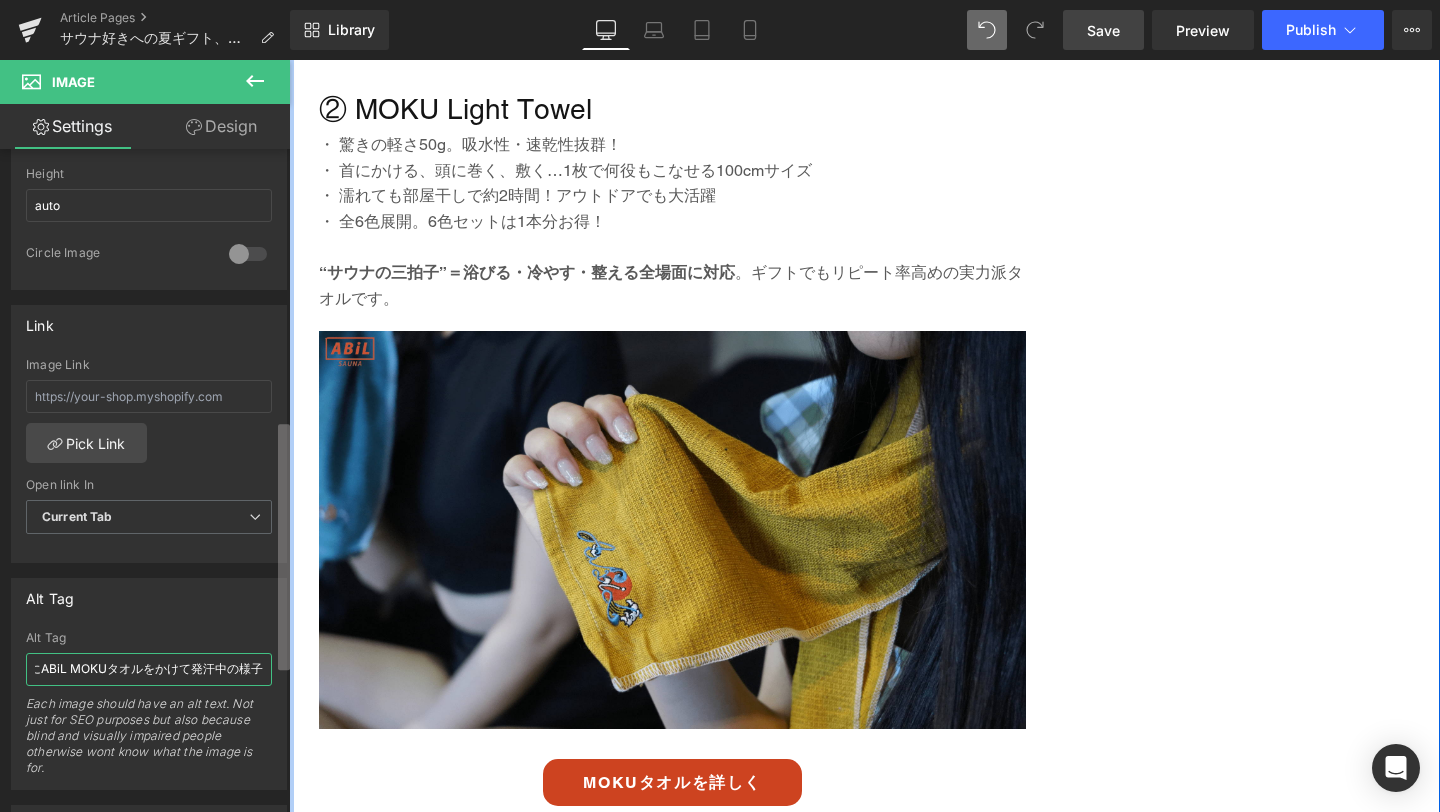 drag, startPoint x: 36, startPoint y: 666, endPoint x: 287, endPoint y: 662, distance: 251.03188 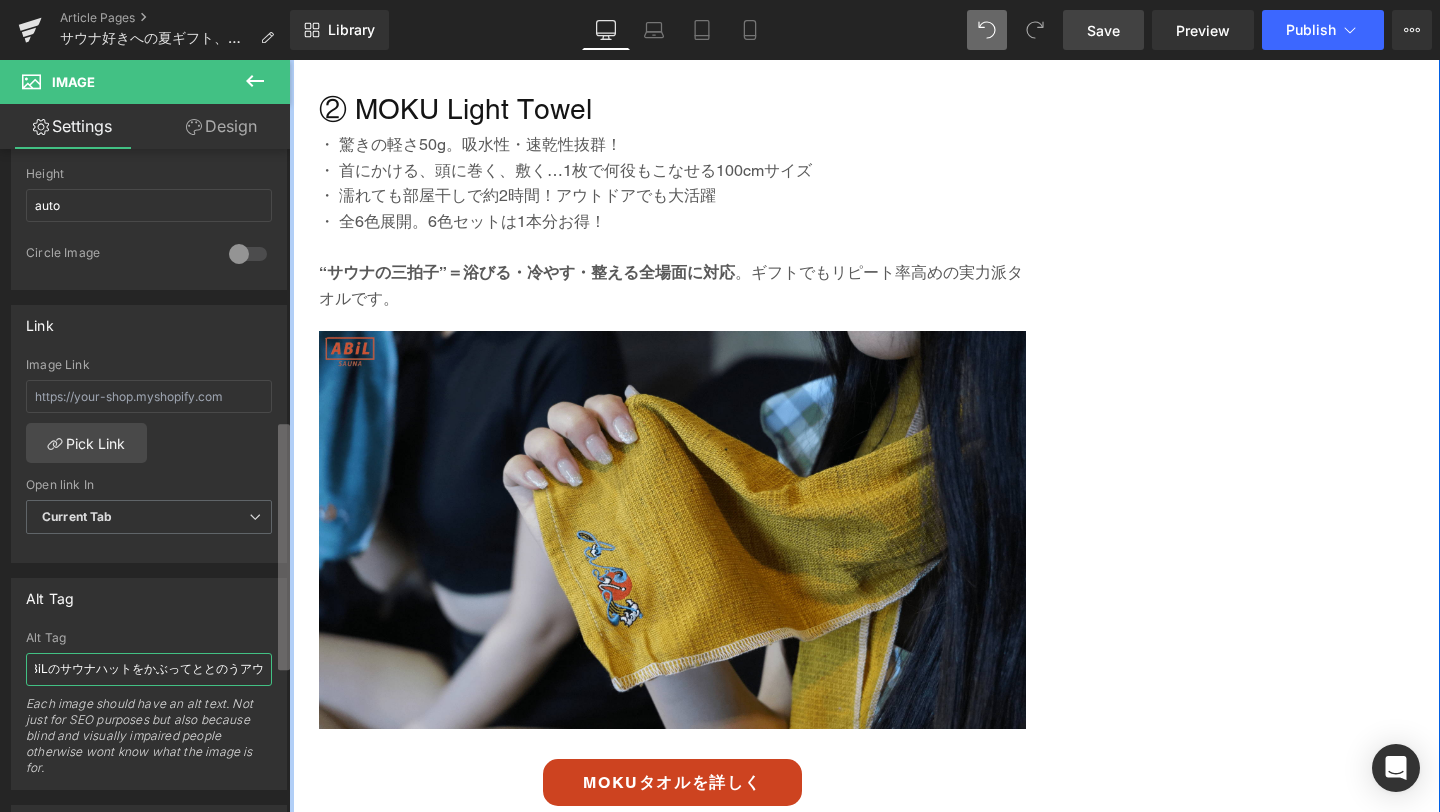 scroll, scrollTop: 0, scrollLeft: 188, axis: horizontal 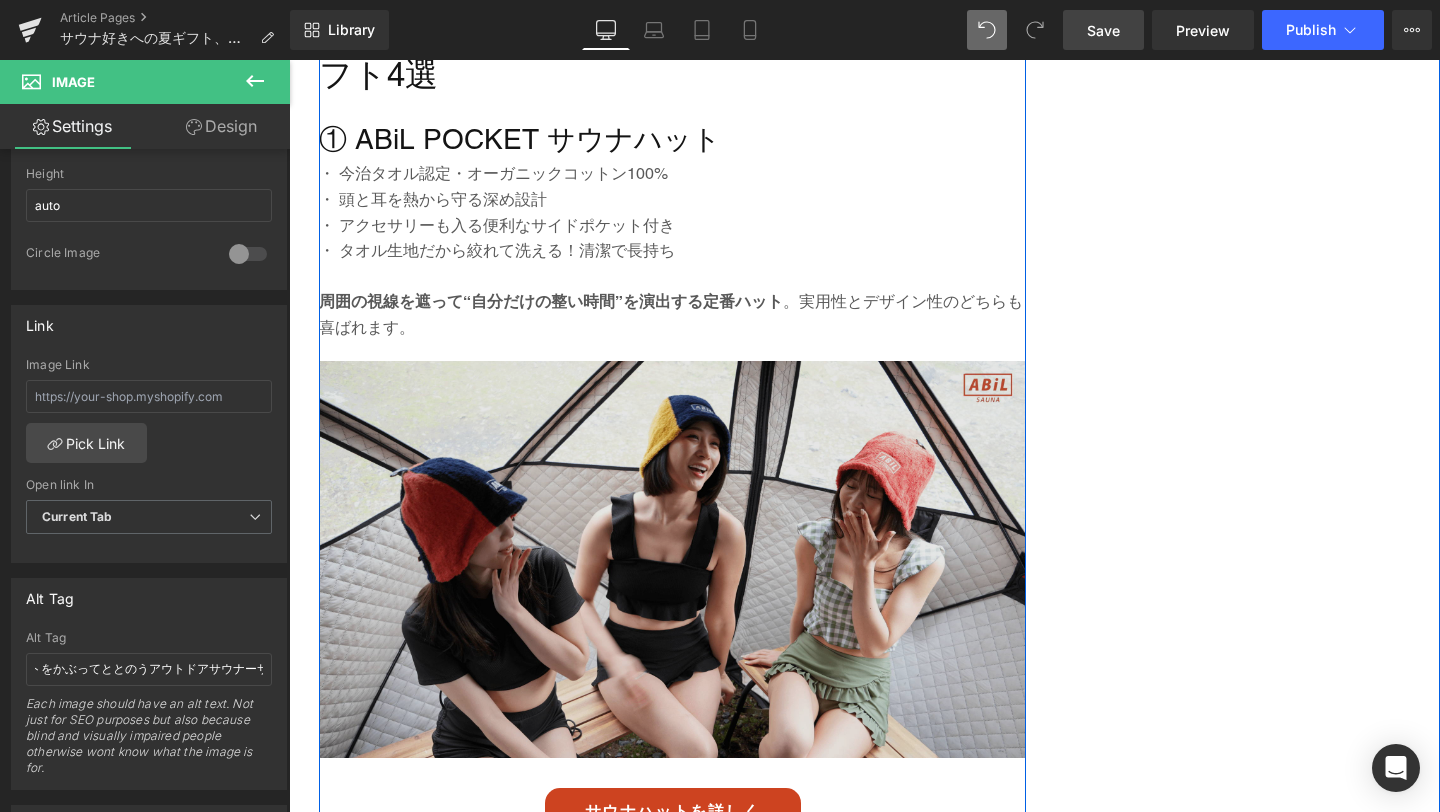 click at bounding box center (672, 560) 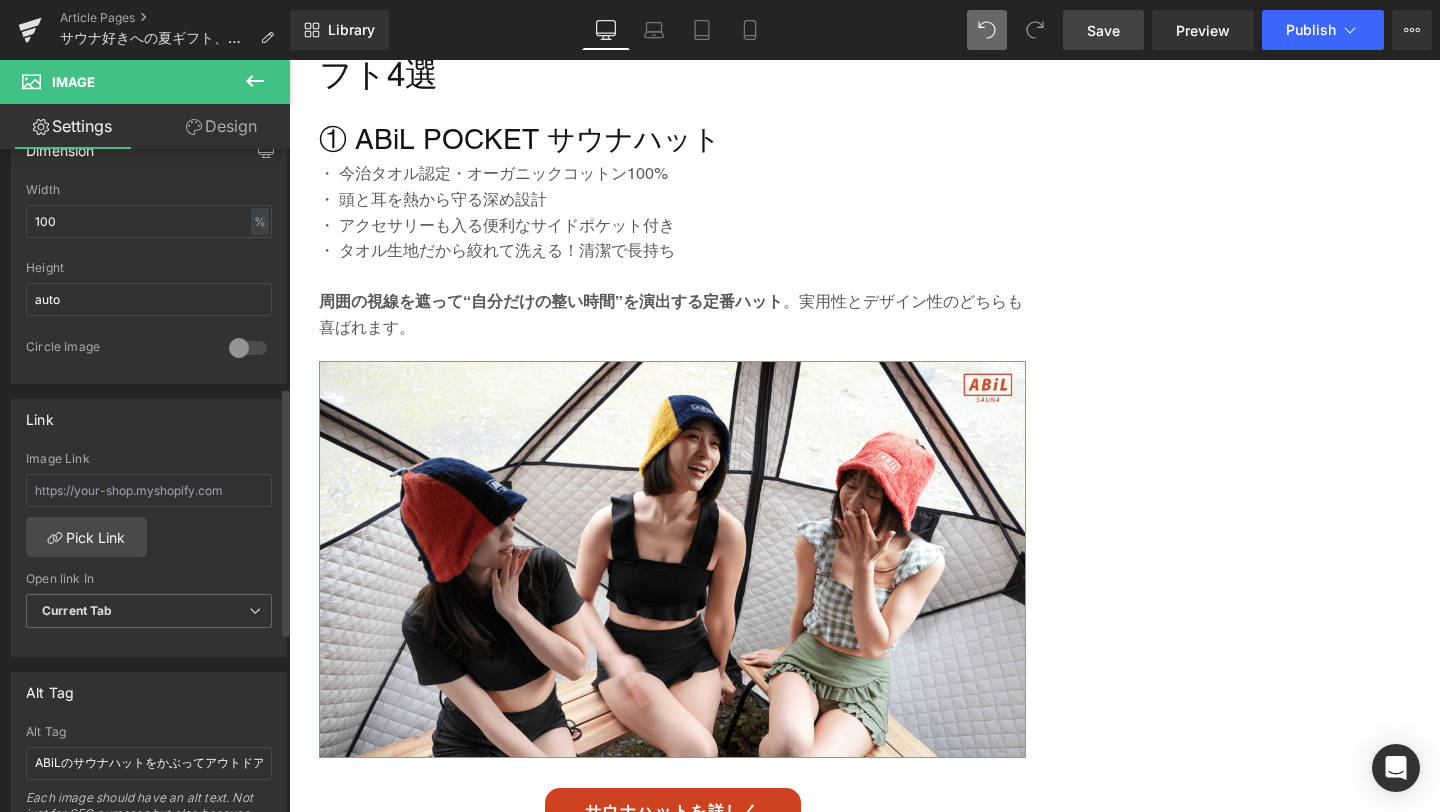 scroll, scrollTop: 669, scrollLeft: 0, axis: vertical 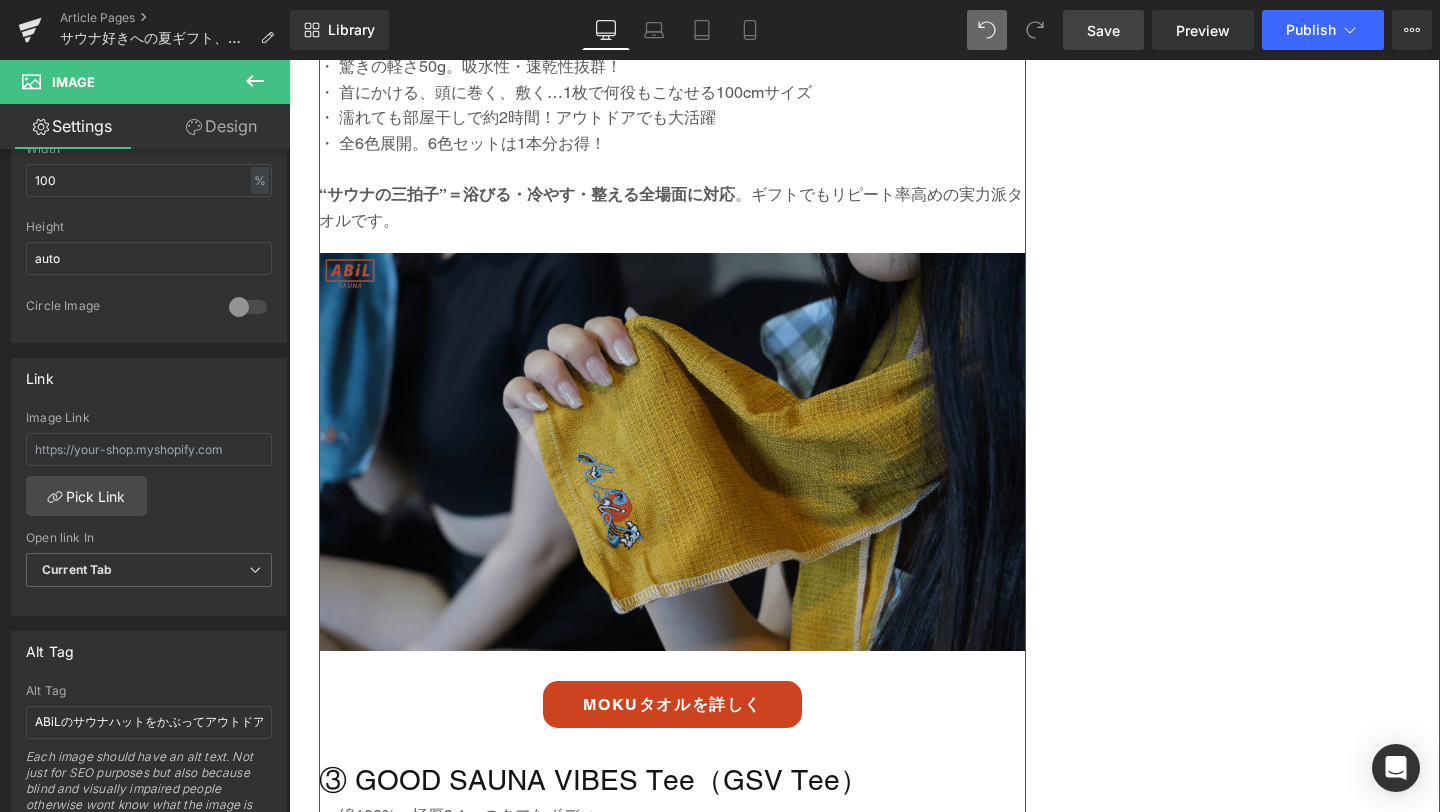 click at bounding box center [672, 452] 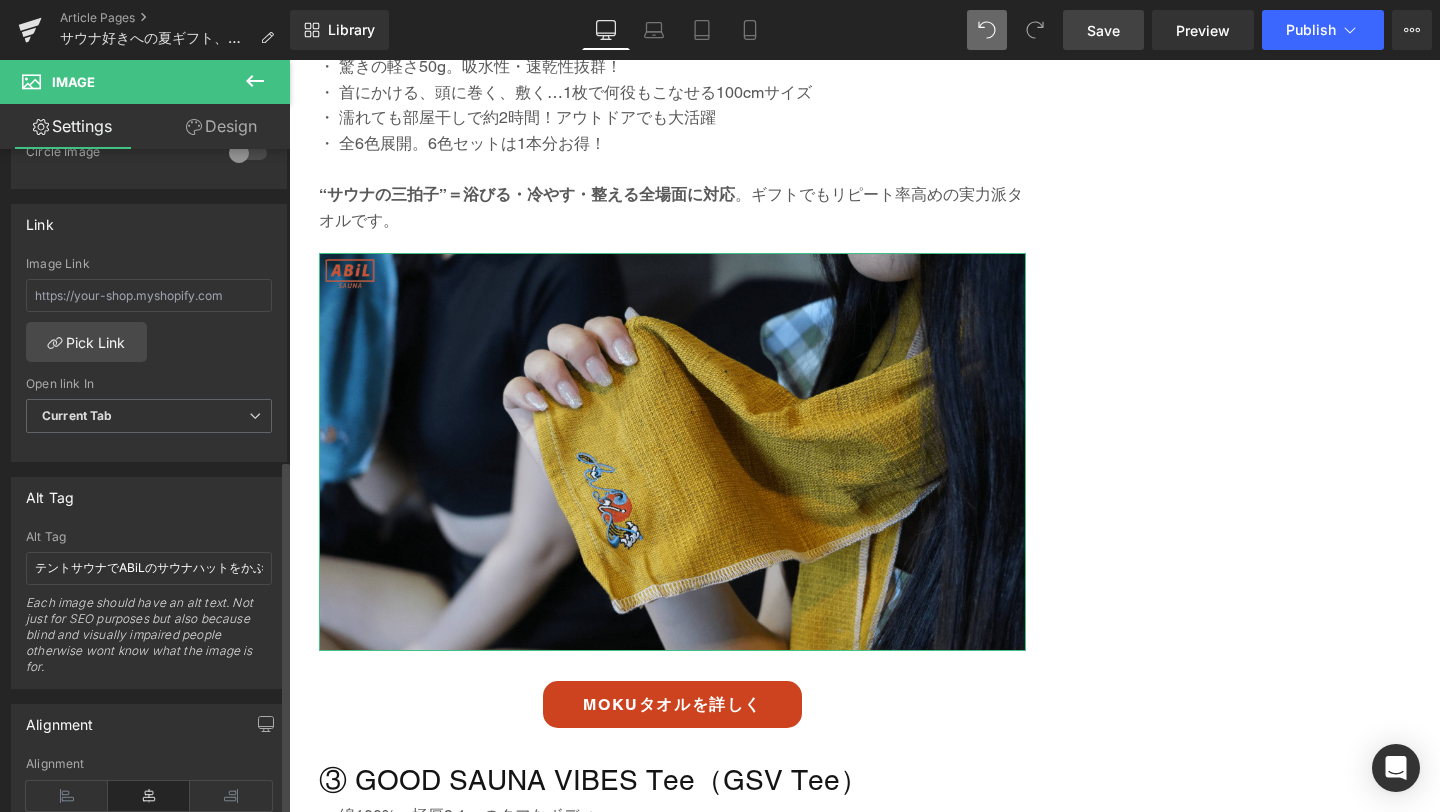 scroll, scrollTop: 839, scrollLeft: 0, axis: vertical 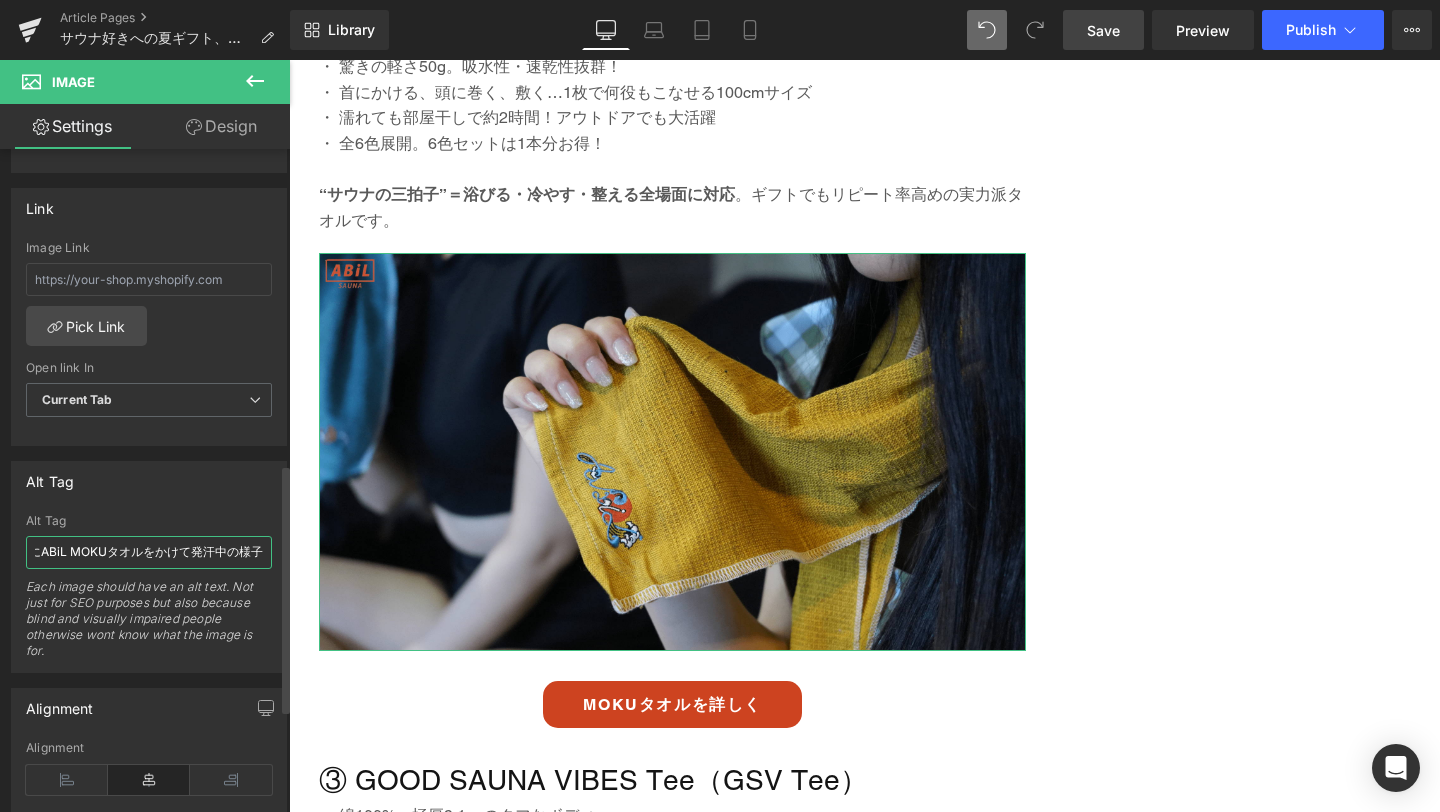 drag, startPoint x: 33, startPoint y: 547, endPoint x: 269, endPoint y: 556, distance: 236.17155 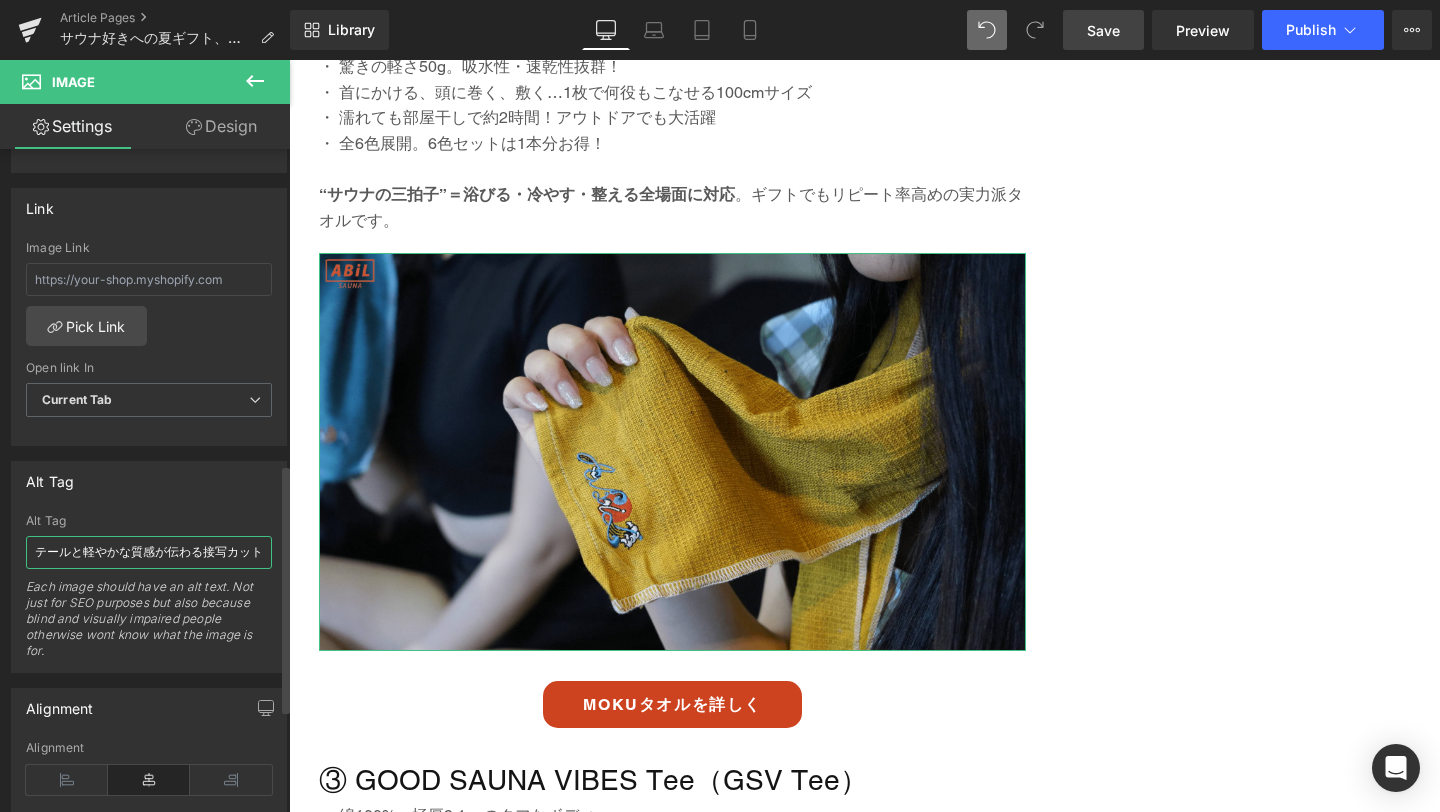 scroll, scrollTop: 0, scrollLeft: 139, axis: horizontal 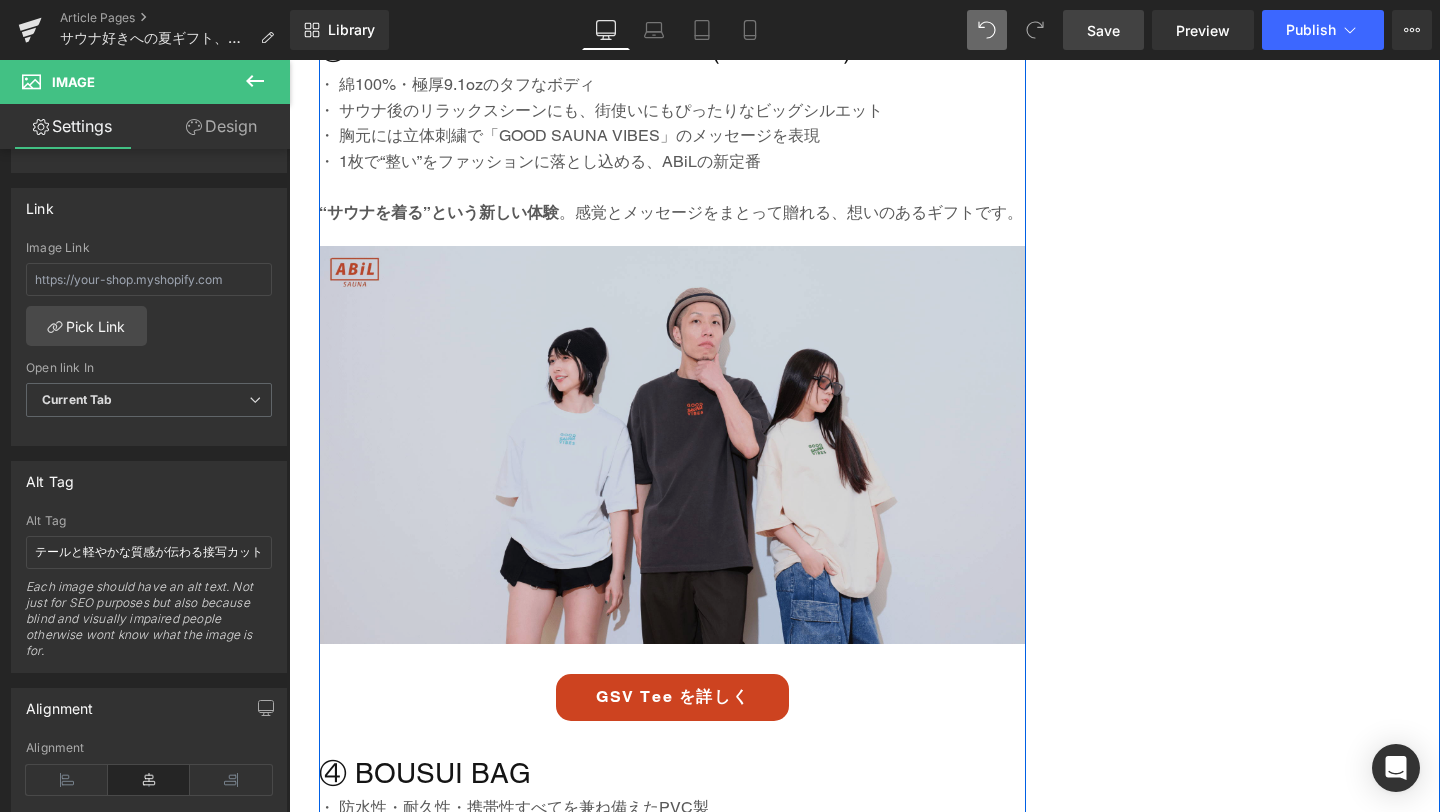 click at bounding box center [672, 445] 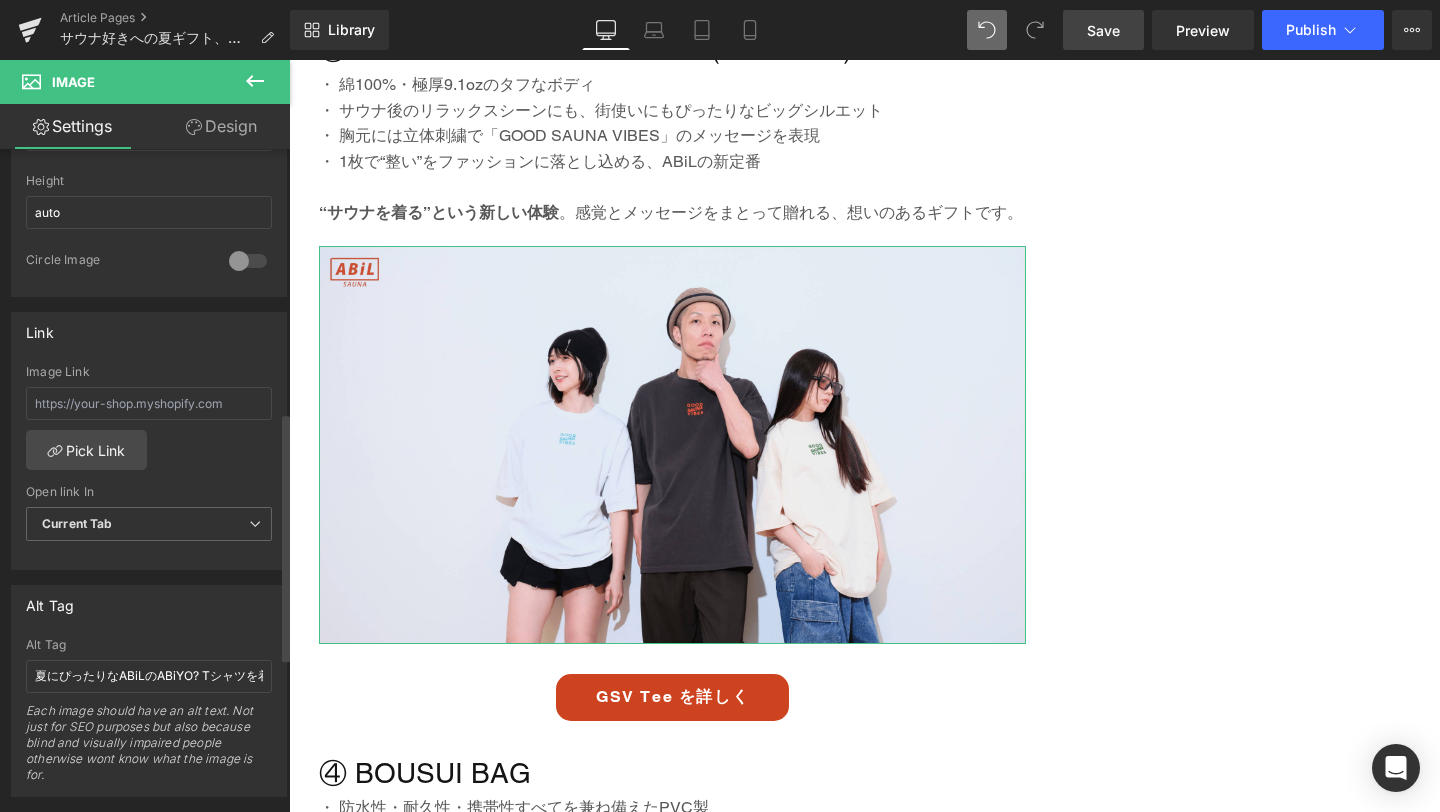 scroll, scrollTop: 782, scrollLeft: 0, axis: vertical 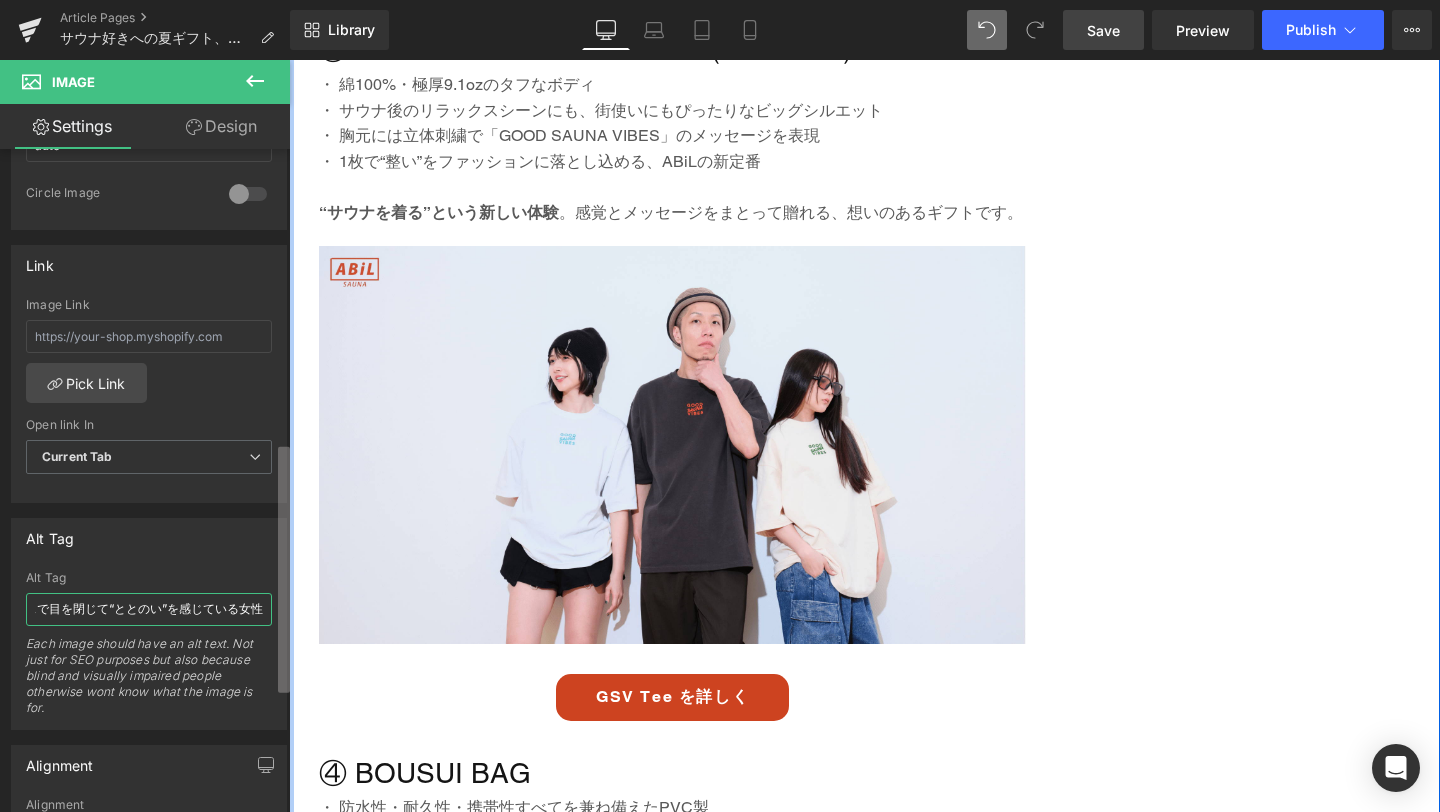 drag, startPoint x: 35, startPoint y: 611, endPoint x: 288, endPoint y: 610, distance: 253.00198 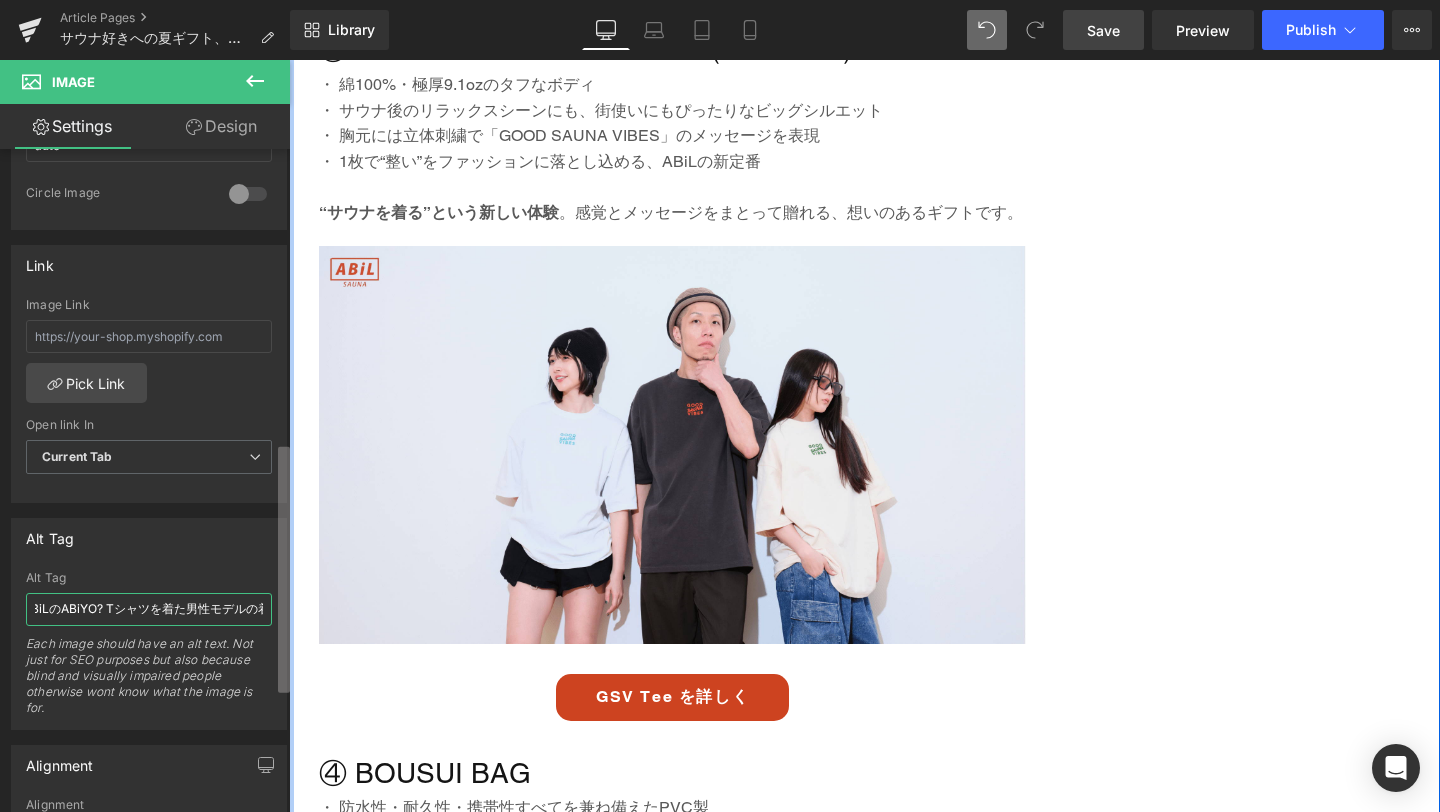 scroll, scrollTop: 0, scrollLeft: 380, axis: horizontal 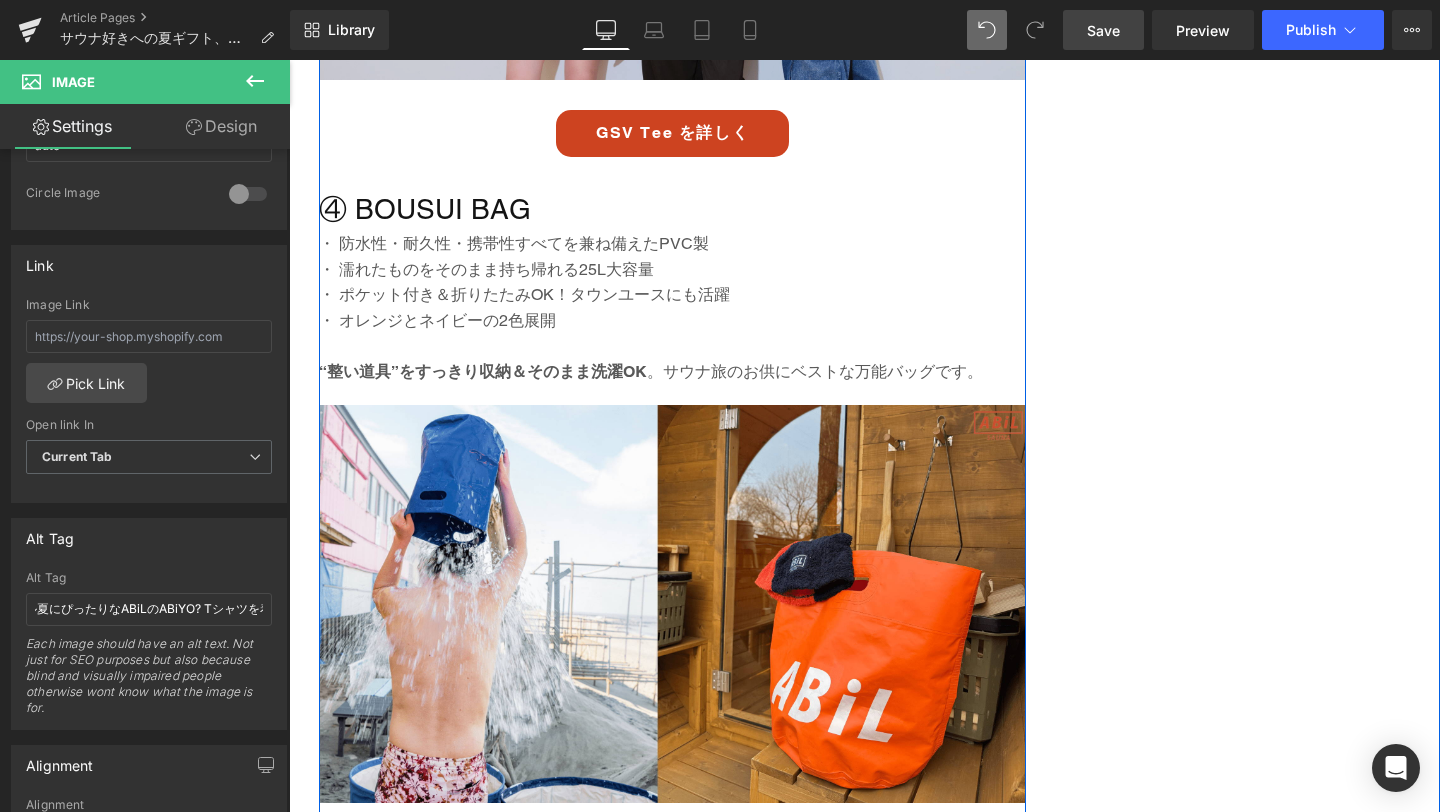 click at bounding box center [672, 604] 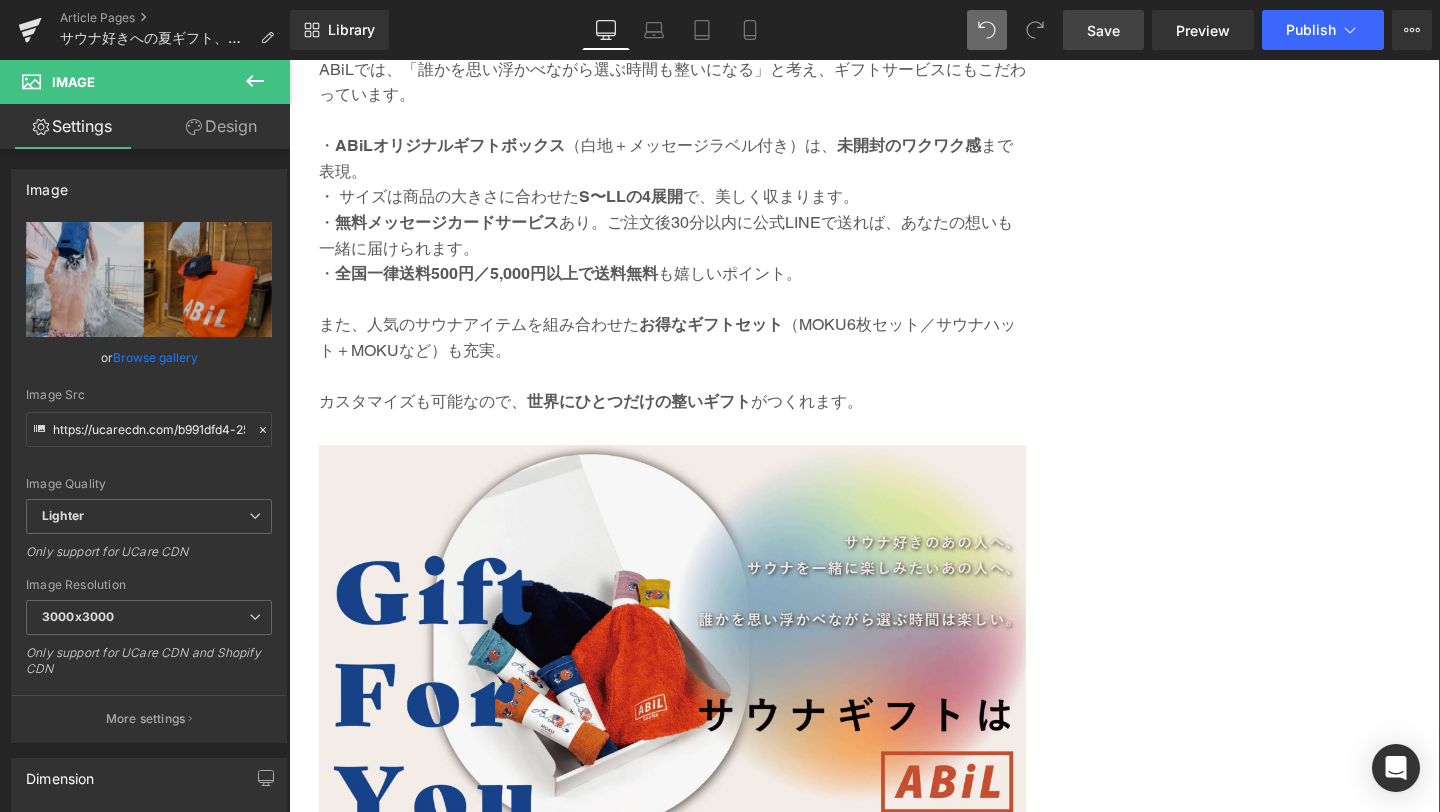 scroll, scrollTop: 5313, scrollLeft: 0, axis: vertical 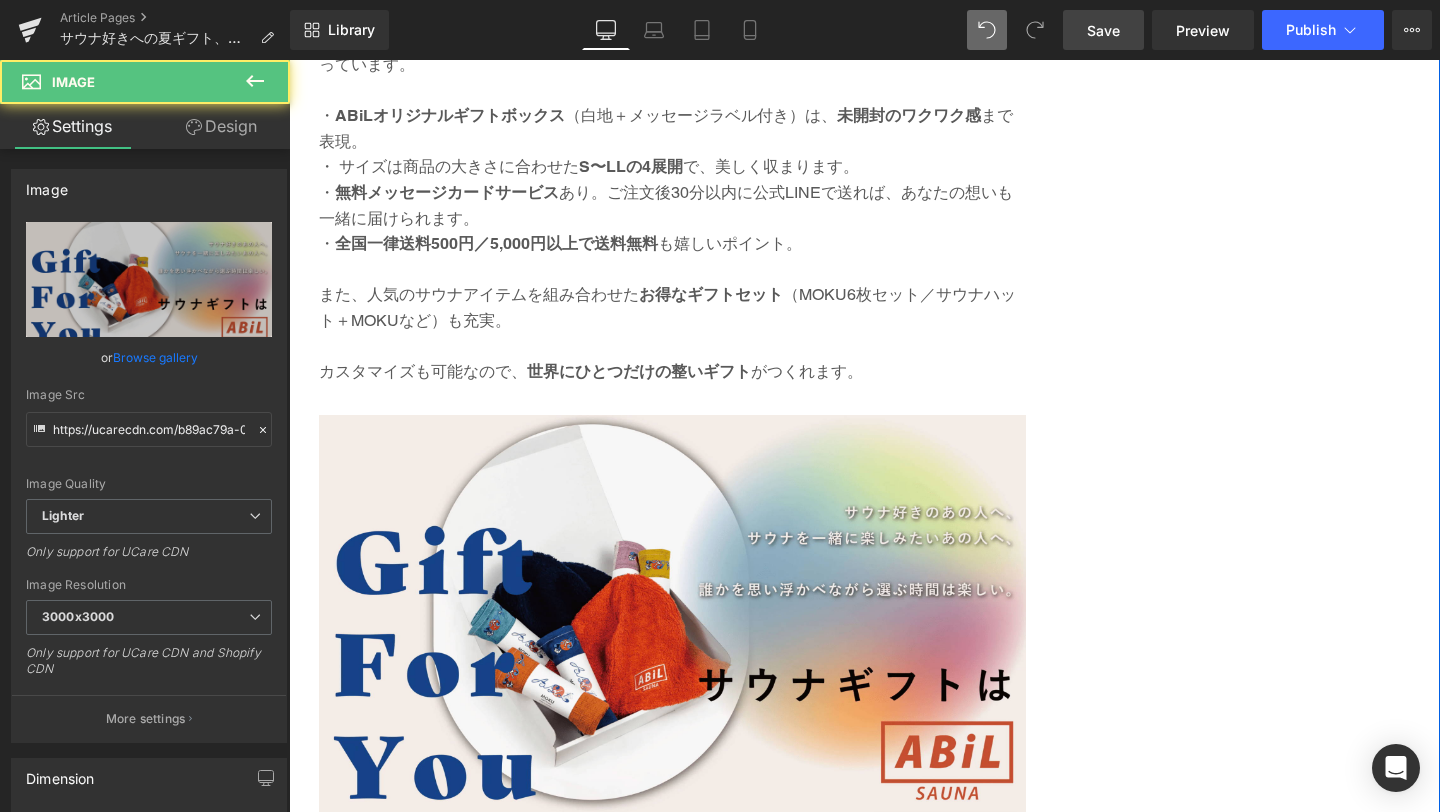 click at bounding box center (672, 629) 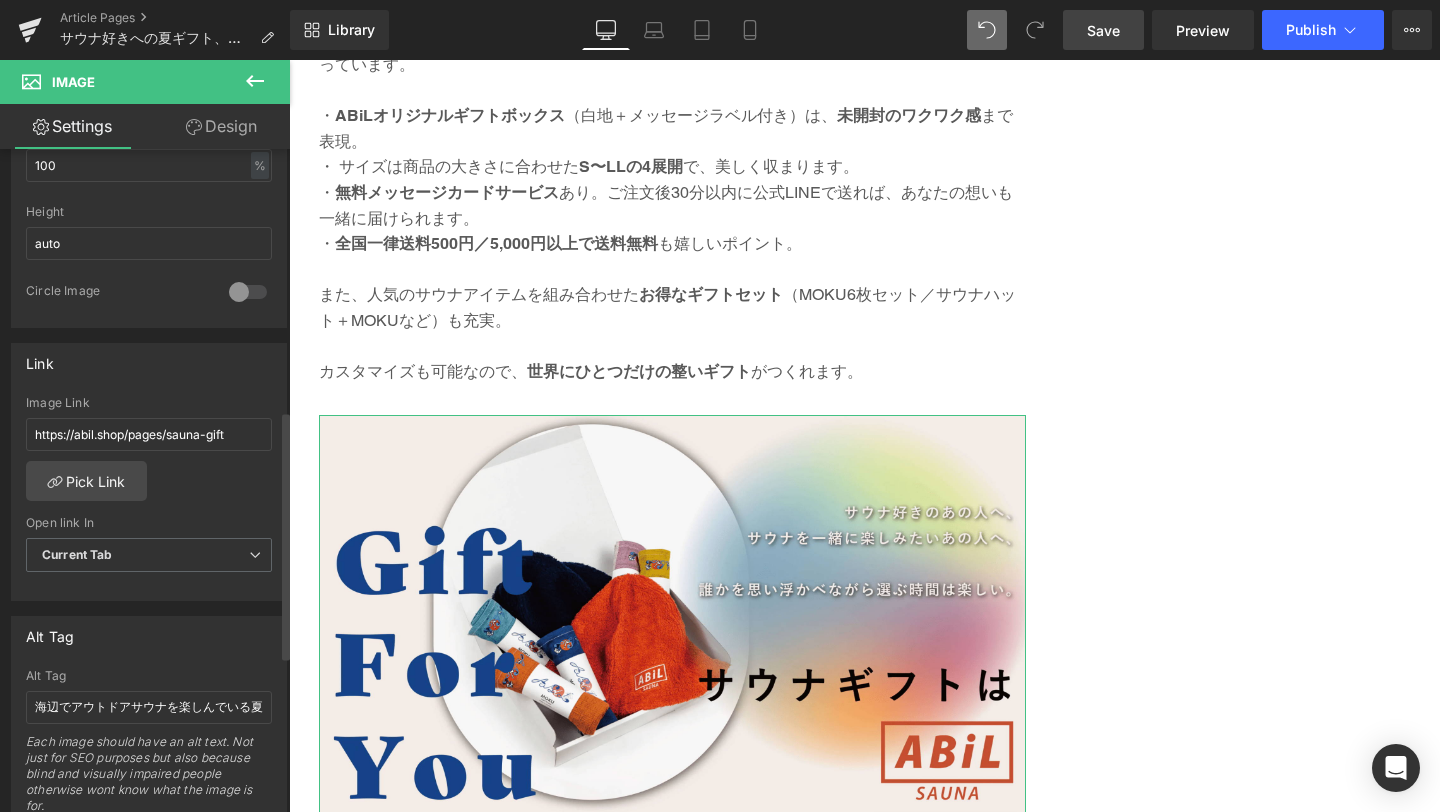 scroll, scrollTop: 702, scrollLeft: 0, axis: vertical 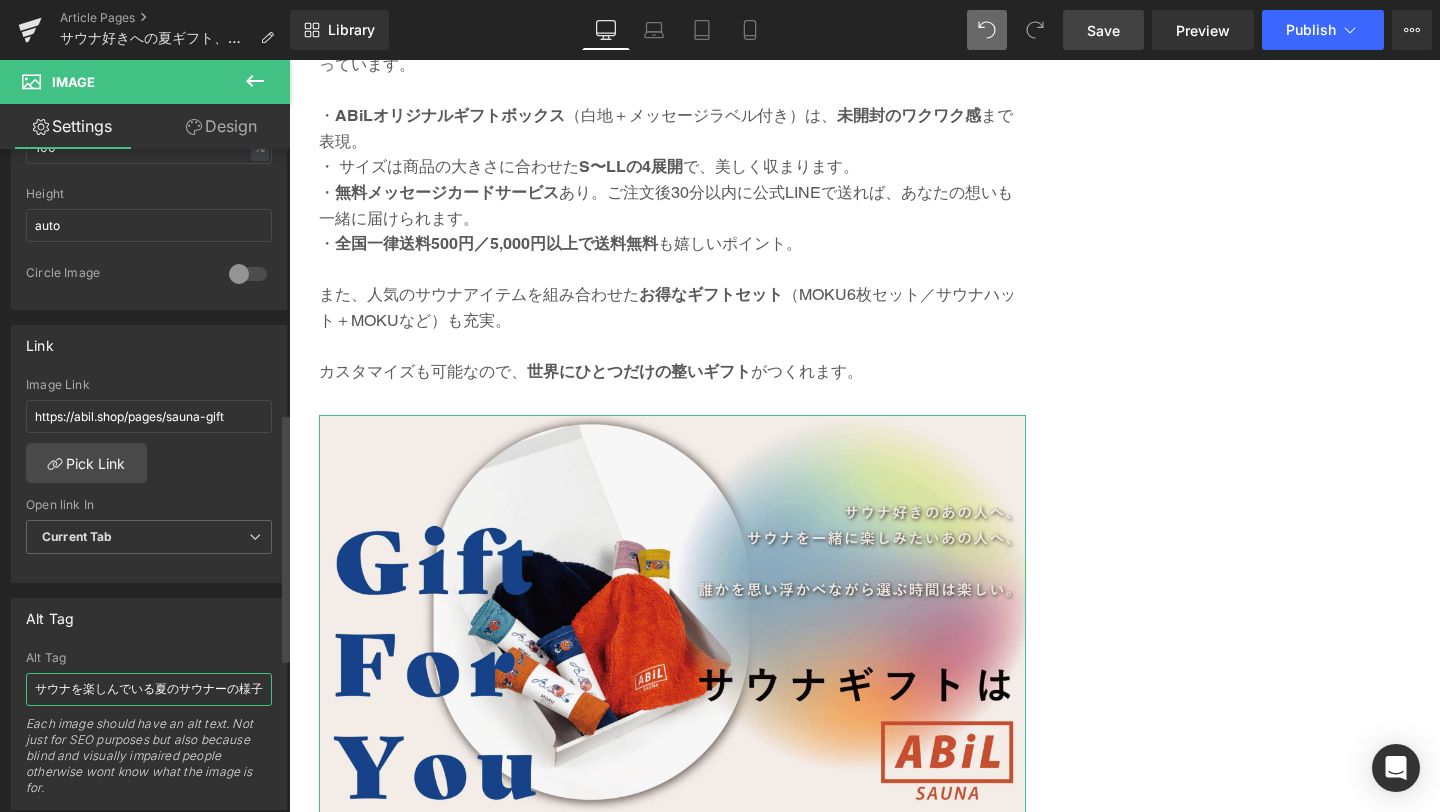 drag, startPoint x: 34, startPoint y: 687, endPoint x: 250, endPoint y: 709, distance: 217.11748 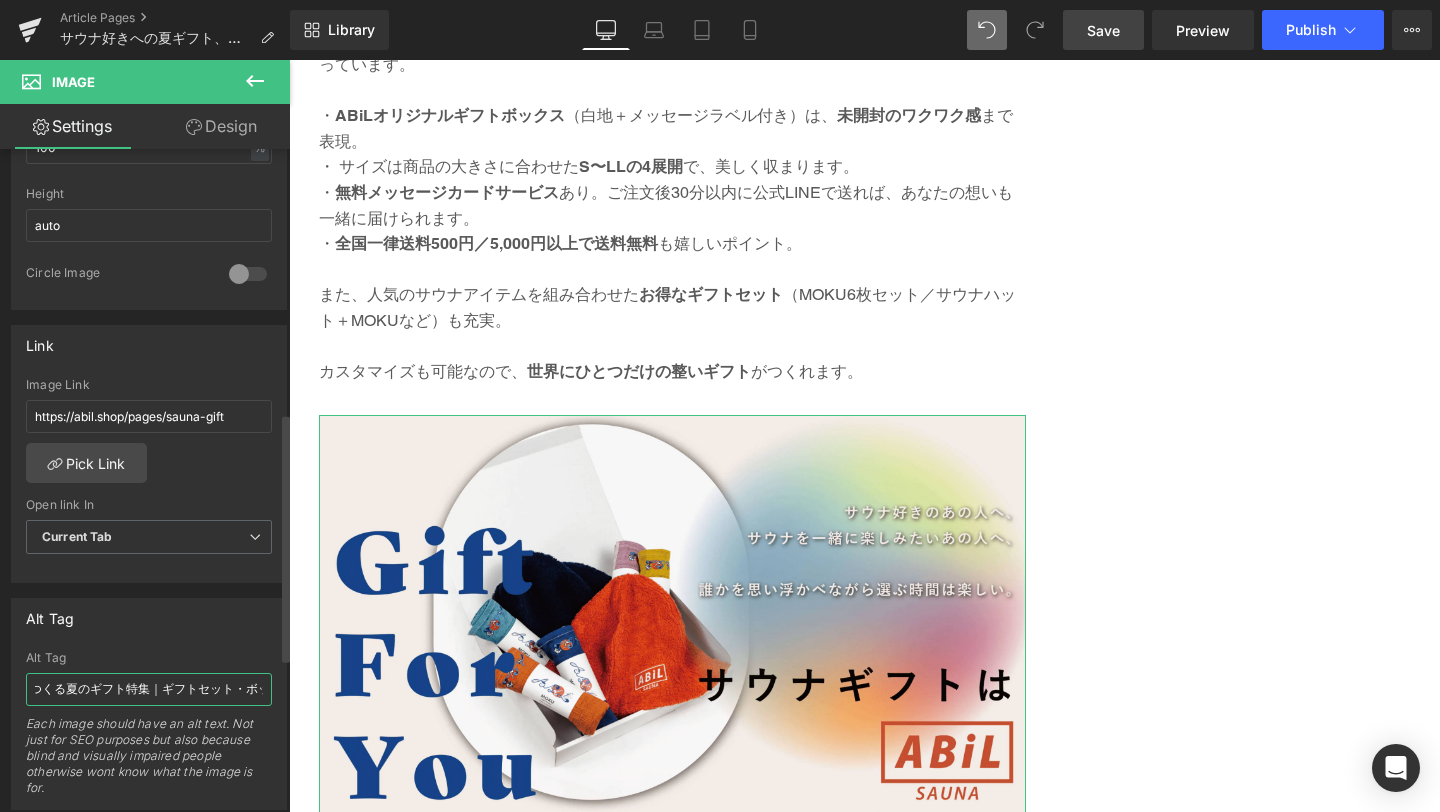 scroll, scrollTop: 0, scrollLeft: 177, axis: horizontal 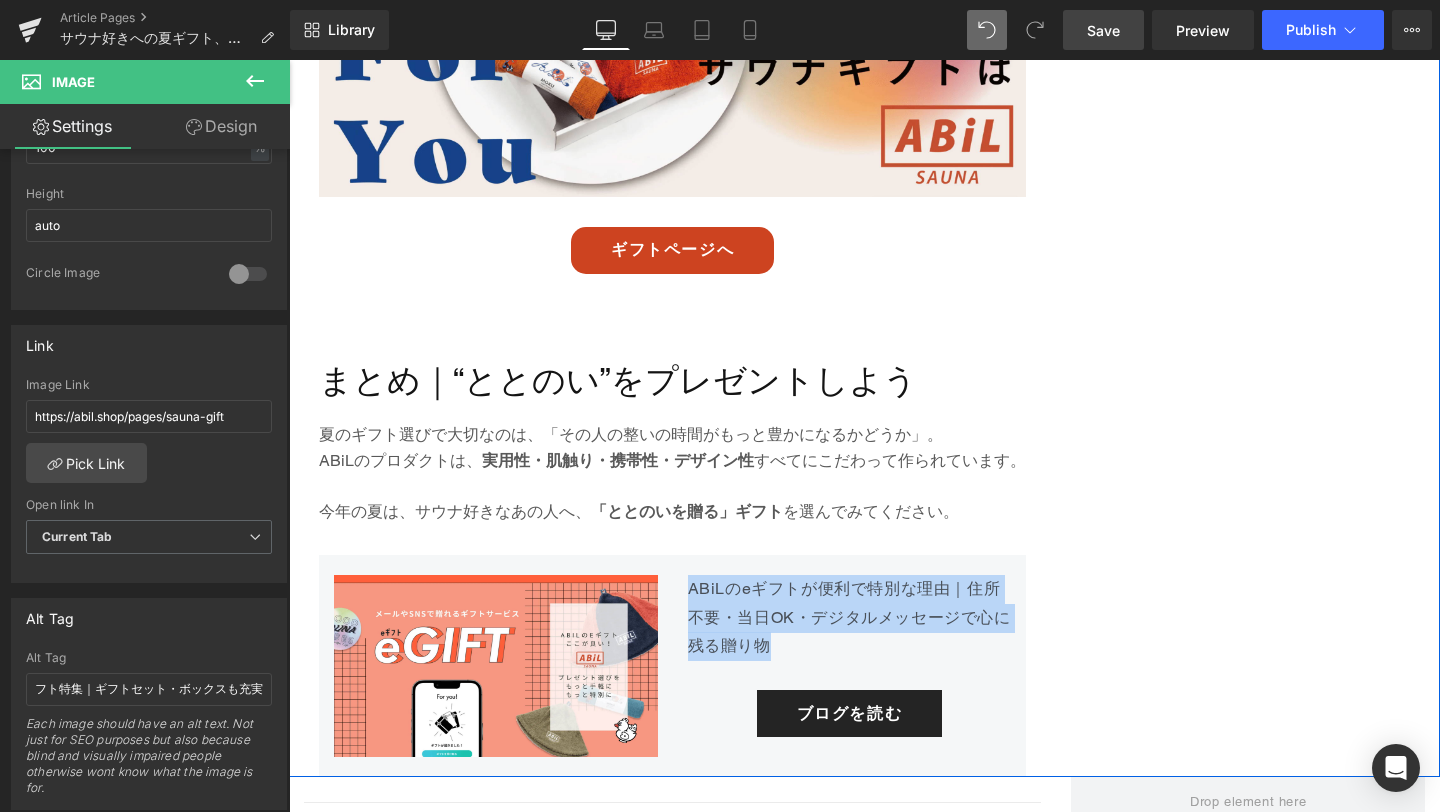 click on "Image" at bounding box center [496, 666] 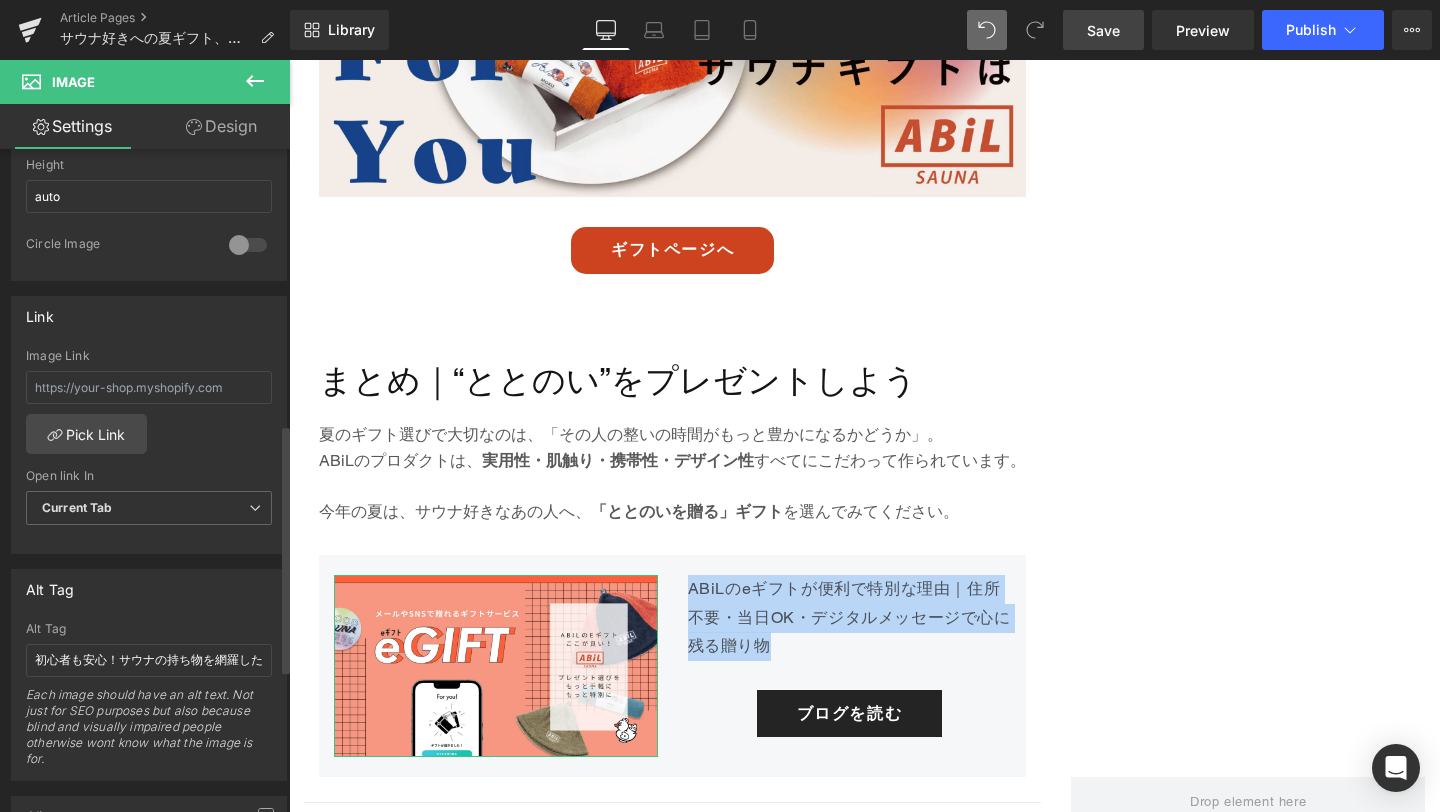 scroll, scrollTop: 735, scrollLeft: 0, axis: vertical 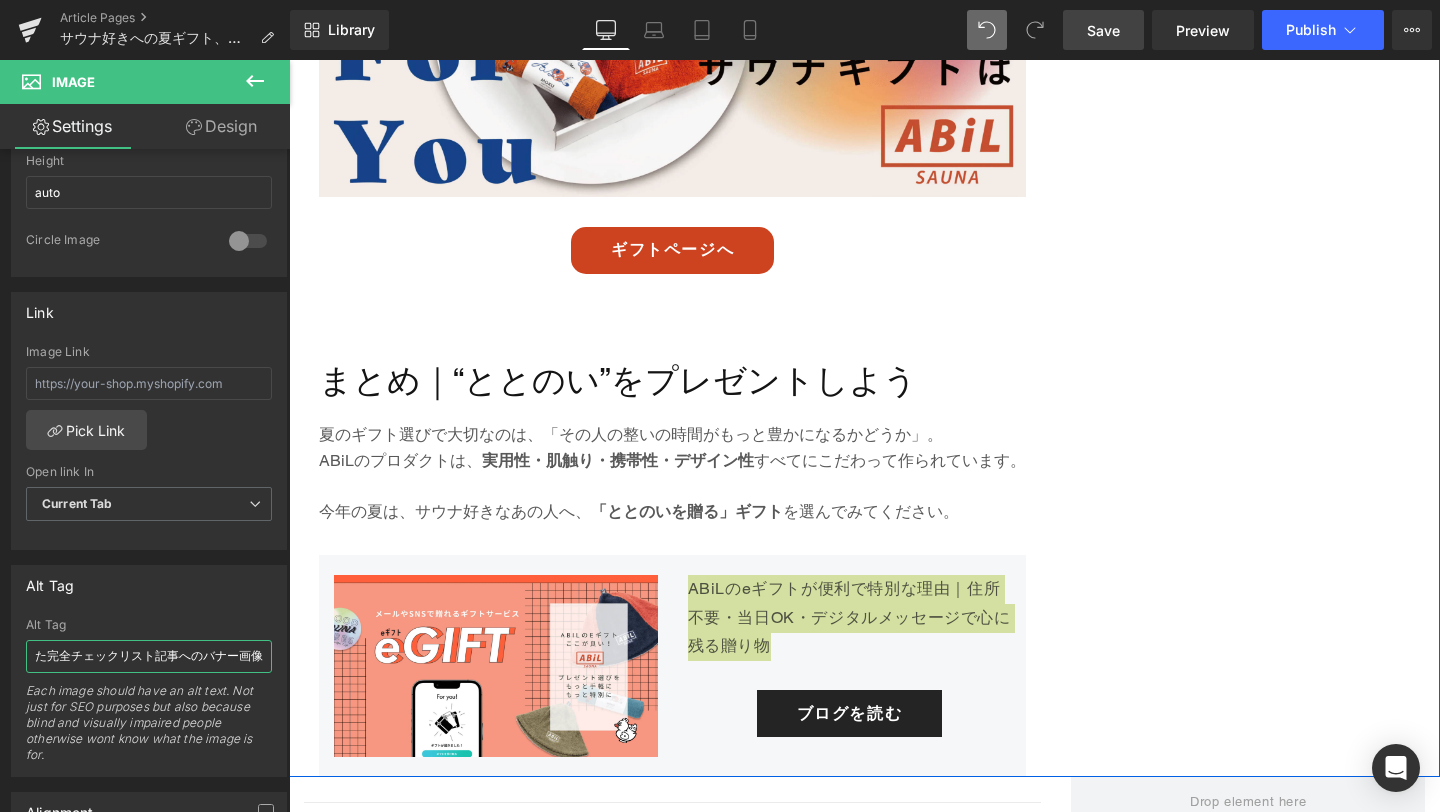drag, startPoint x: 325, startPoint y: 711, endPoint x: 303, endPoint y: 643, distance: 71.470276 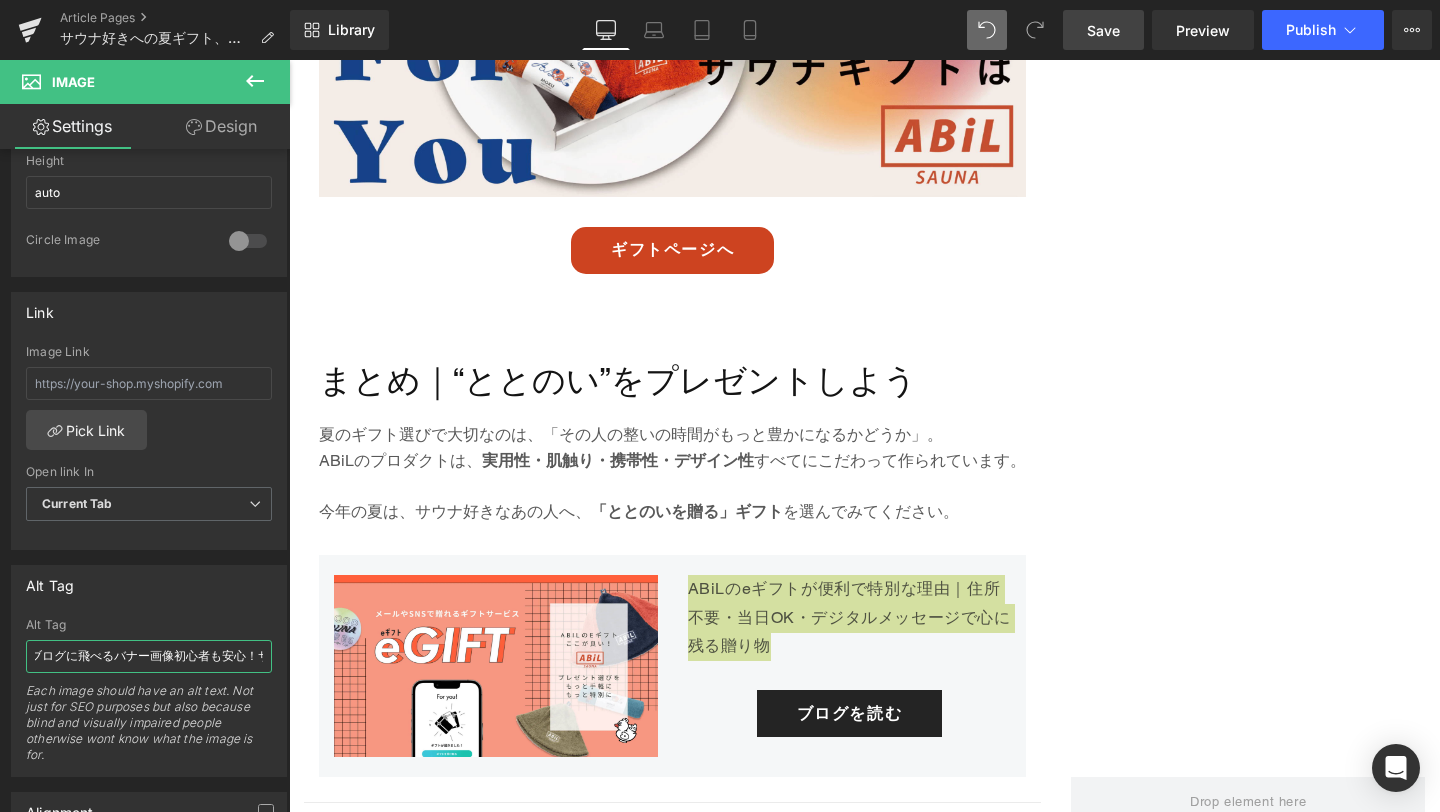 type on "住所不要・当日OK！ABiLのeギフト特集ブログに飛べるバナー画像初心者も安心！サウナの持ち物を網羅した完全チェックリスト記事へのバナー画像" 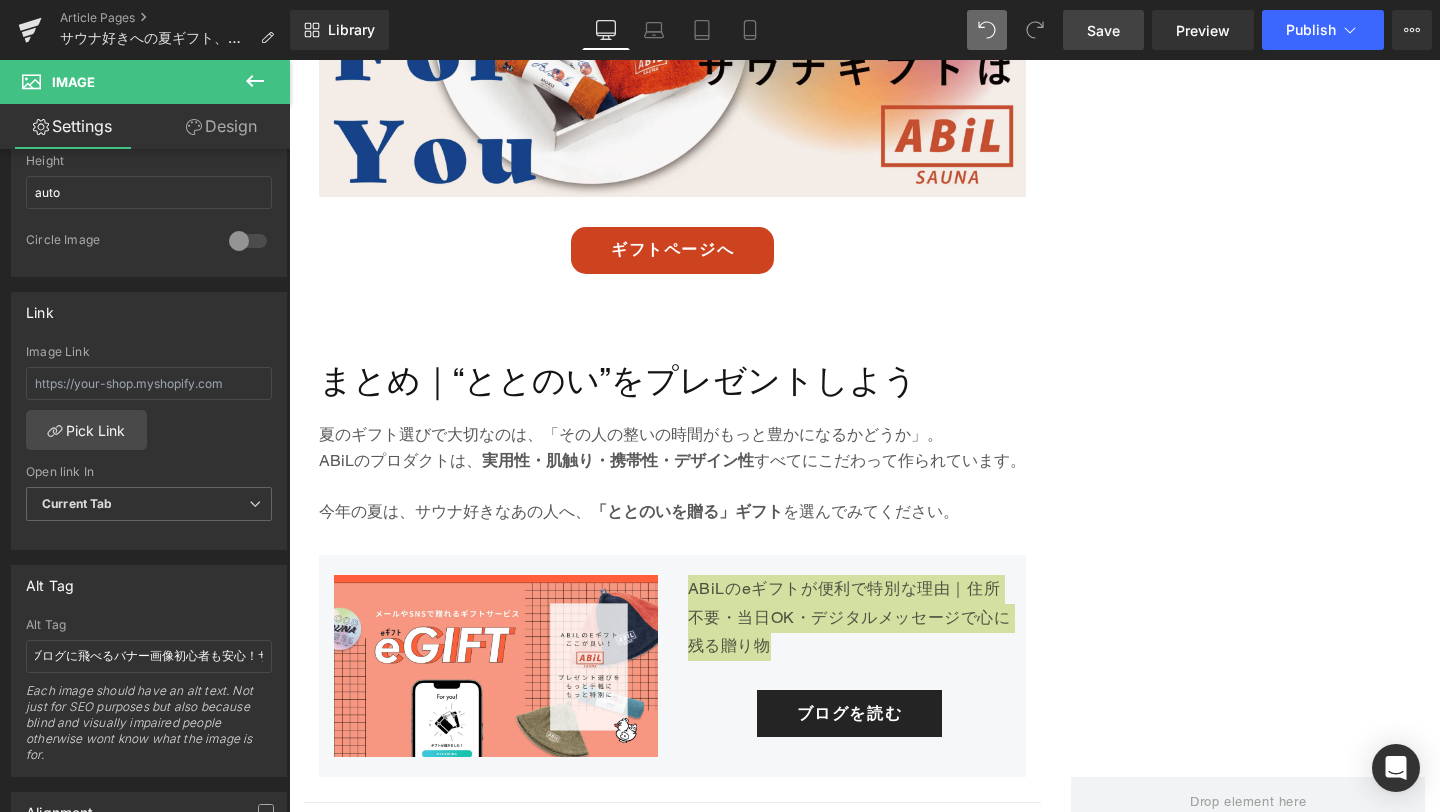 click on "Save" at bounding box center [1103, 30] 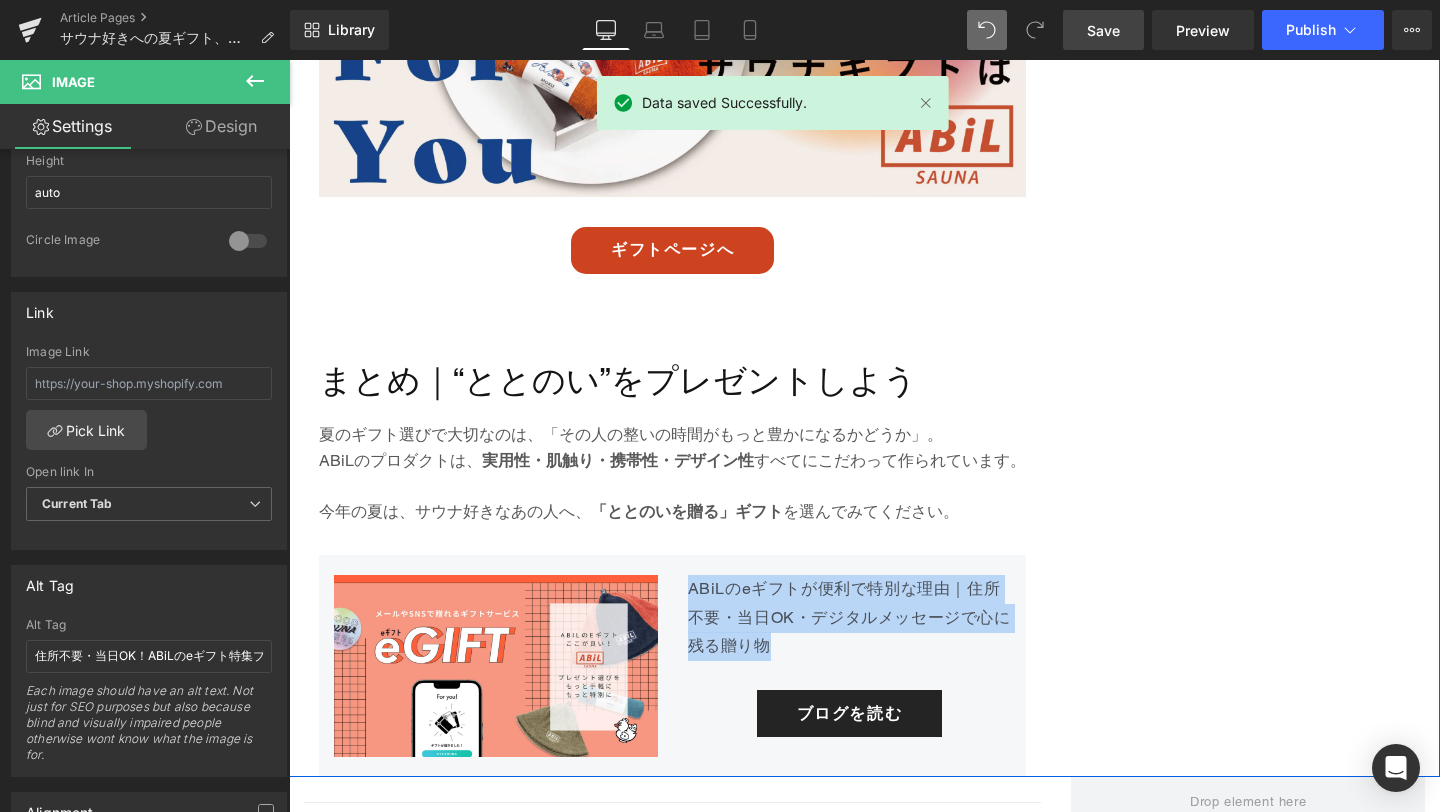 click on "Heading         夏はサウナ後の汗や荷物が気になる季節。 だからこそギフト選びでは以下の3点がポイントになります。 ・ 速乾性や通気性など「素材の快適さ」 ・ サウナの 前後どちらでも使える 実用性 ・ 毎回のサウナ体験がもっと楽しみになるアイテム感 そんな条件を満たす“サウナギフトの正解”を、ABiLが厳選しました。 Text Block         Image         Row         ABiLおすすめ｜サウナ好きが笑顔になる夏ギフト4選 Heading         ① ABiL POCKET サウナハット Heading         ・ 今治タオル認定・オーガニックコットン100% ・ 頭と耳を熱から守る深め設計 ・ アクセサリーも入る便利なサイドポケット付き ・ タオル生地だから絞れて洗える！清潔で長持ち 。実用性とデザイン性のどちらも喜ばれます。 Text Block" at bounding box center [864, -1937] 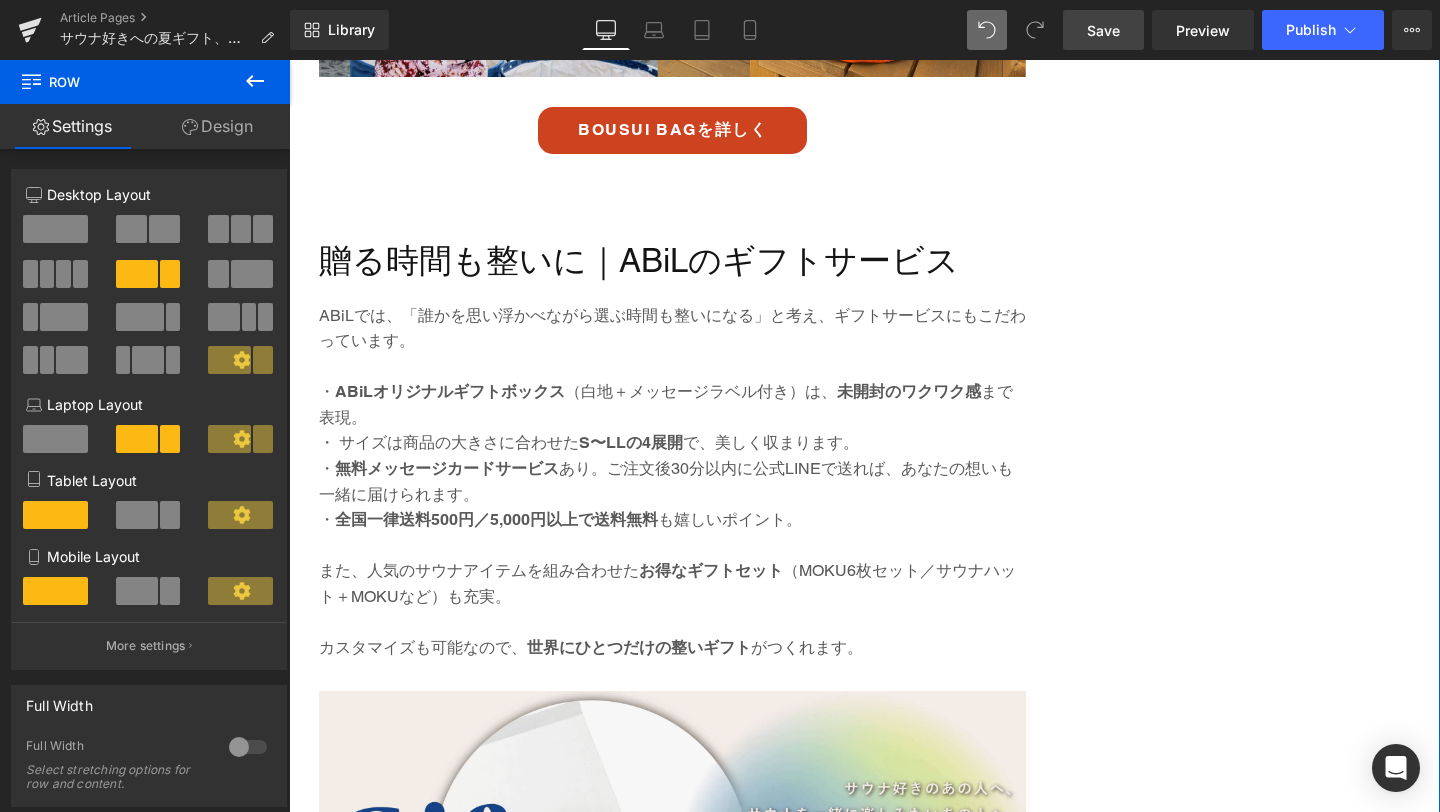 scroll, scrollTop: 4990, scrollLeft: 0, axis: vertical 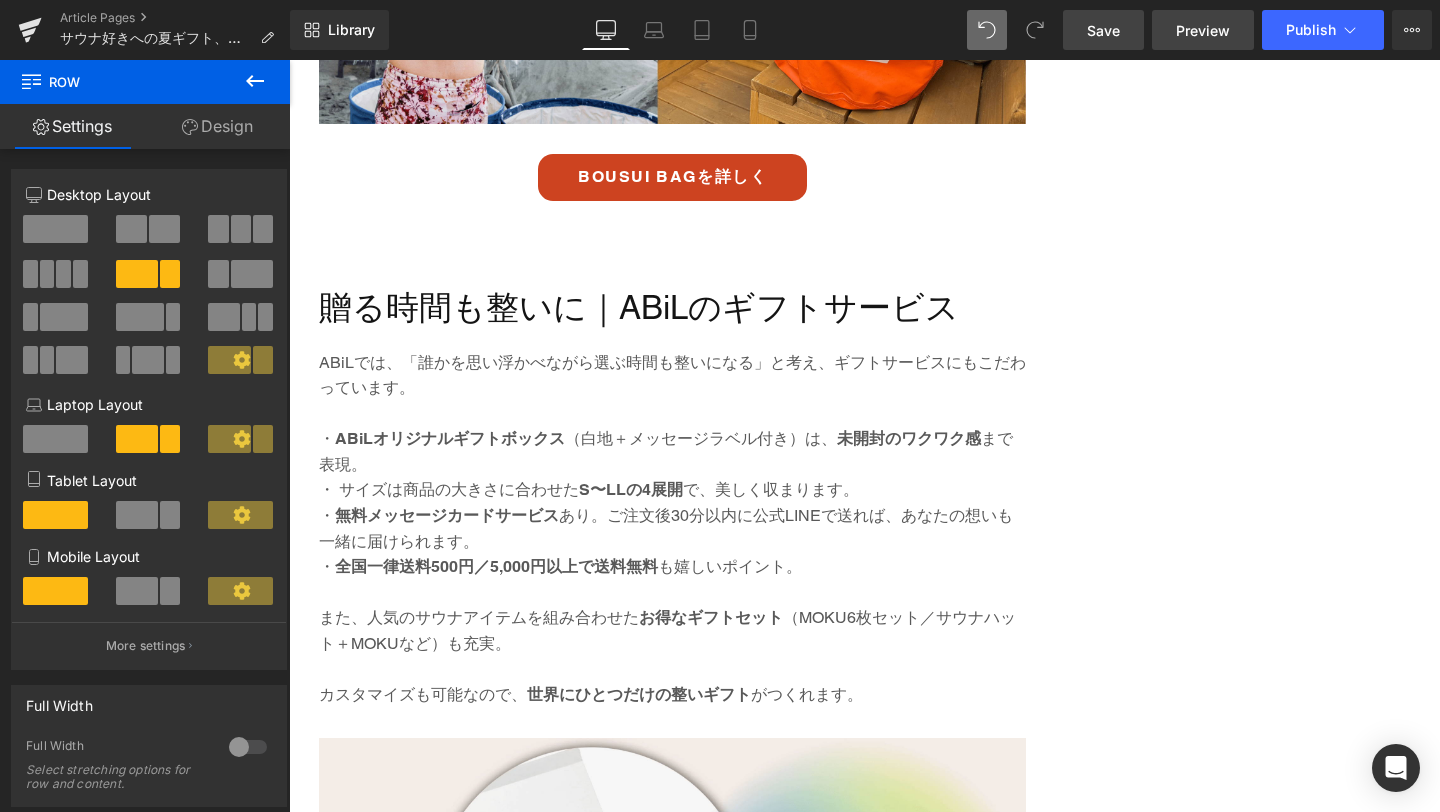 click on "Preview" at bounding box center (1203, 30) 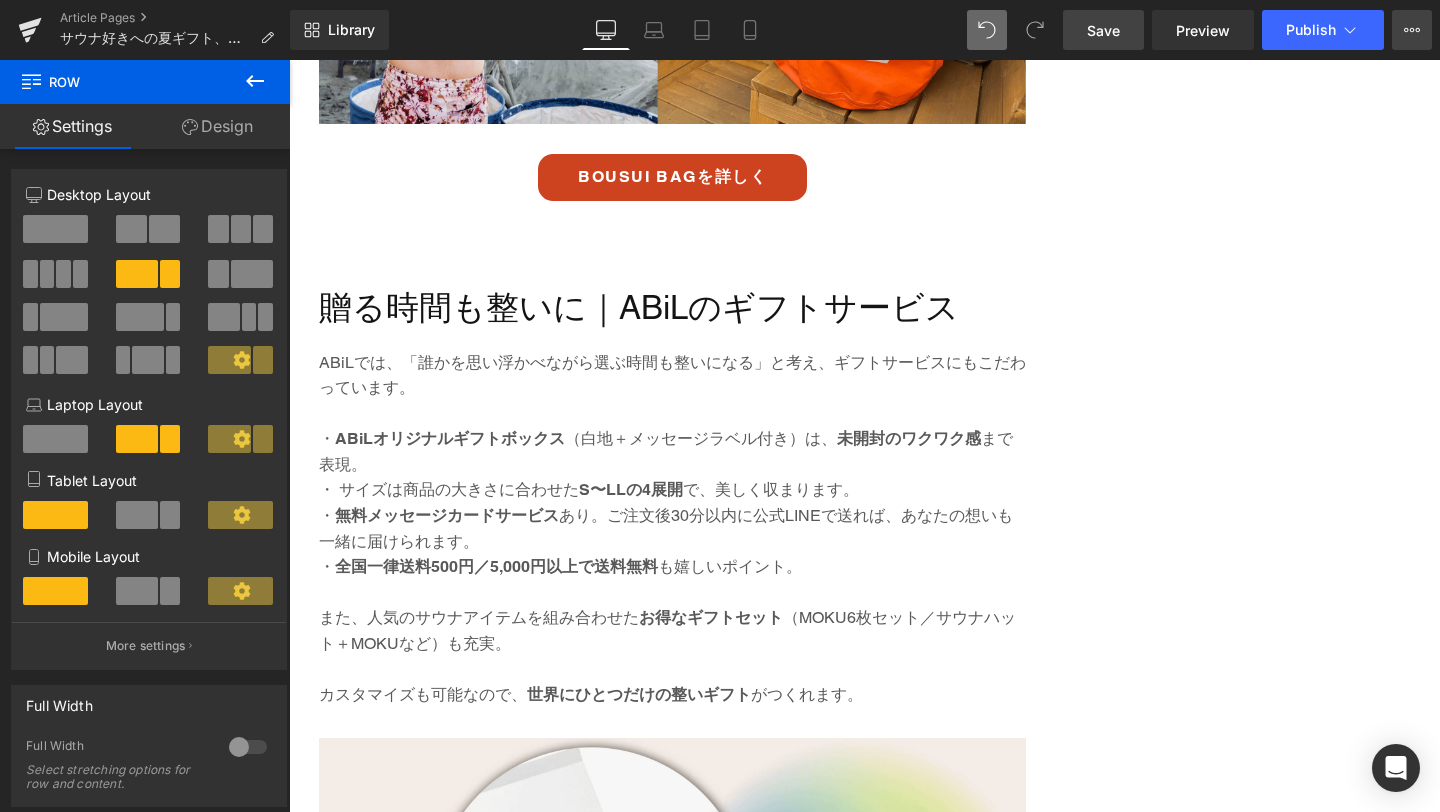 click on "View Live Page View with current Template Save Template to Library Schedule Publish  Optimize  Publish Settings Shortcuts" at bounding box center (1412, 30) 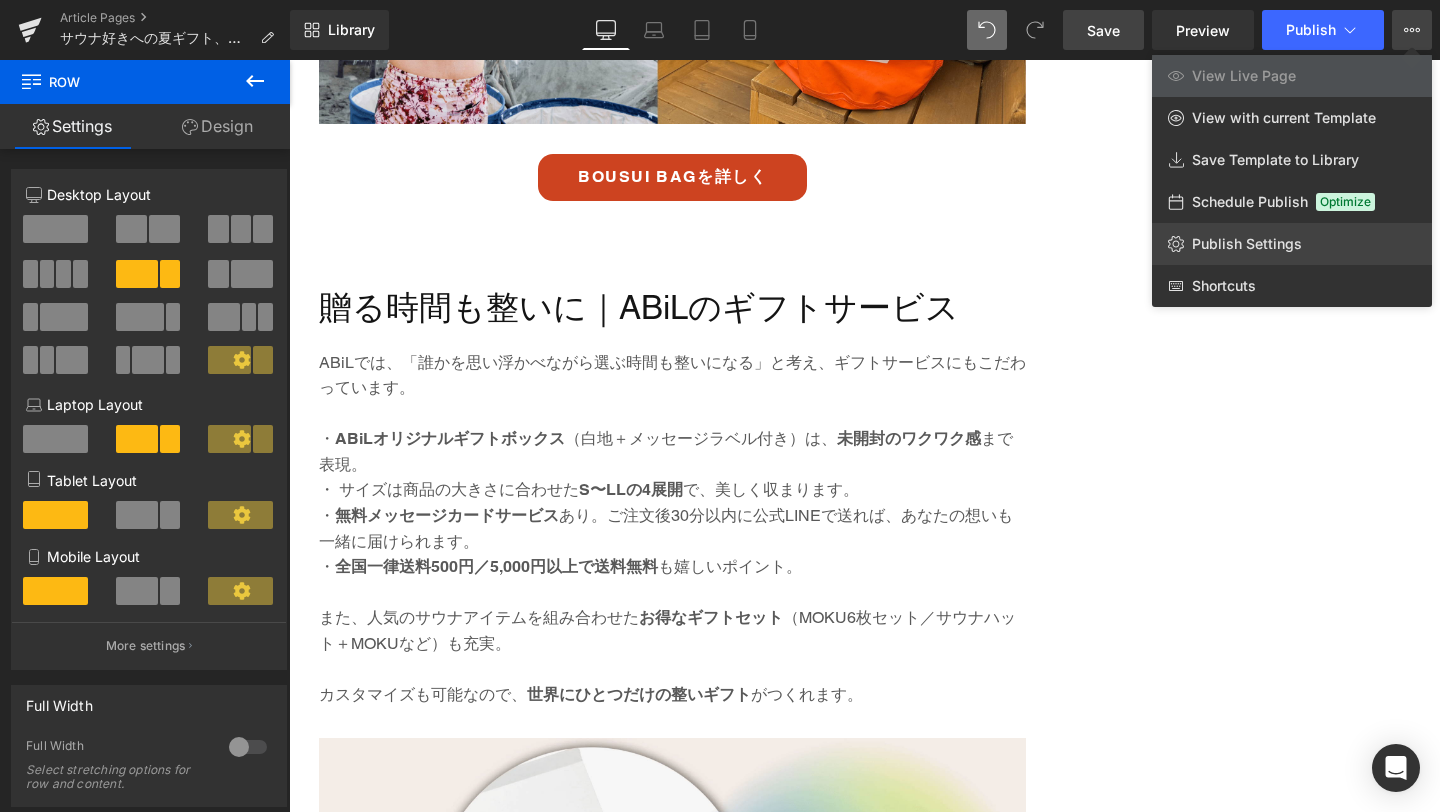 click on "Publish Settings" at bounding box center (1247, 244) 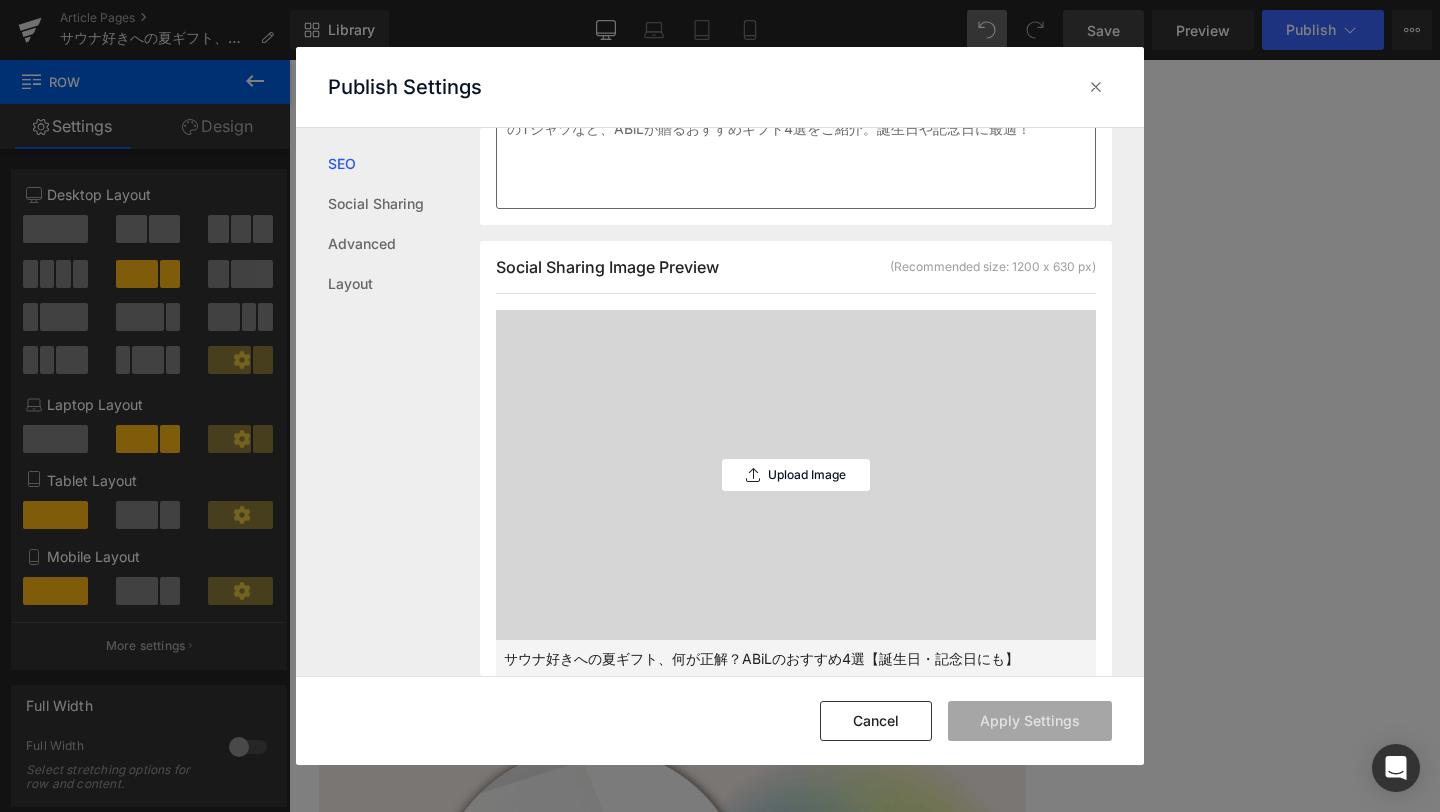 scroll, scrollTop: 450, scrollLeft: 0, axis: vertical 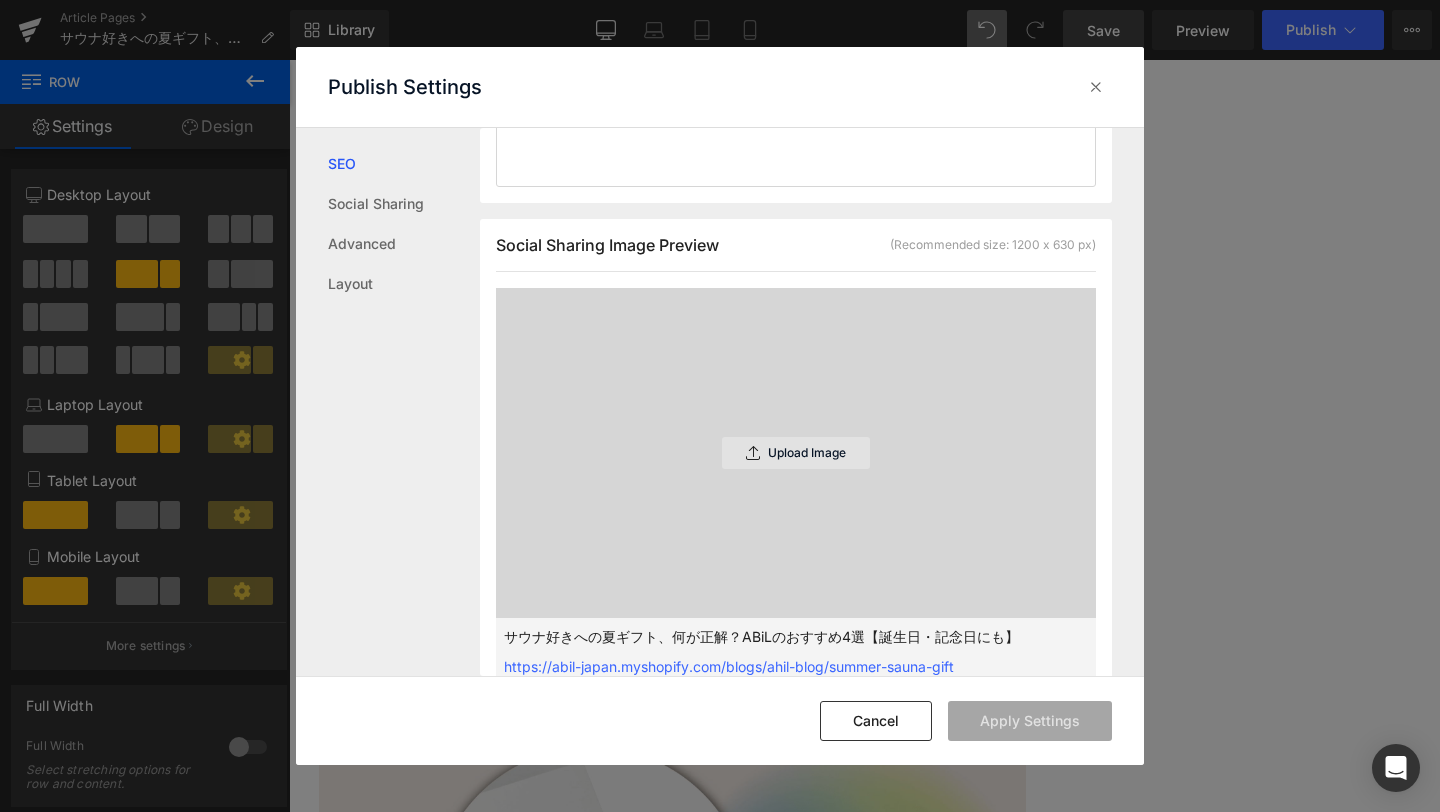 click on "Upload Image" at bounding box center [796, 453] 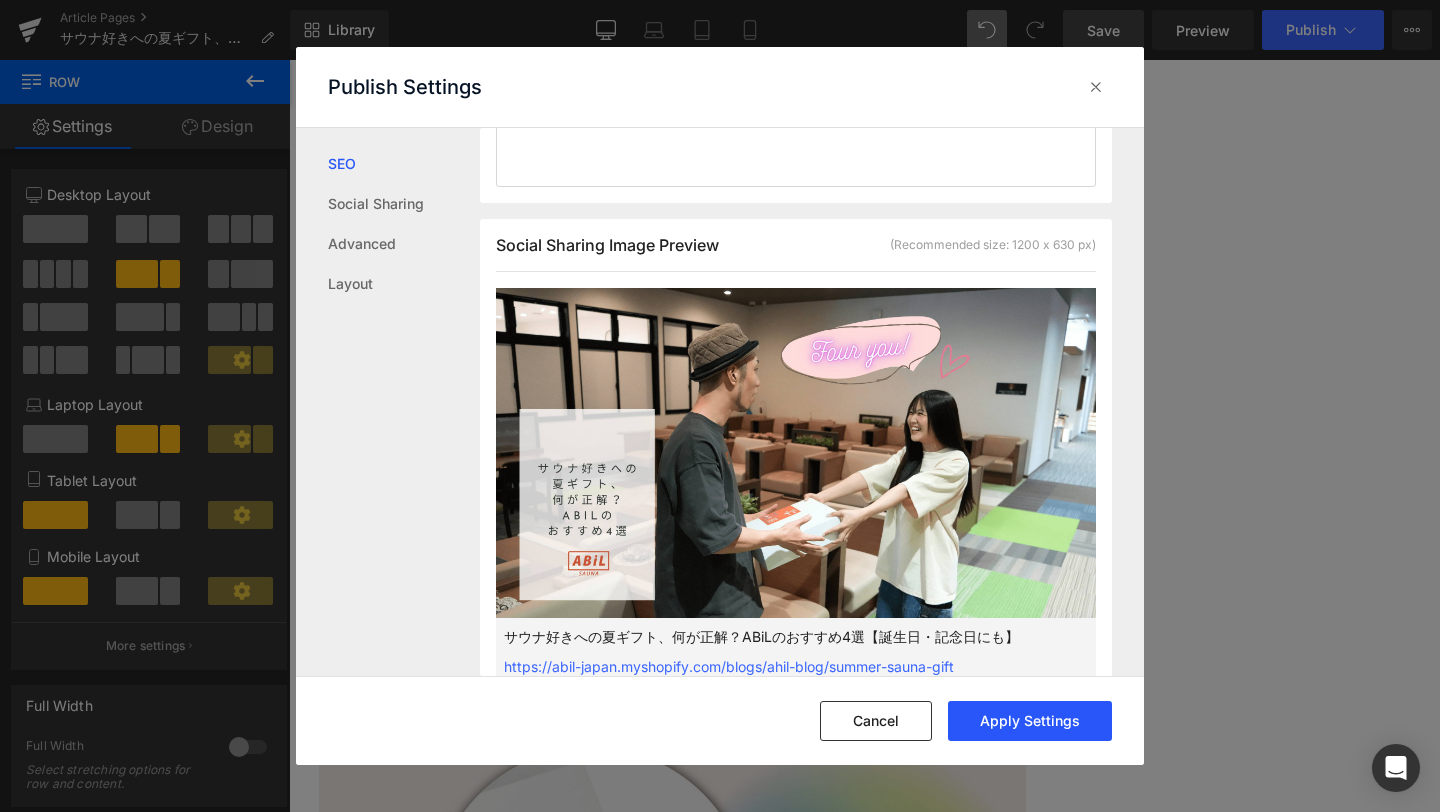 click on "Apply Settings" at bounding box center [1030, 721] 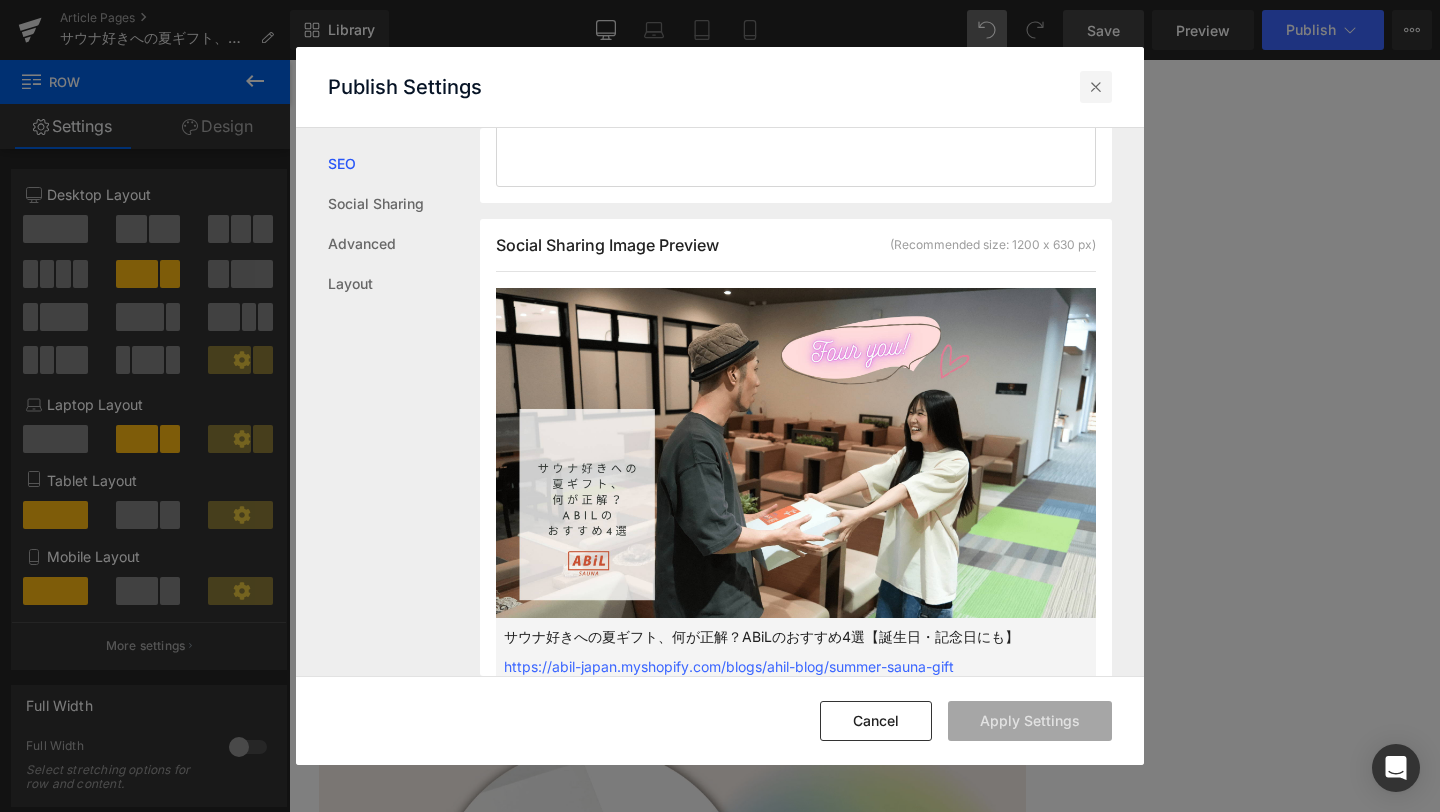 click at bounding box center [1096, 87] 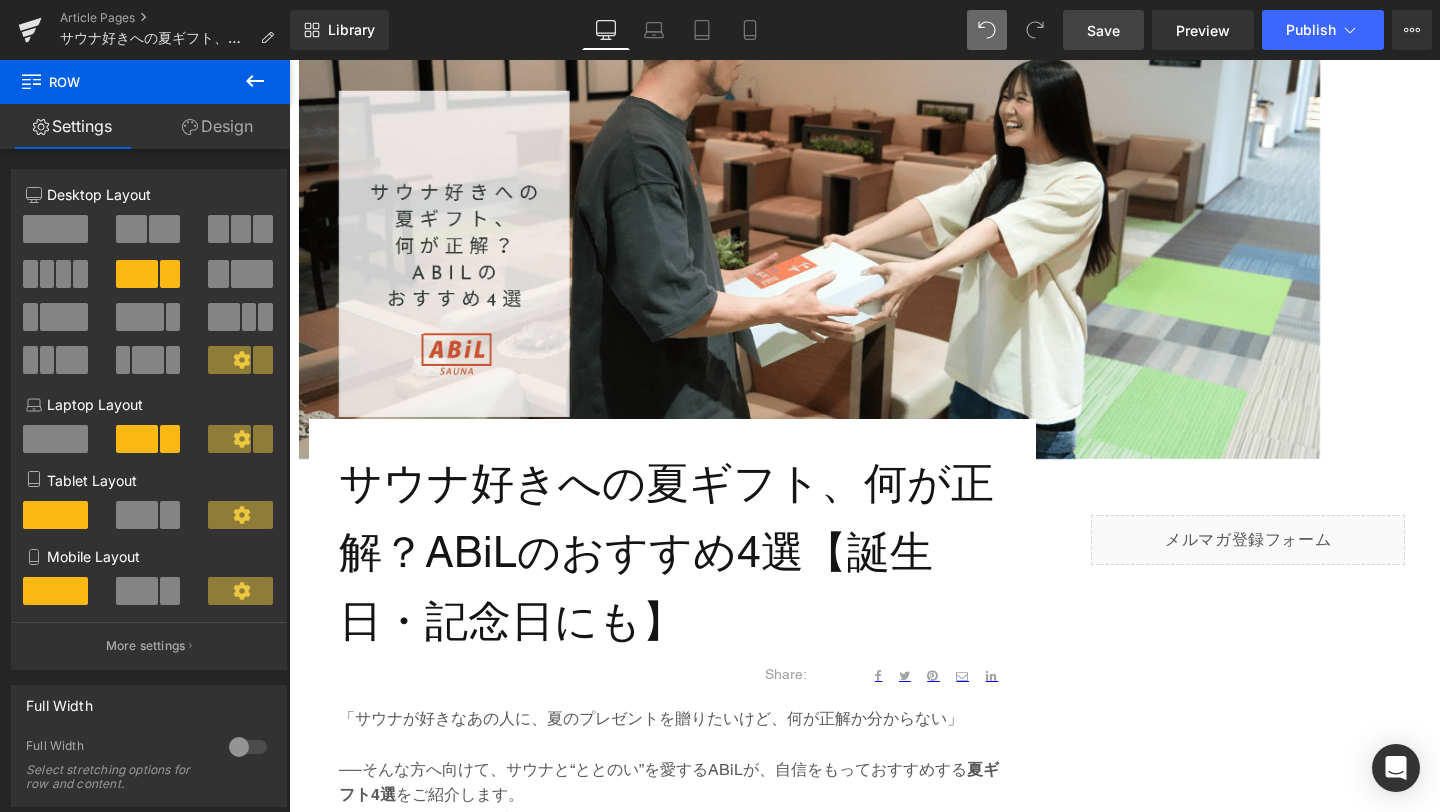 scroll, scrollTop: 0, scrollLeft: 0, axis: both 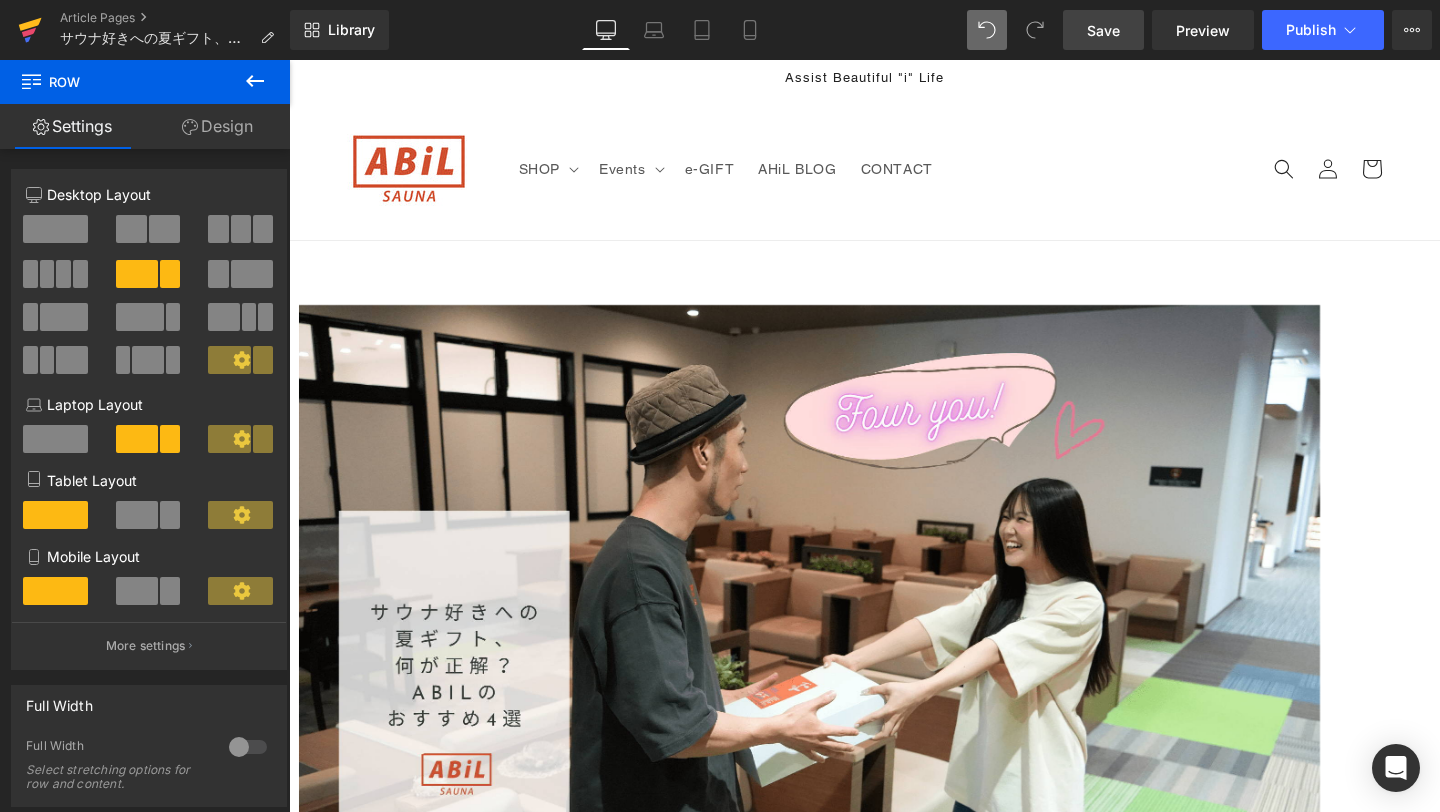click 